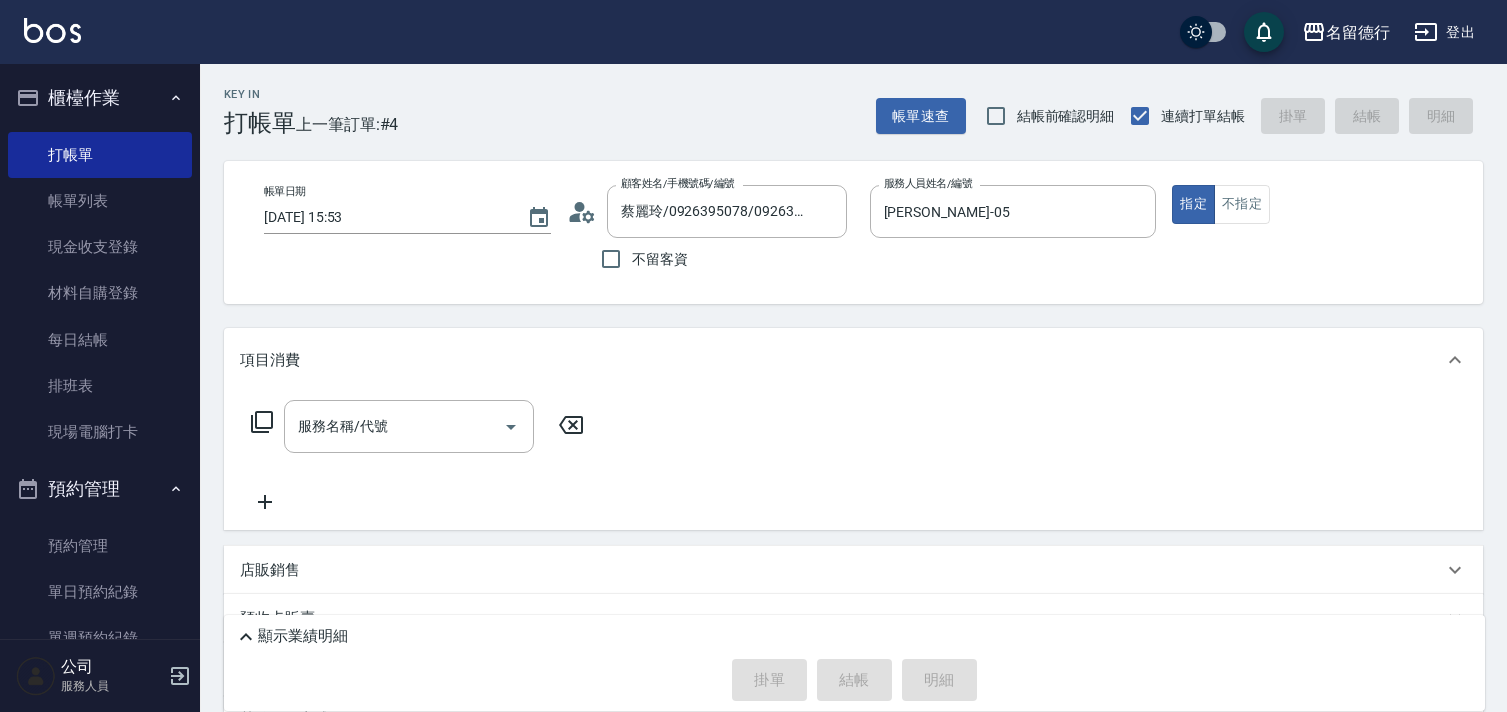scroll, scrollTop: 0, scrollLeft: 0, axis: both 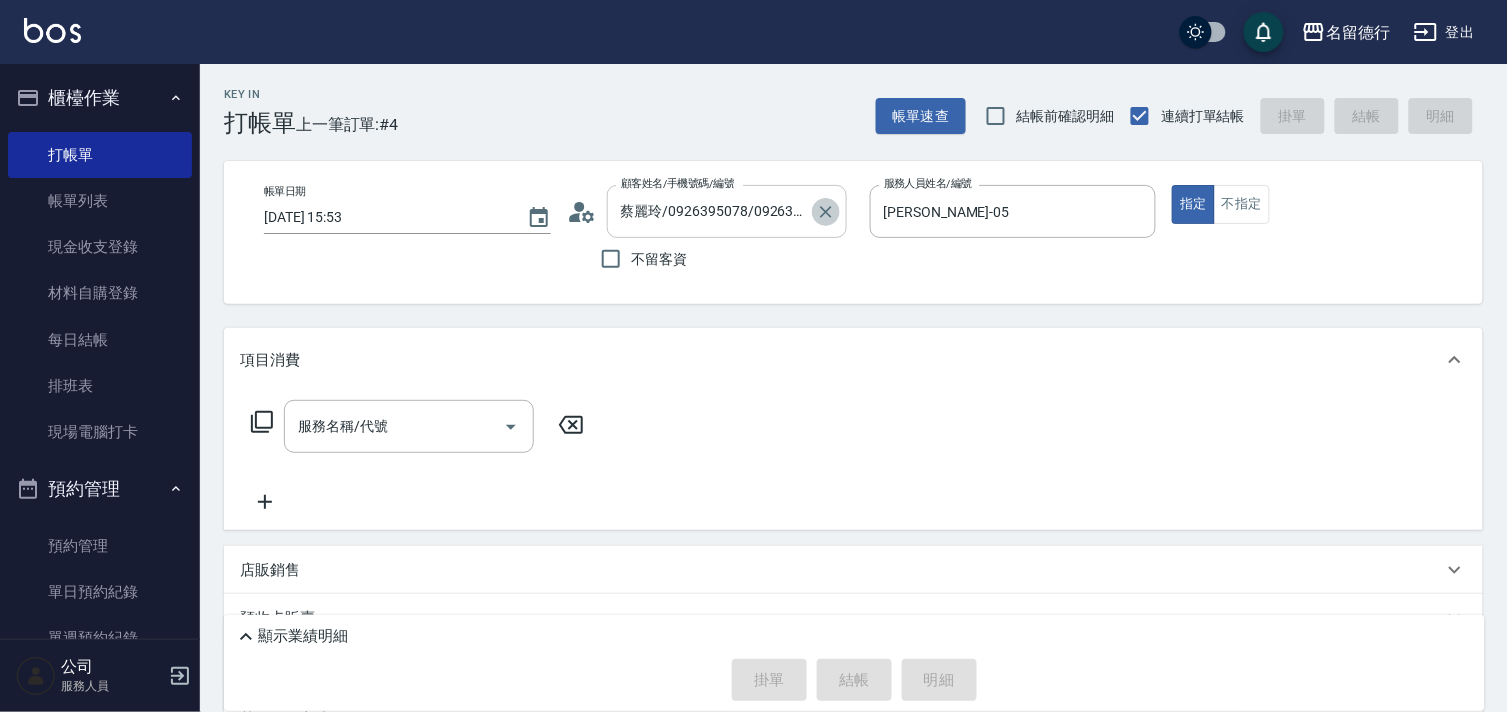 click 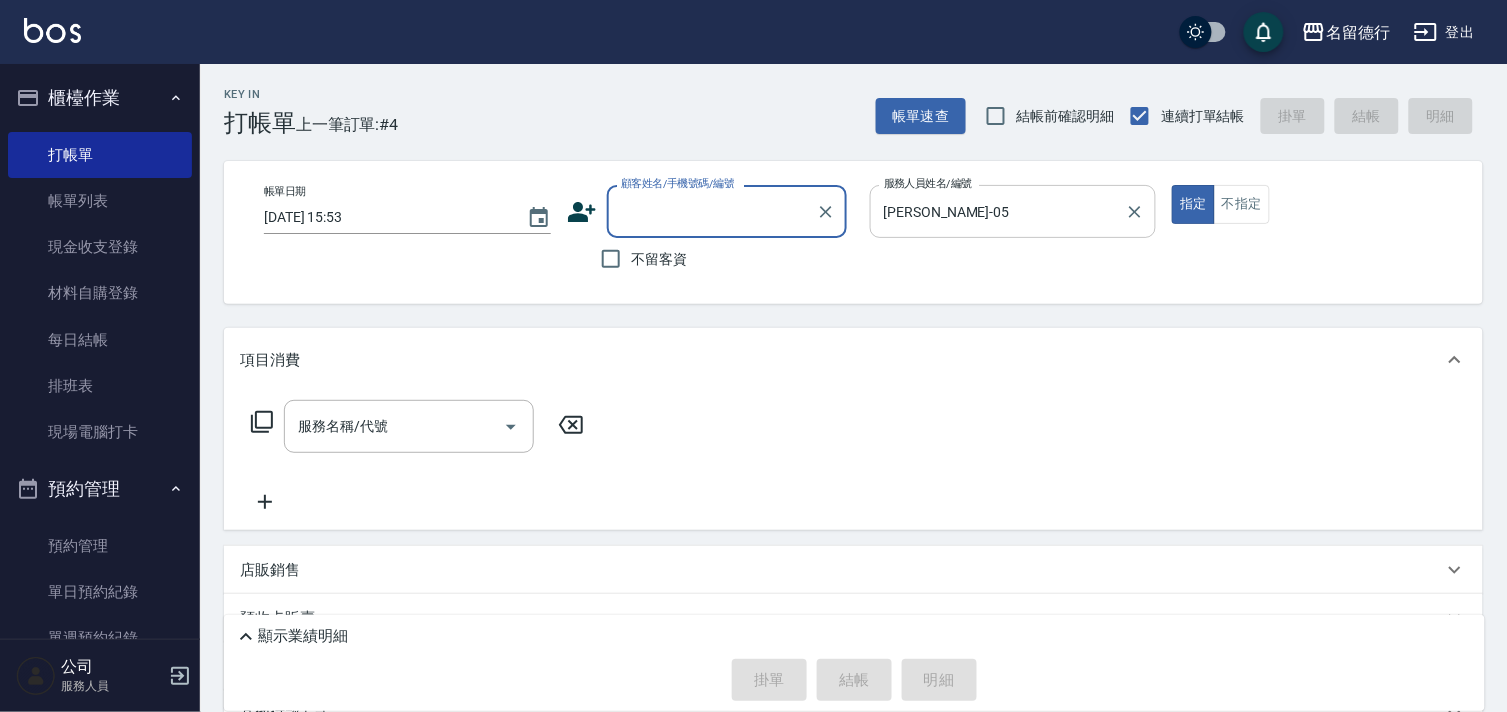 scroll, scrollTop: 0, scrollLeft: 0, axis: both 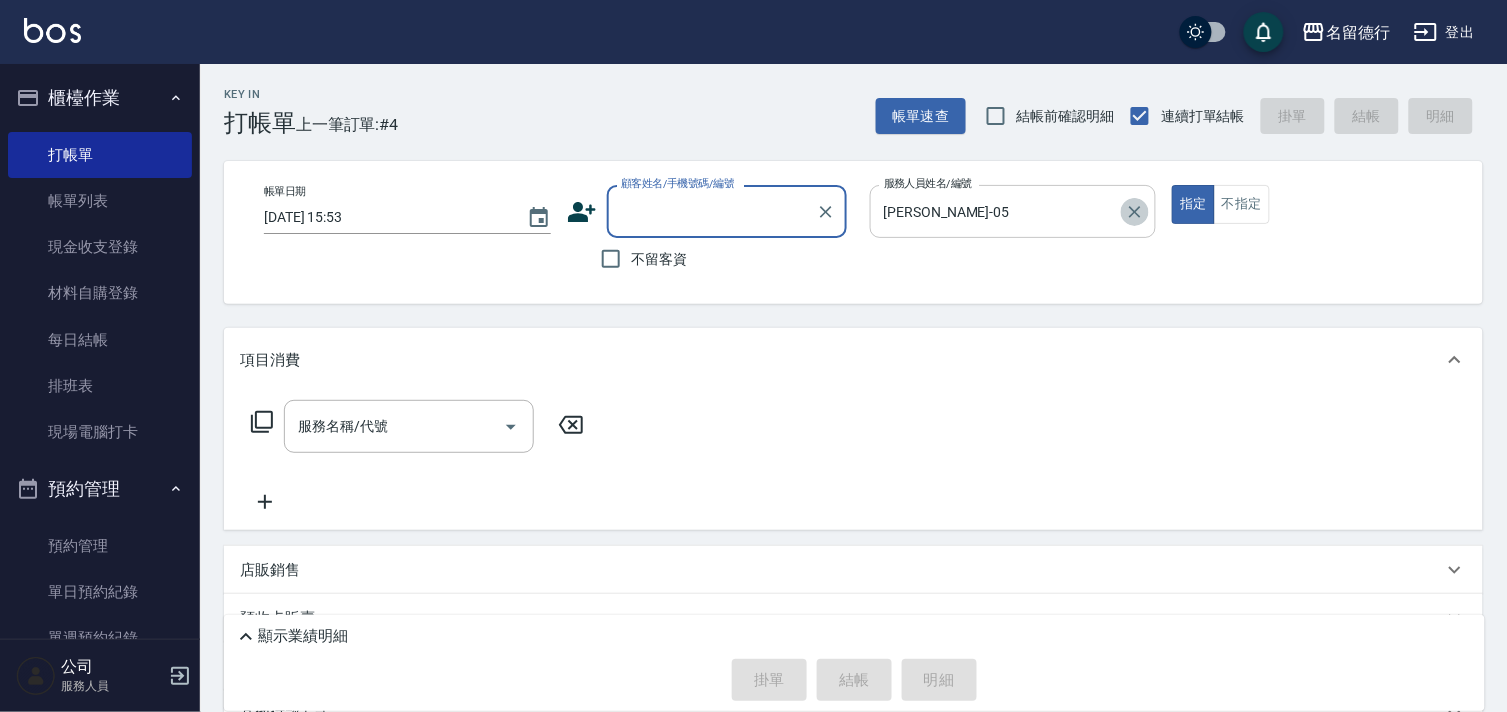 click 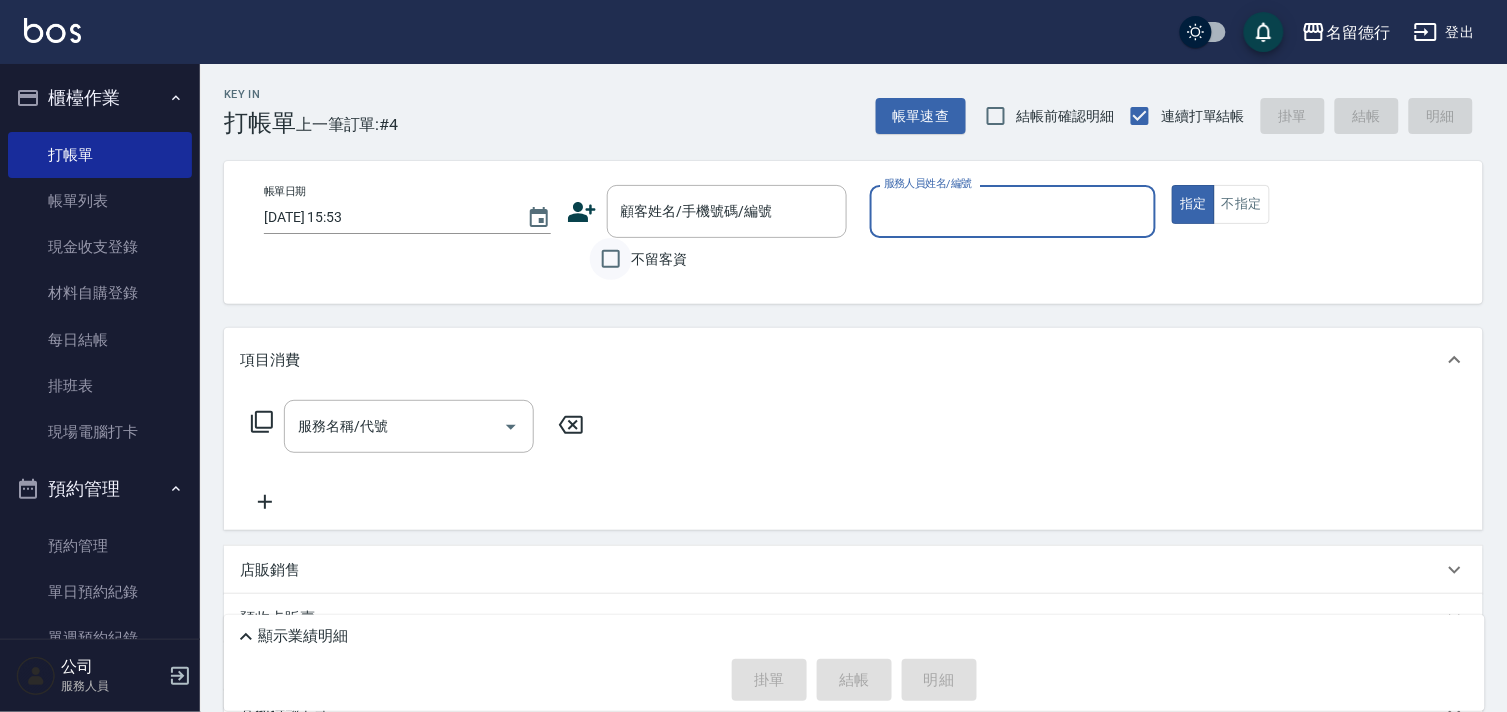 click on "不留客資" at bounding box center [611, 259] 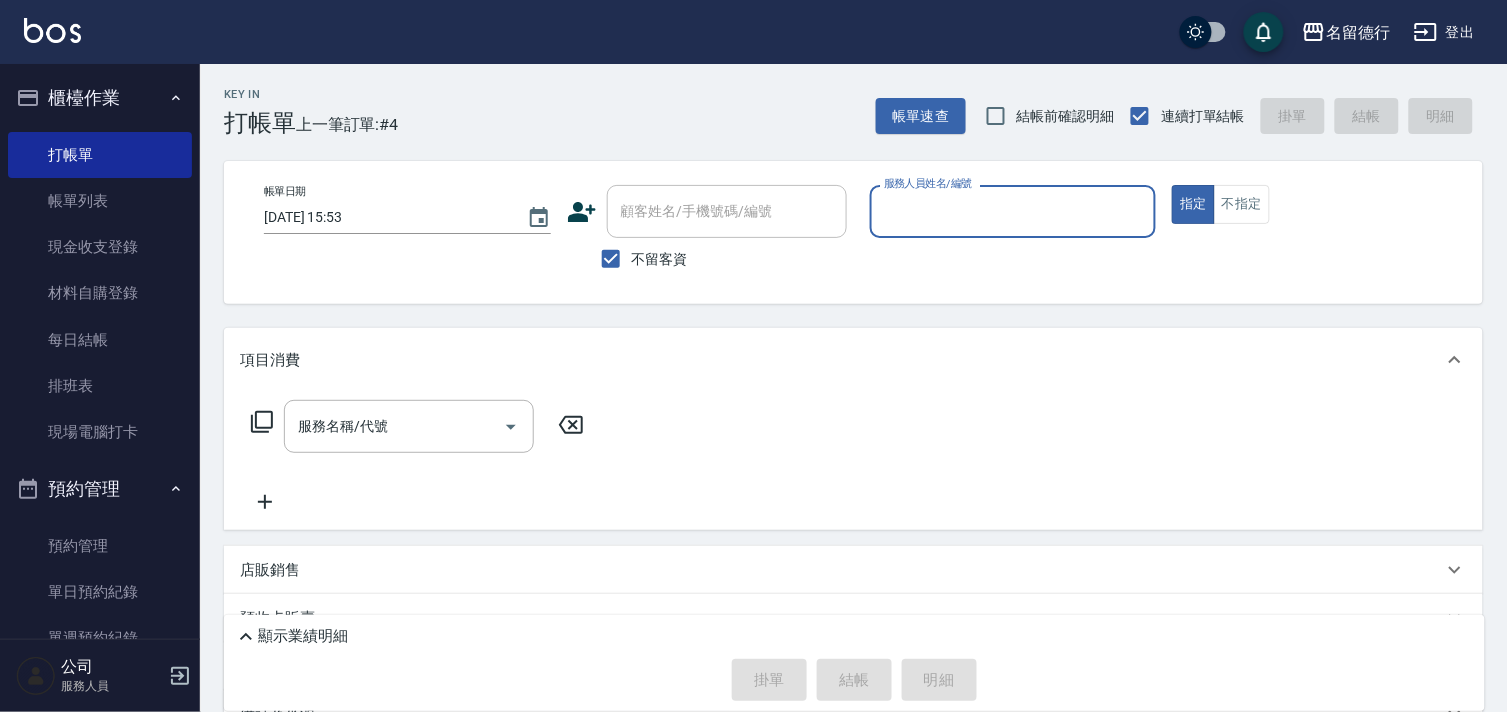 click on "服務人員姓名/編號" at bounding box center (1013, 211) 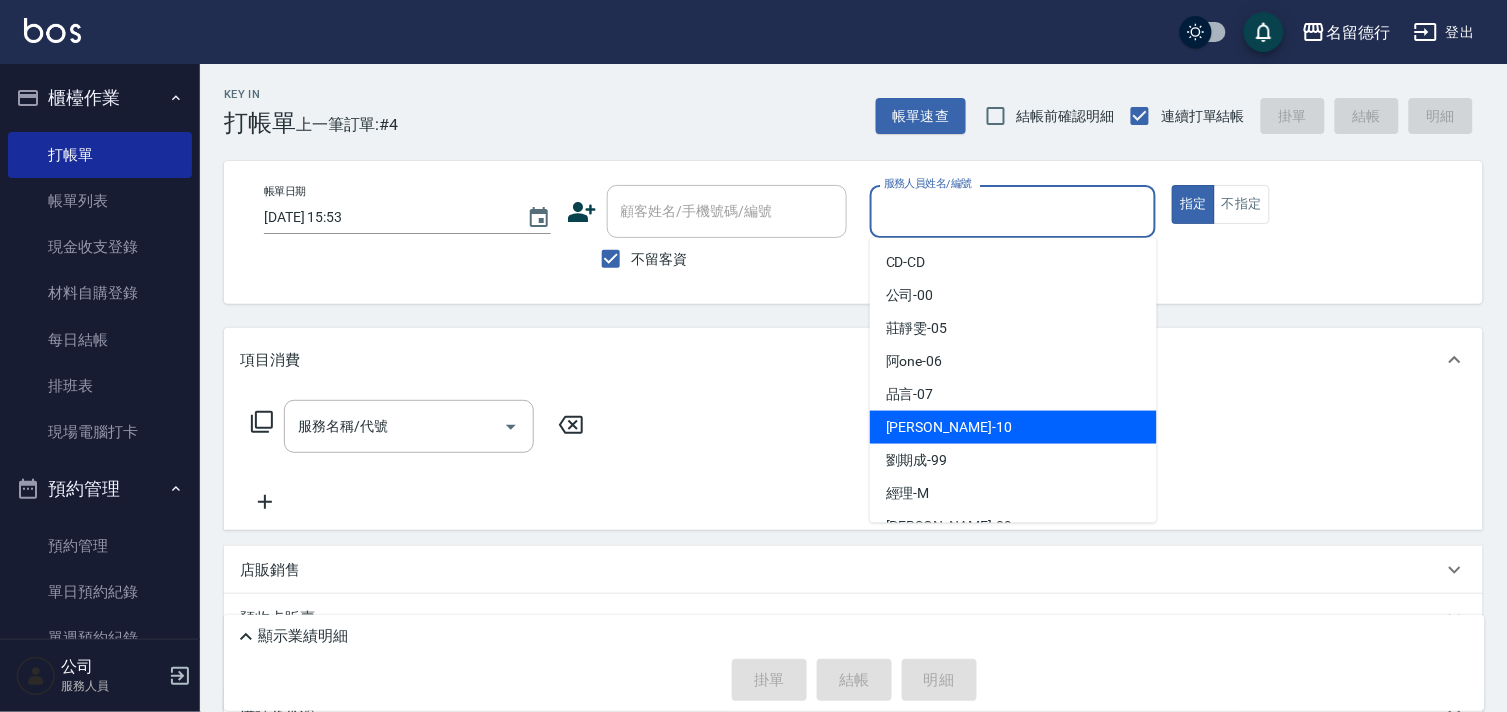 scroll, scrollTop: 28, scrollLeft: 0, axis: vertical 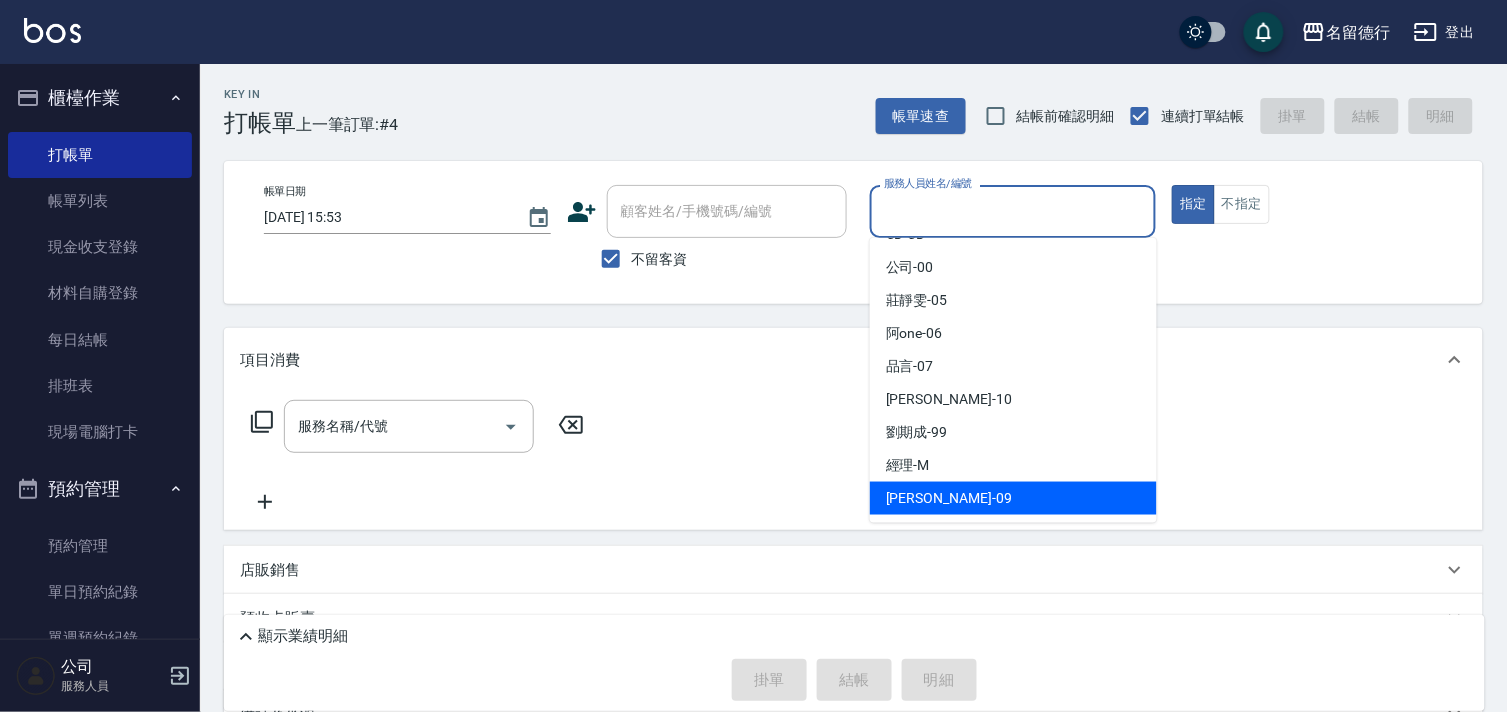 click on "[PERSON_NAME] -09" at bounding box center [949, 498] 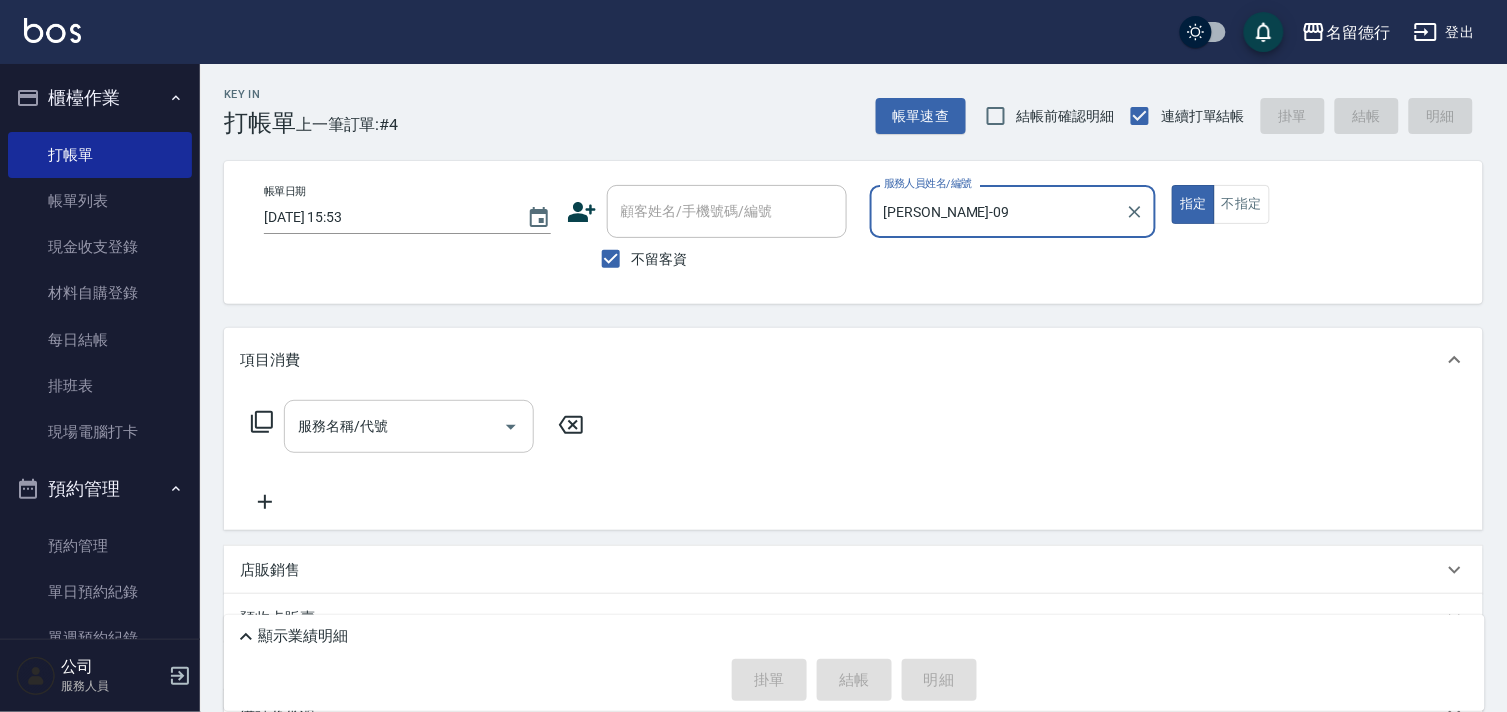click on "服務名稱/代號" at bounding box center (394, 426) 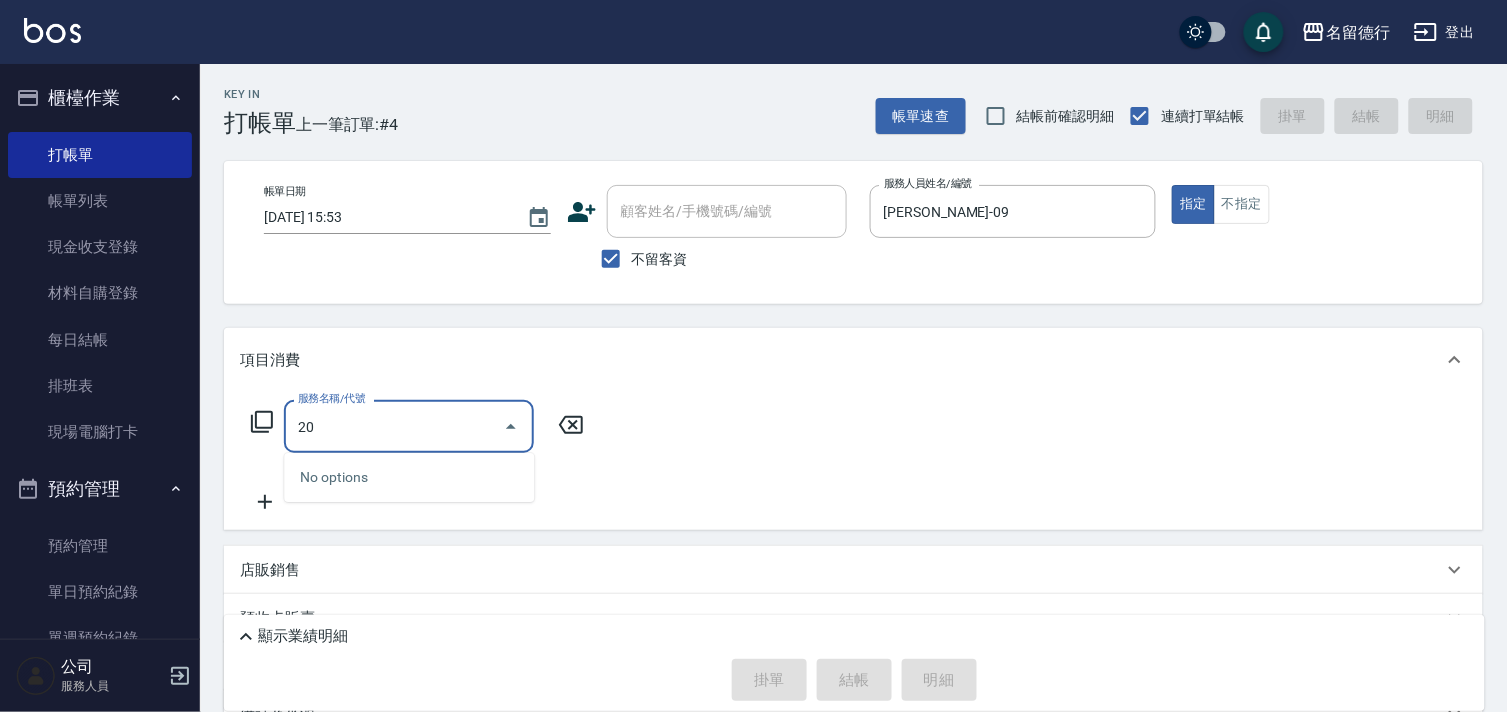 type on "2" 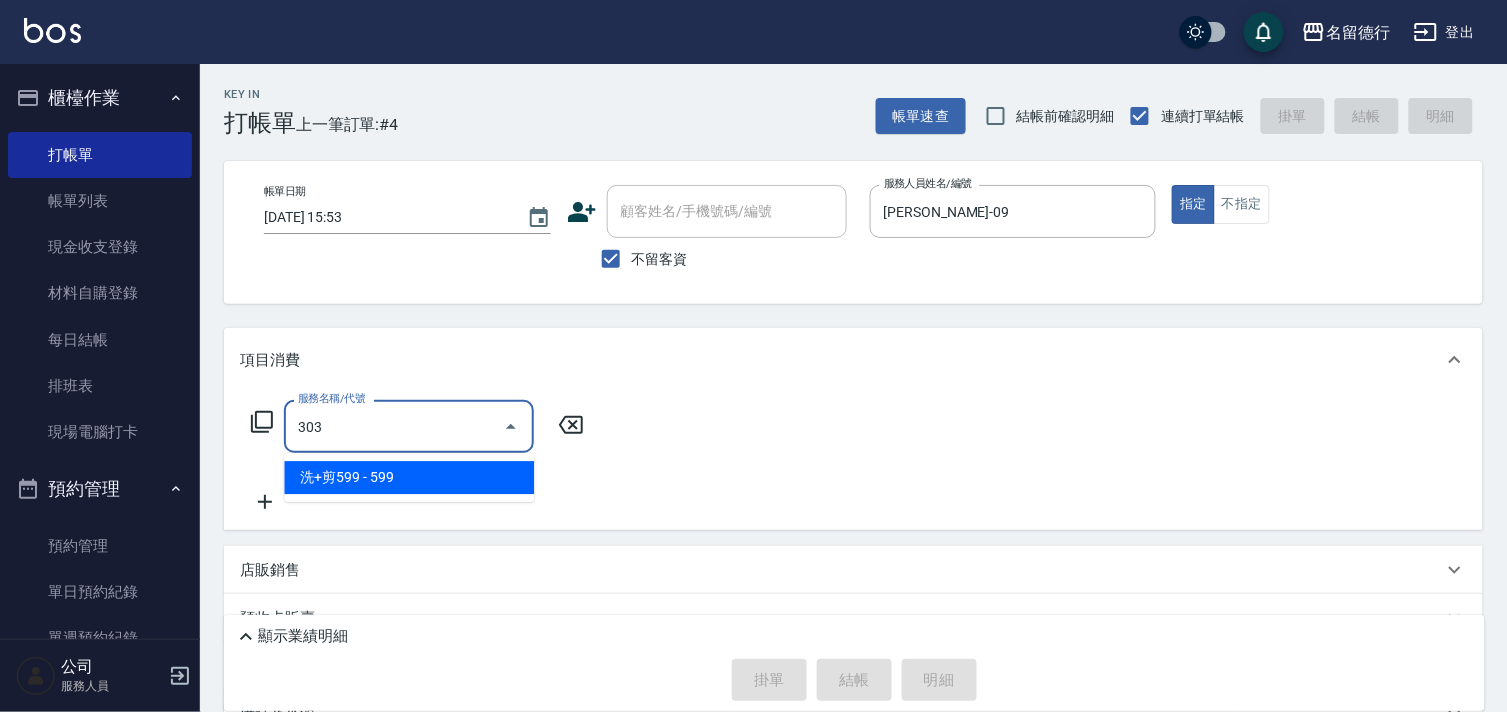 click on "洗+剪599 - 599" at bounding box center [409, 477] 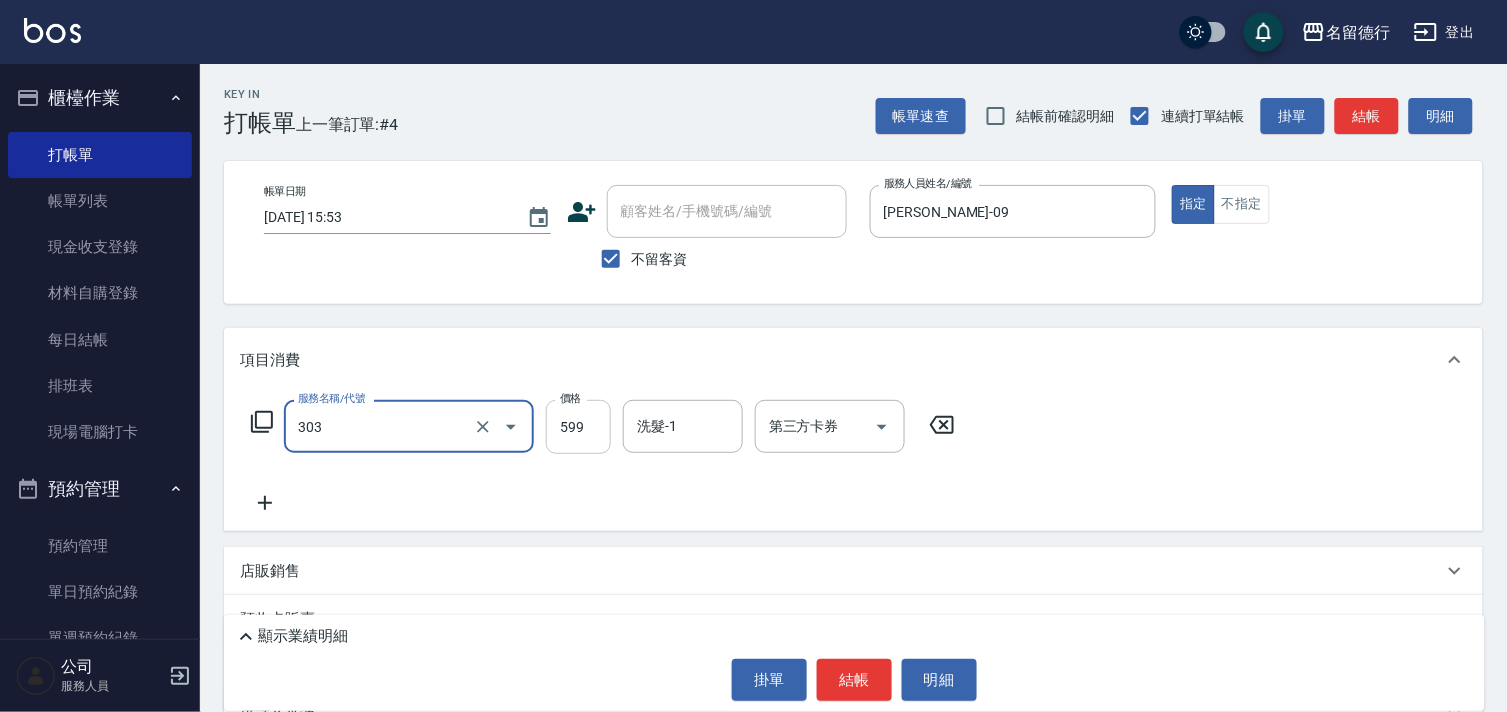 type on "洗+剪599(303)" 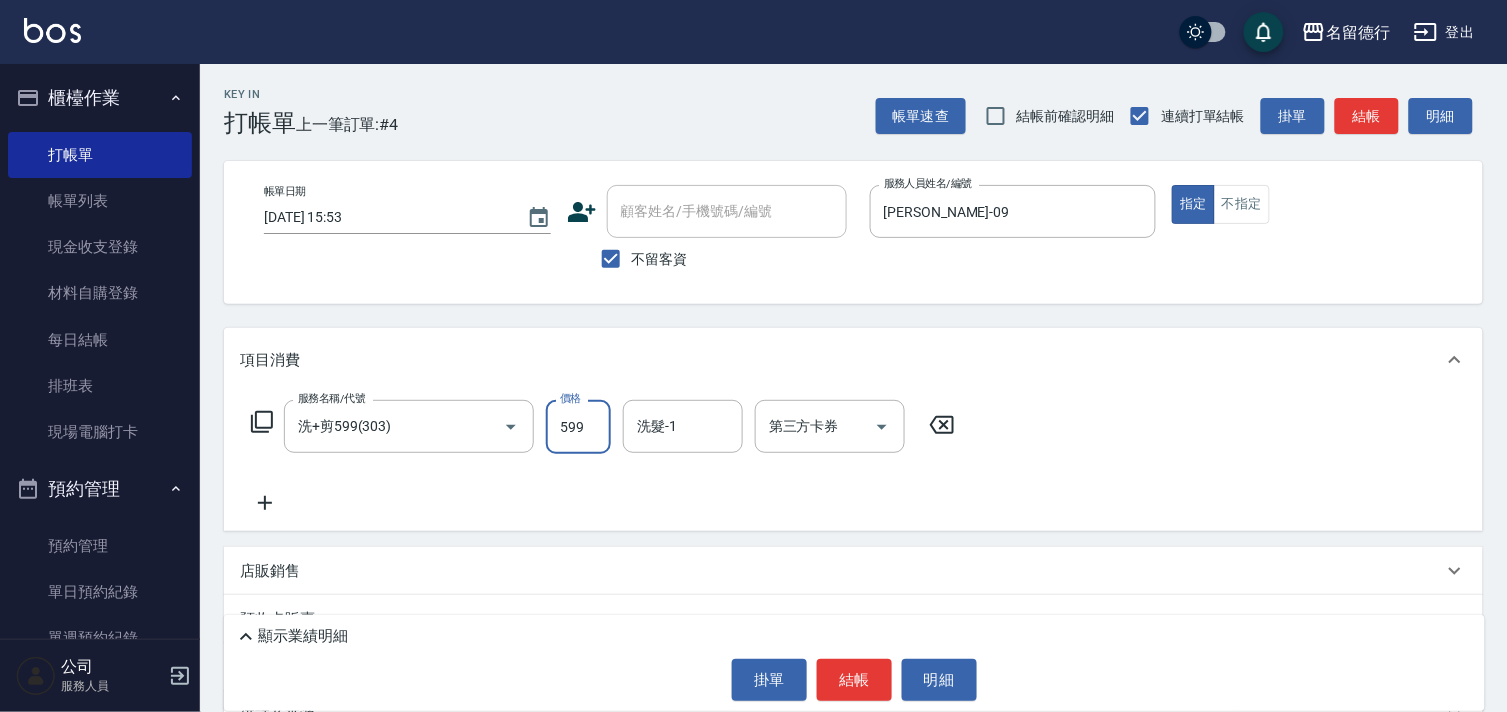 click on "599" at bounding box center (578, 427) 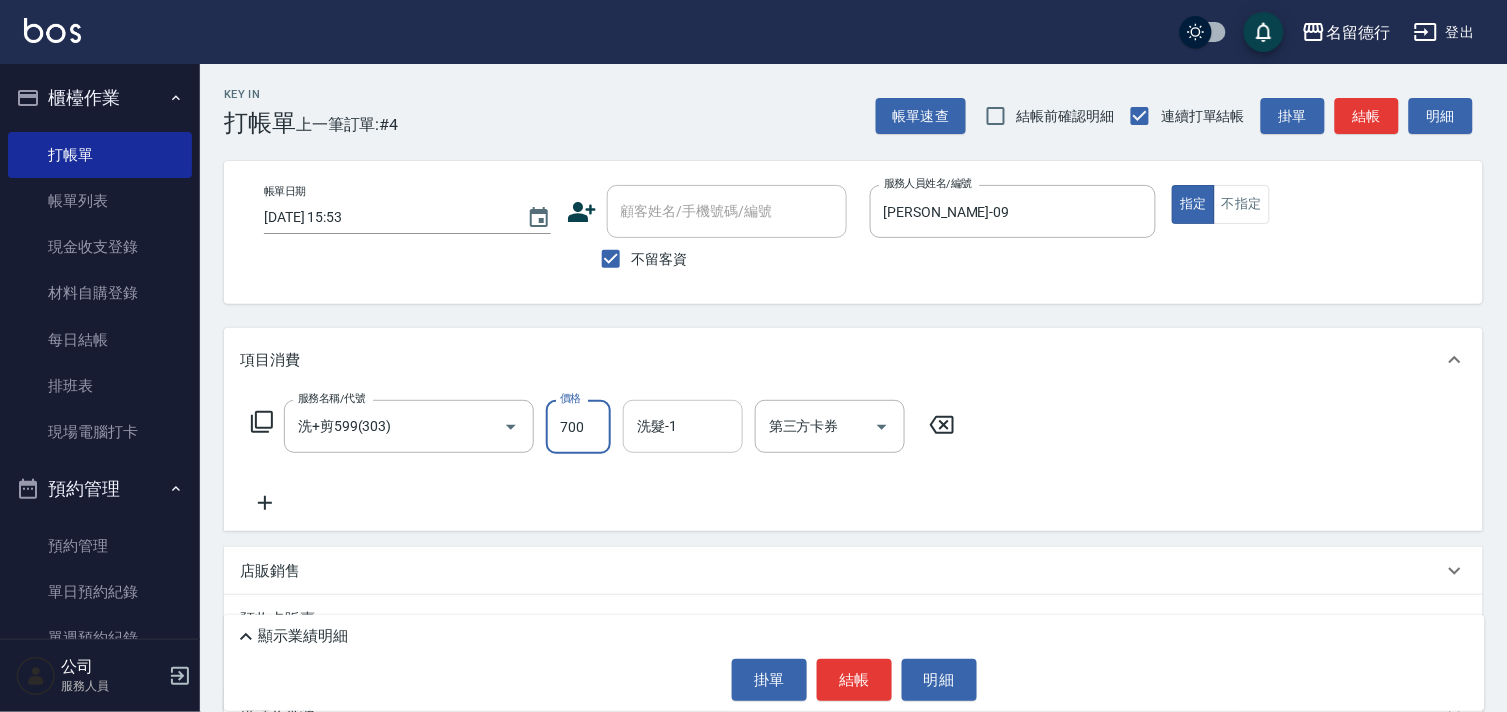 type on "700" 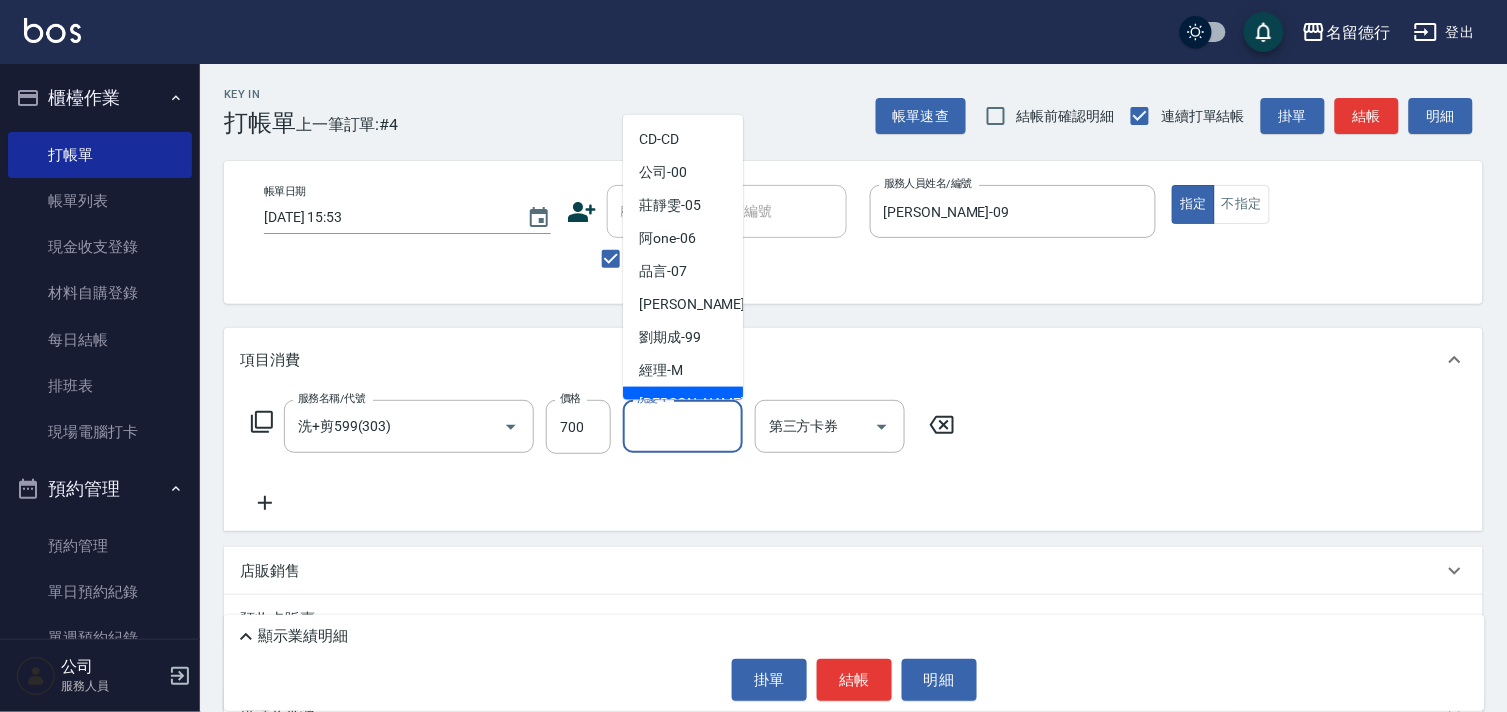 click on "[PERSON_NAME] -09" at bounding box center (702, 403) 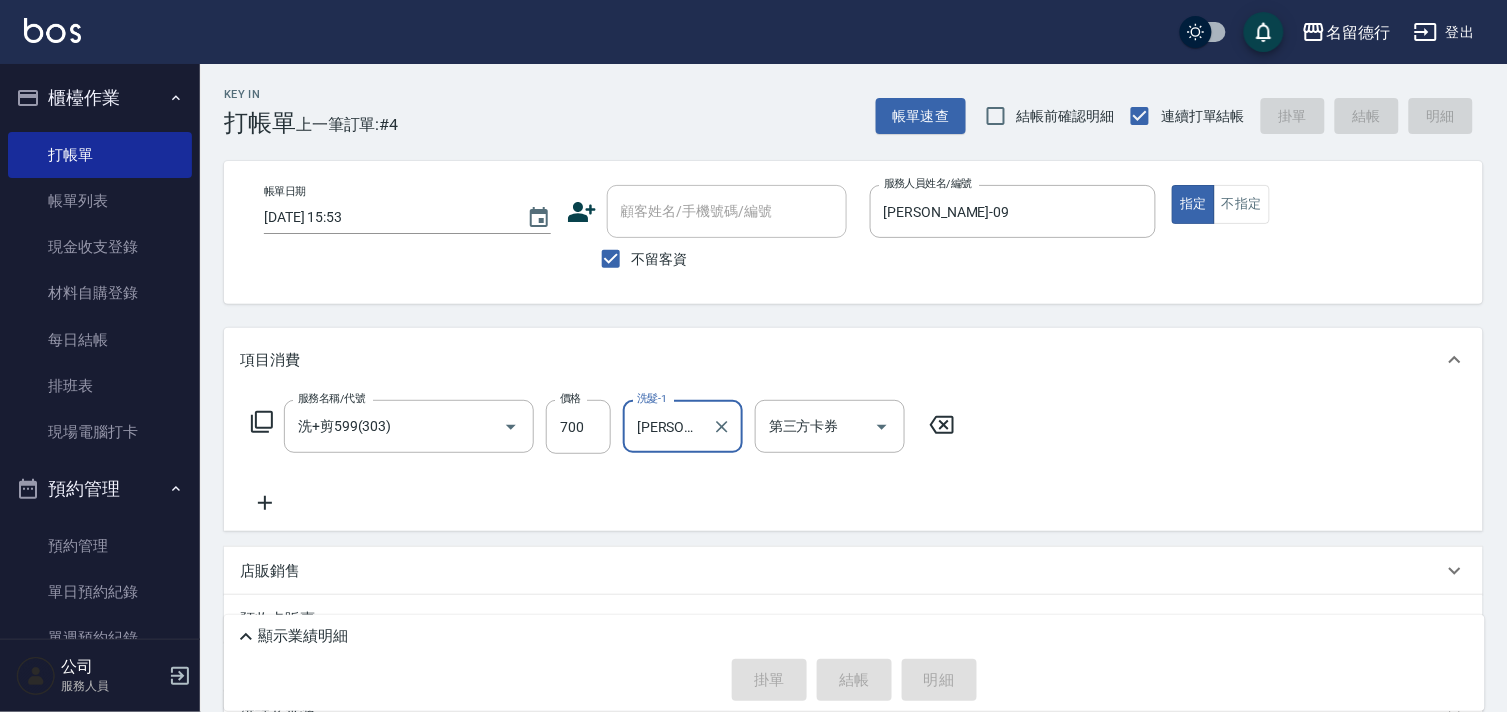 type on "[DATE] 16:57" 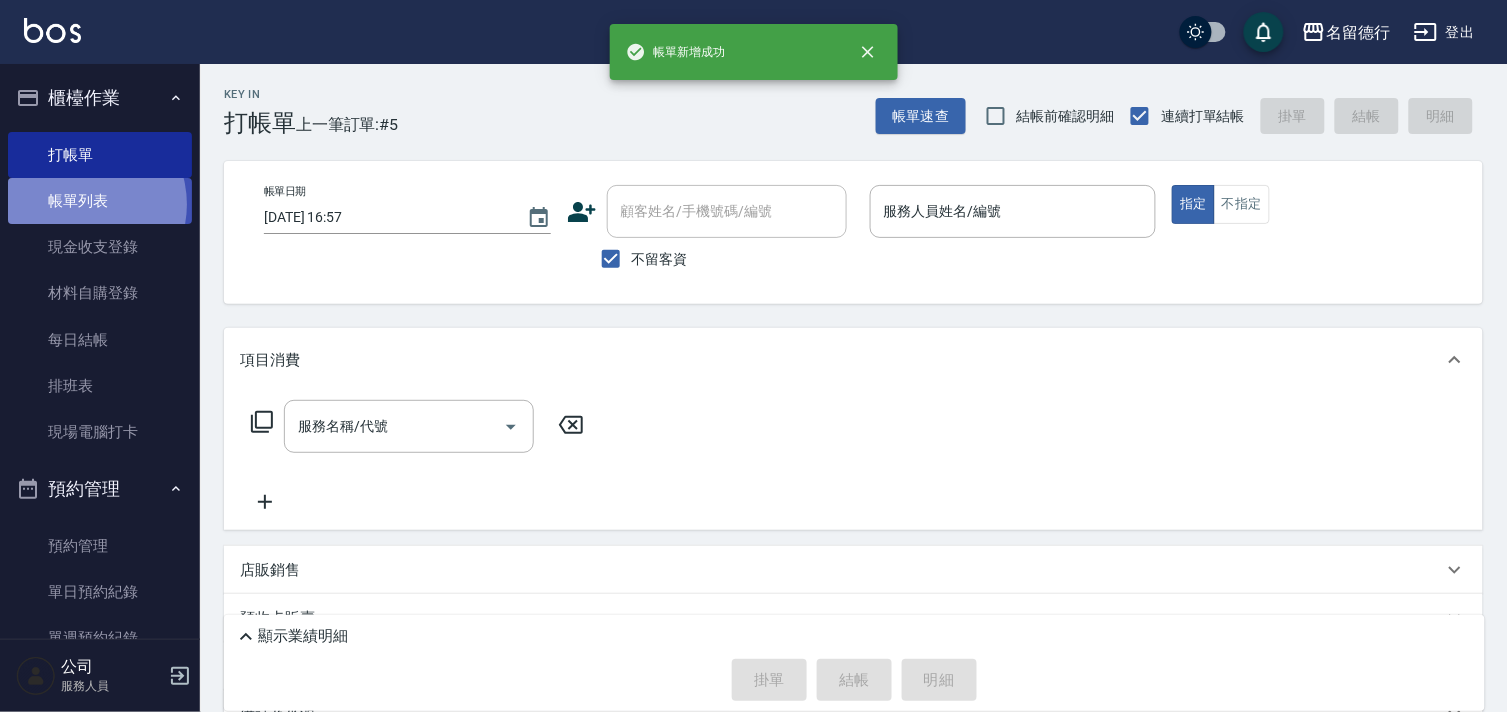 click on "帳單列表" at bounding box center [100, 201] 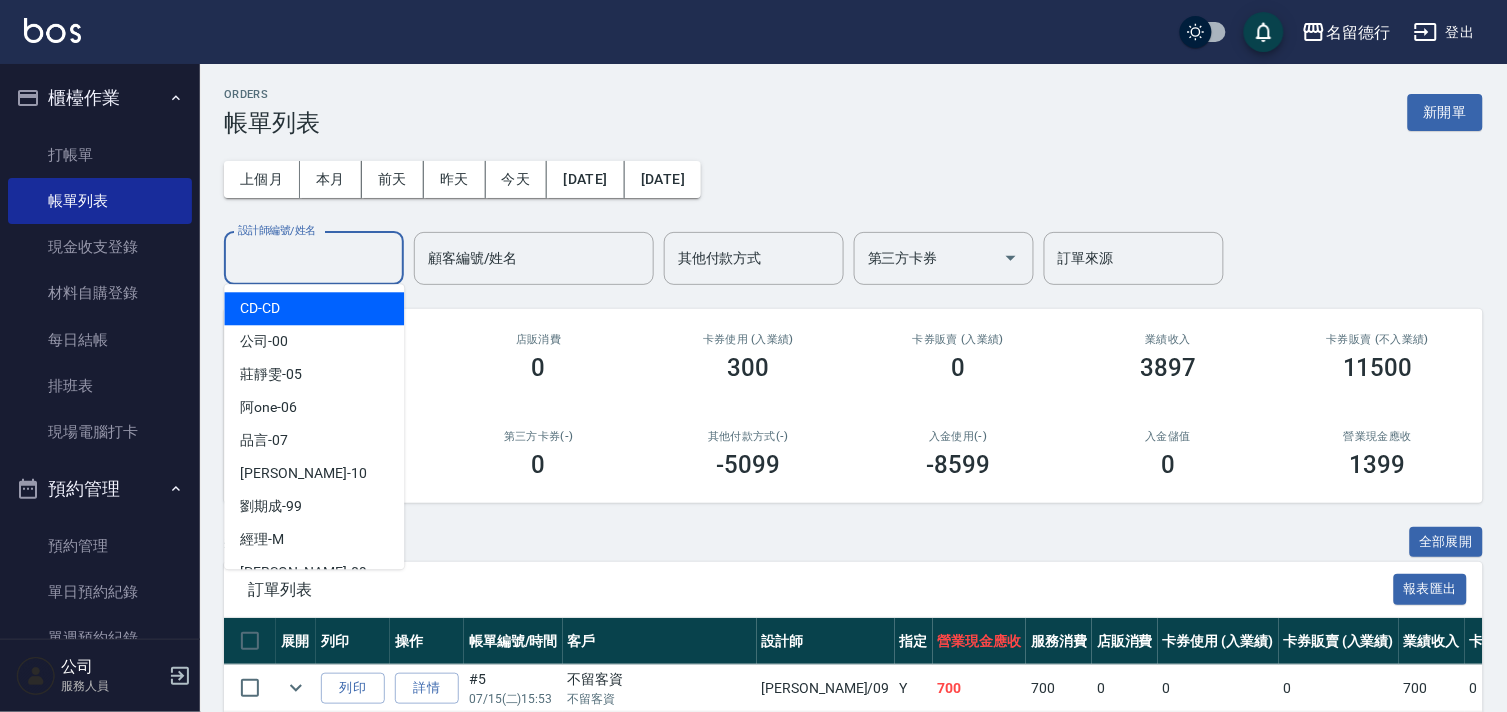 click on "設計師編號/姓名" at bounding box center (314, 258) 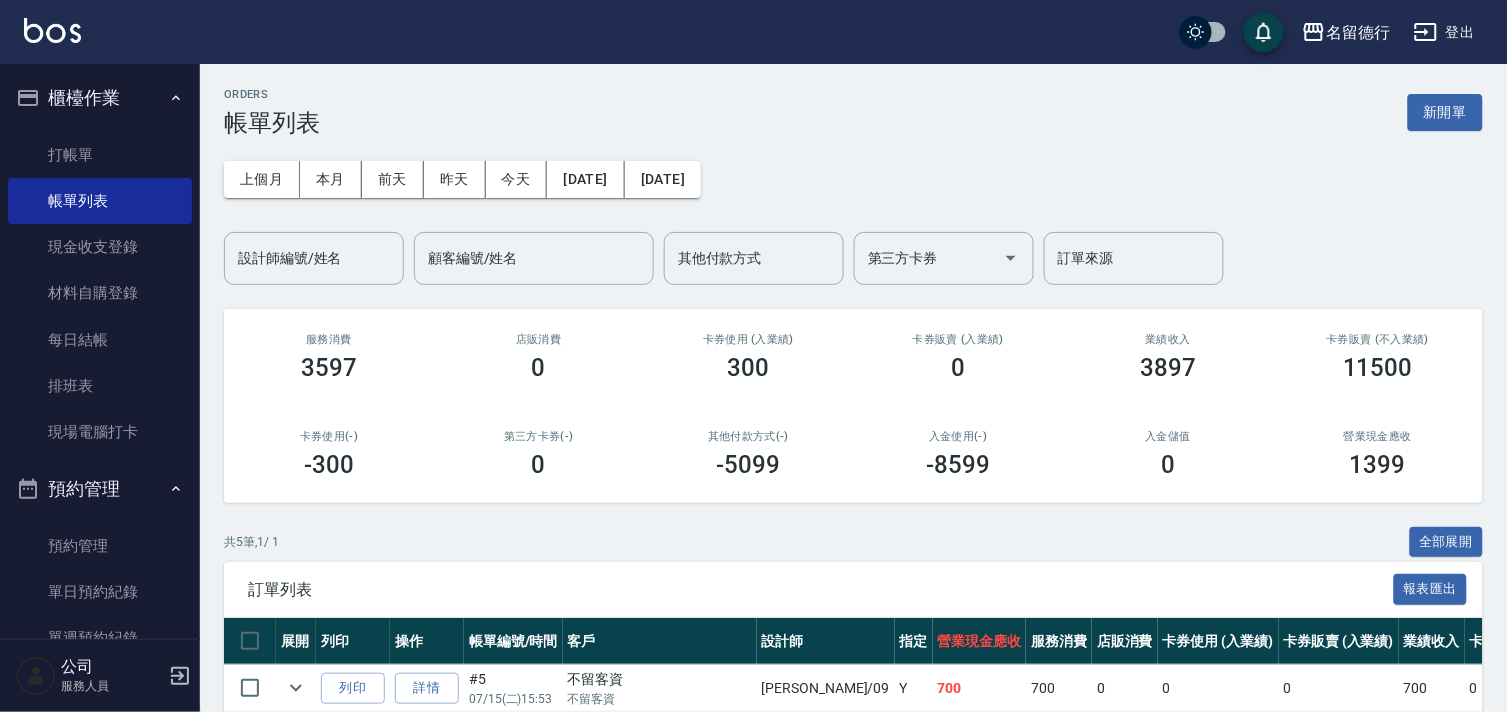 click on "訂單列表 報表匯出" at bounding box center [853, 589] 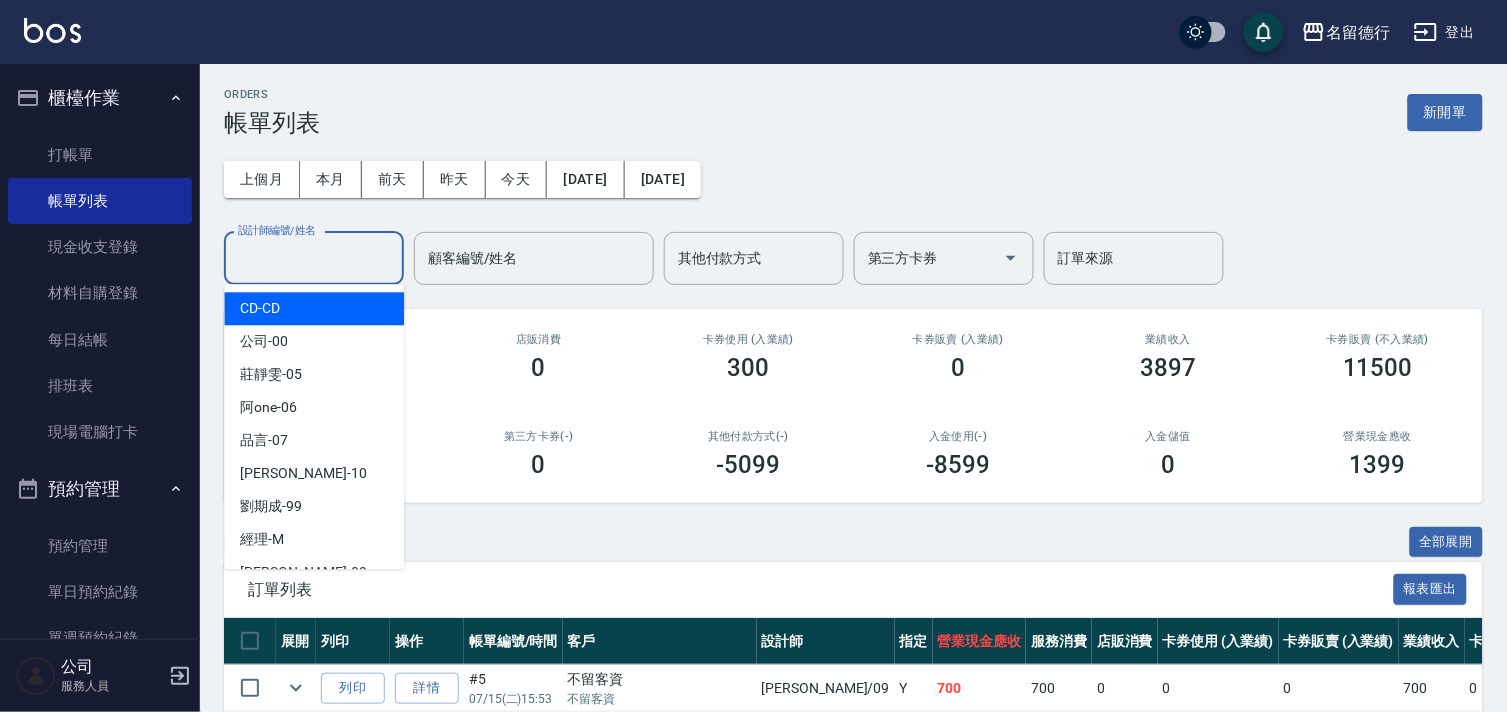 click on "設計師編號/姓名" at bounding box center [314, 258] 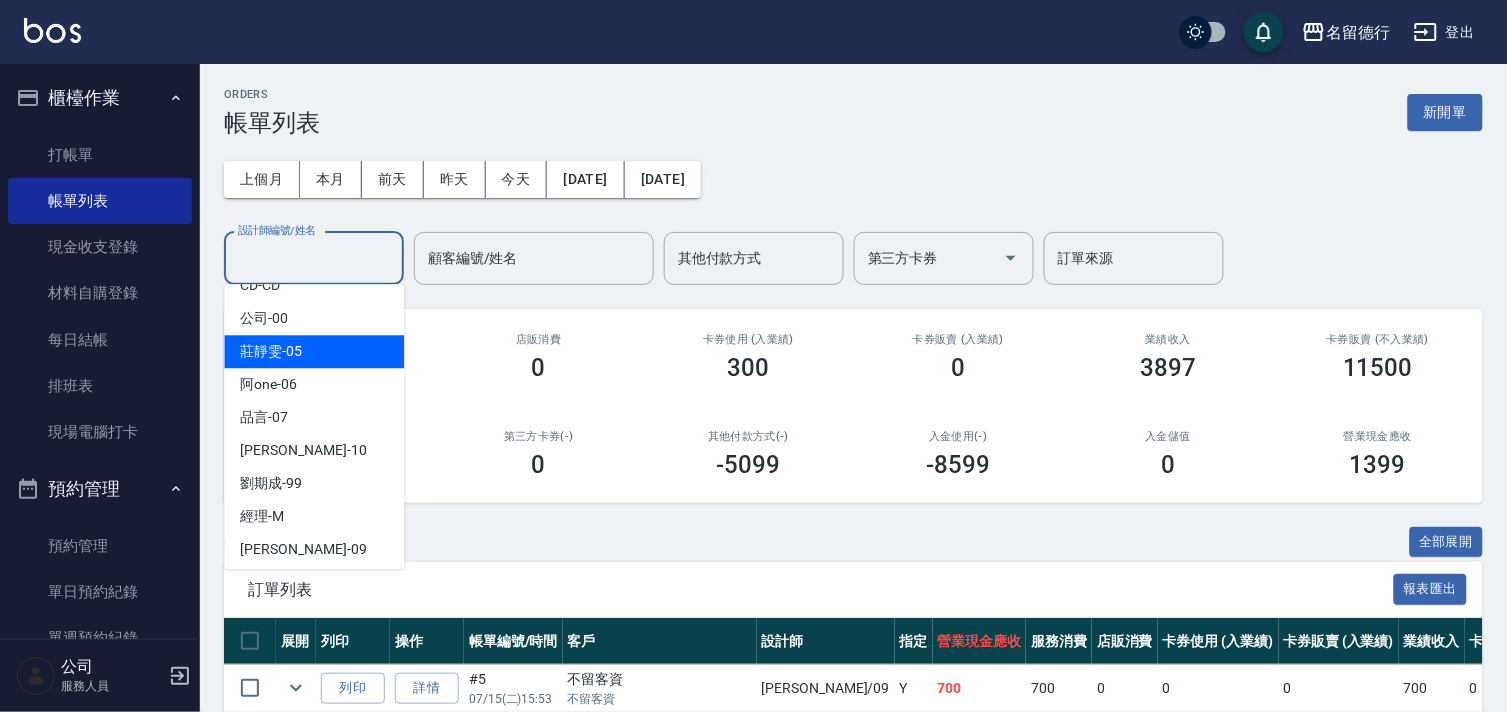 scroll, scrollTop: 28, scrollLeft: 0, axis: vertical 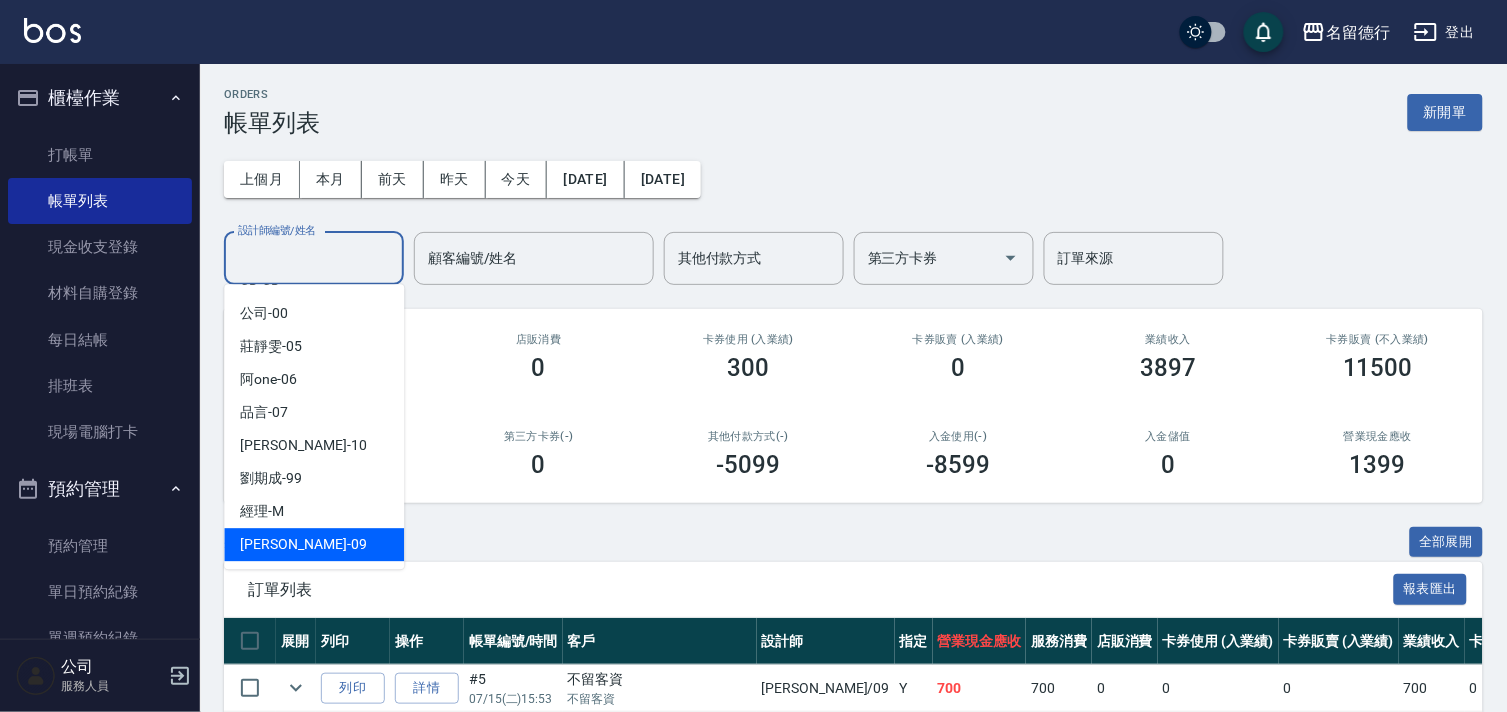 click on "[PERSON_NAME] -09" at bounding box center [303, 544] 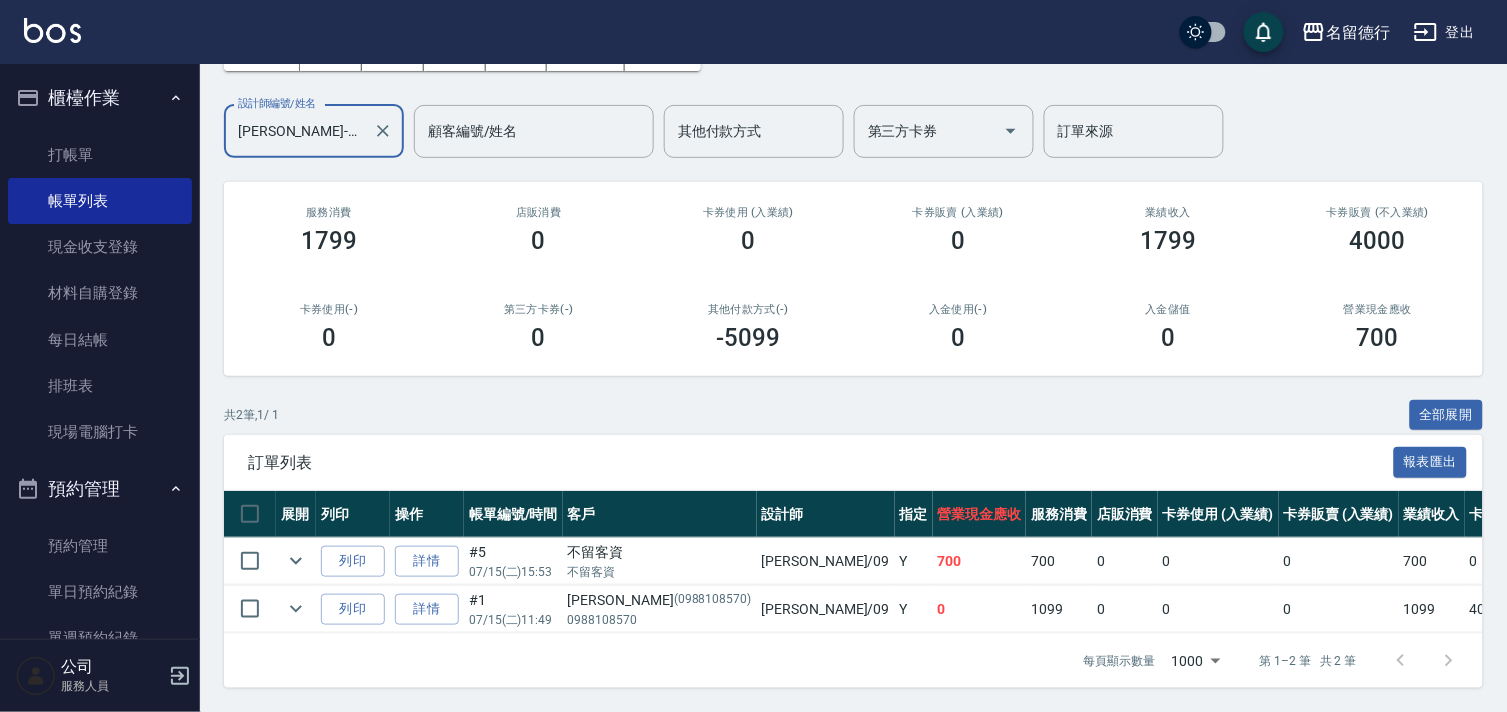 scroll, scrollTop: 144, scrollLeft: 0, axis: vertical 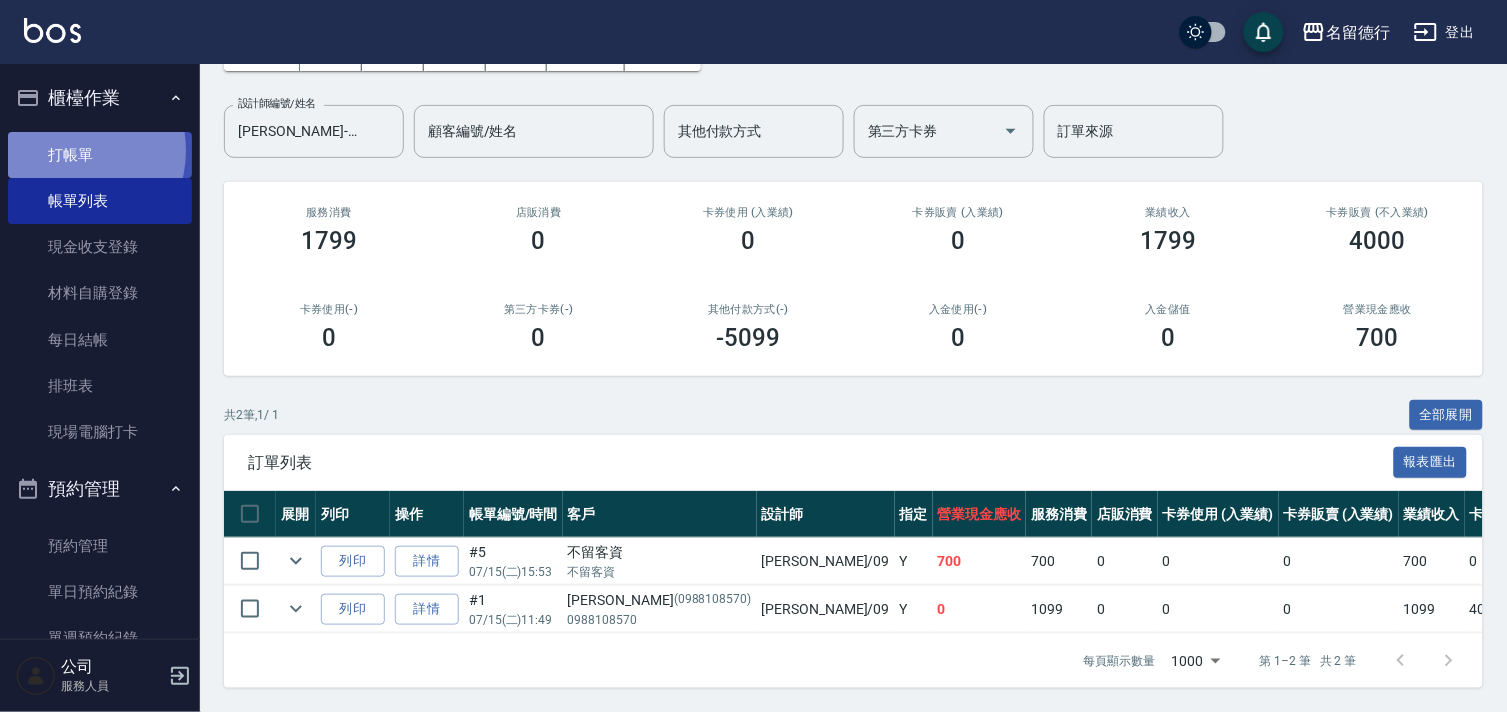 click on "打帳單" at bounding box center (100, 155) 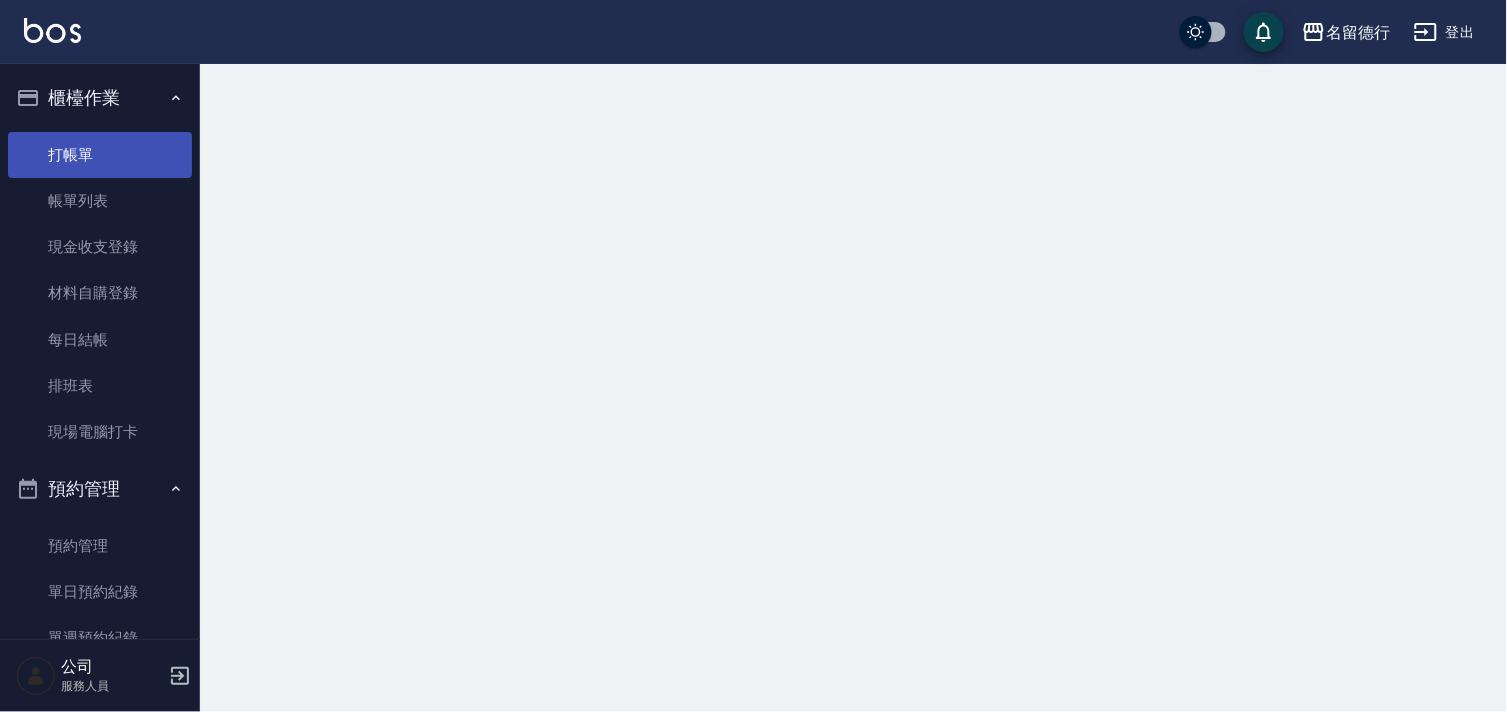 scroll, scrollTop: 0, scrollLeft: 0, axis: both 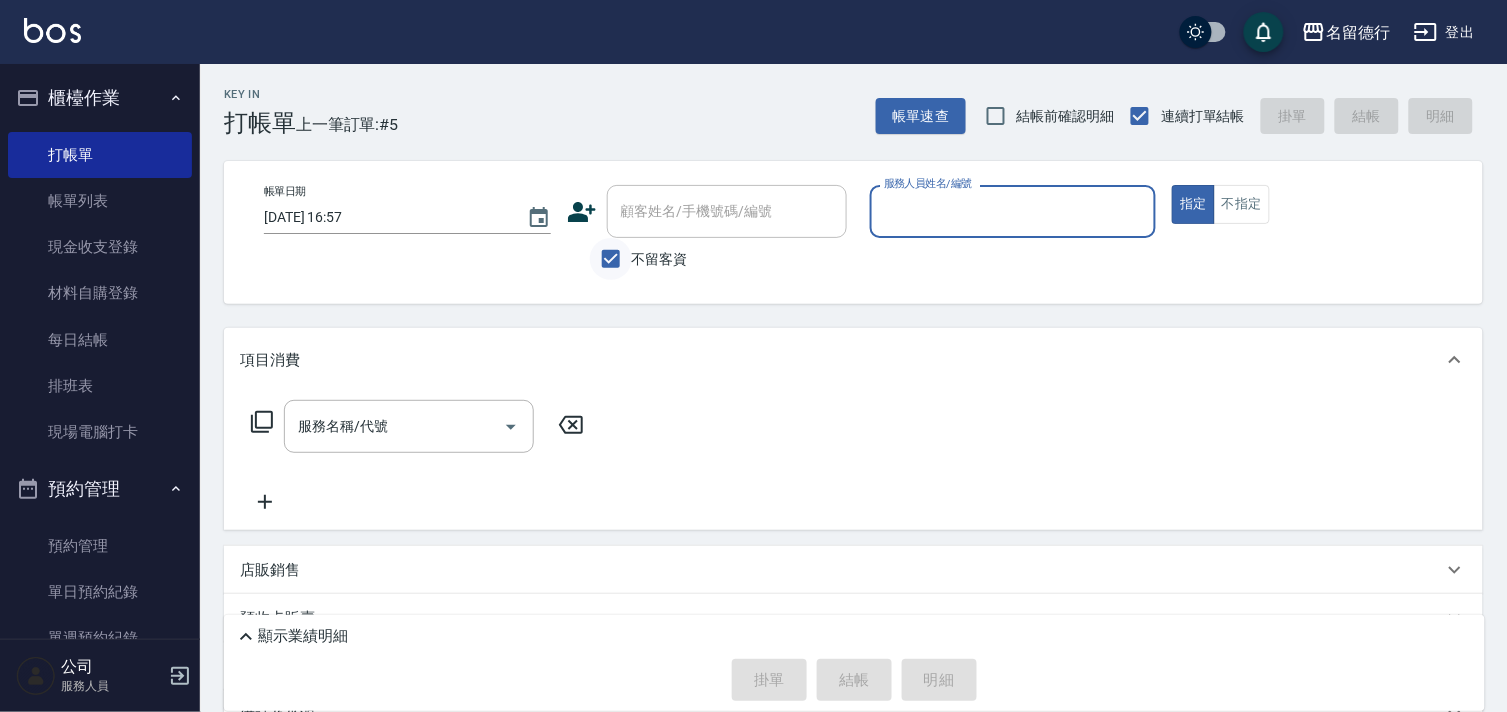 click on "不留客資" at bounding box center (611, 259) 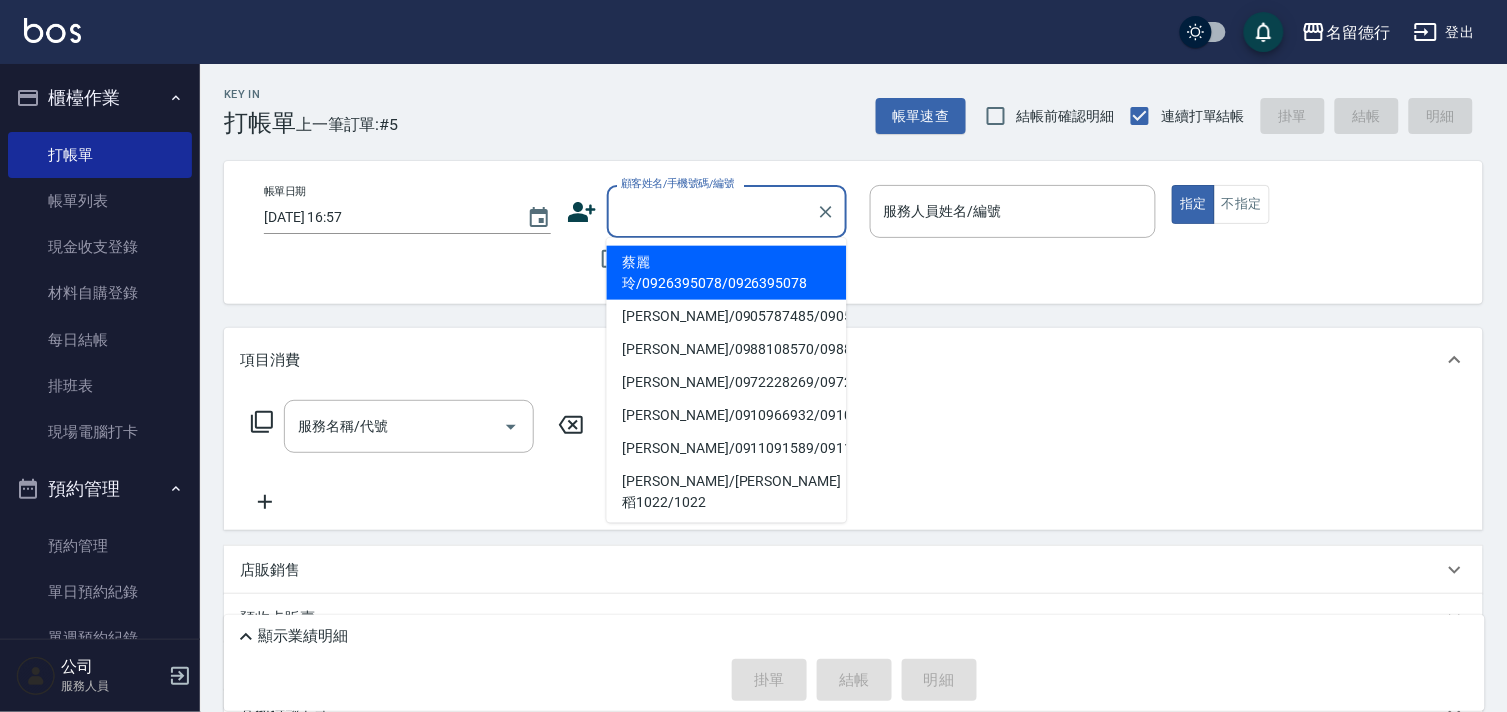 click on "顧客姓名/手機號碼/編號" at bounding box center (712, 211) 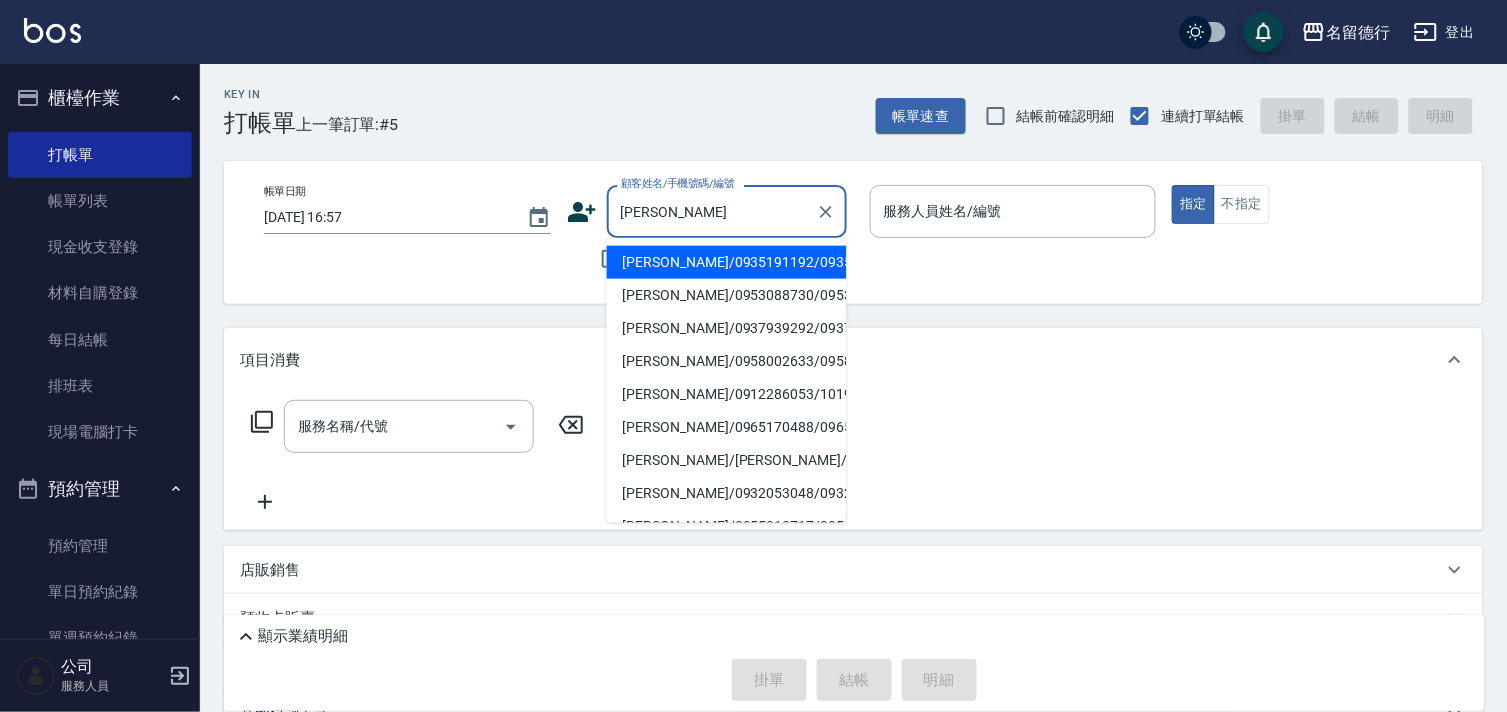 click on "[PERSON_NAME]/0953088730/0953088730" at bounding box center [727, 295] 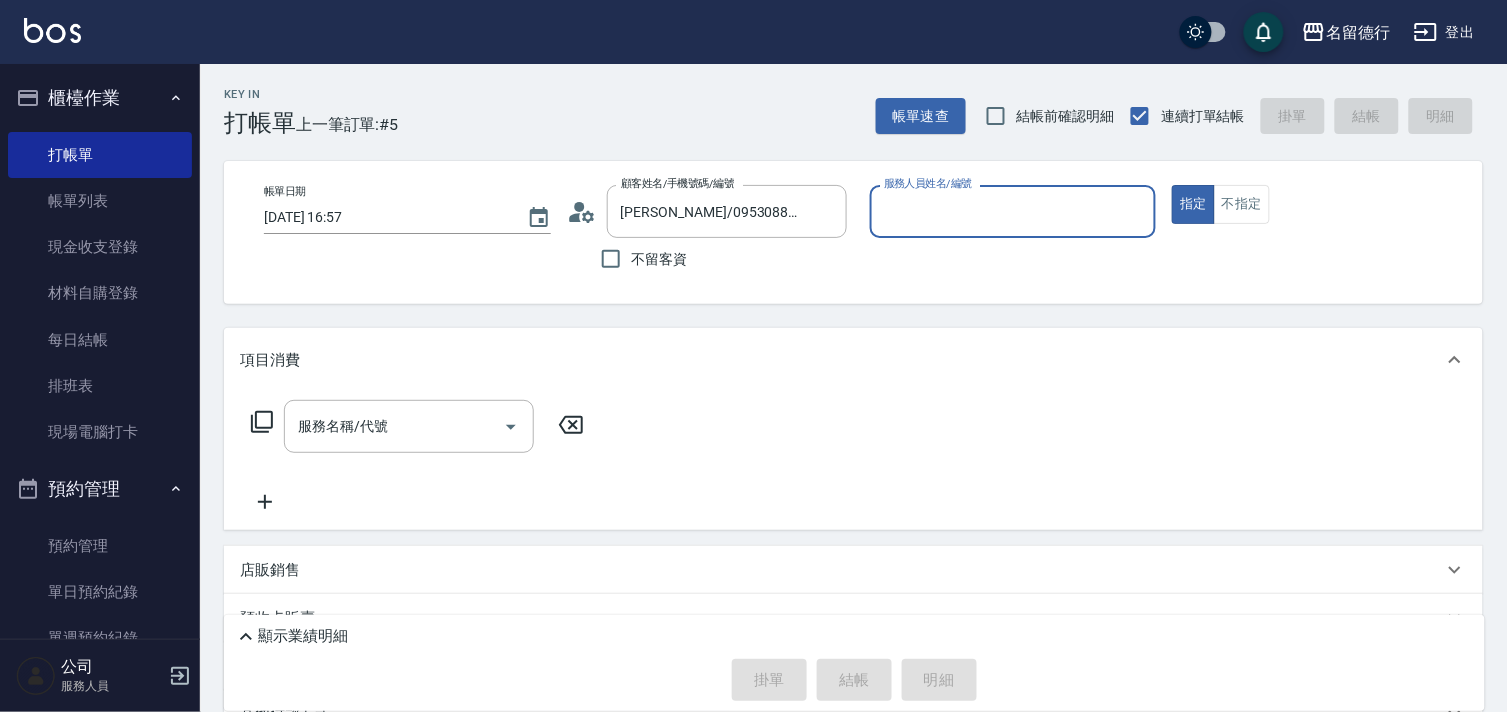 type on "婉如-10" 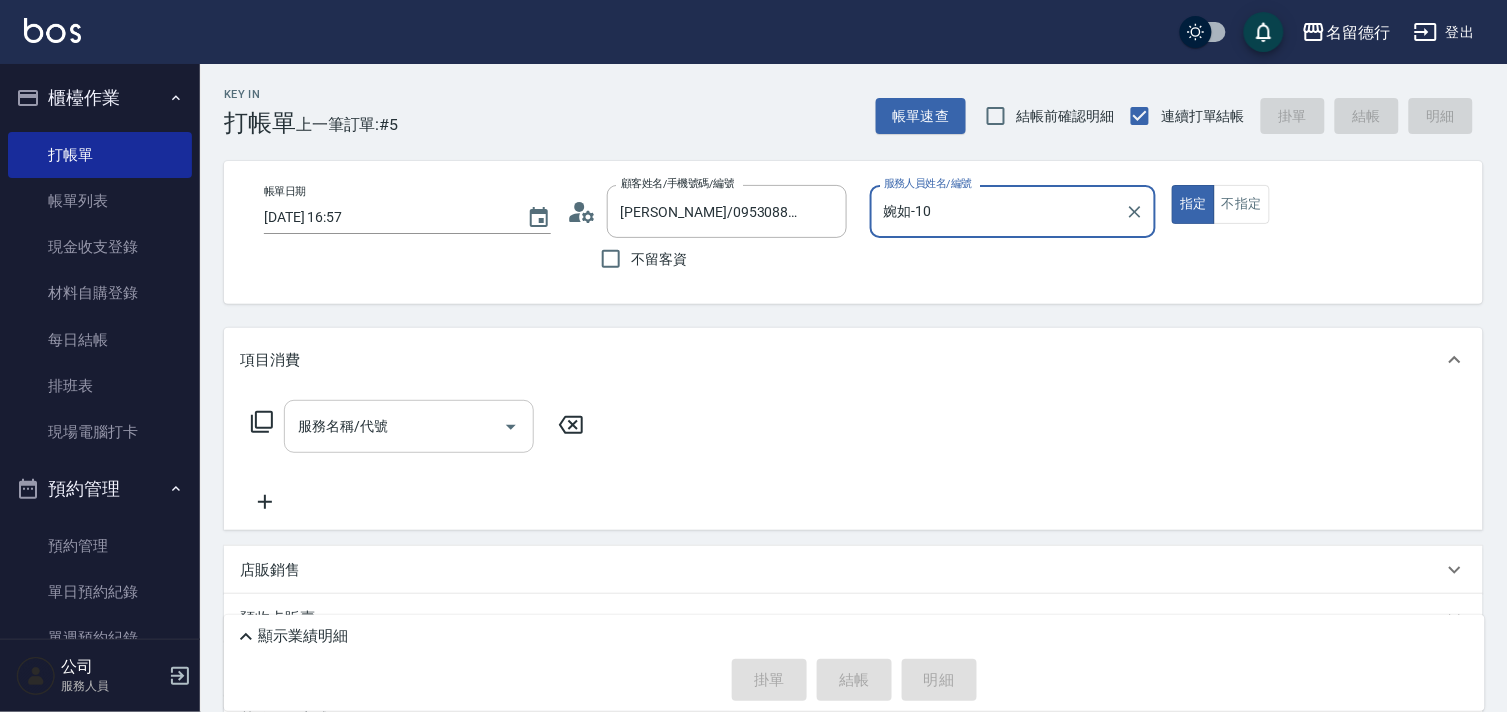 click on "服務名稱/代號" at bounding box center [394, 426] 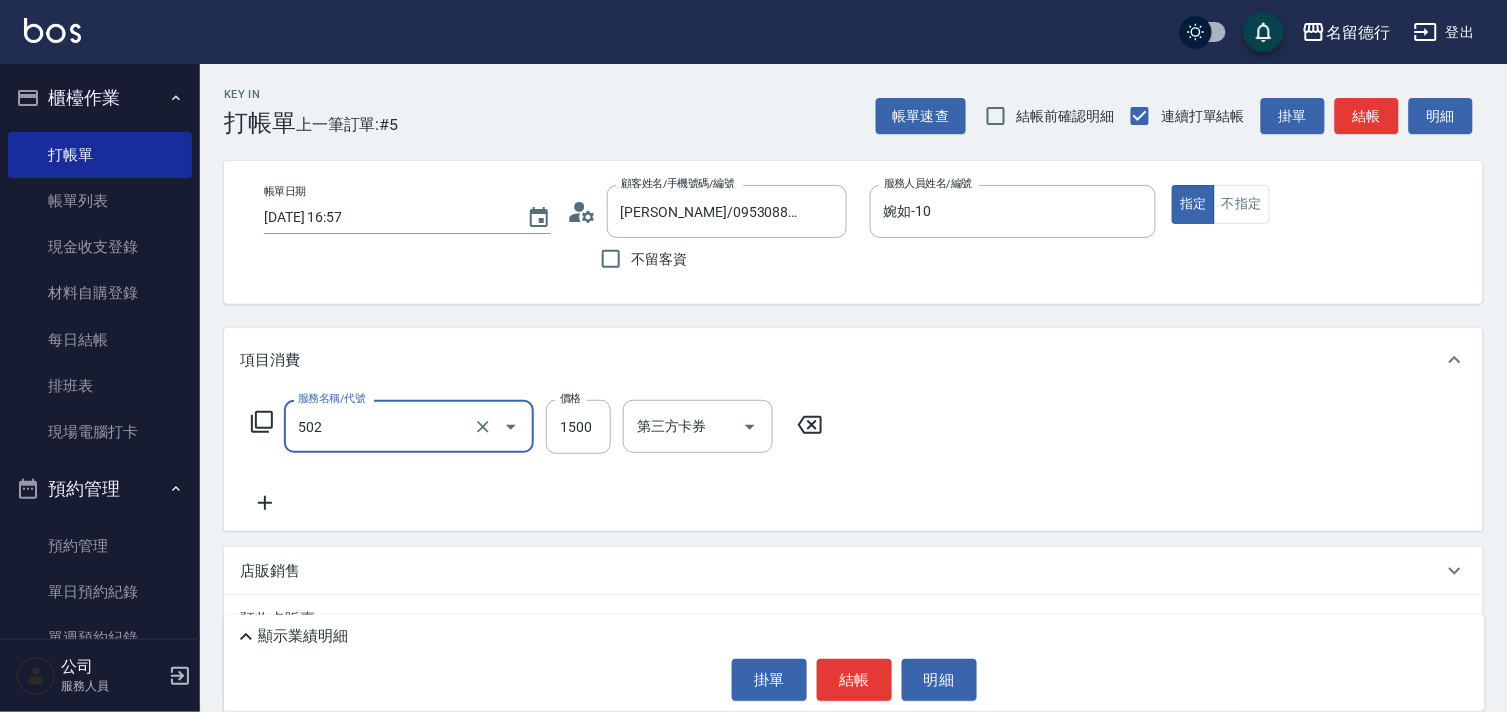 type on "染髮(502)" 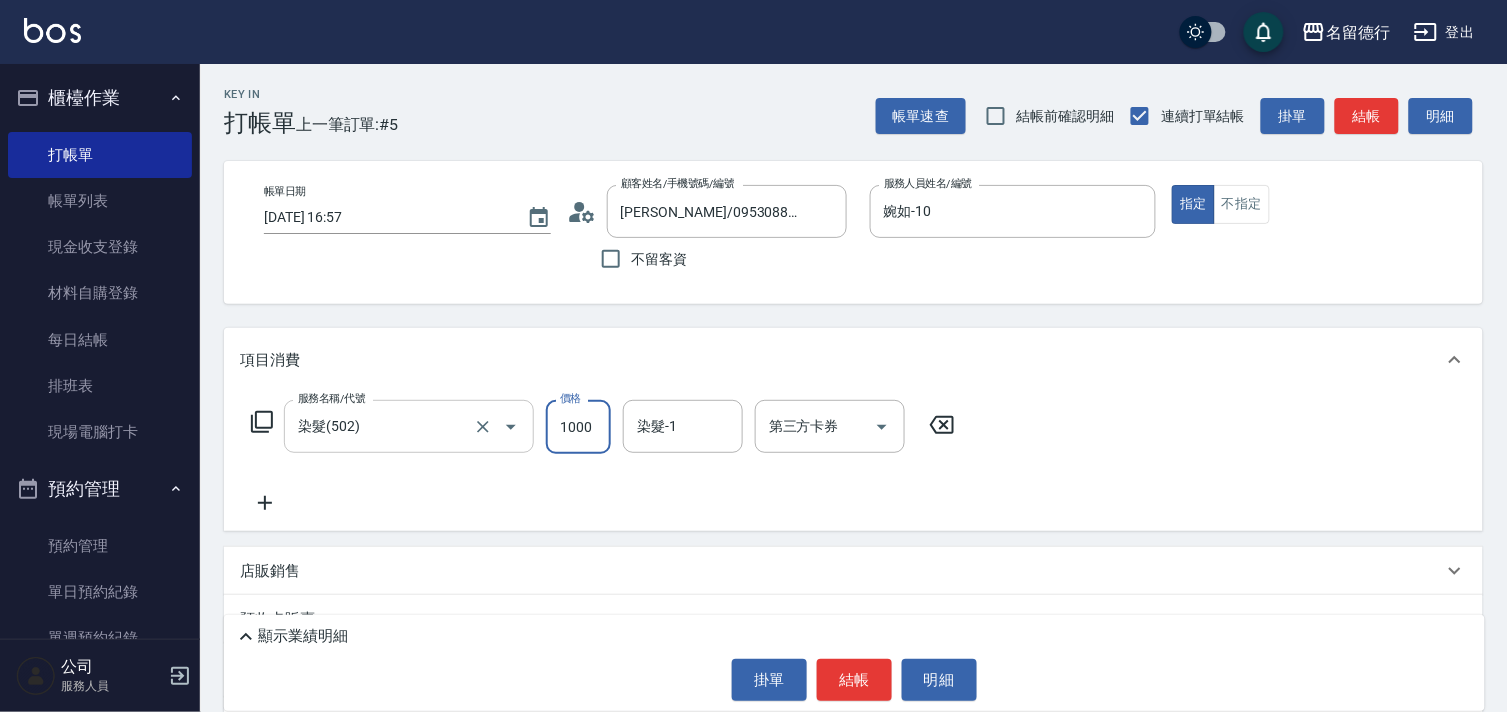 type on "1000" 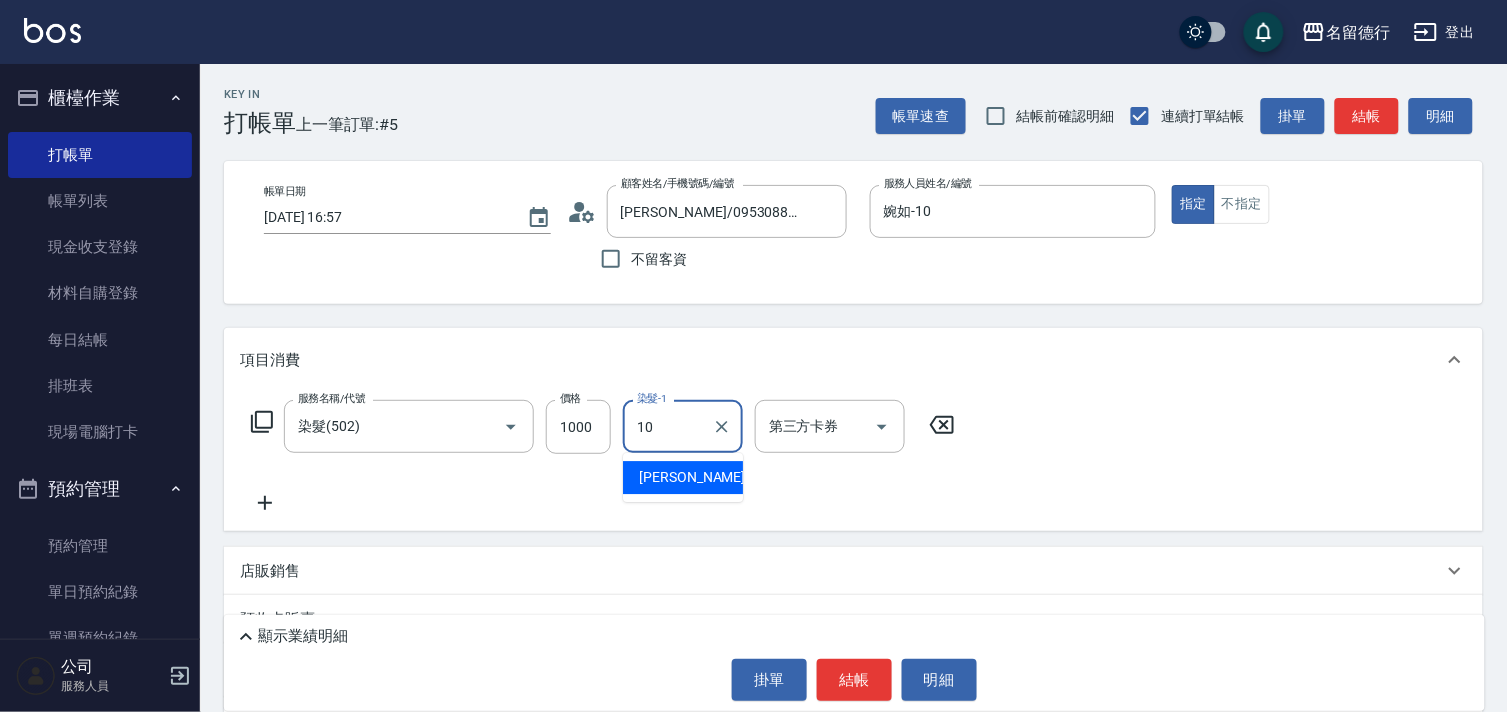 type on "婉如-10" 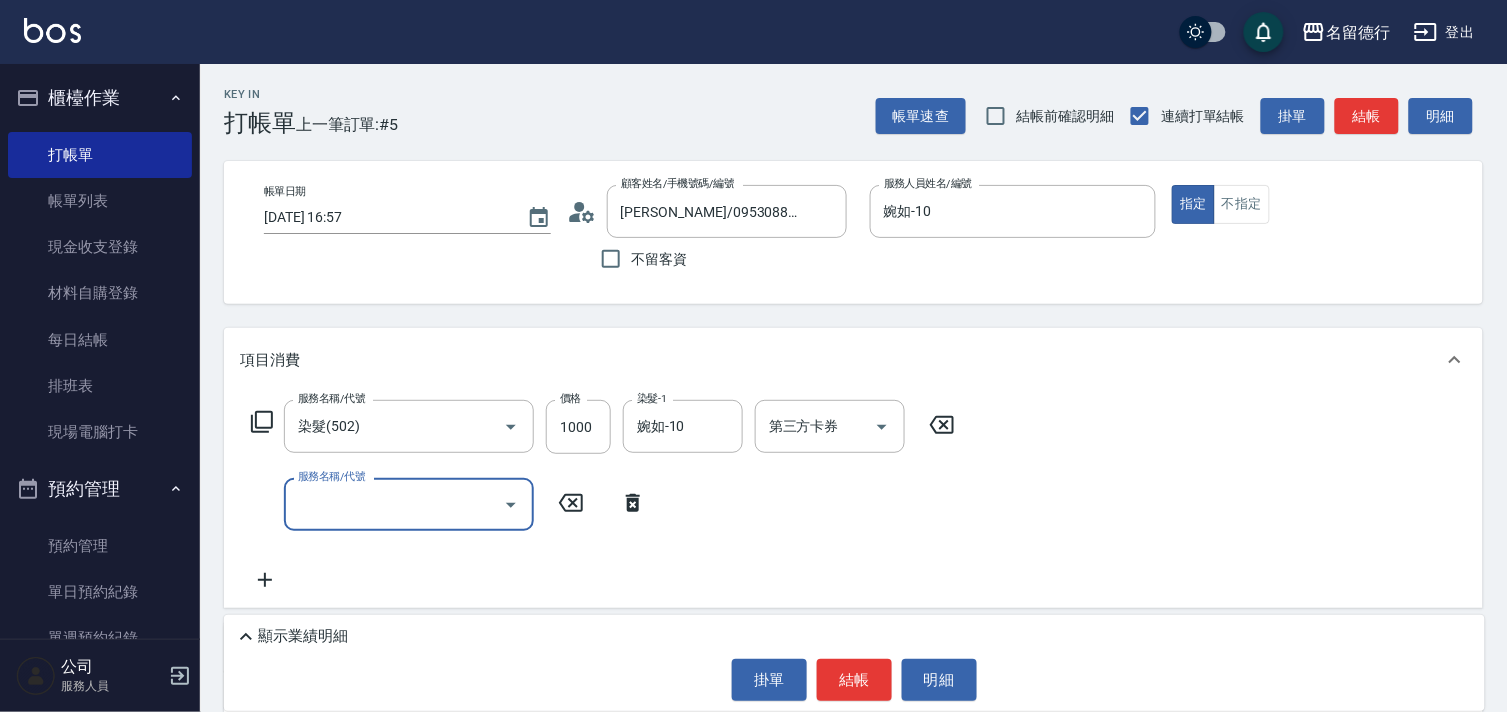 scroll, scrollTop: 267, scrollLeft: 0, axis: vertical 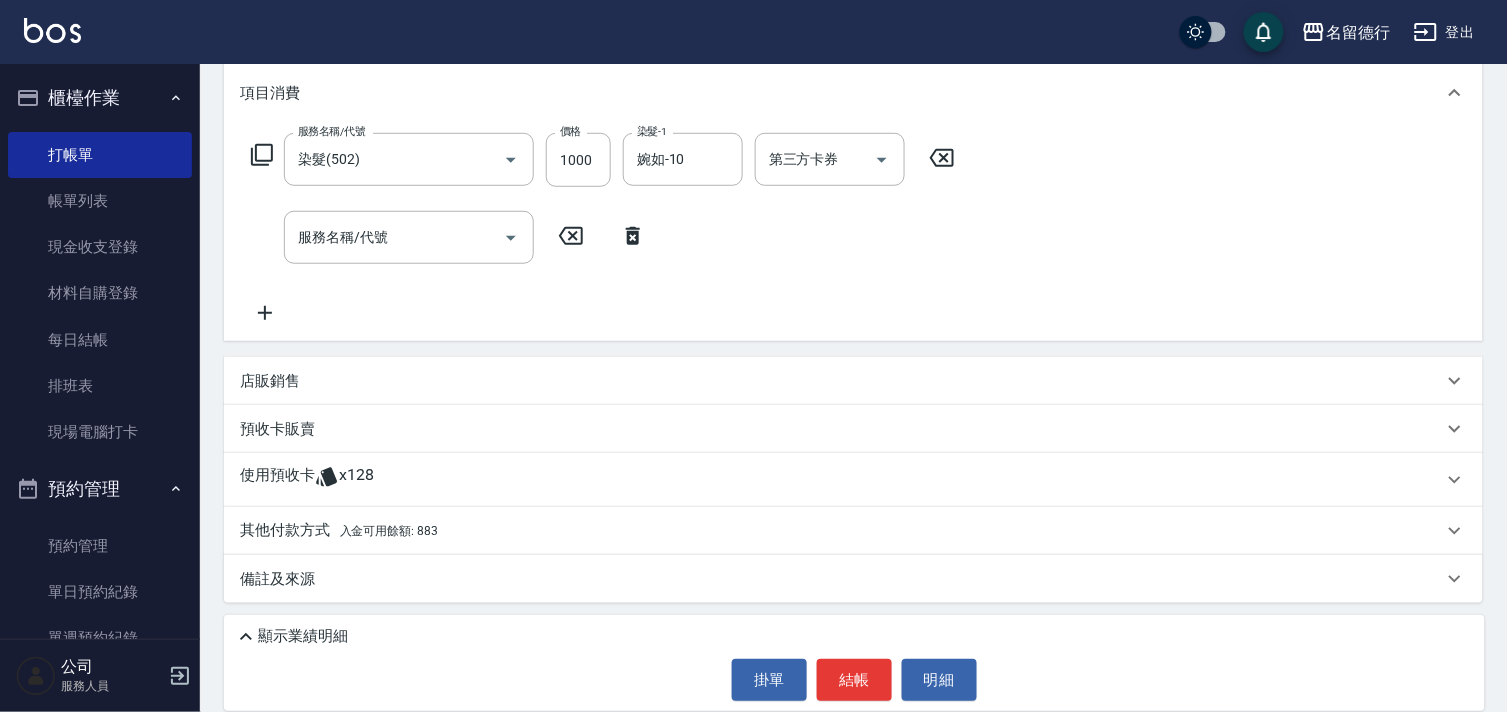 click on "預收卡販賣" at bounding box center (277, 429) 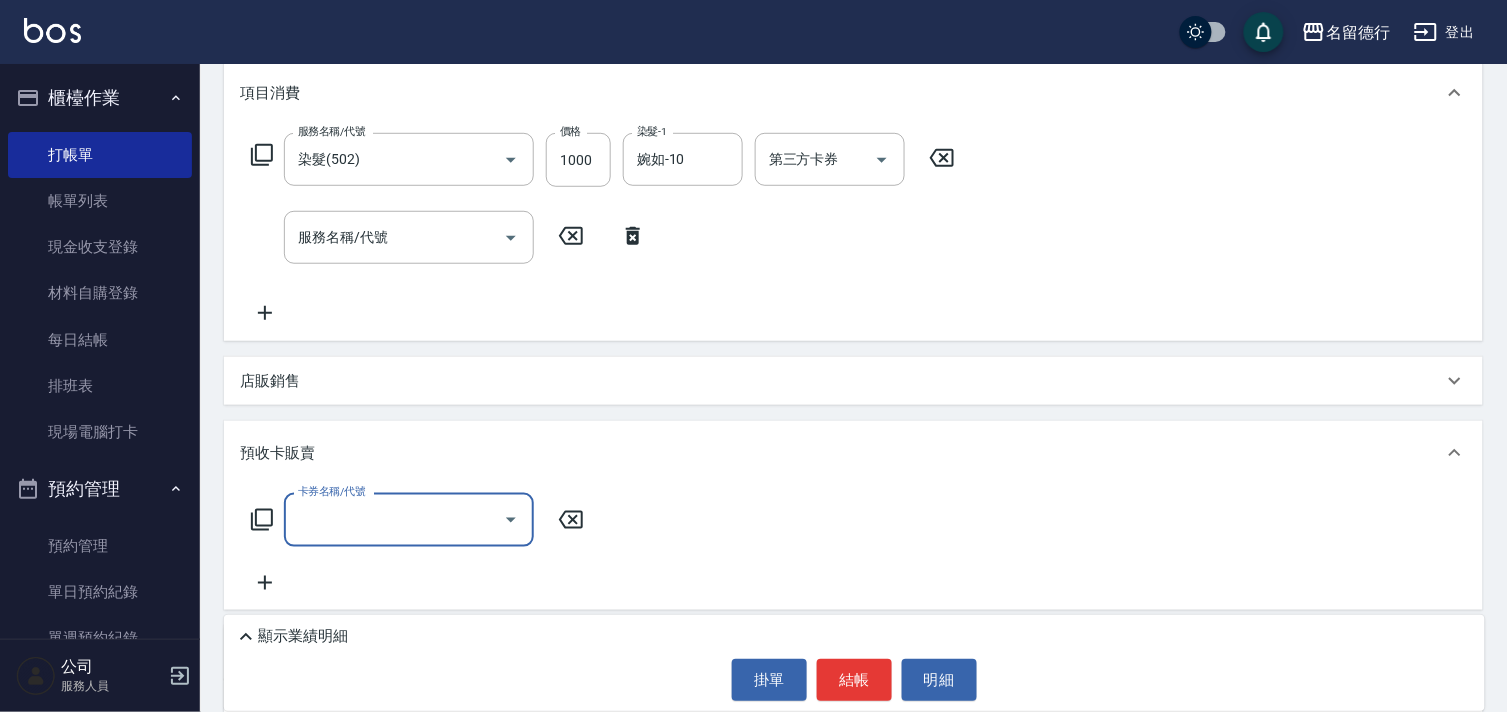scroll, scrollTop: 0, scrollLeft: 0, axis: both 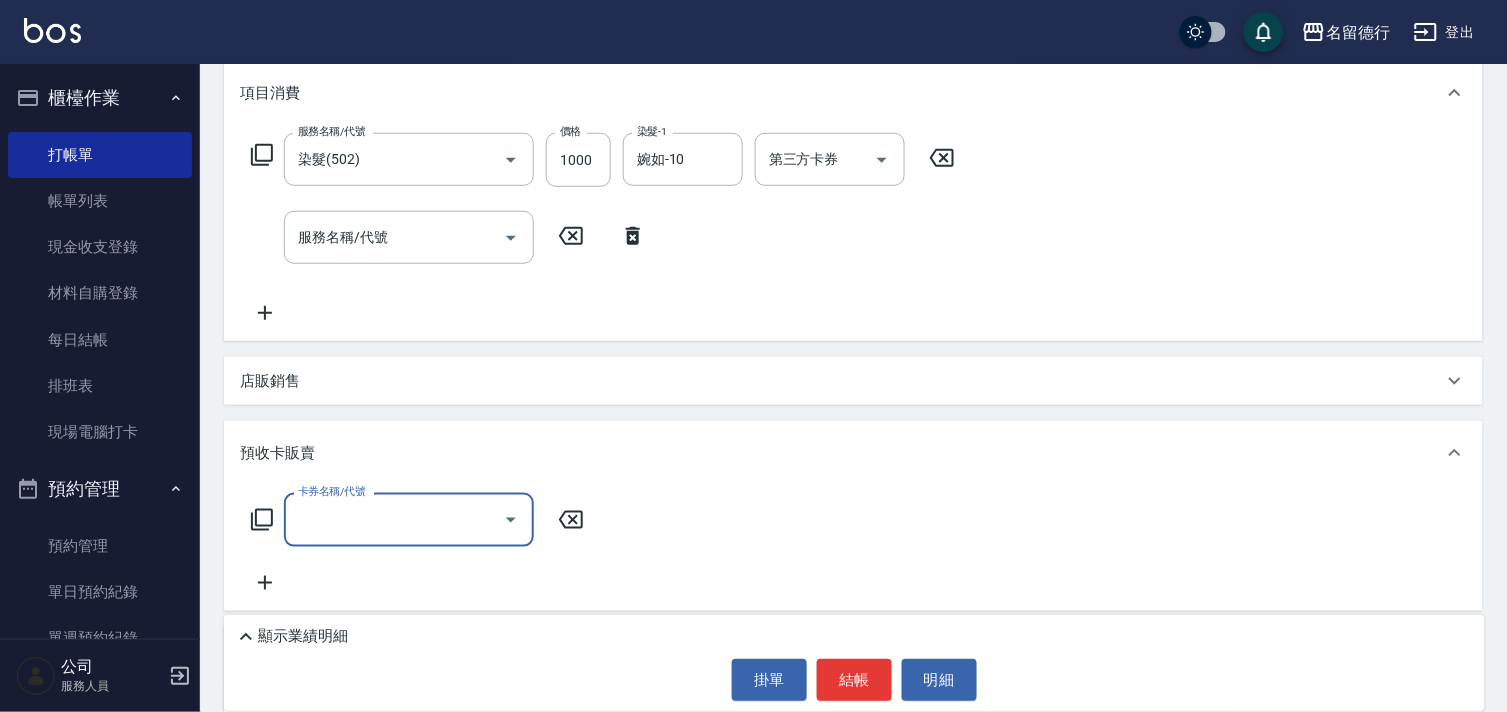 click 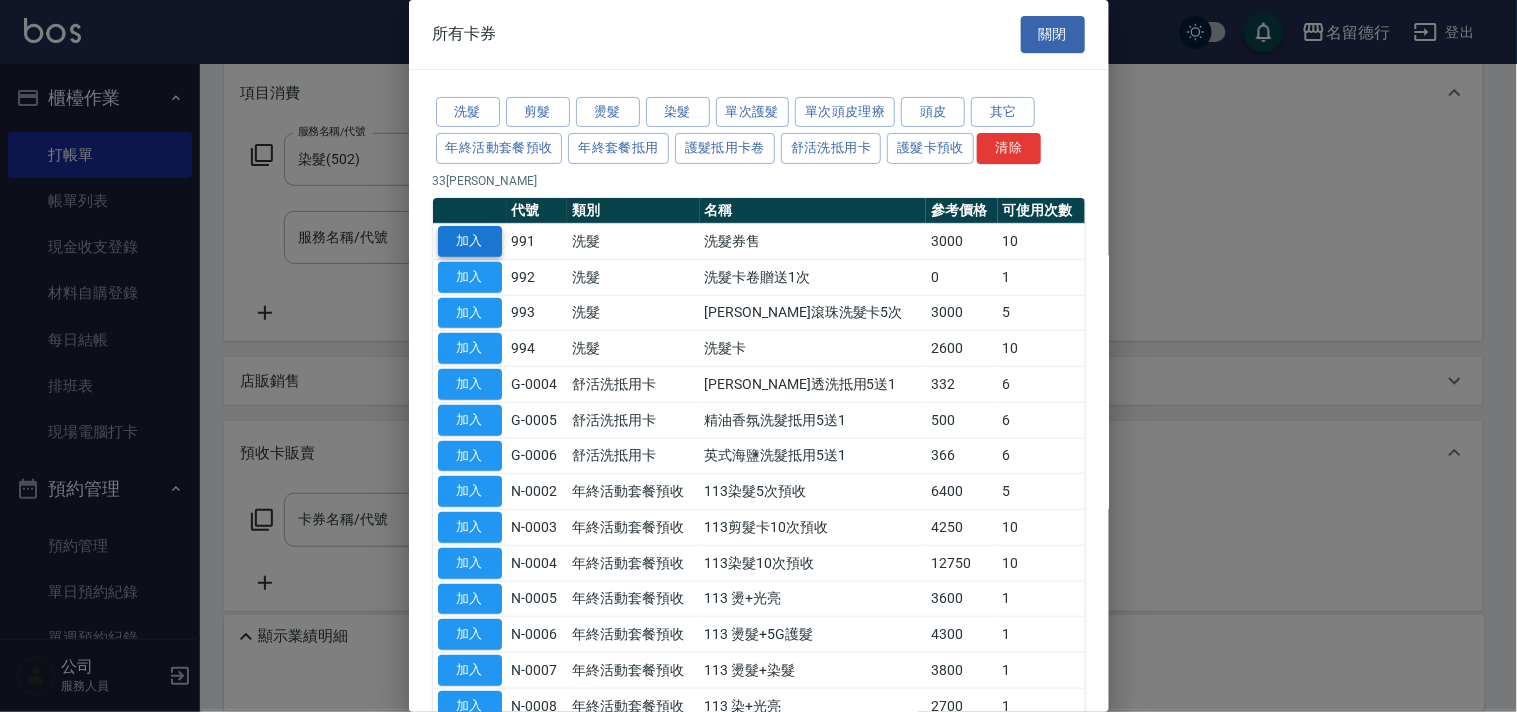 click on "加入" at bounding box center [470, 241] 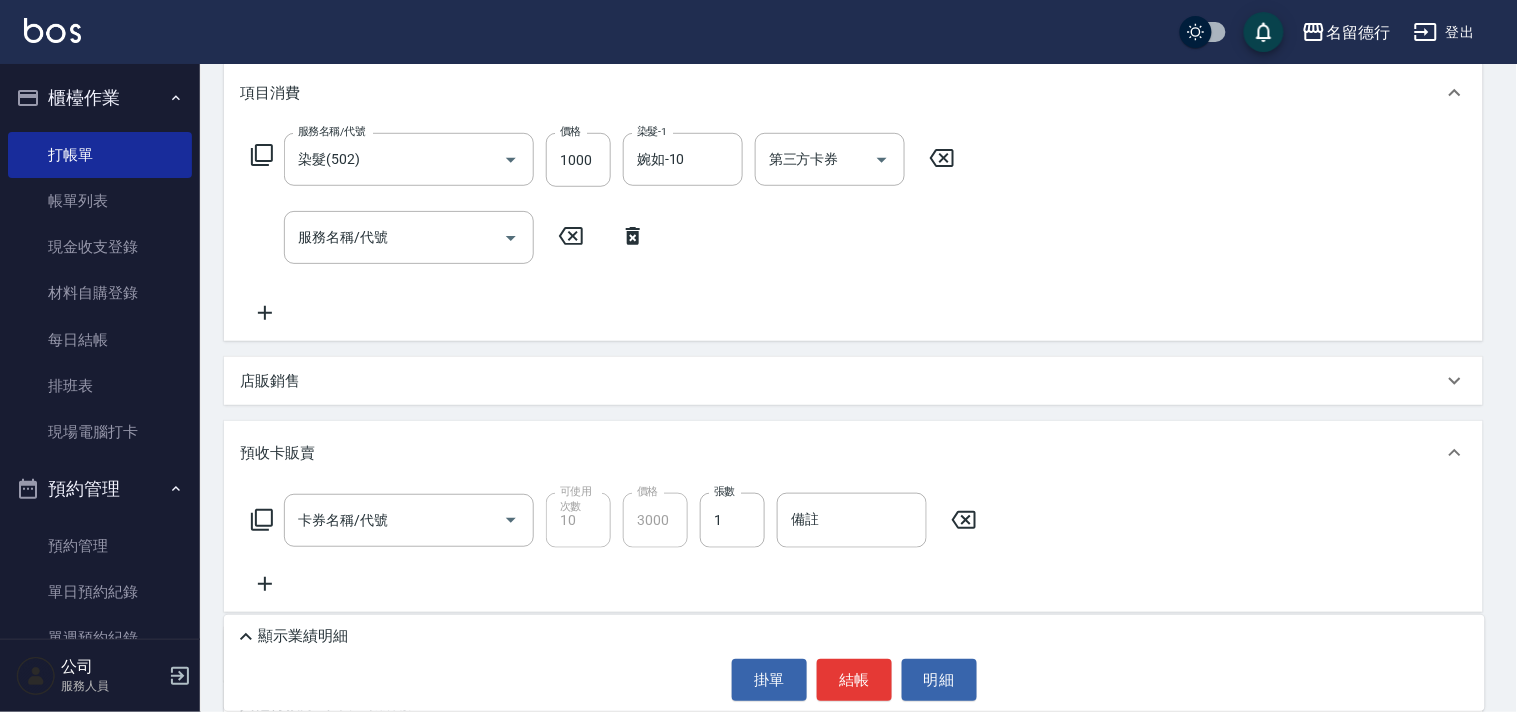 type on "洗髮券售(991)" 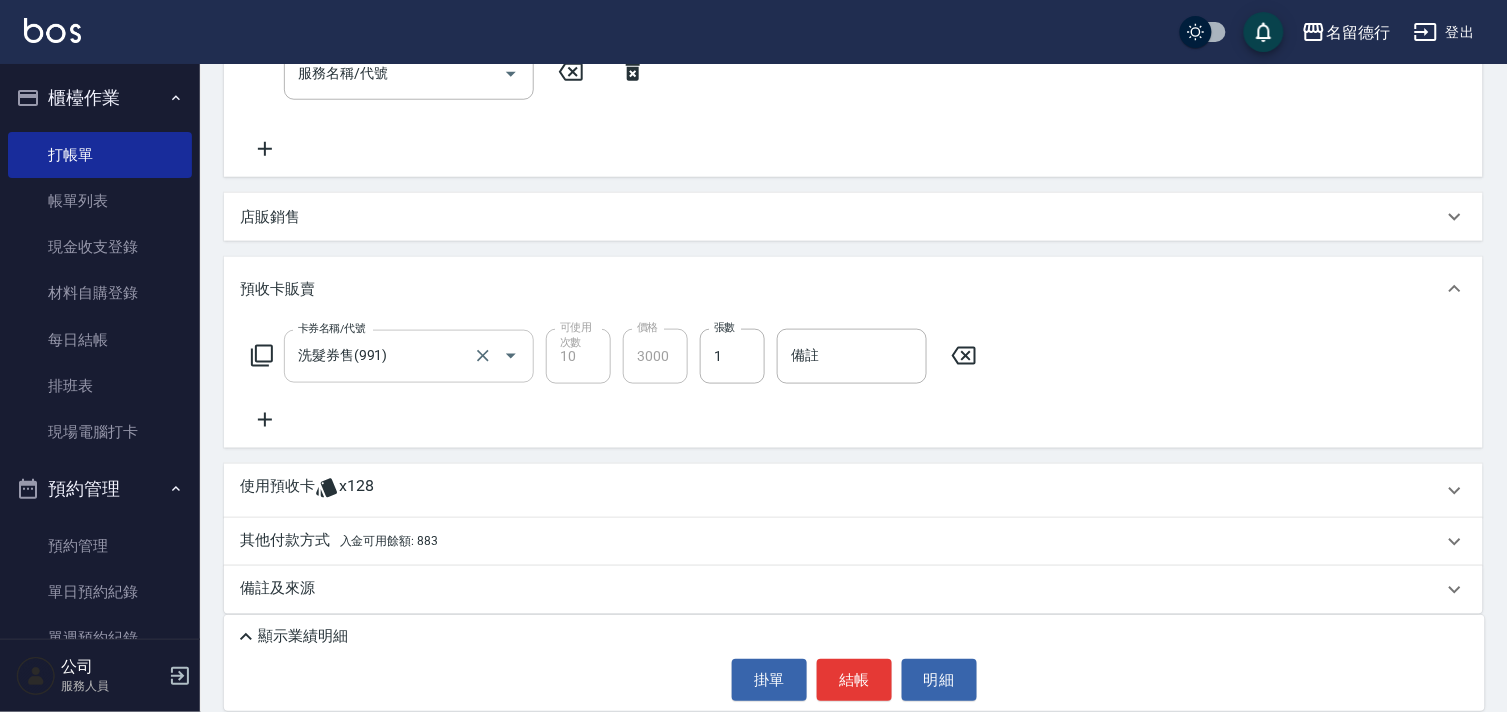 scroll, scrollTop: 441, scrollLeft: 0, axis: vertical 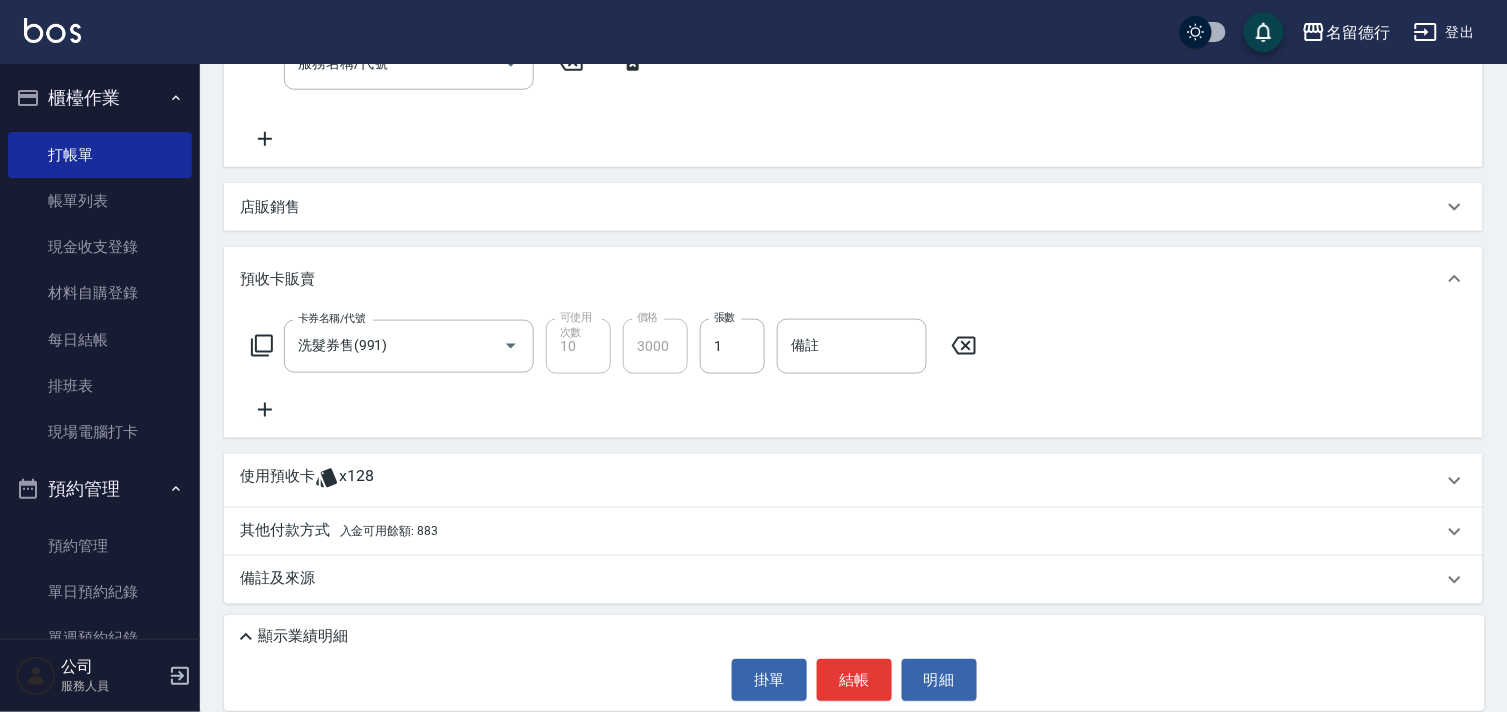 click on "入金可用餘額: 883" at bounding box center [389, 532] 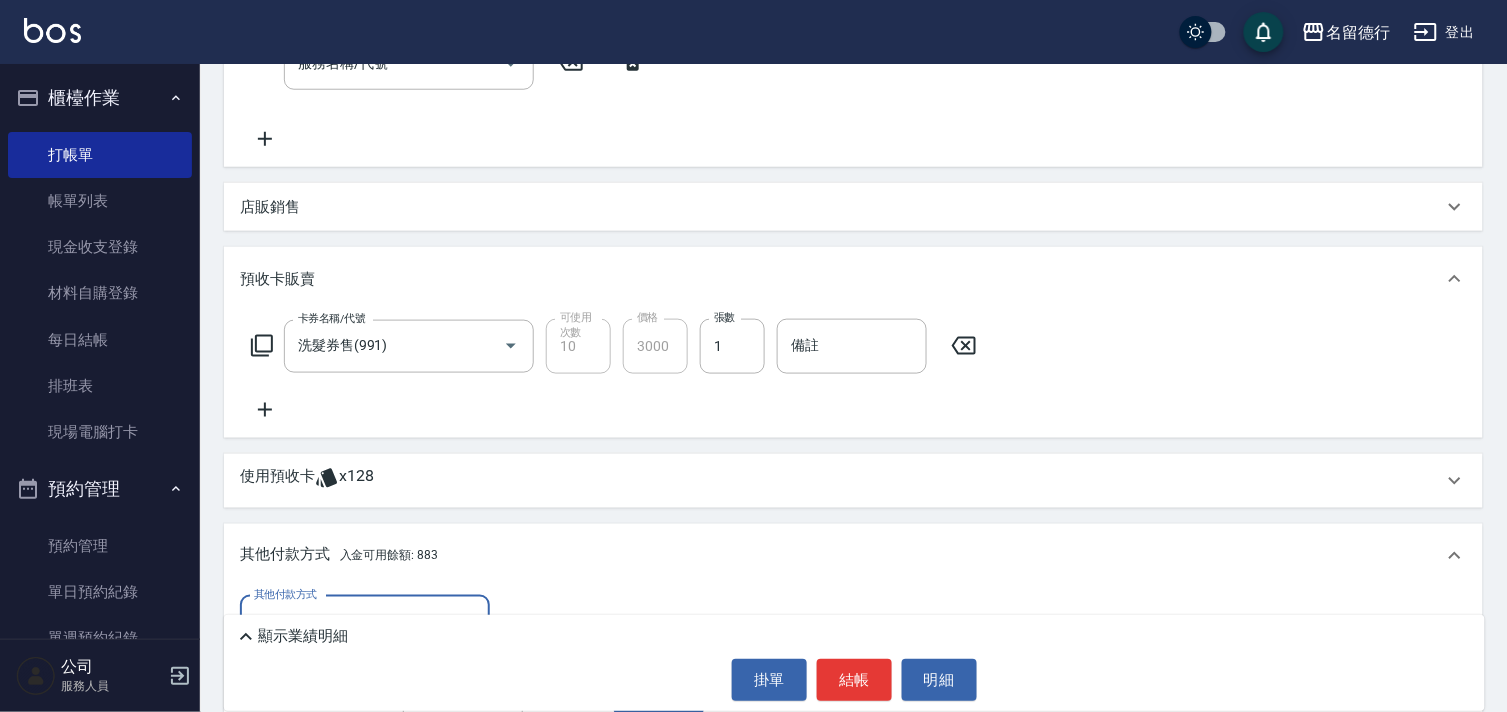 scroll, scrollTop: 0, scrollLeft: 0, axis: both 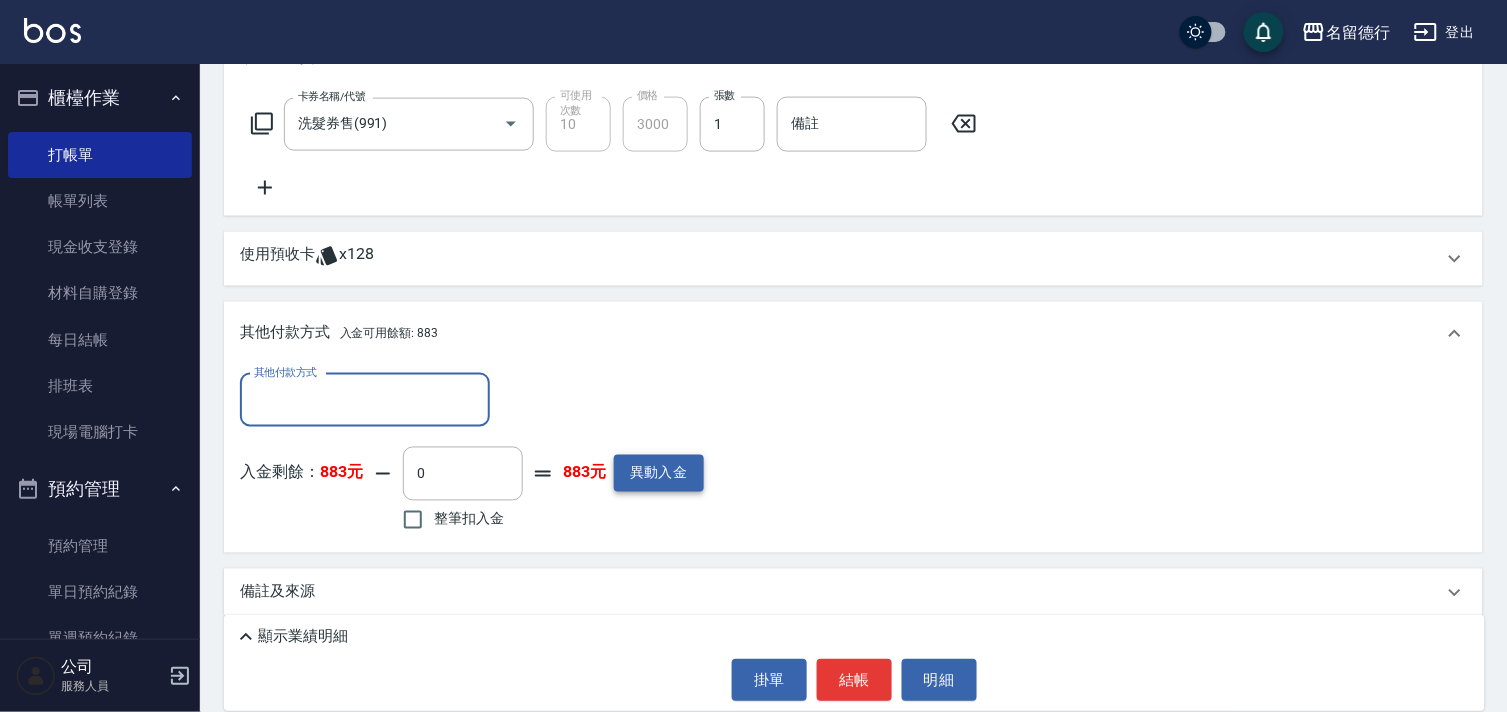 click on "異動入金" at bounding box center (659, 473) 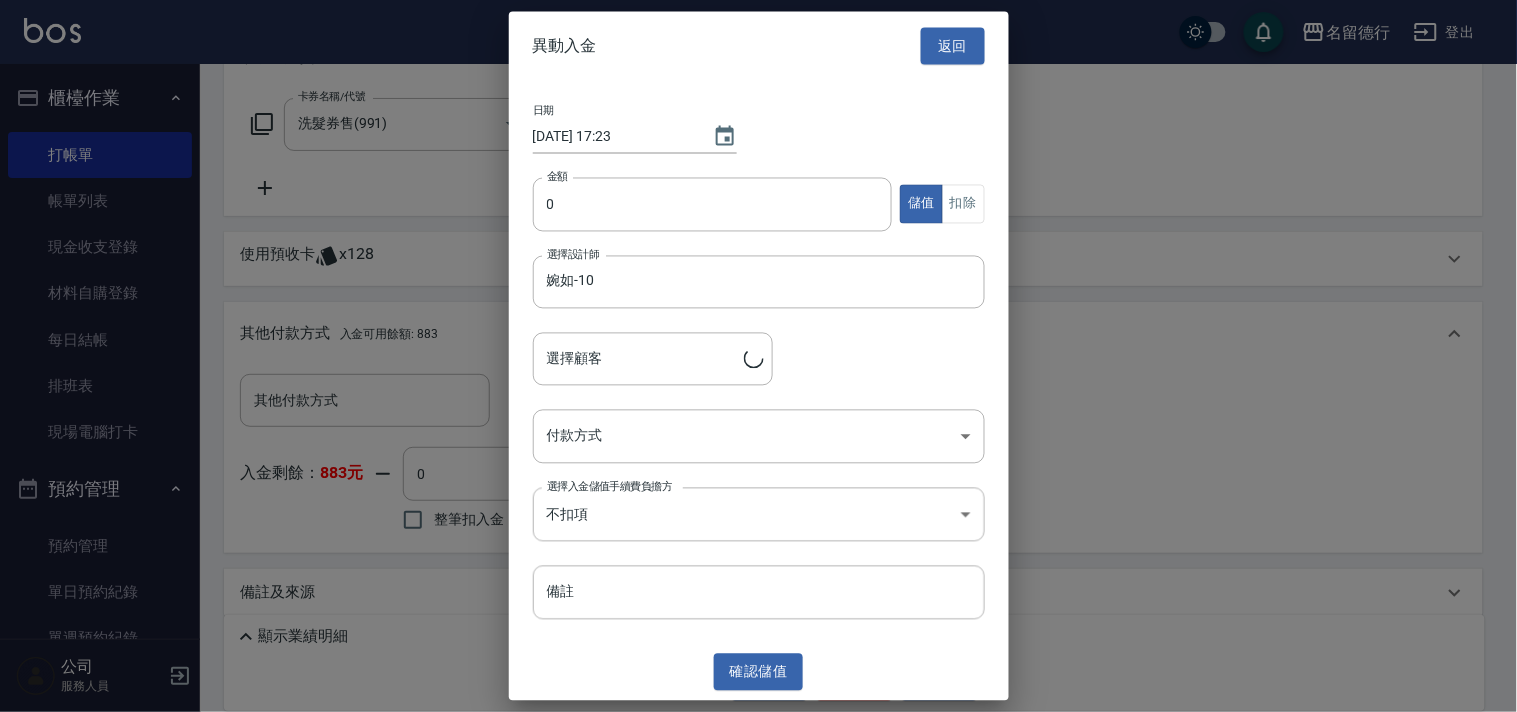 type on "[PERSON_NAME]/0953088730/0953088730" 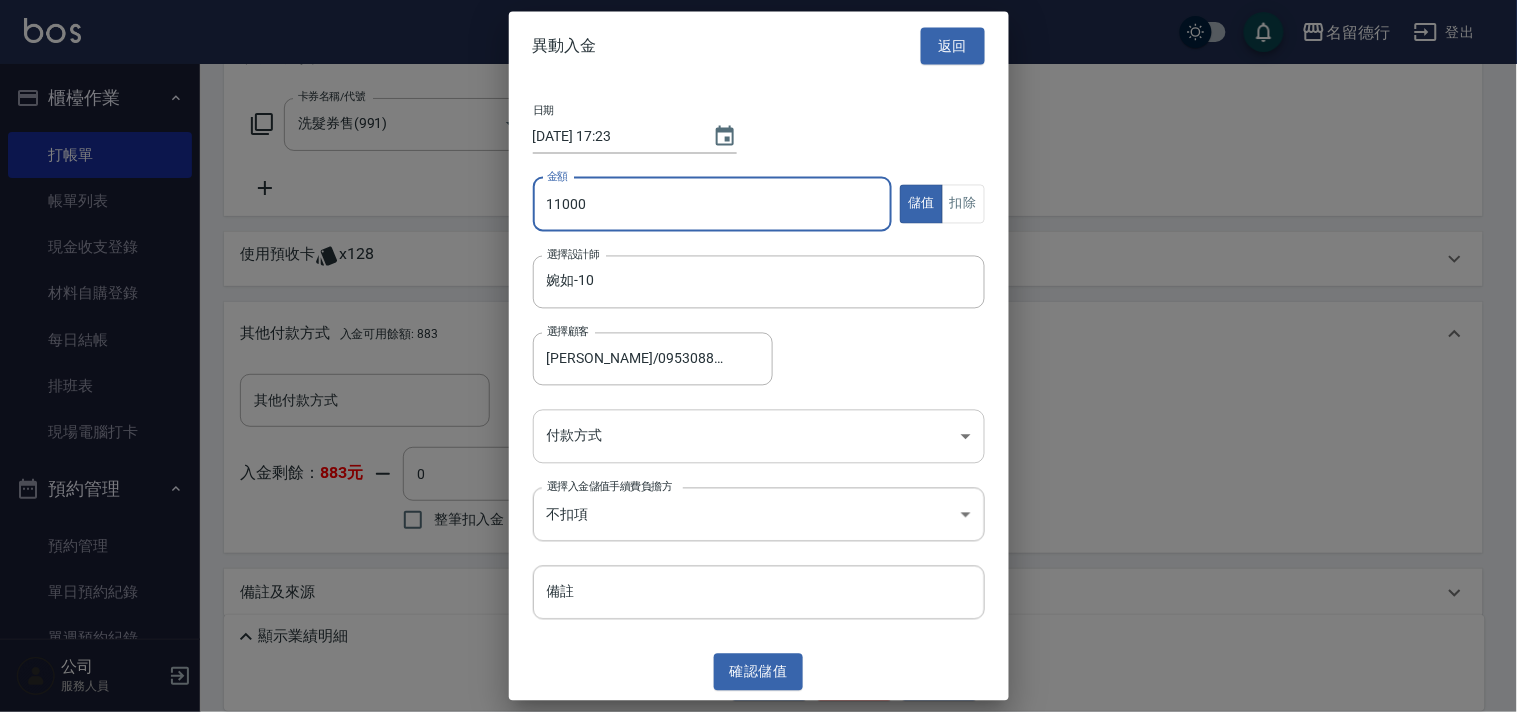 type on "11000" 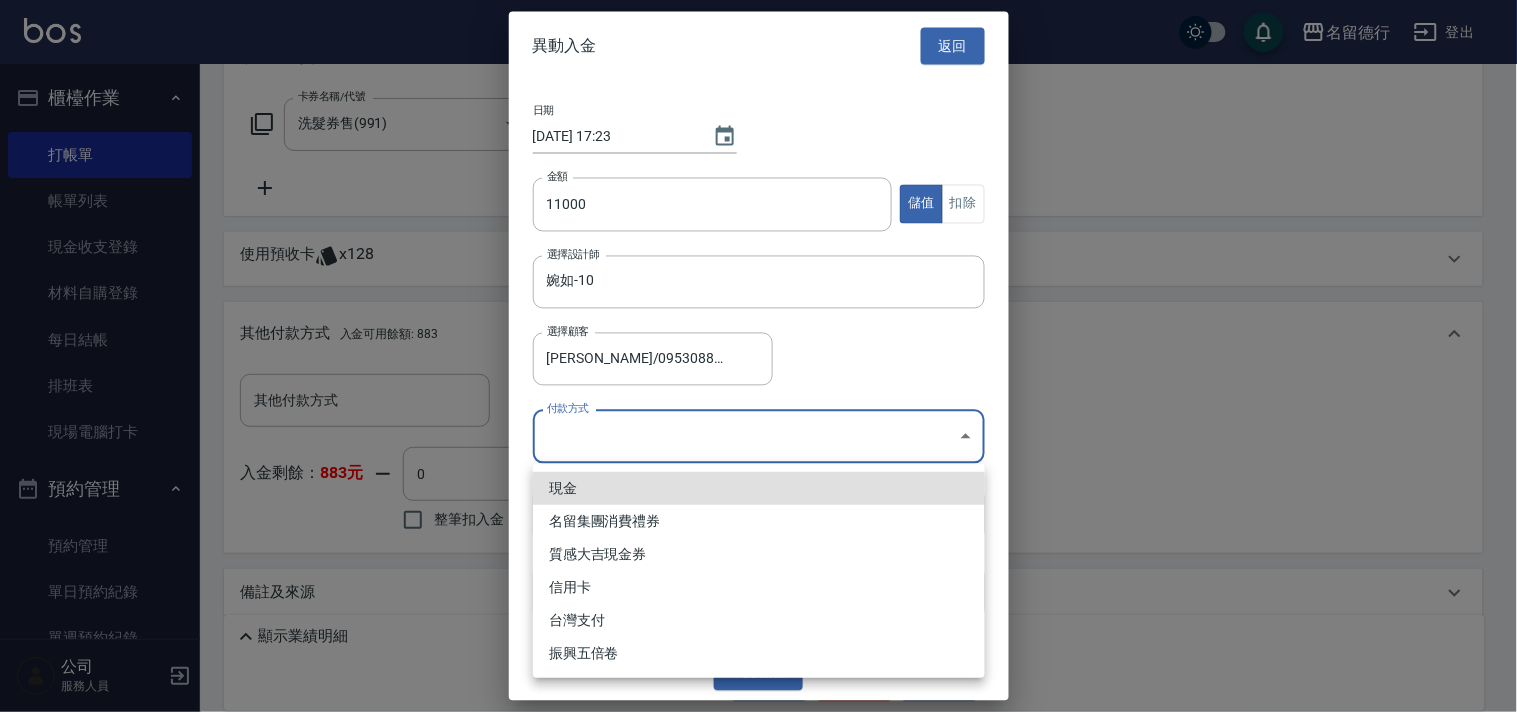 click on "現金" at bounding box center (759, 488) 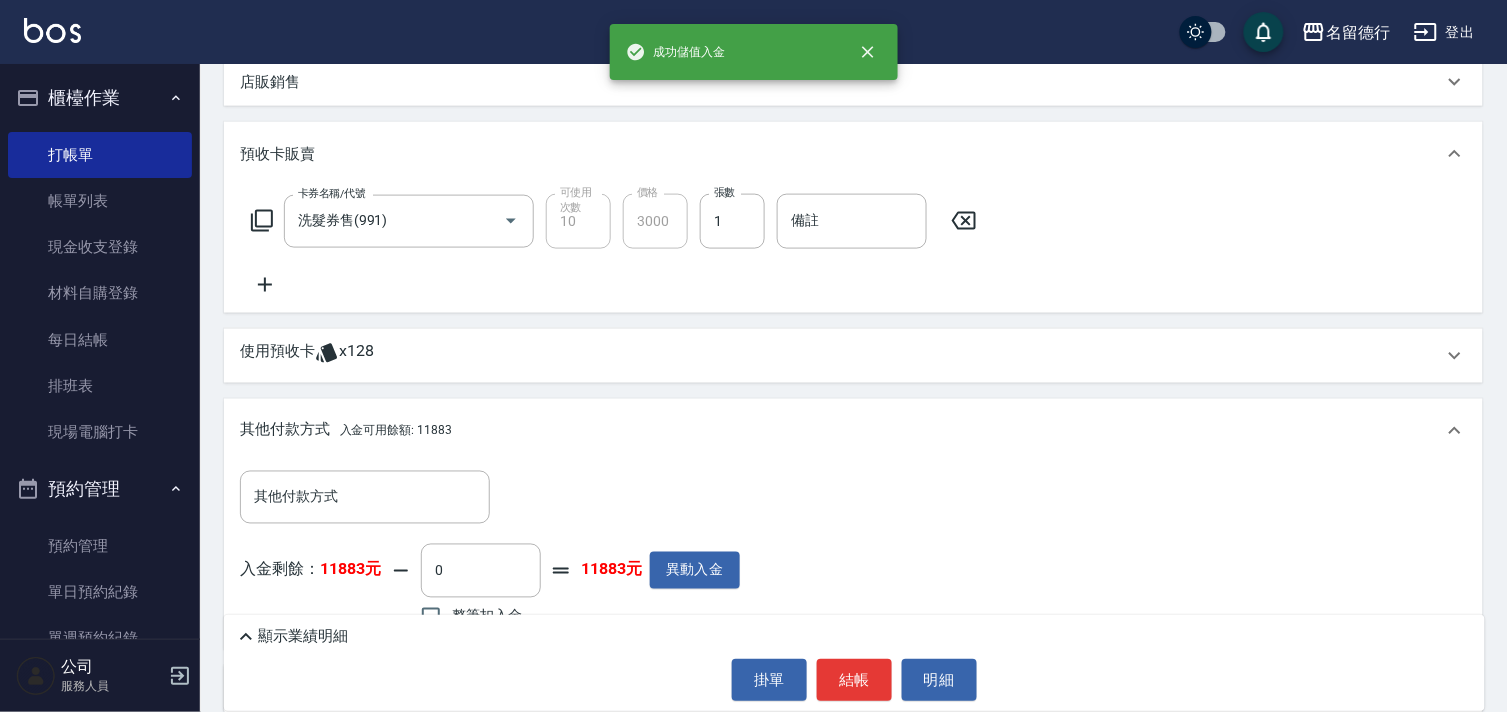 scroll, scrollTop: 663, scrollLeft: 0, axis: vertical 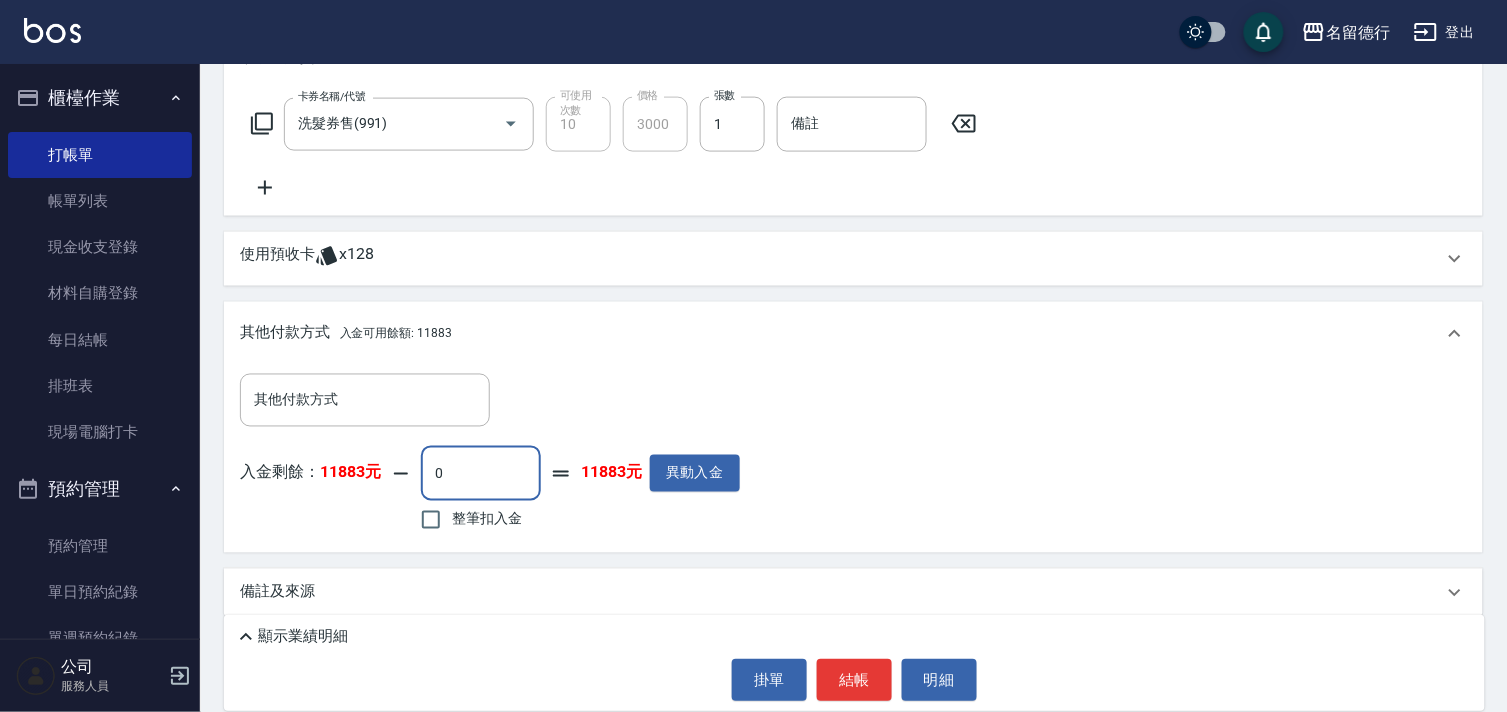 drag, startPoint x: 463, startPoint y: 465, endPoint x: 390, endPoint y: 493, distance: 78.18568 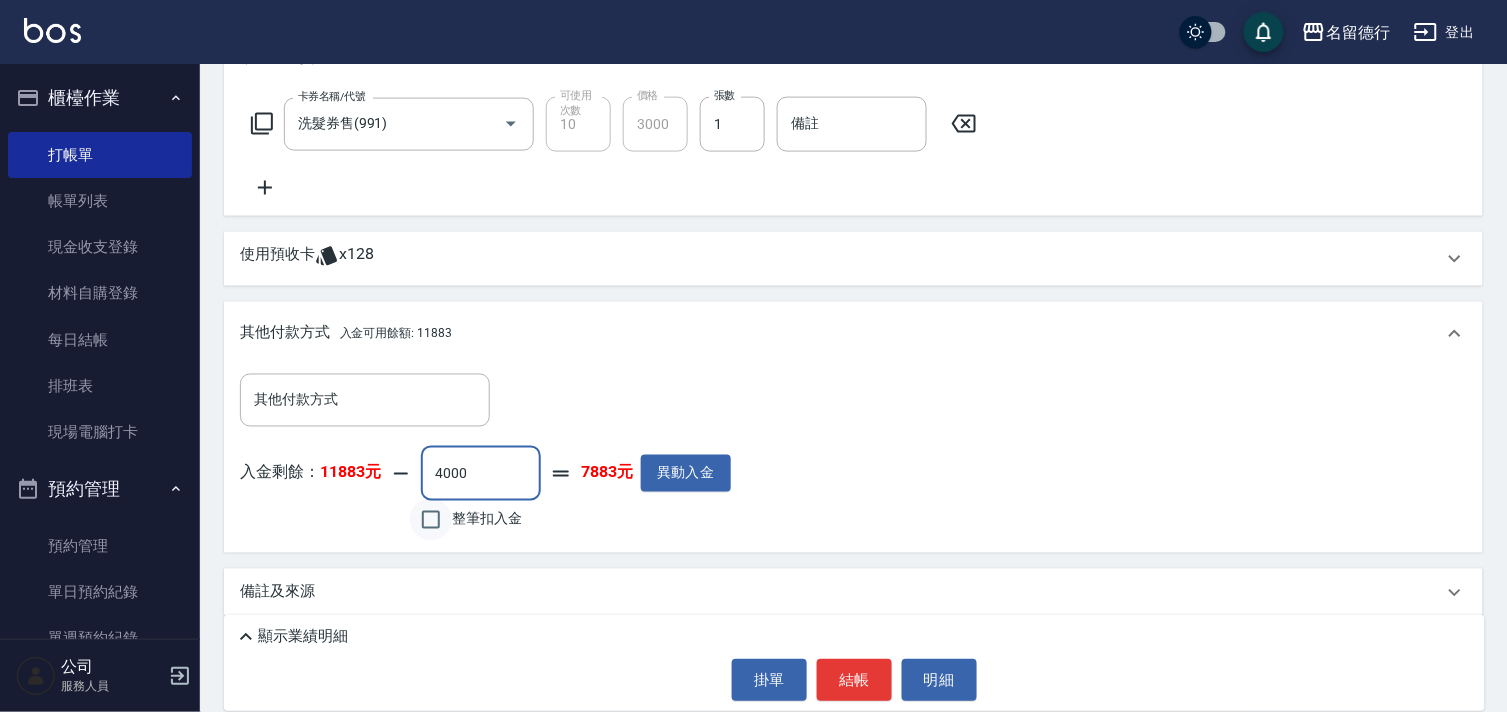 type on "4000" 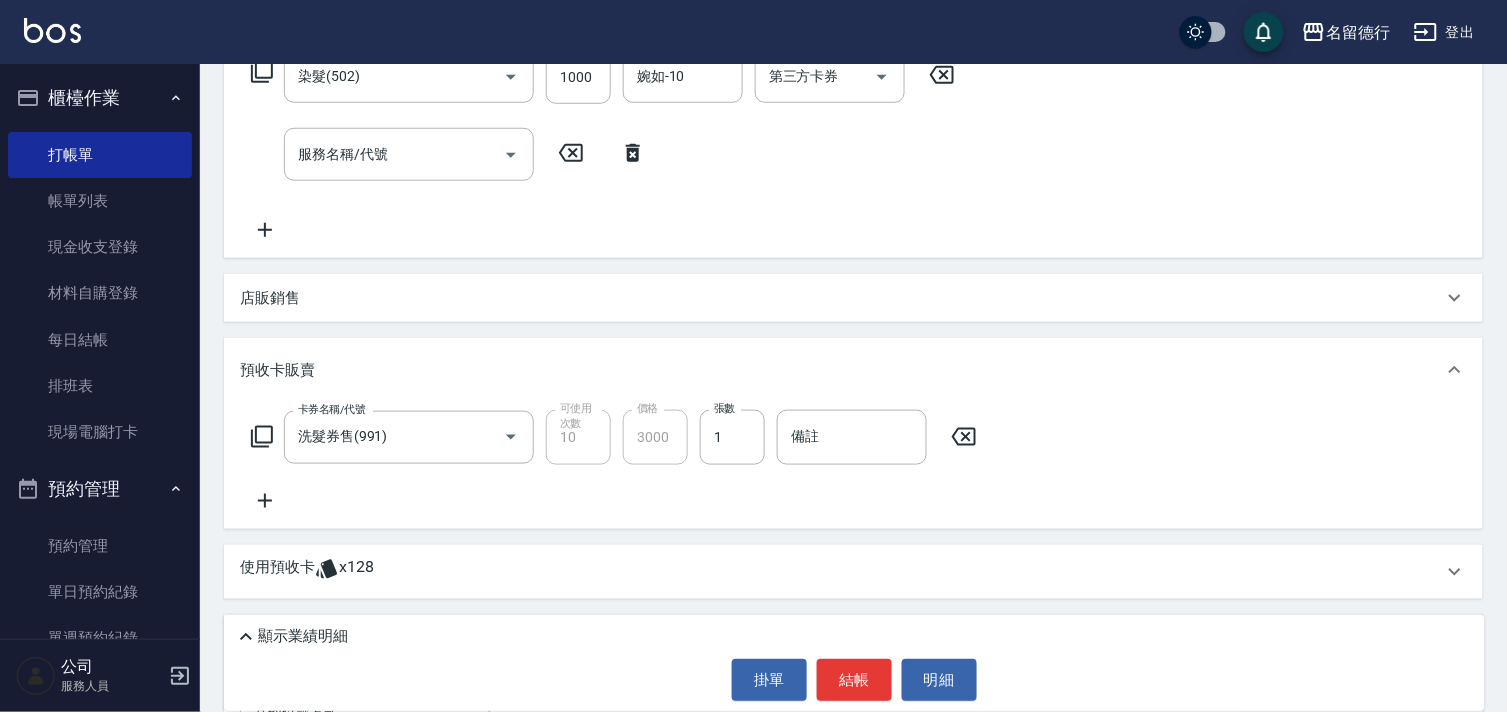 scroll, scrollTop: 218, scrollLeft: 0, axis: vertical 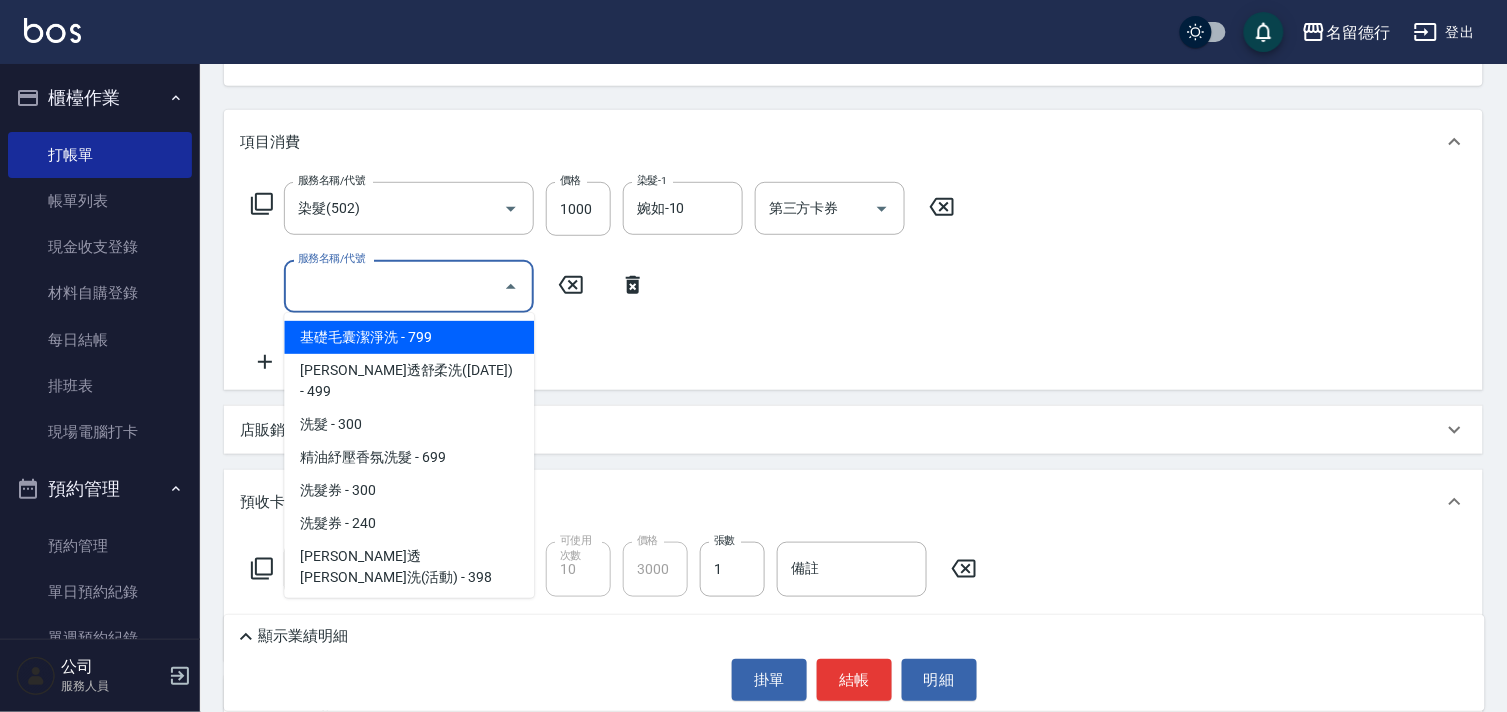 click on "服務名稱/代號" at bounding box center [394, 286] 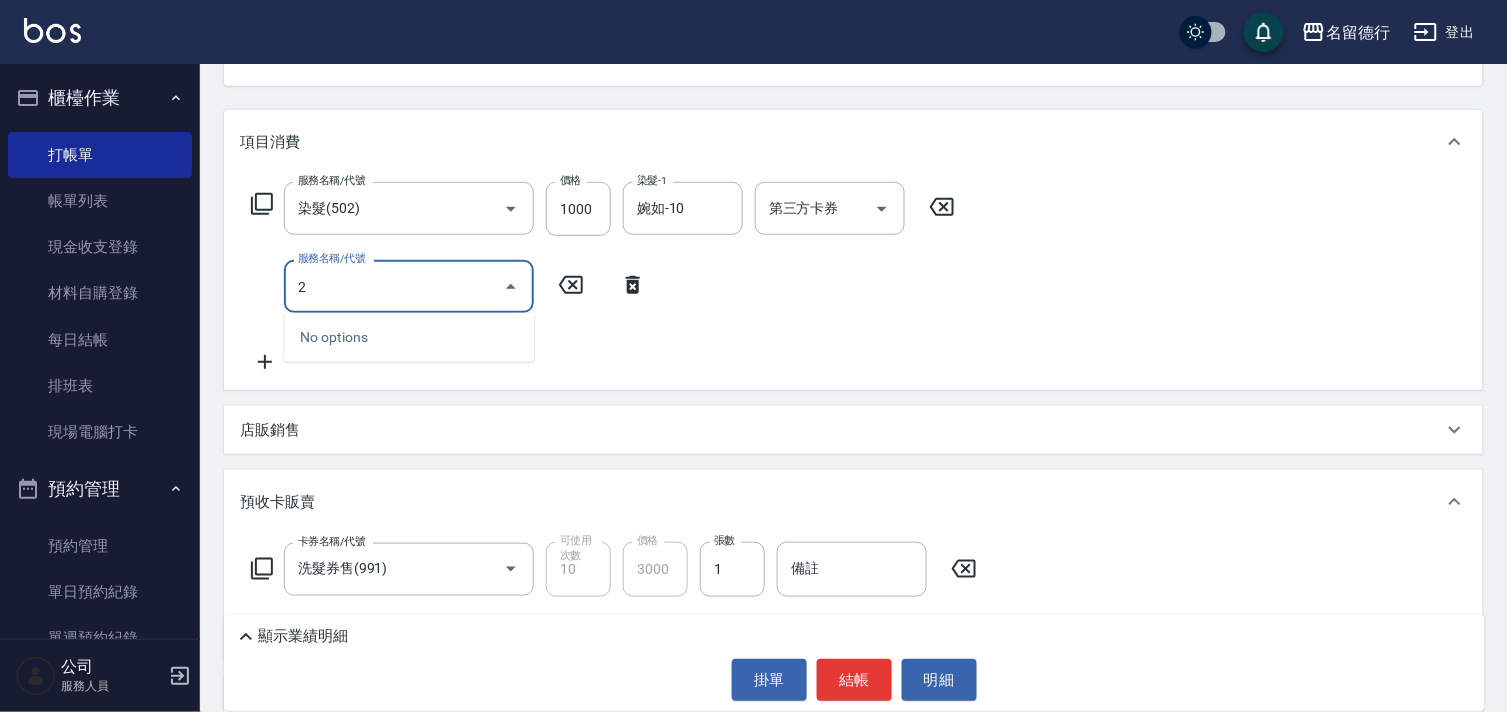 type on "21" 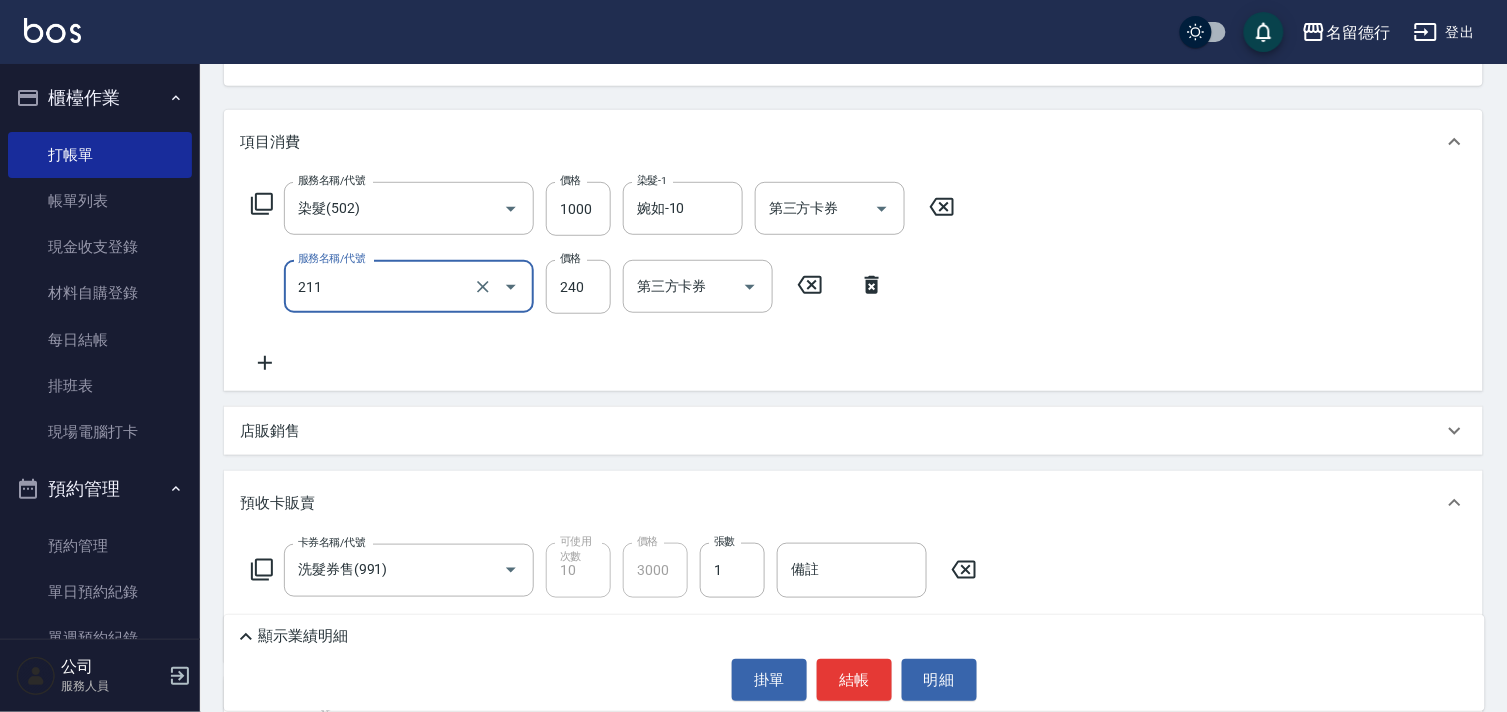 type on "洗髮券(211)" 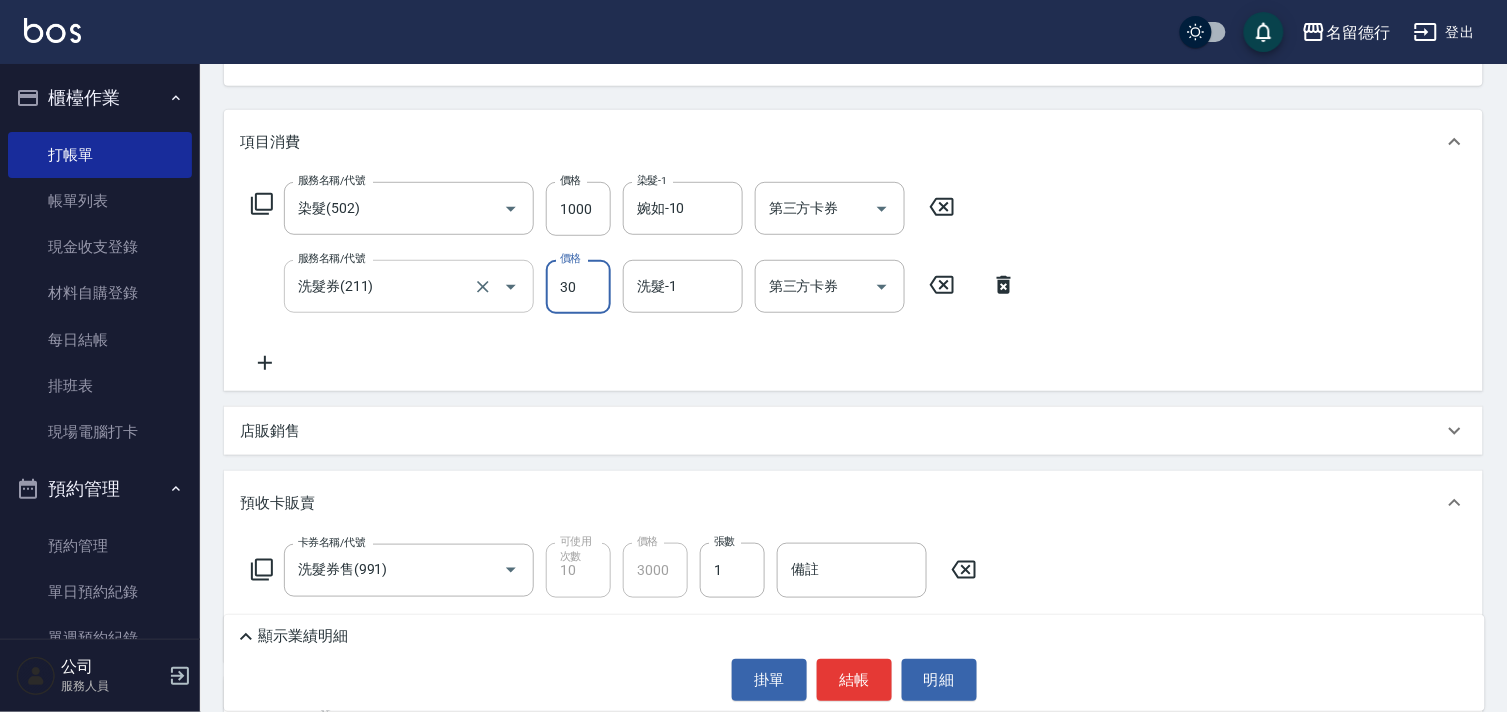 type on "300" 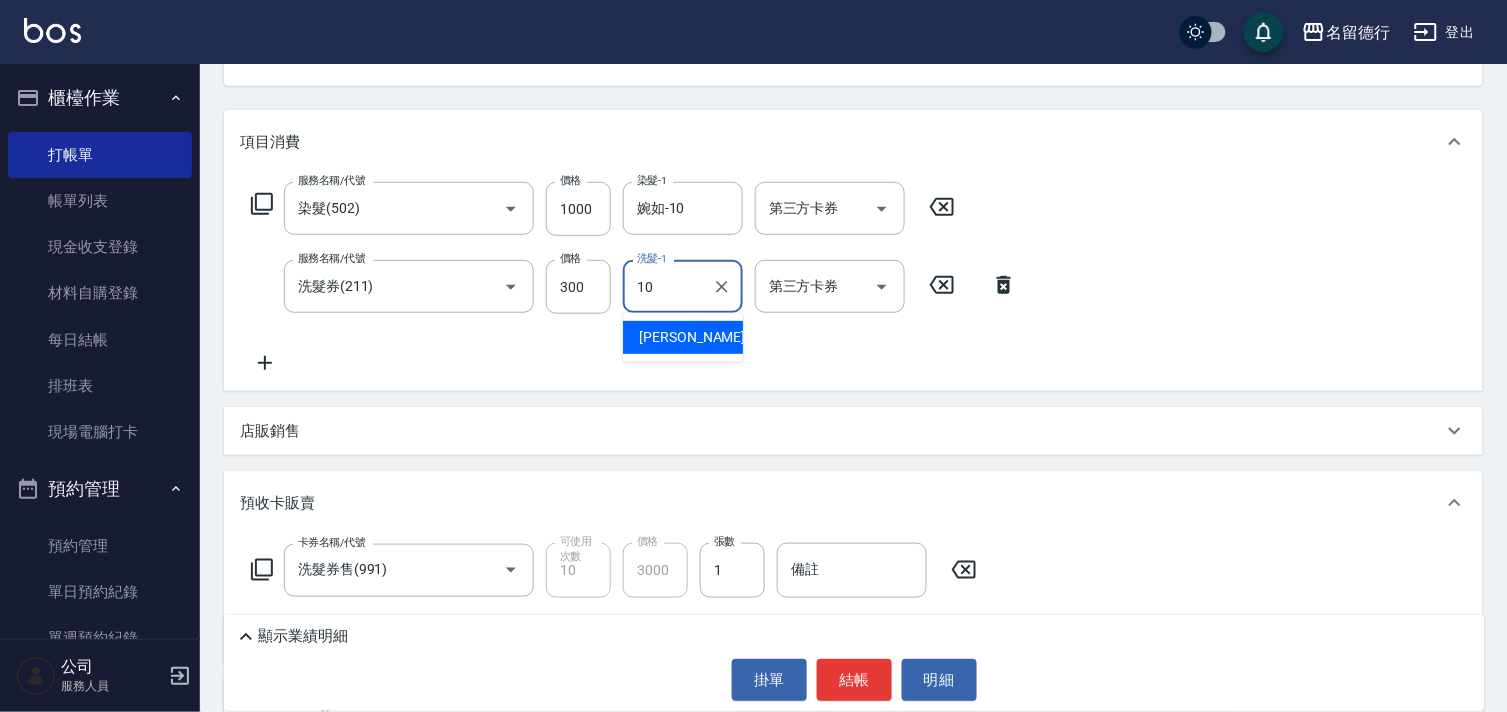 type on "婉如-10" 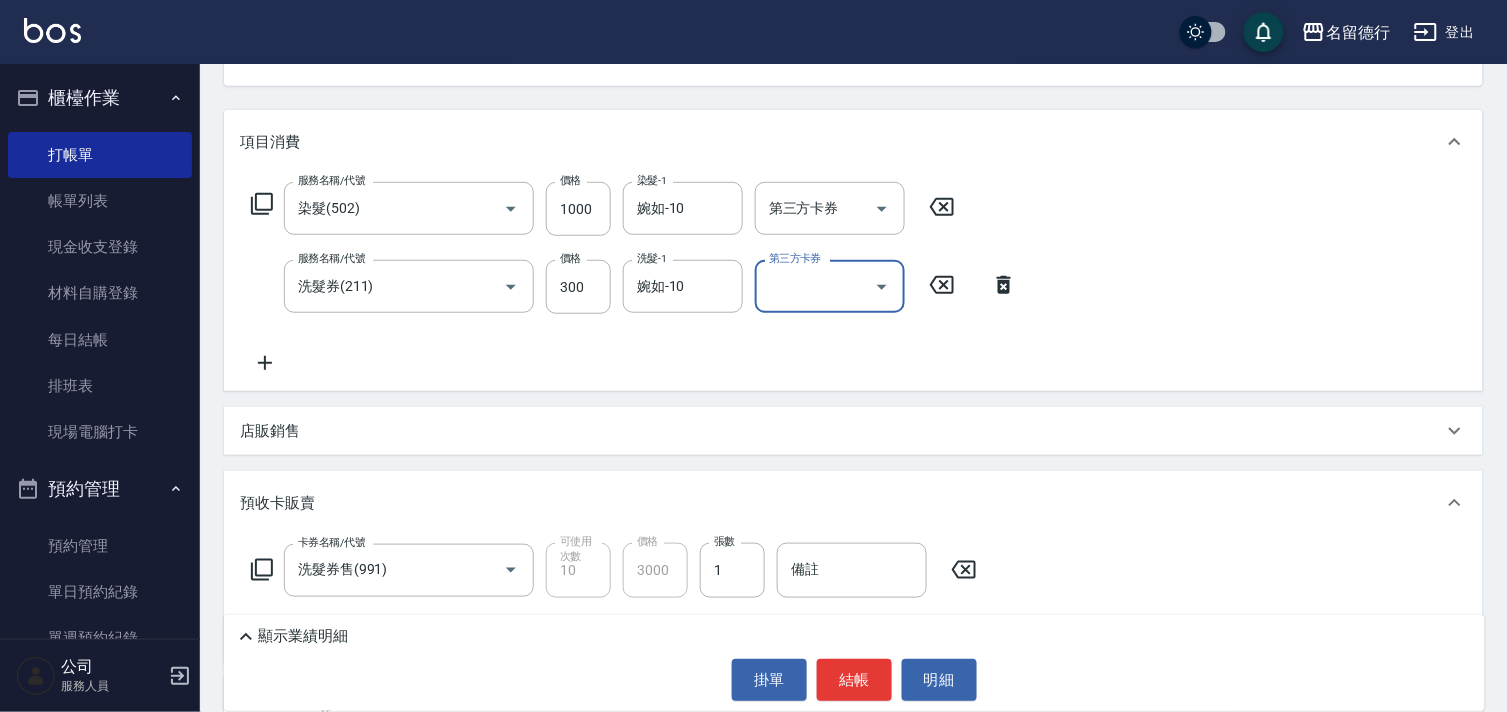 click on "第三方卡券" at bounding box center (815, 286) 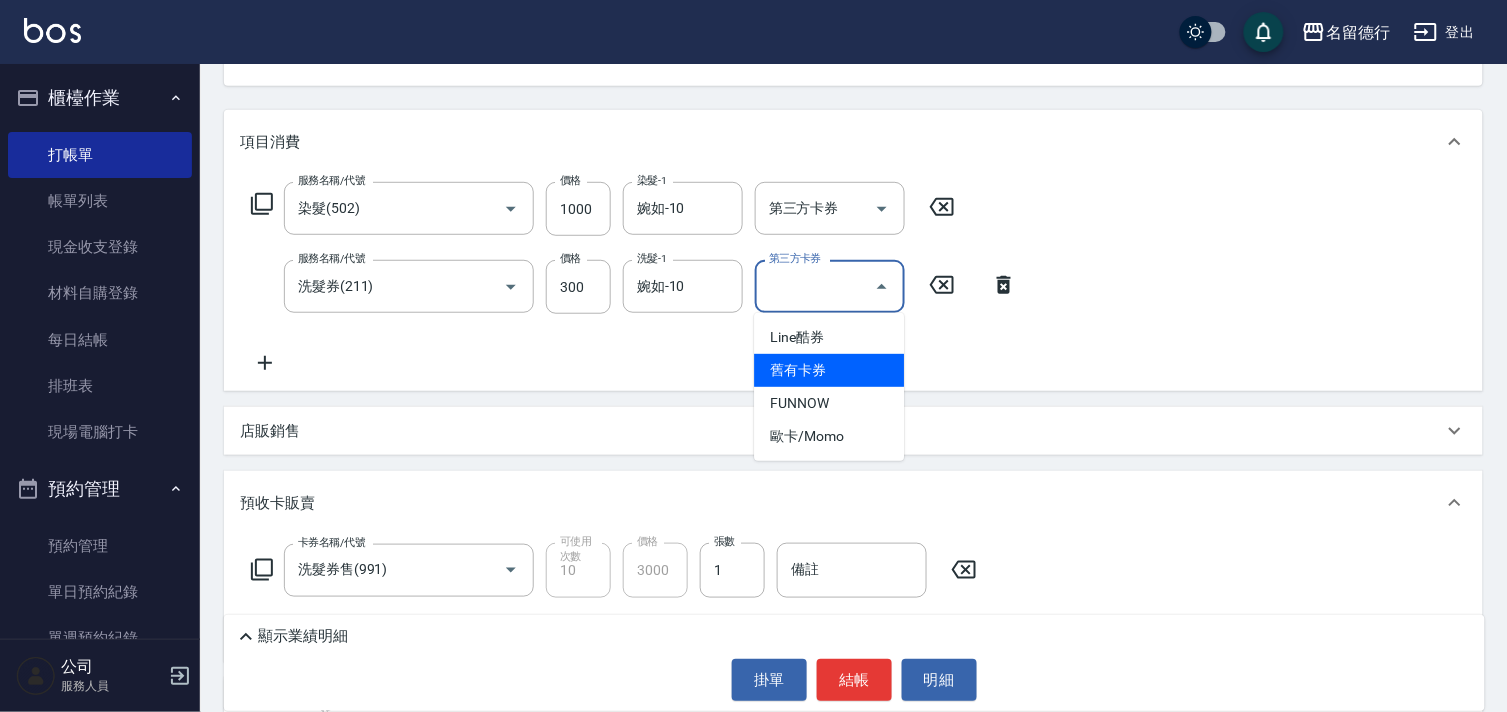 click on "舊有卡券" at bounding box center [829, 370] 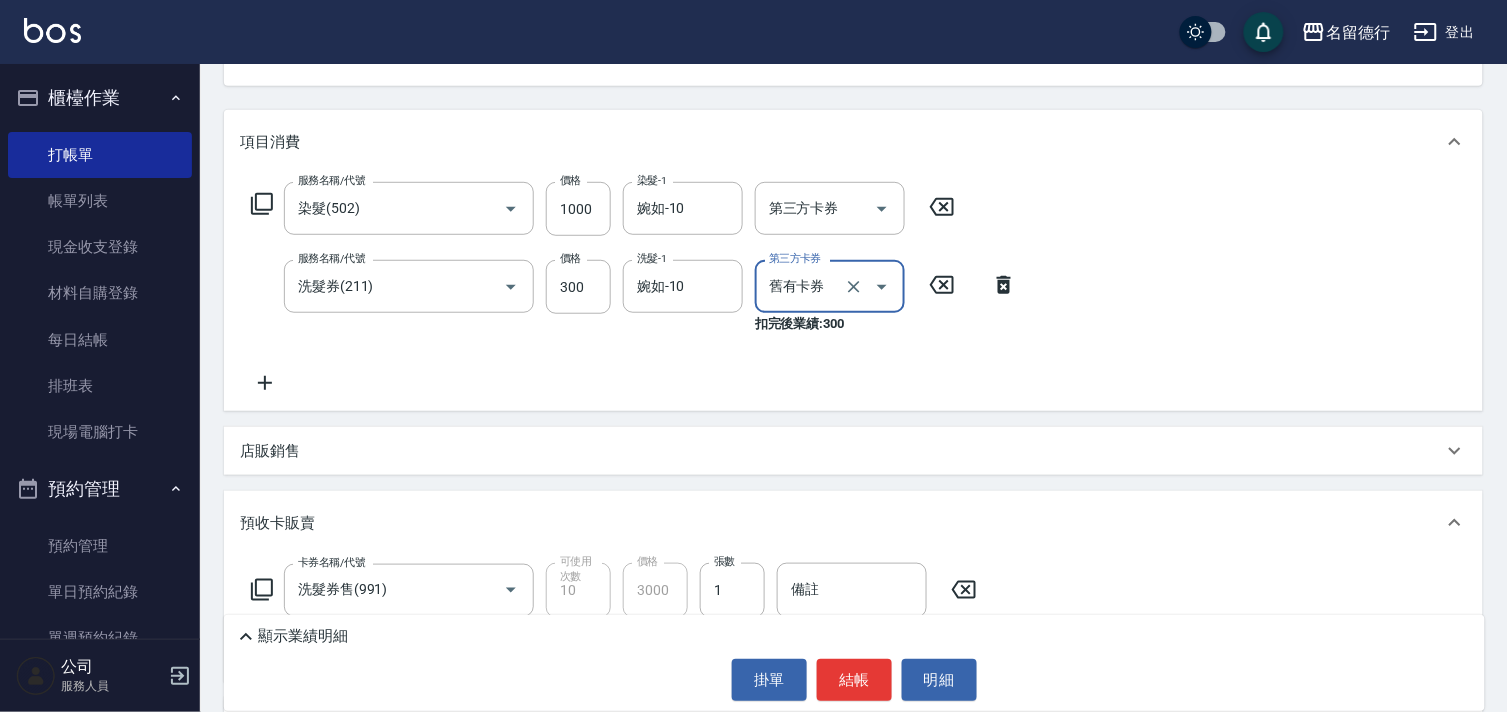type on "舊有卡券" 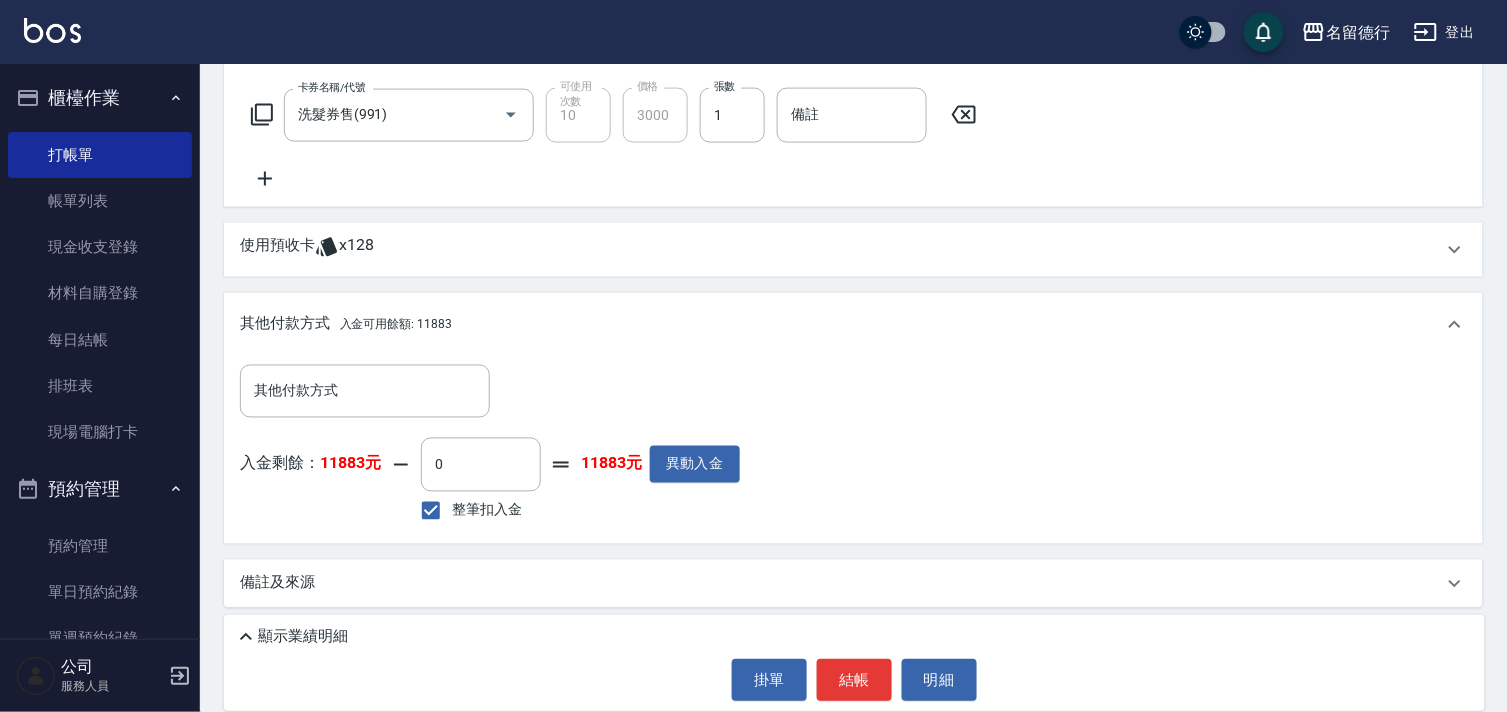 scroll, scrollTop: 697, scrollLeft: 0, axis: vertical 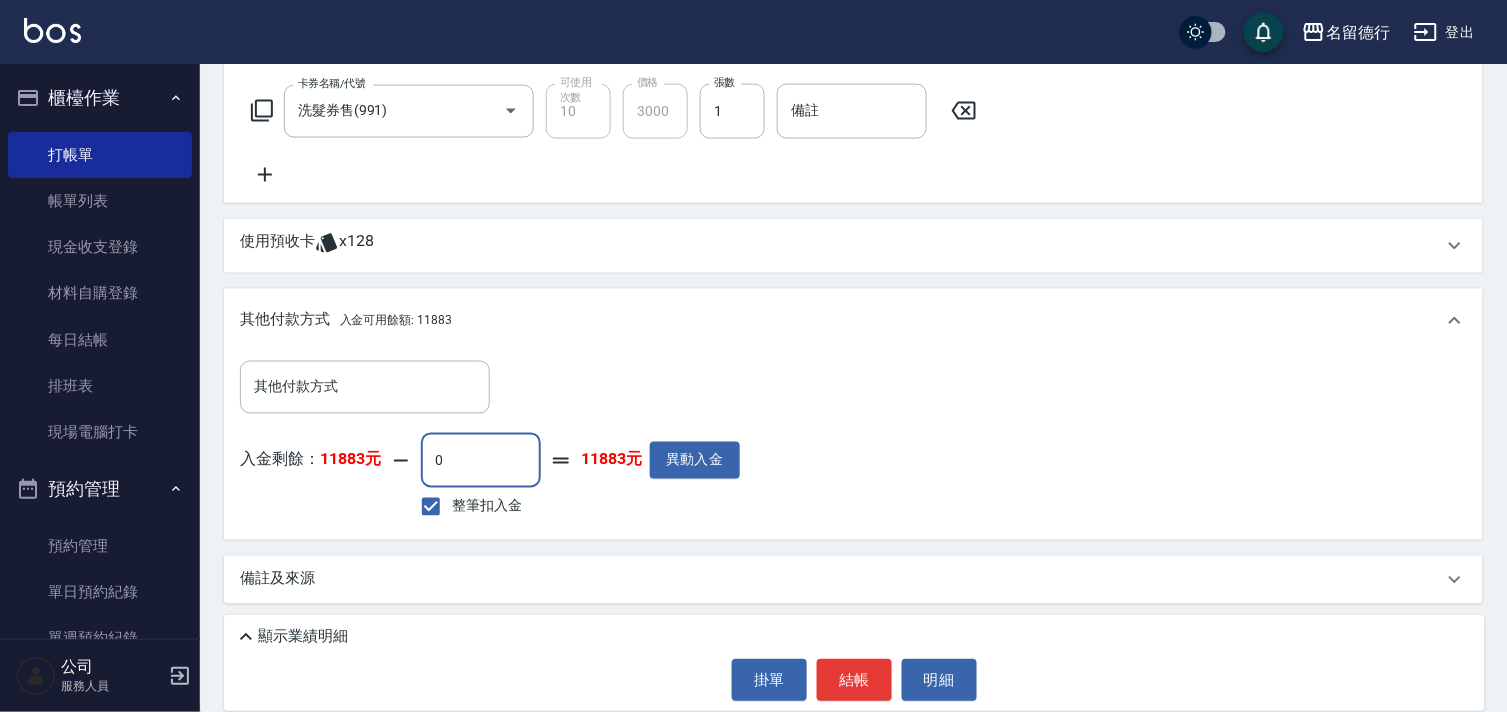 drag, startPoint x: 447, startPoint y: 456, endPoint x: 381, endPoint y: 465, distance: 66.61081 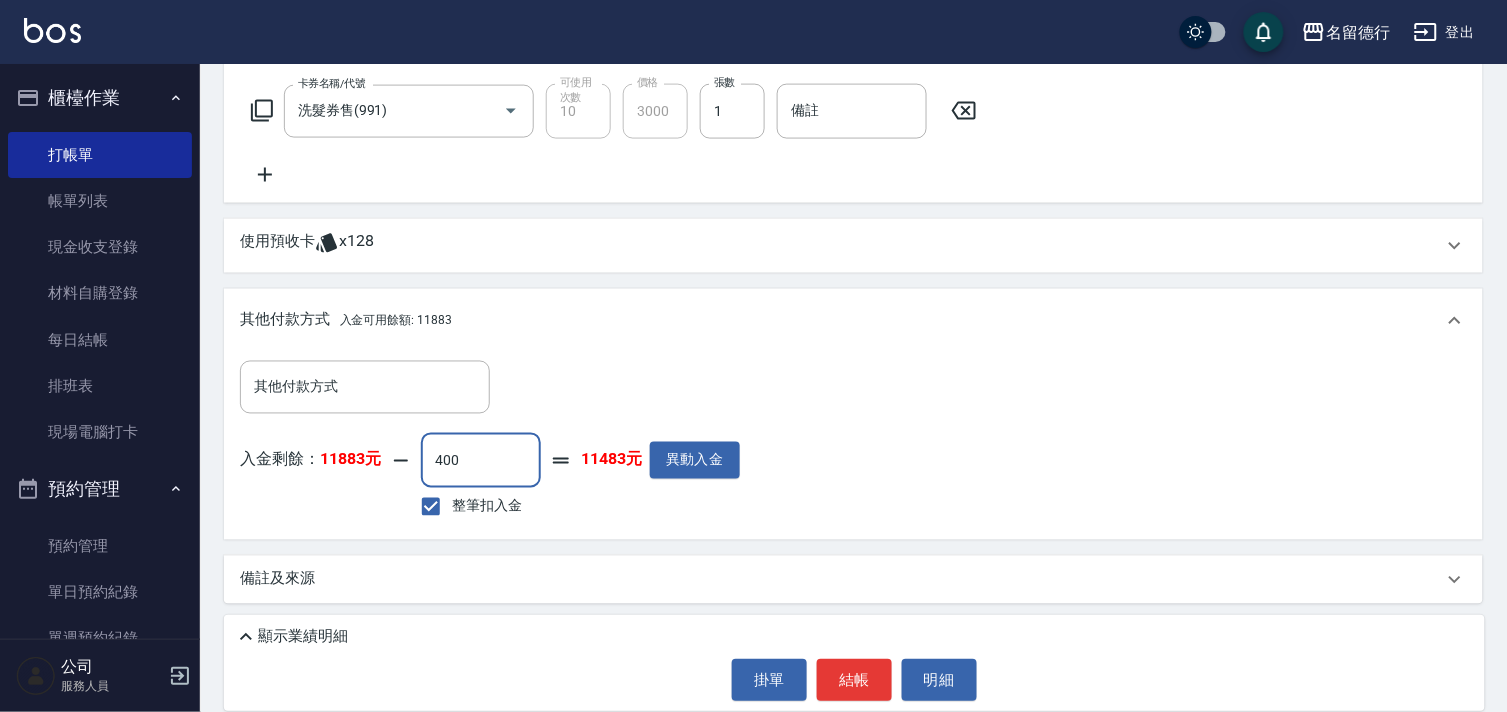 type on "4000" 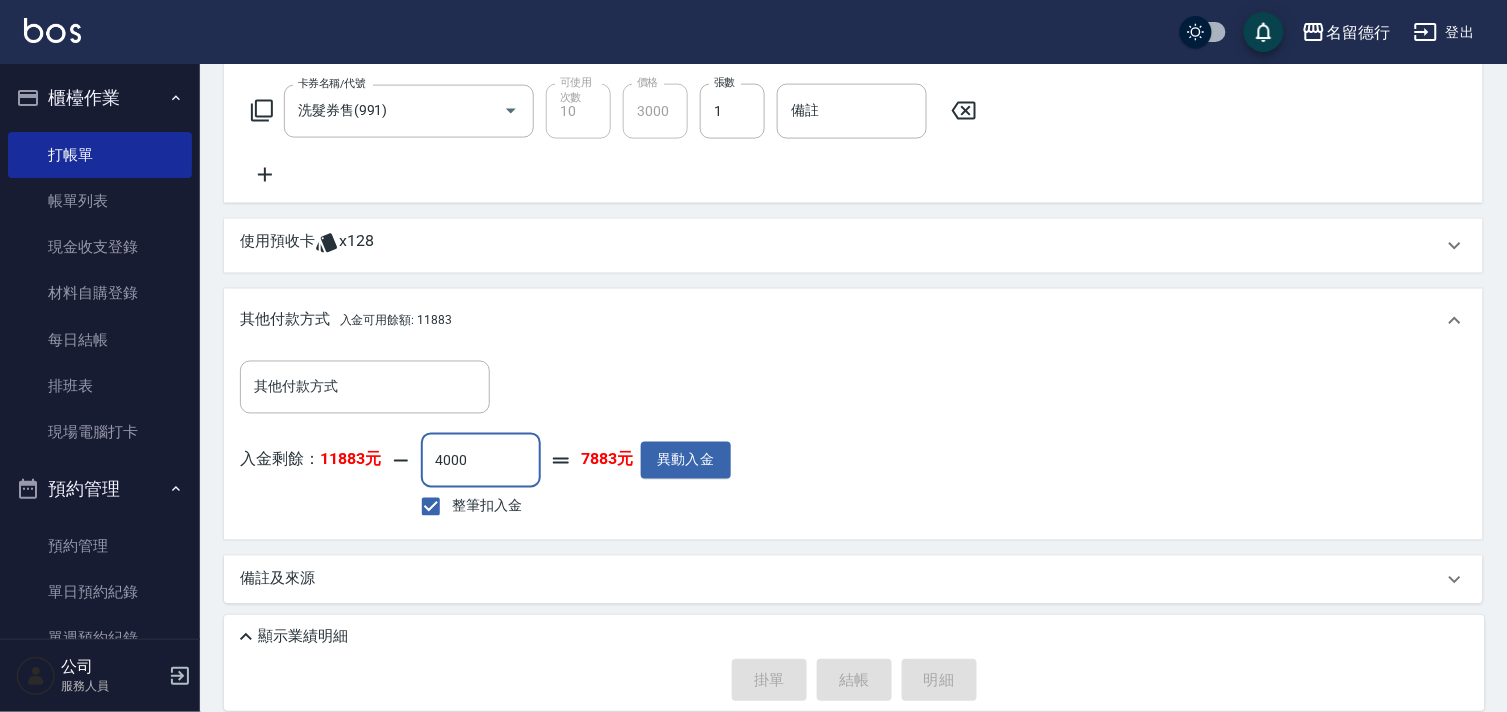 type on "[DATE] 17:24" 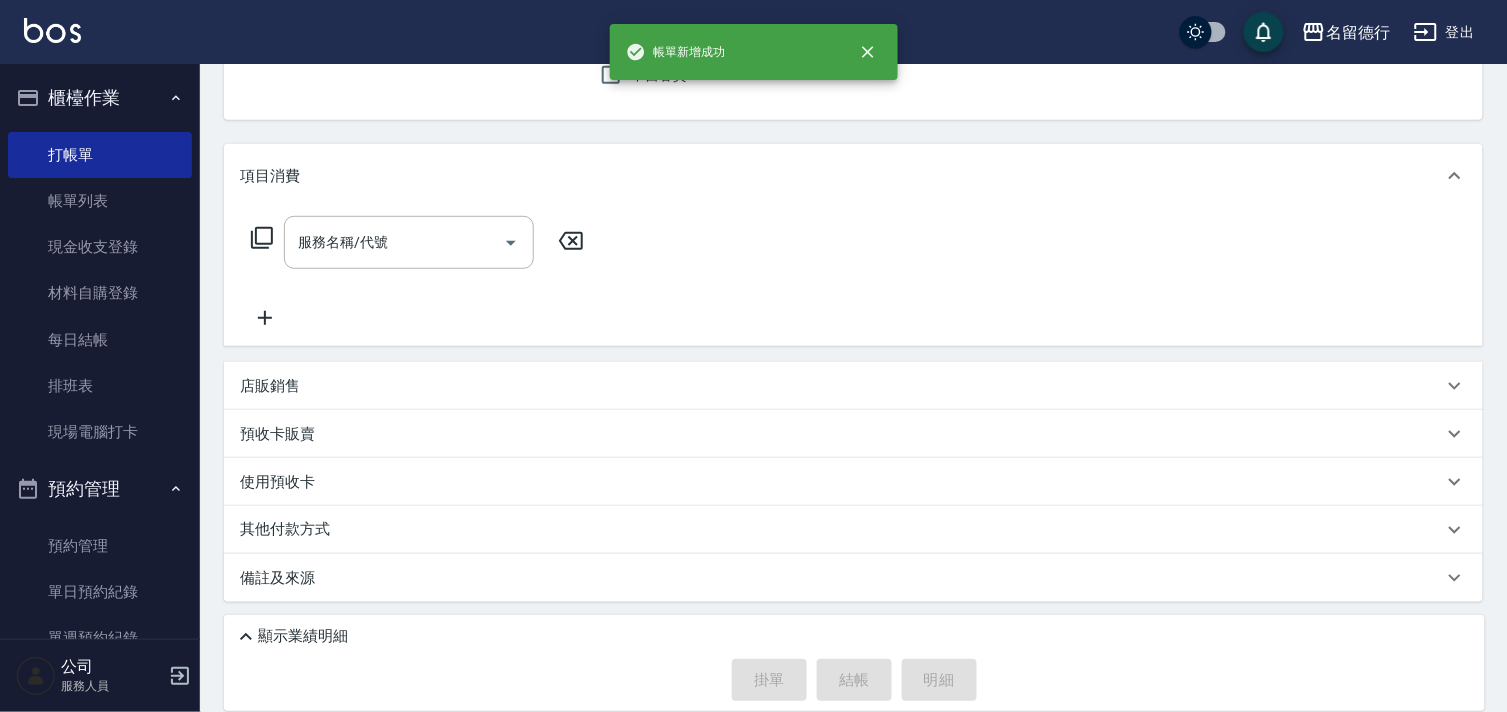 scroll, scrollTop: 0, scrollLeft: 0, axis: both 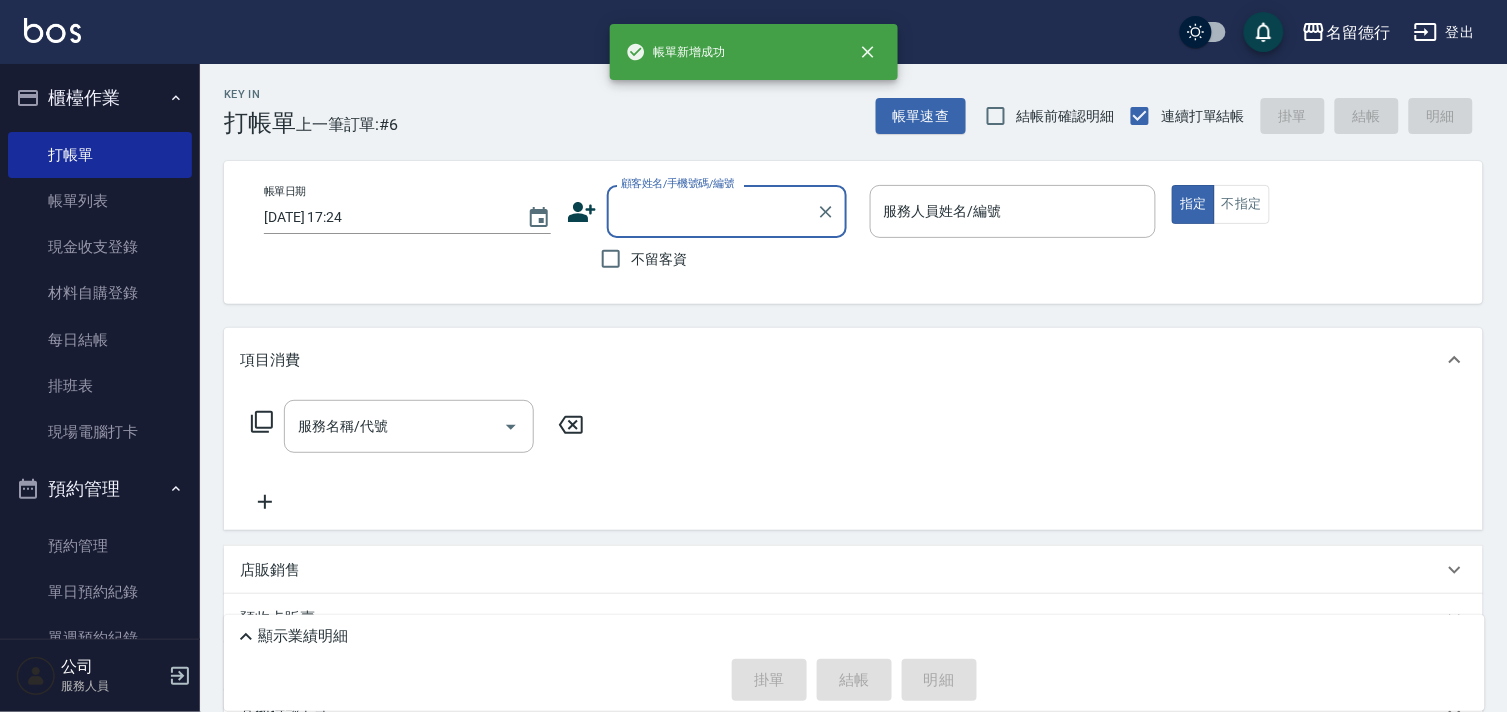 click on "顧客姓名/手機號碼/編號" at bounding box center (712, 211) 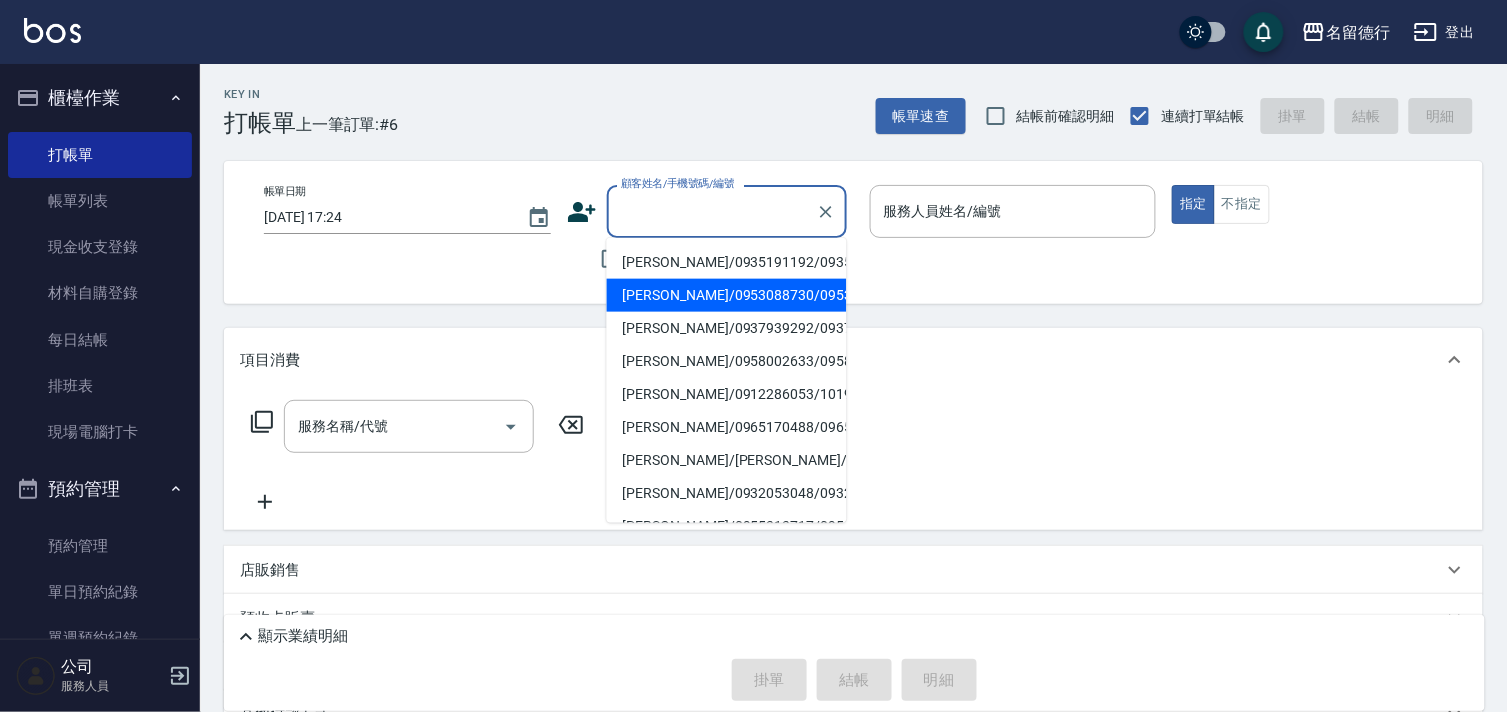 click on "[PERSON_NAME]/0953088730/0953088730" at bounding box center [727, 295] 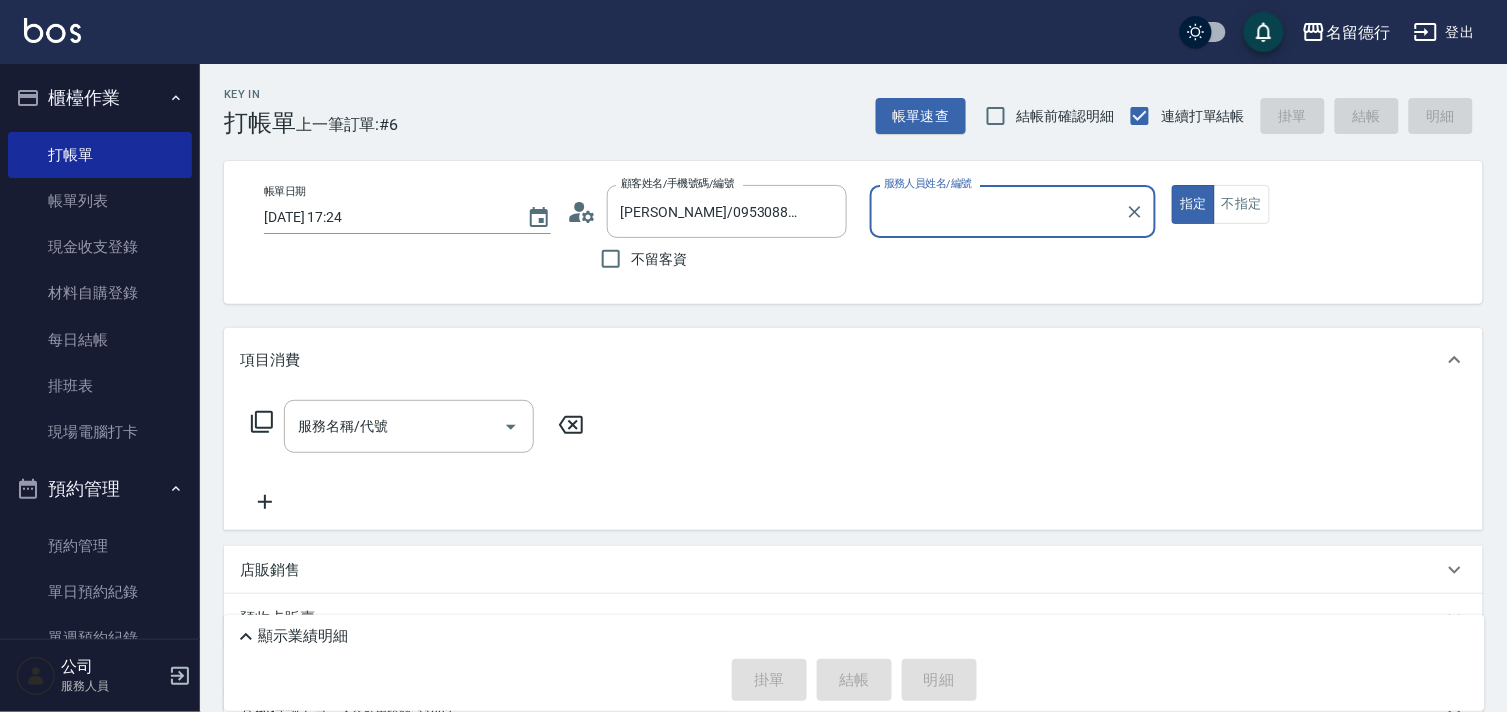 type on "婉如-10" 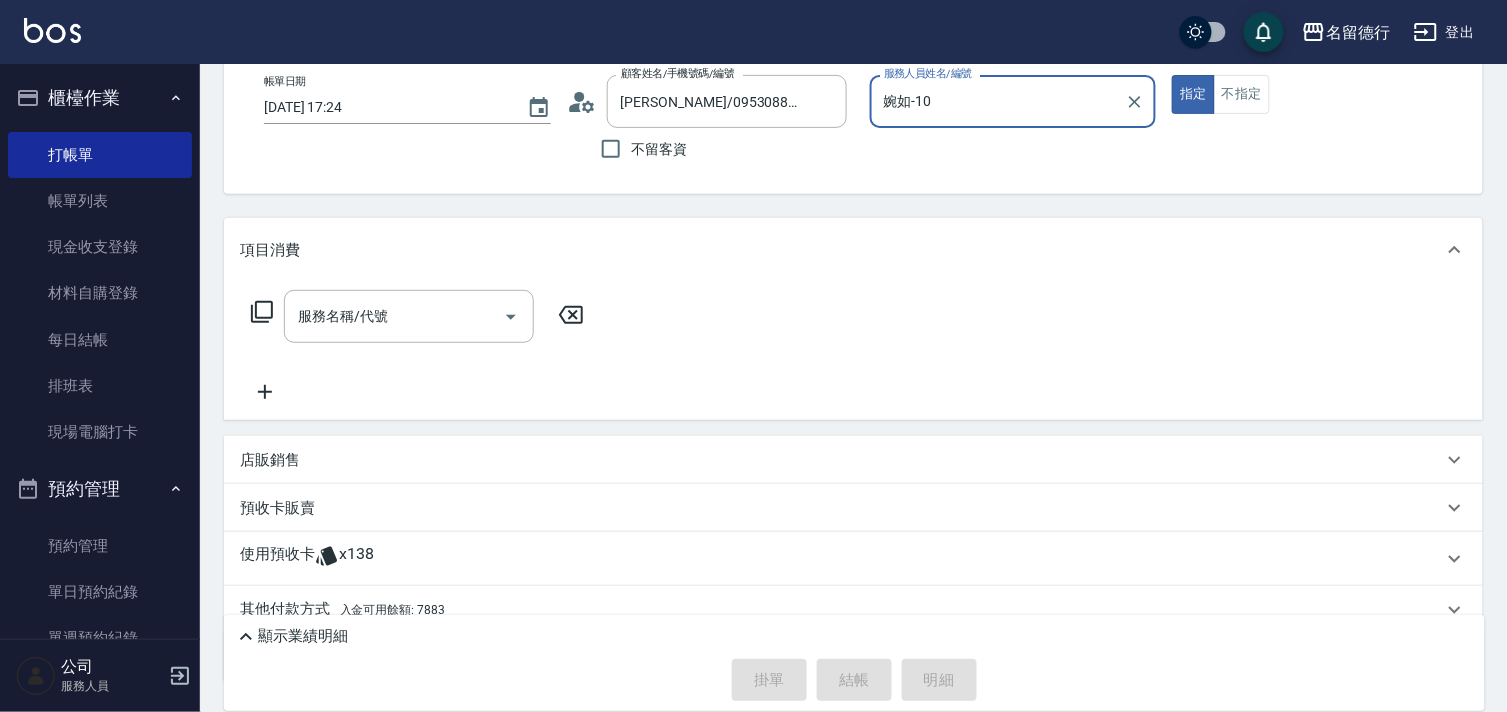 scroll, scrollTop: 188, scrollLeft: 0, axis: vertical 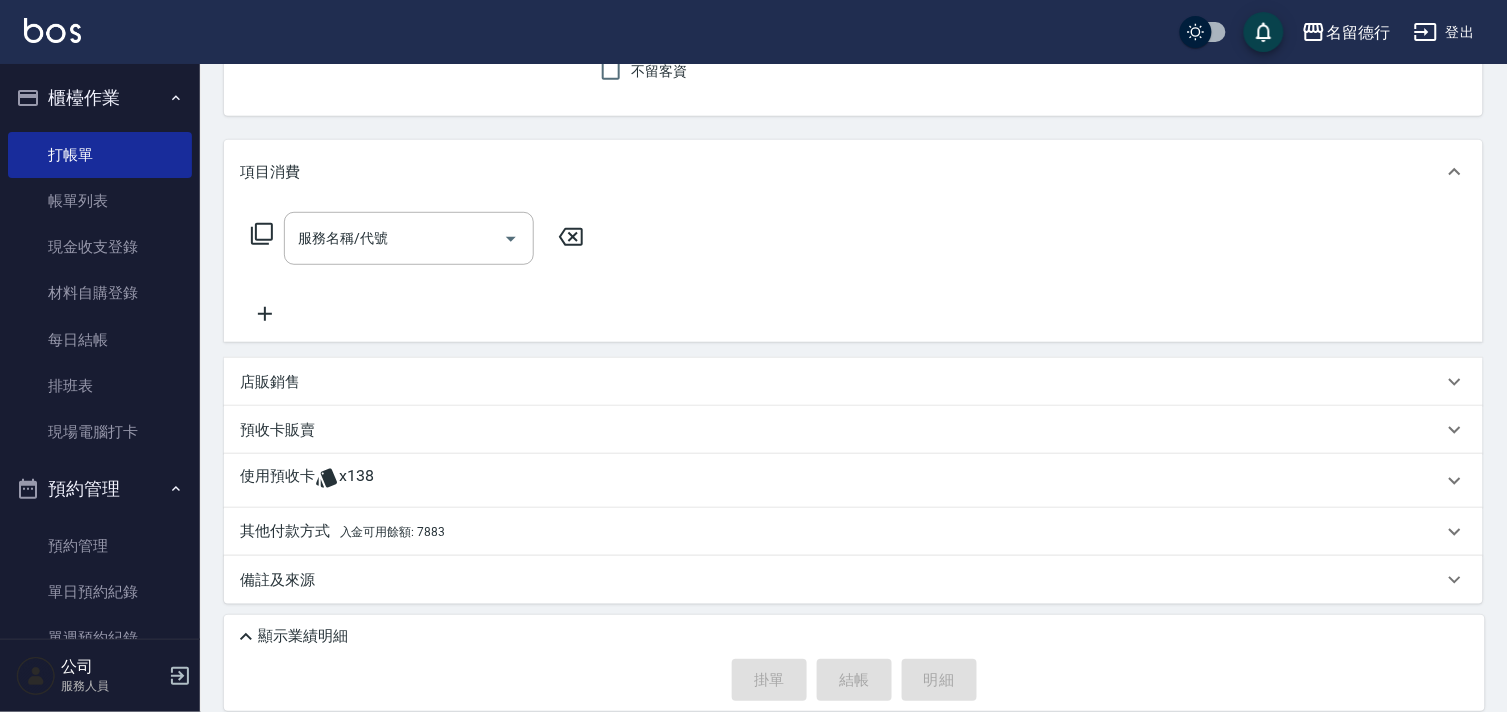 click on "使用預收卡" at bounding box center (277, 481) 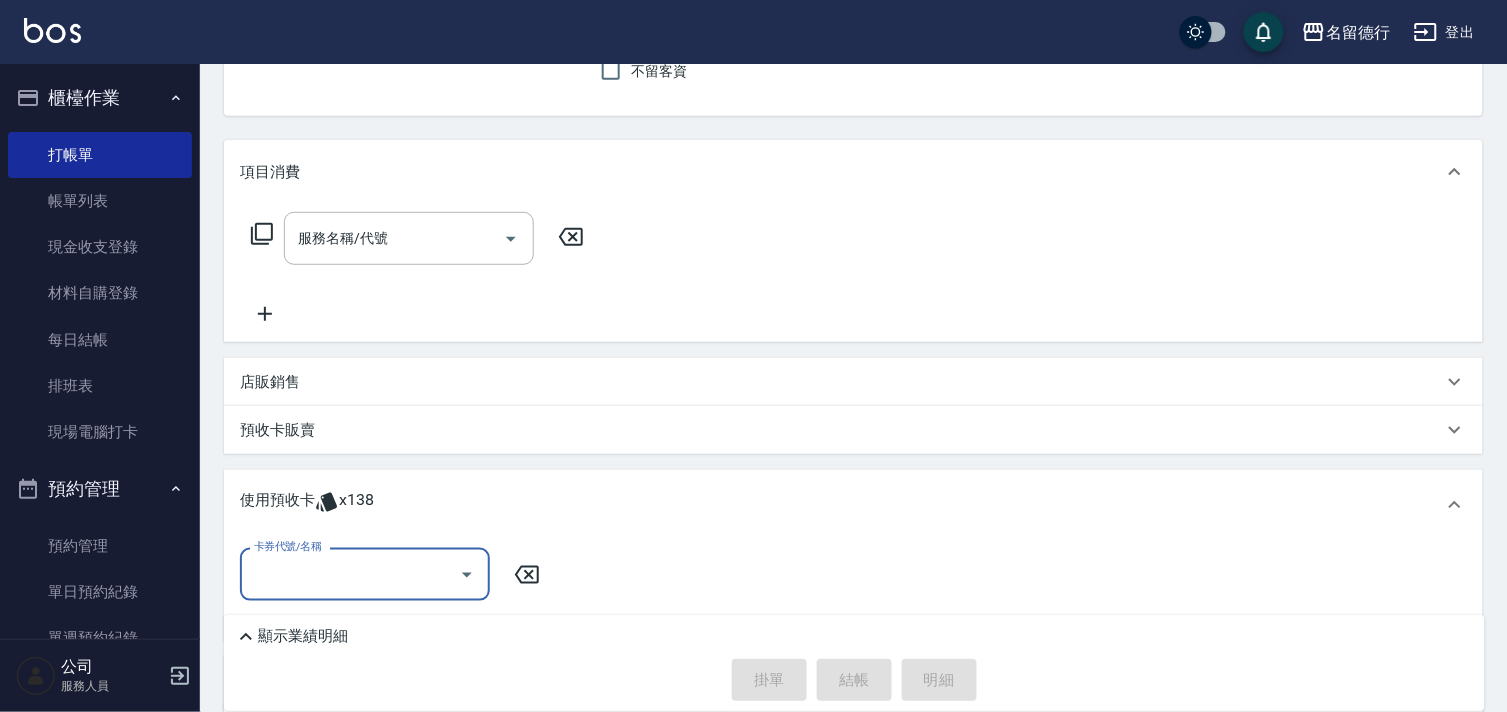 scroll, scrollTop: 0, scrollLeft: 0, axis: both 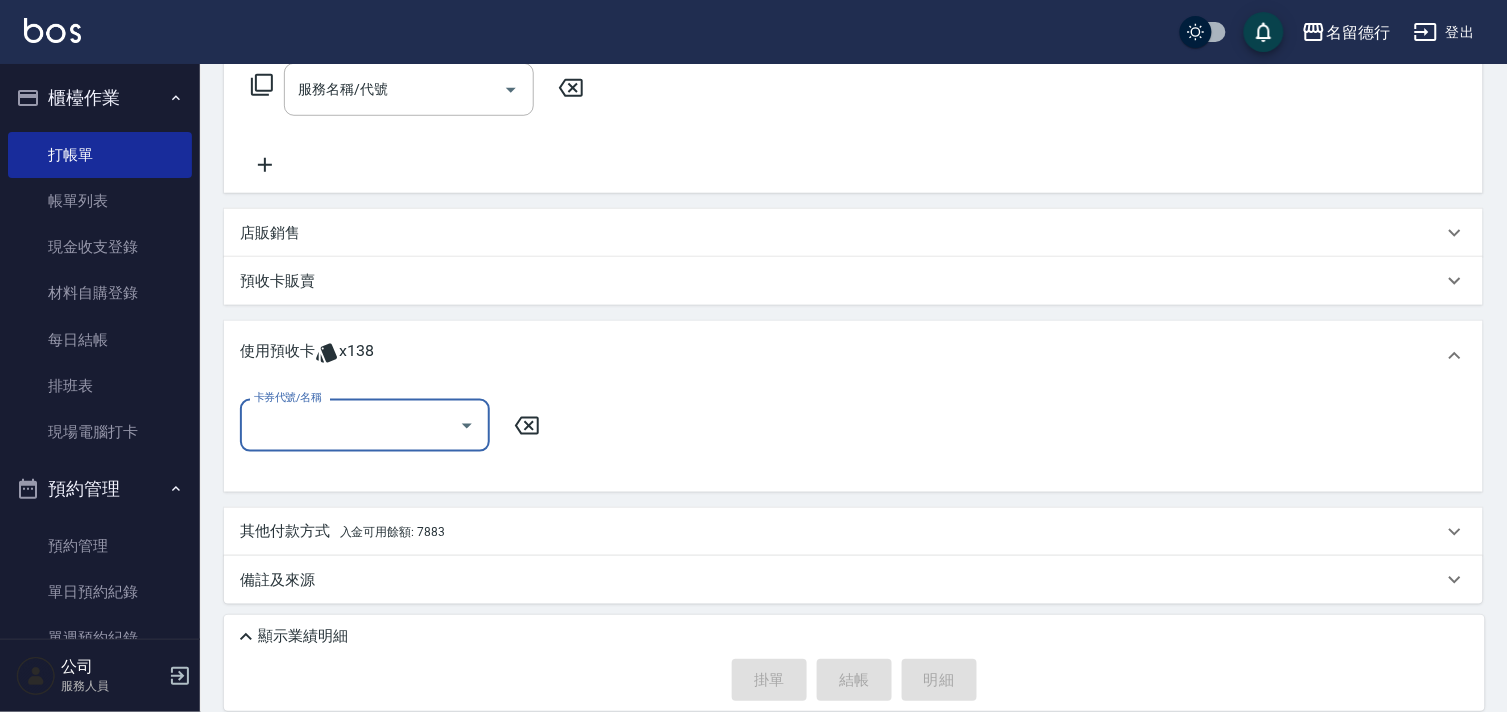 click on "卡券代號/名稱" at bounding box center [350, 425] 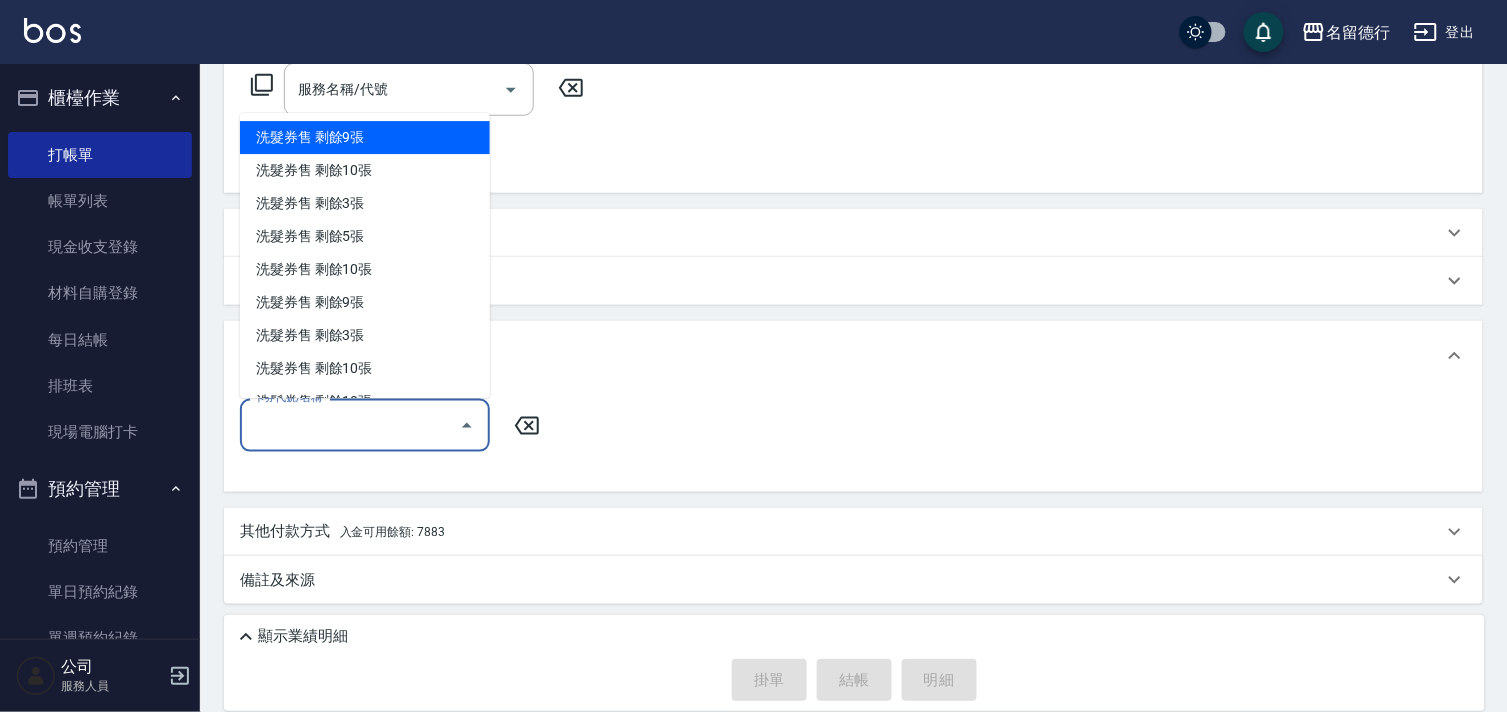 click on "洗髮券售 剩餘9張" at bounding box center (365, 138) 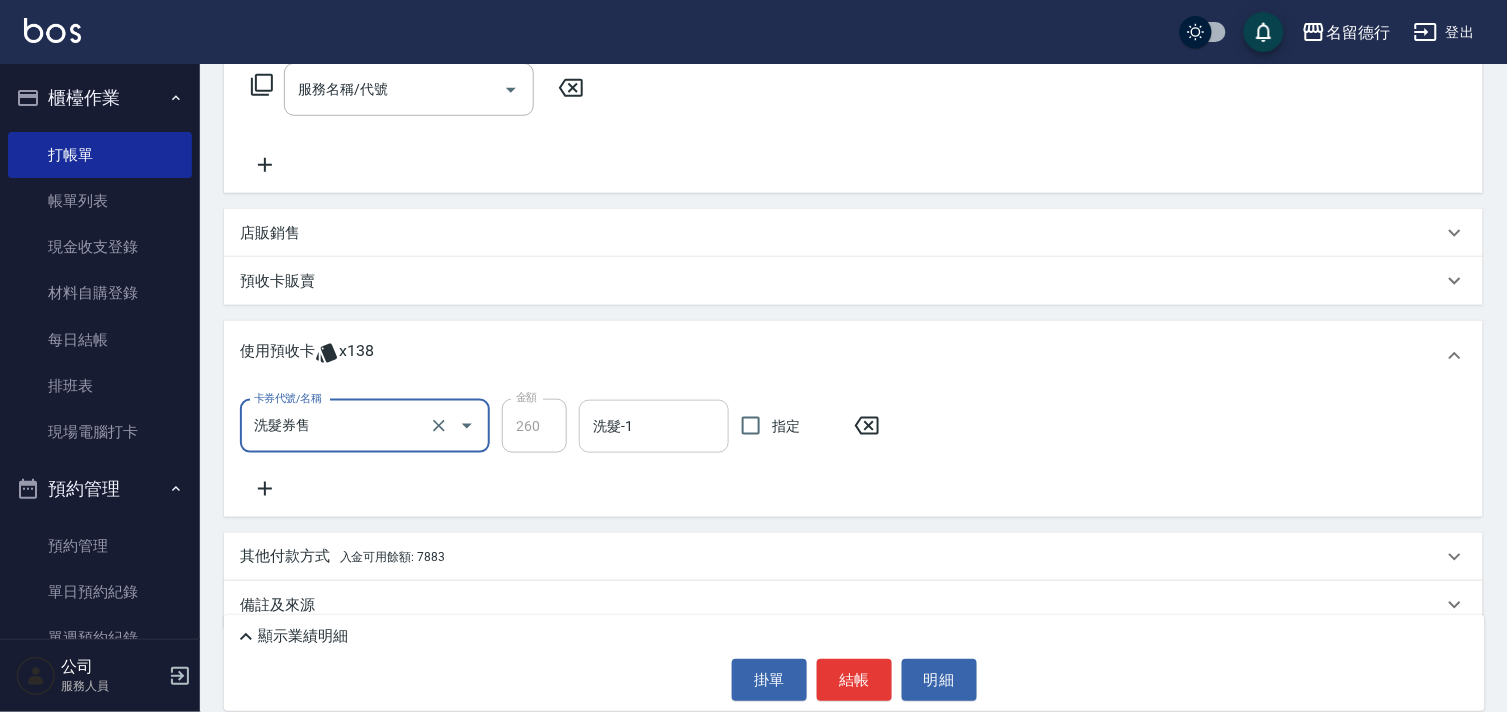 click on "洗髮-1" at bounding box center (654, 426) 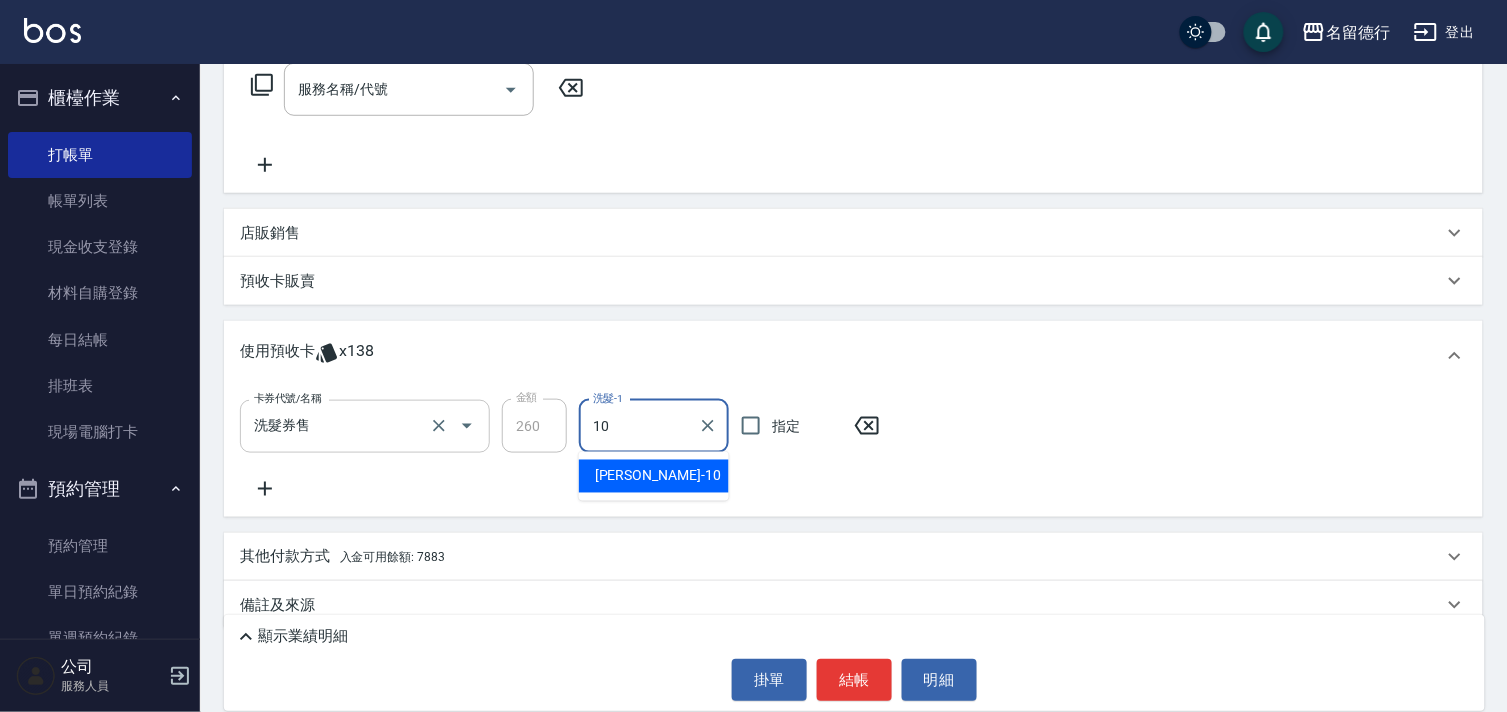 type on "10" 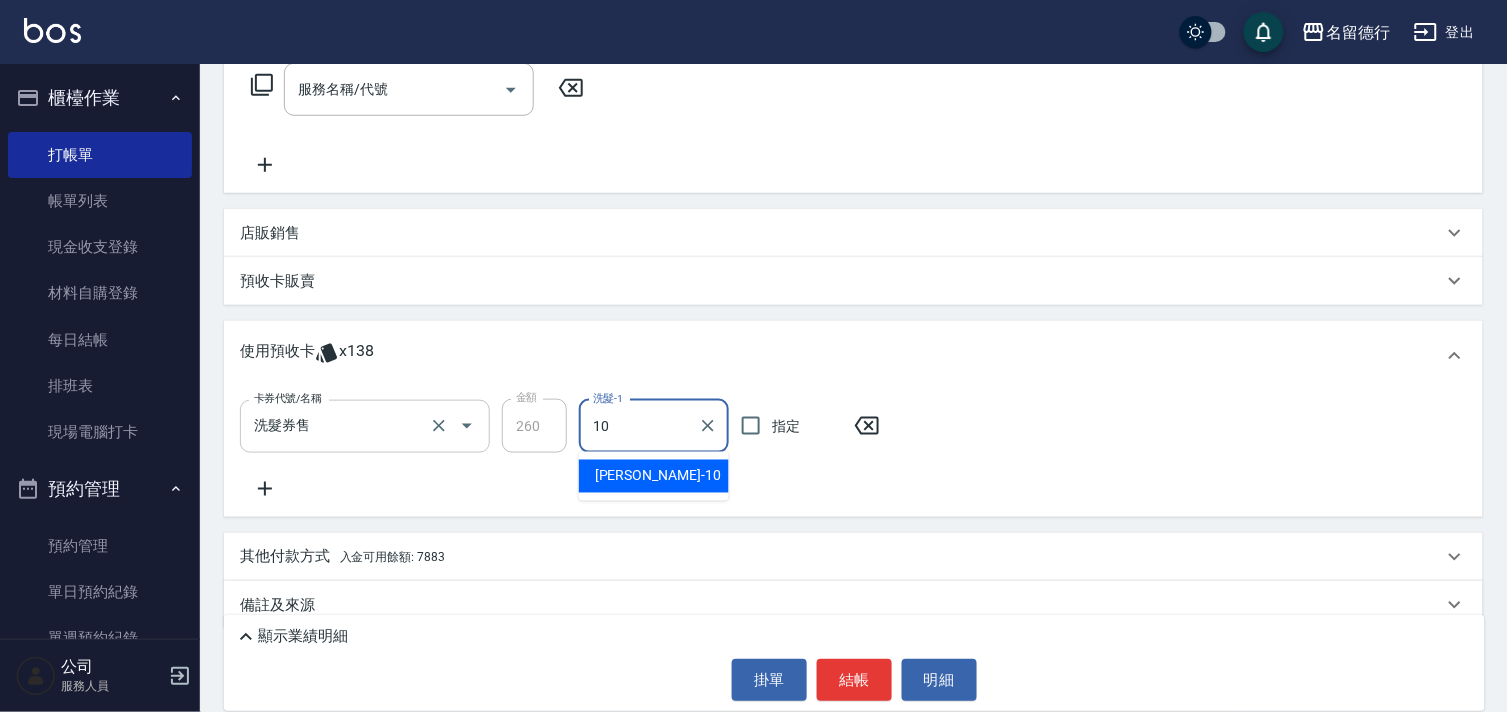 type 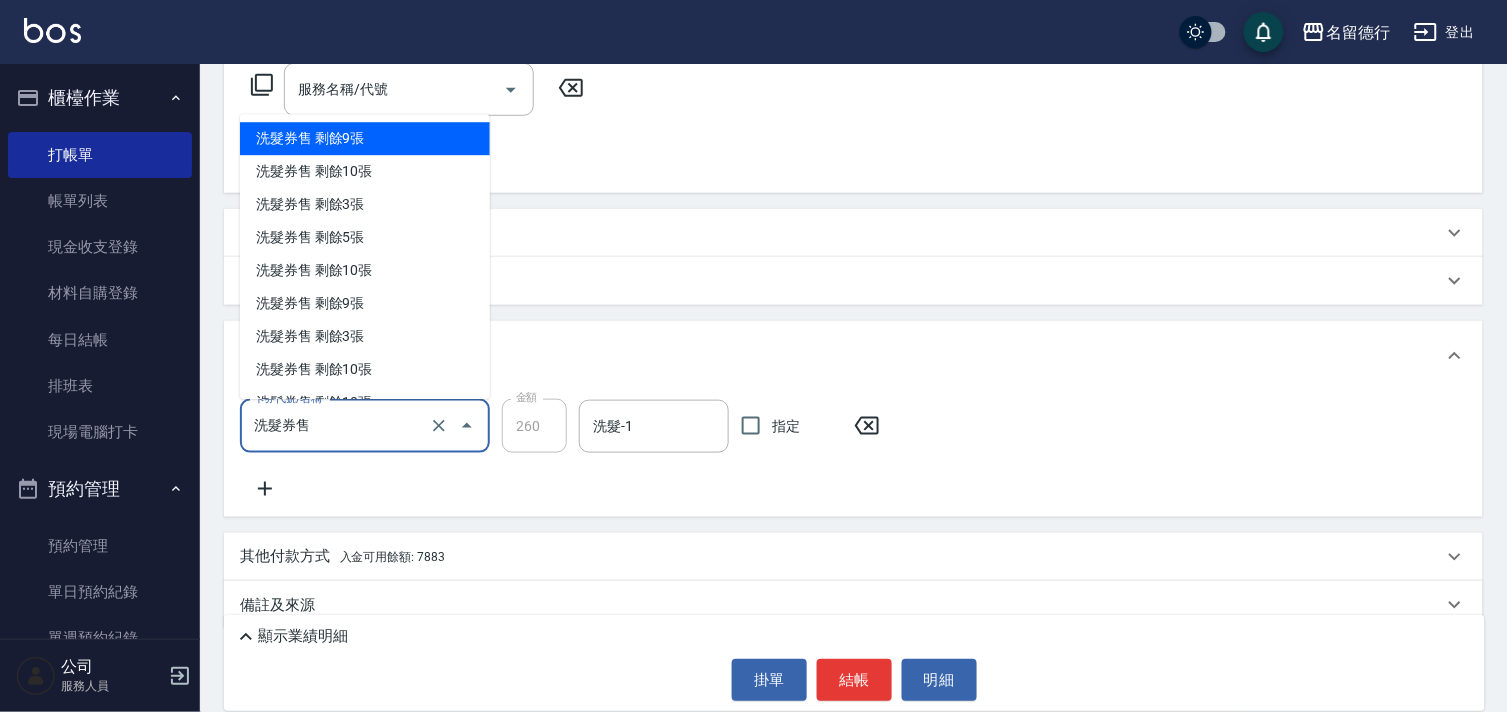 click on "洗髮券售" at bounding box center [337, 426] 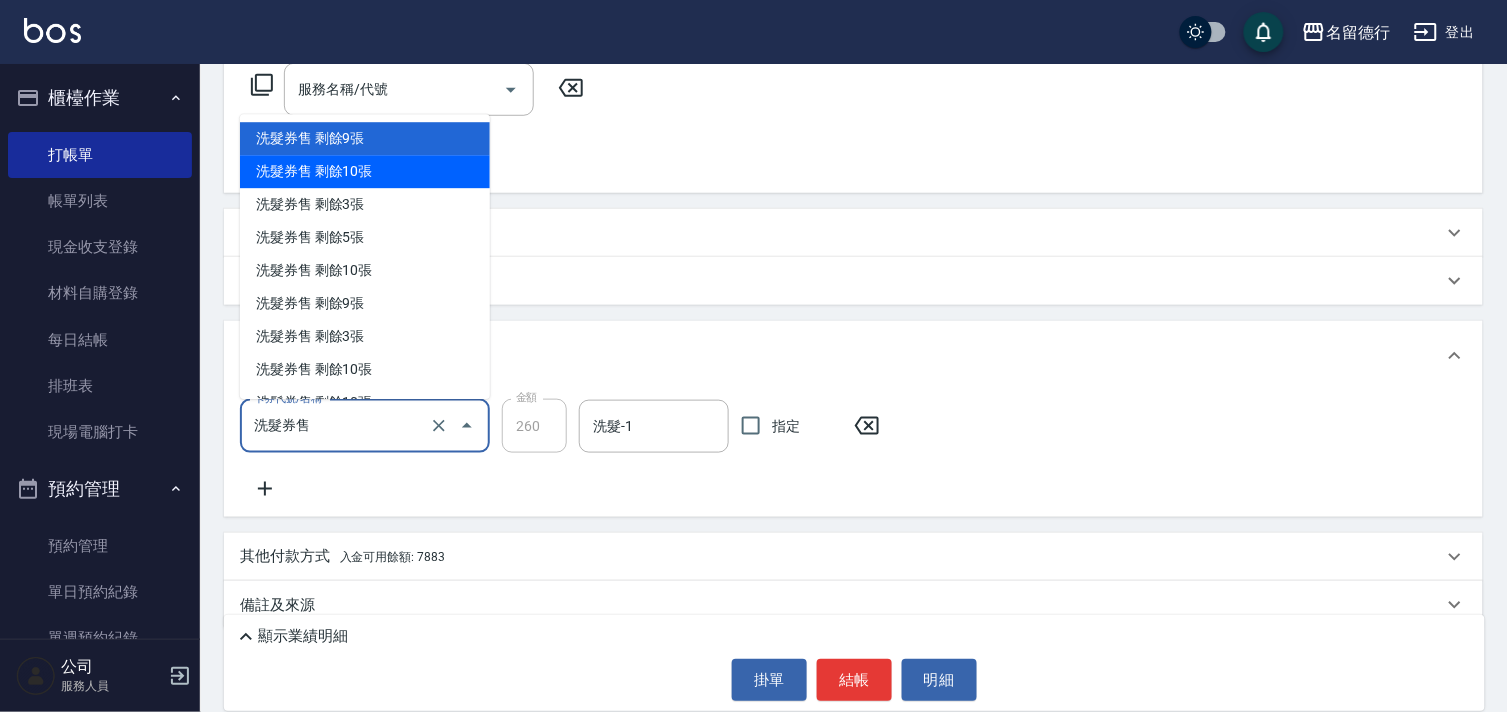 click on "洗髮券售 剩餘10張" at bounding box center (365, 172) 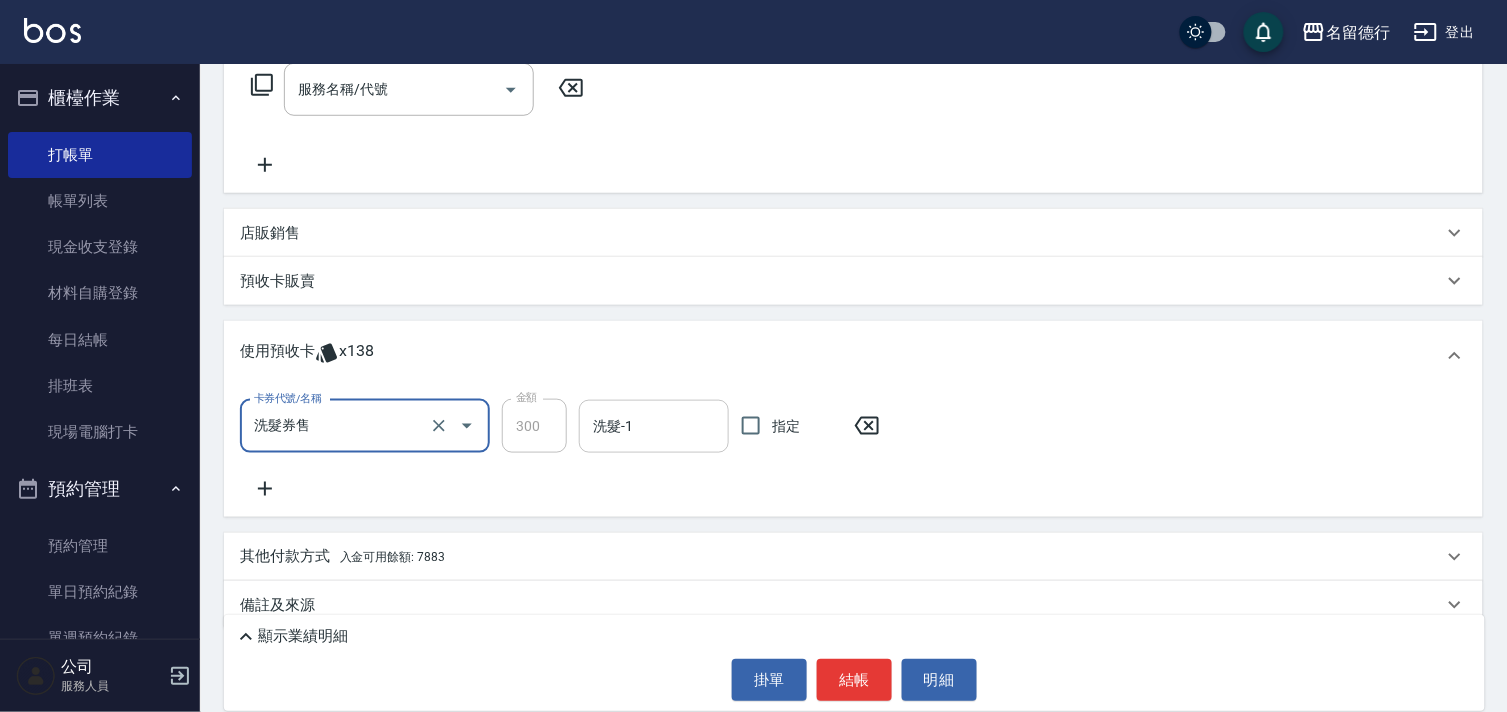 click on "洗髮-1 洗髮-1" at bounding box center [654, 426] 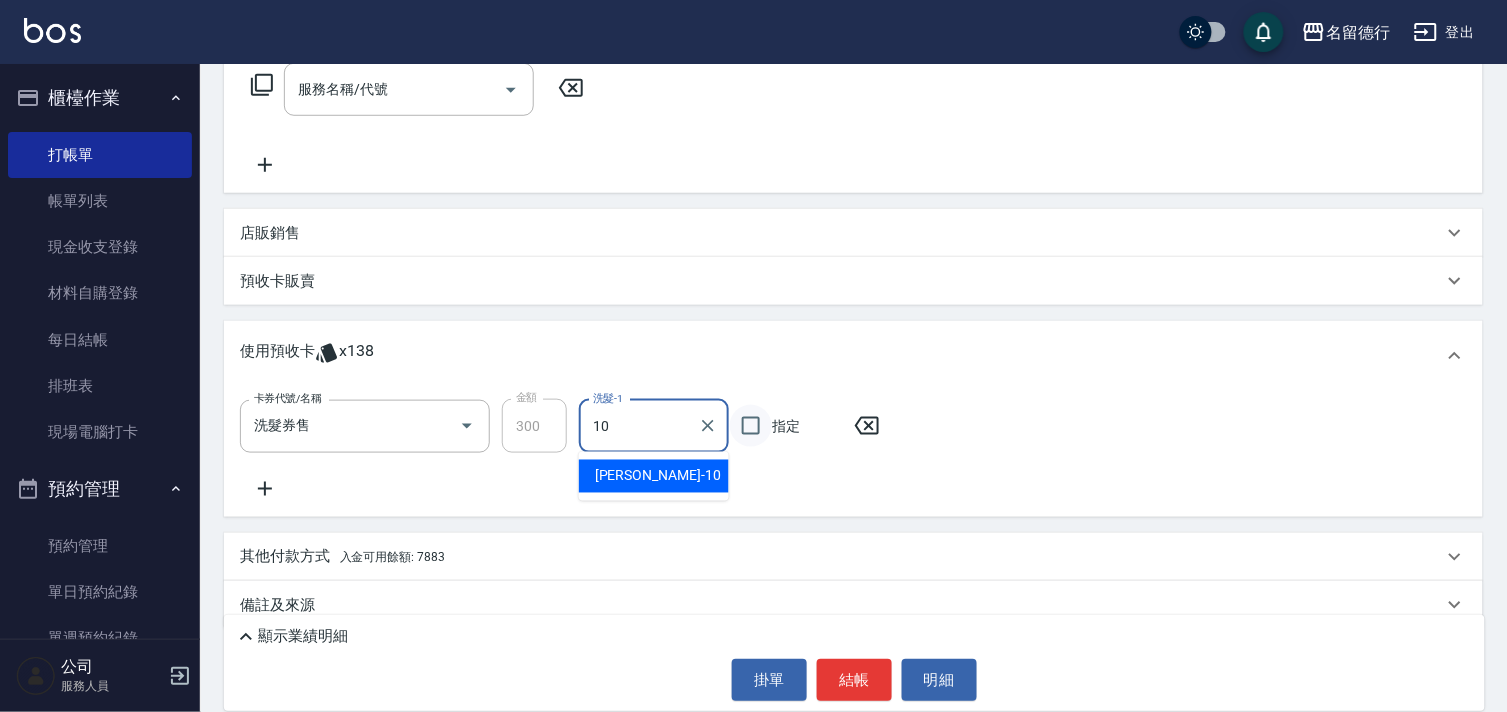 type on "婉如-10" 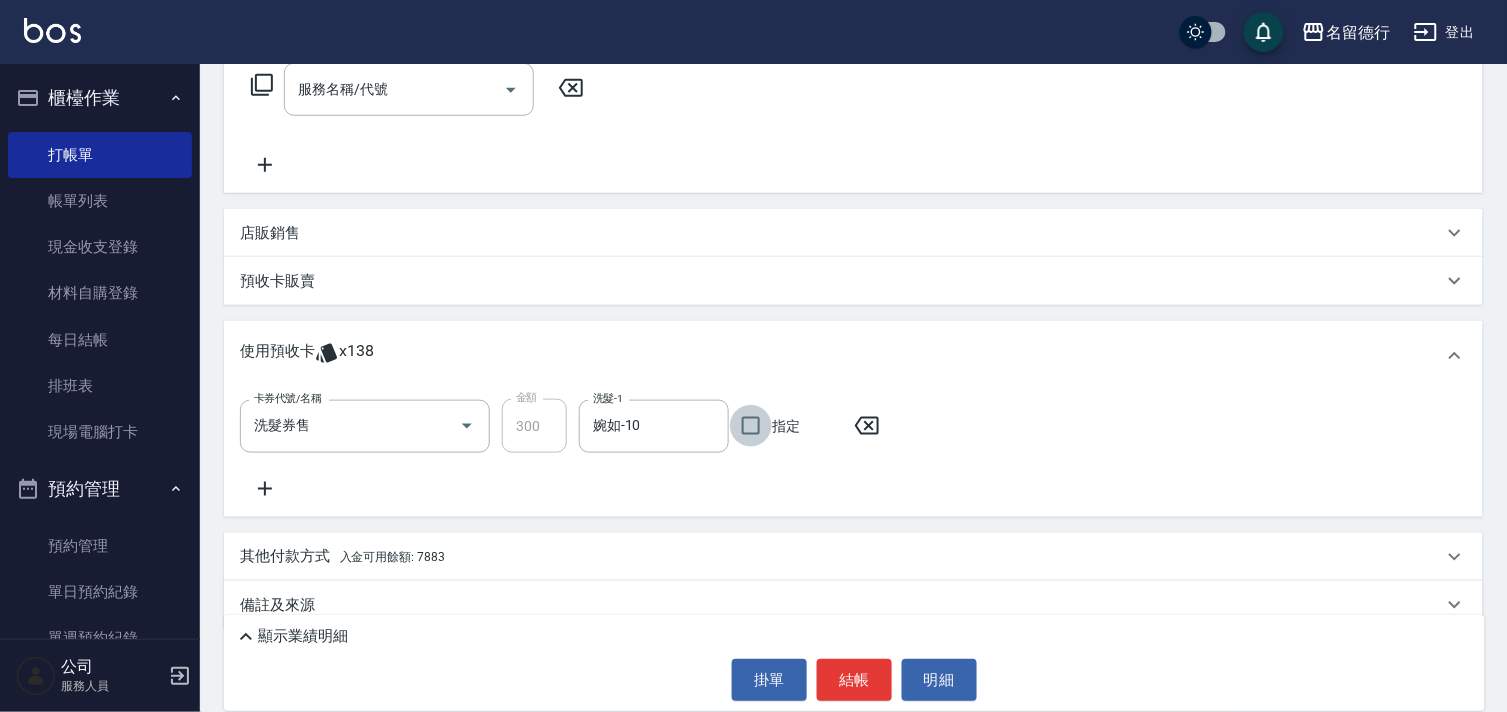 click on "指定" at bounding box center [751, 426] 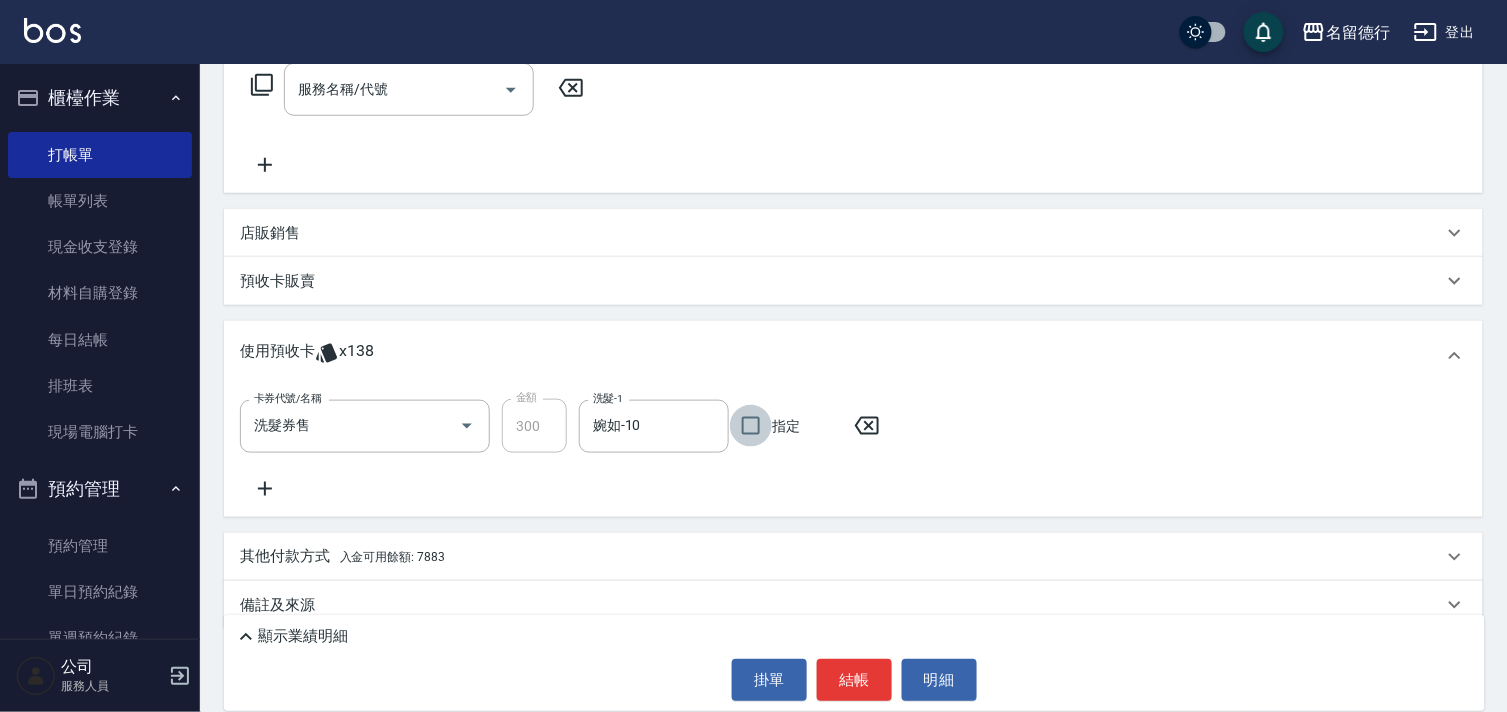 checkbox on "true" 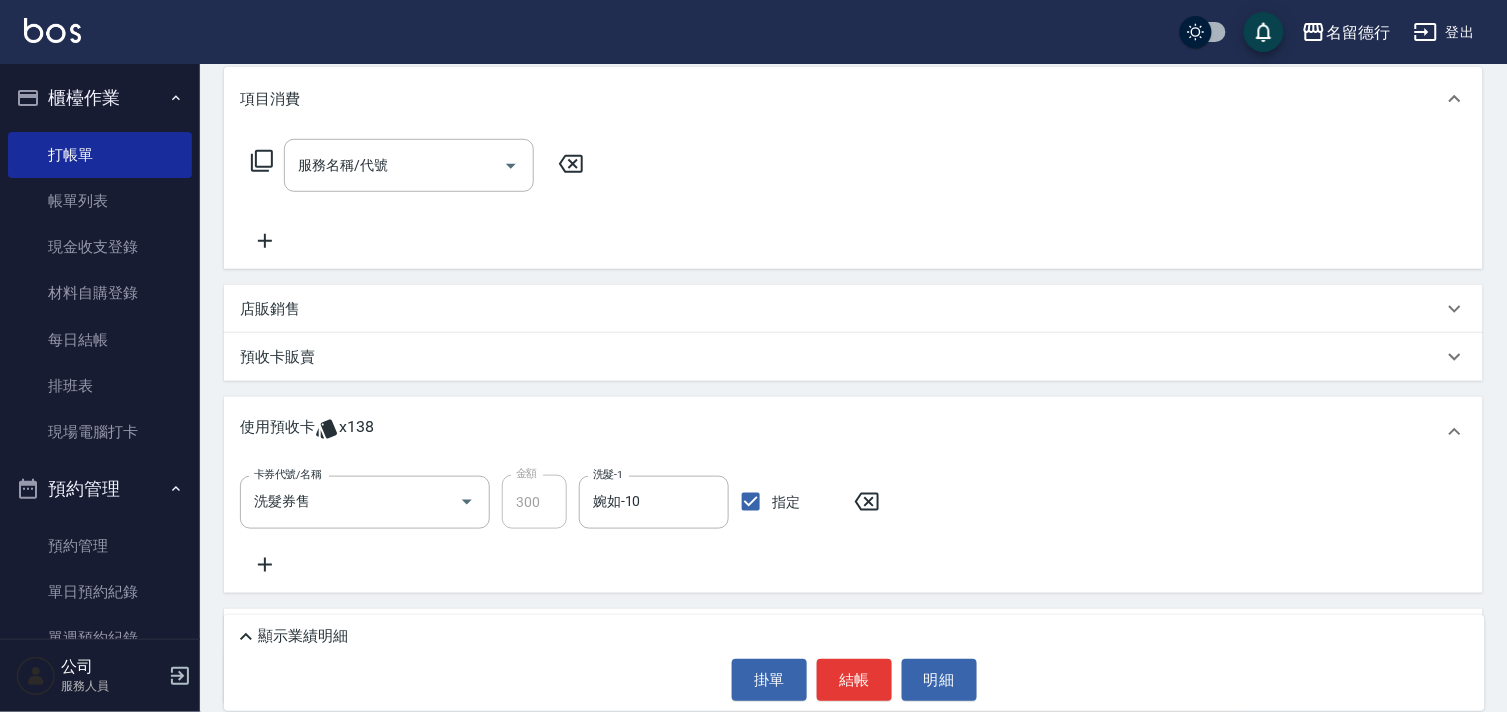 scroll, scrollTop: 226, scrollLeft: 0, axis: vertical 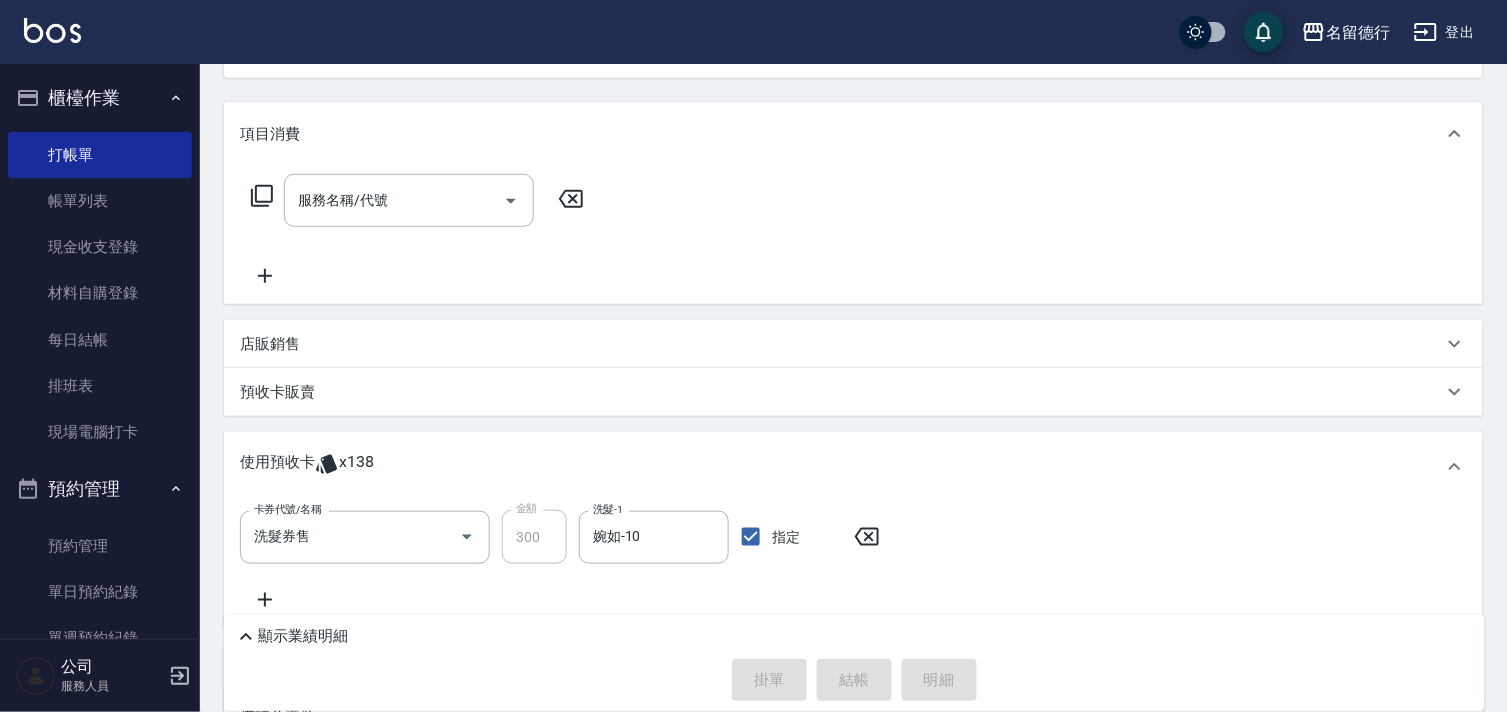 type 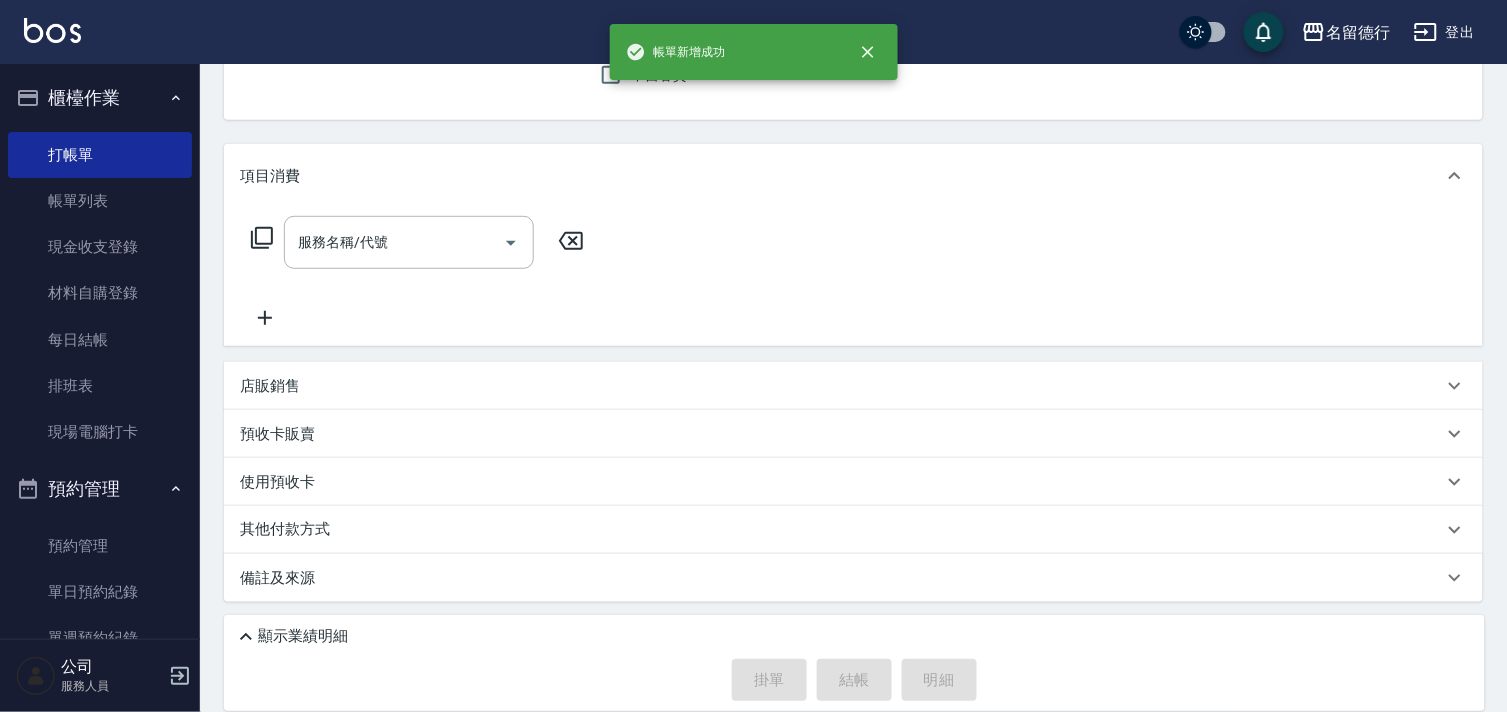 scroll, scrollTop: 194, scrollLeft: 0, axis: vertical 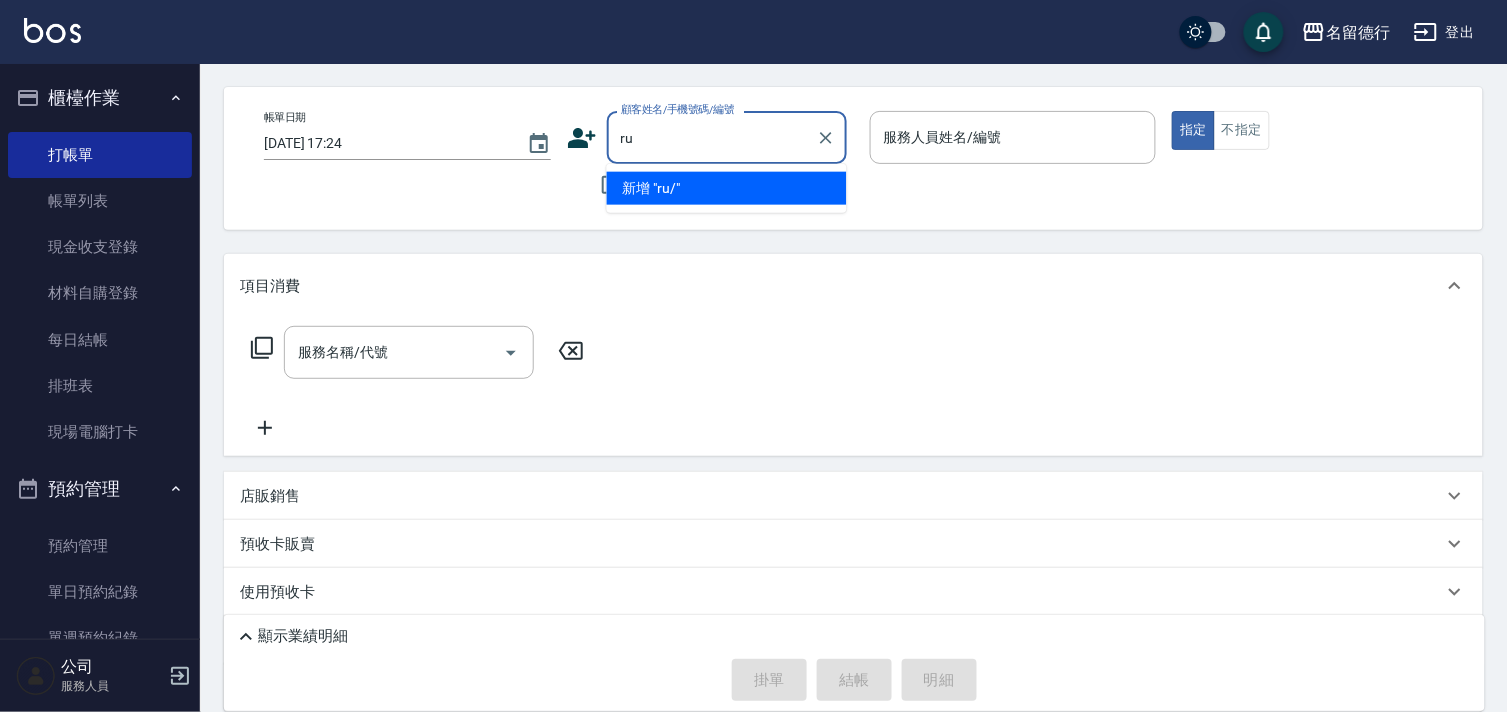 type on "r" 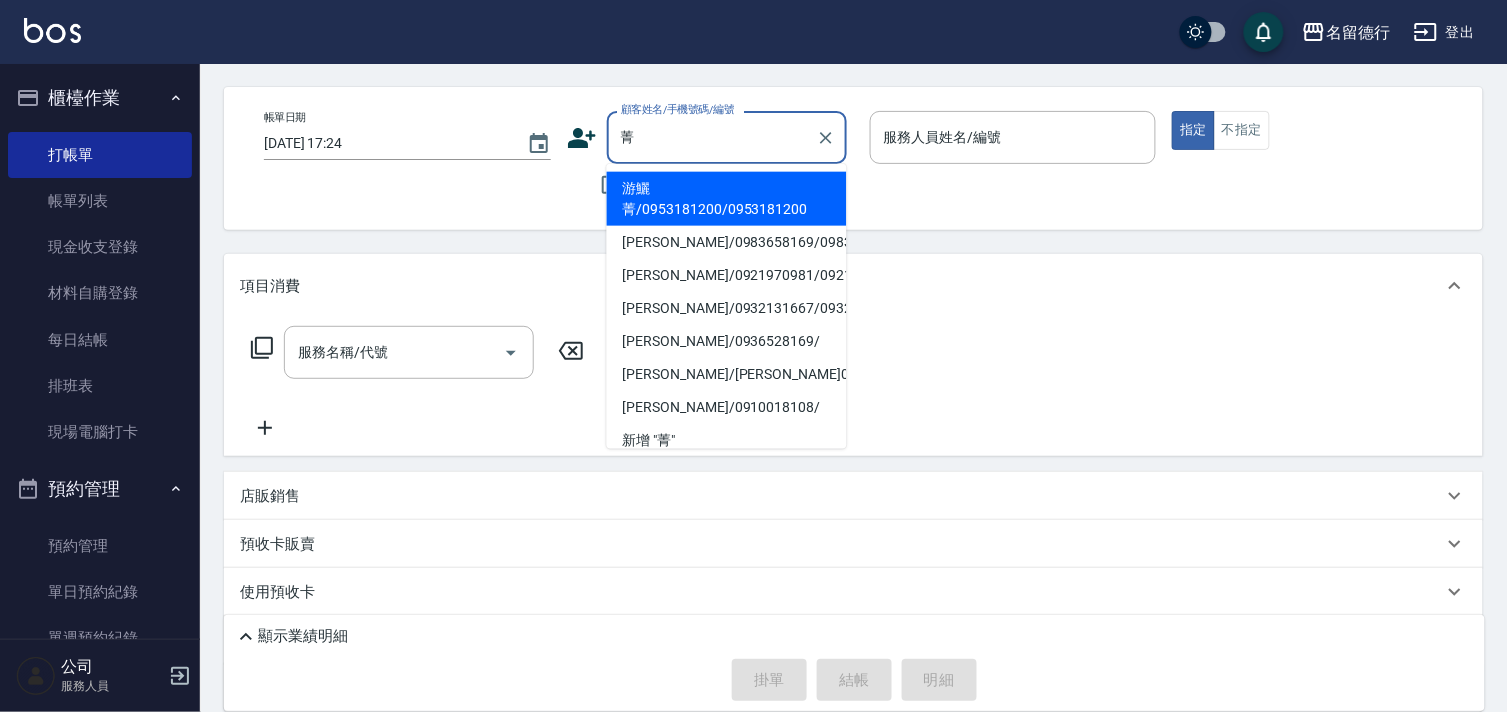 click on "[PERSON_NAME]/0921970981/0921970981" at bounding box center (727, 275) 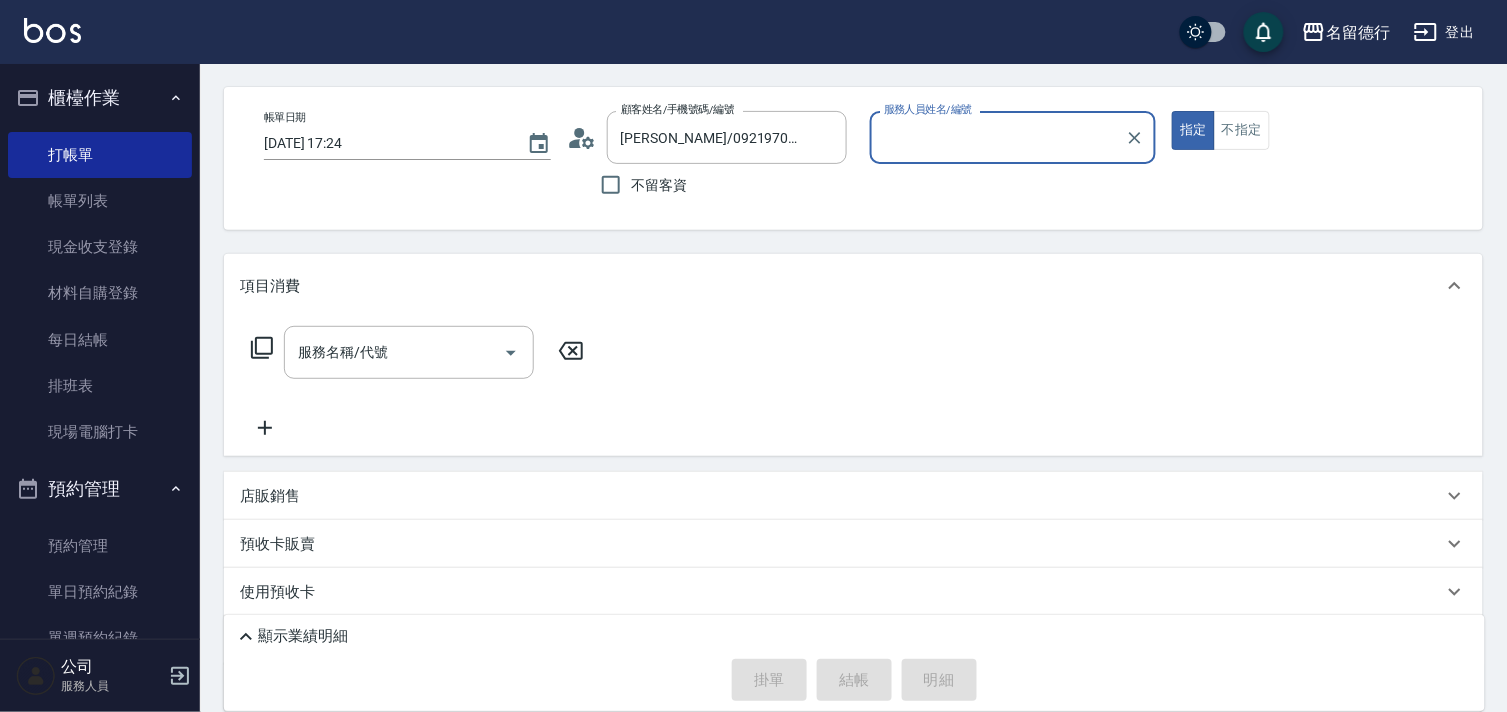 type on "婉如-10" 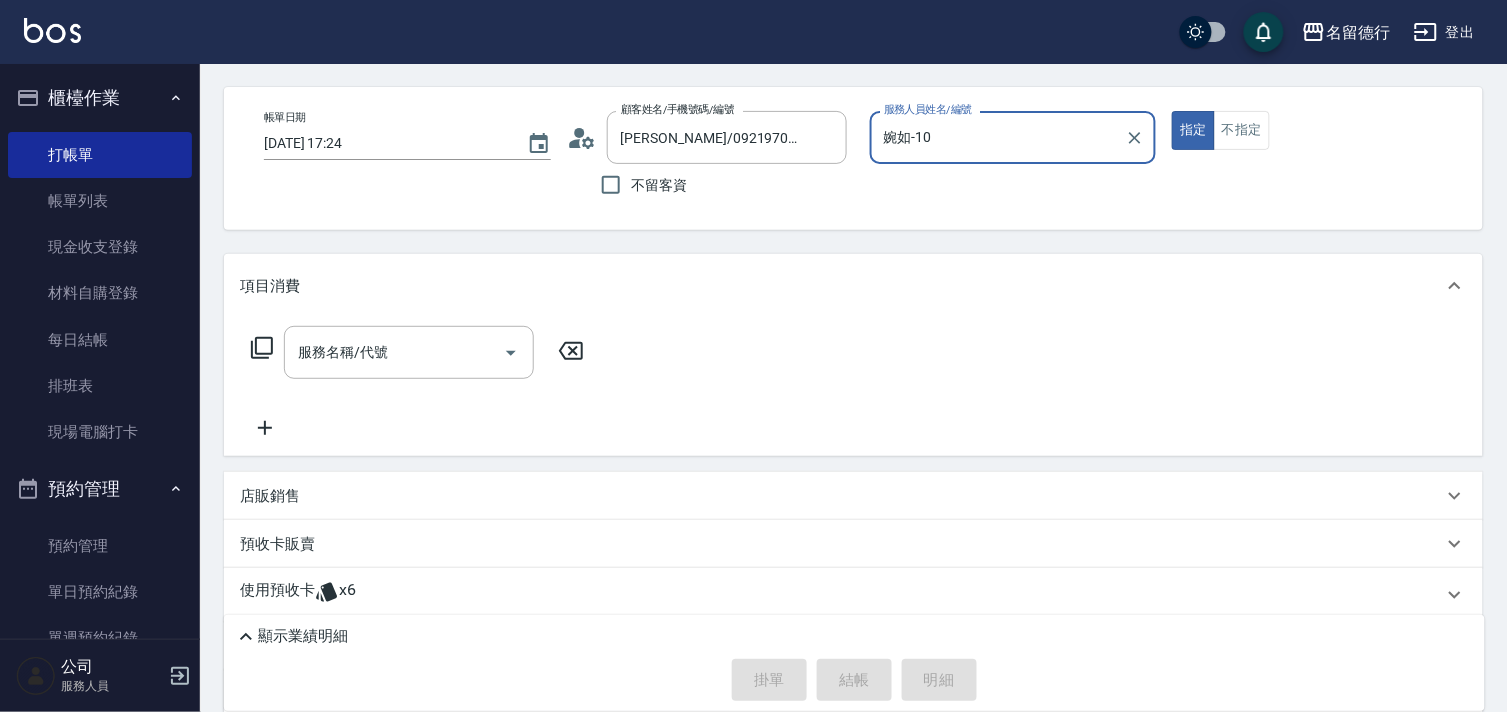 scroll, scrollTop: 188, scrollLeft: 0, axis: vertical 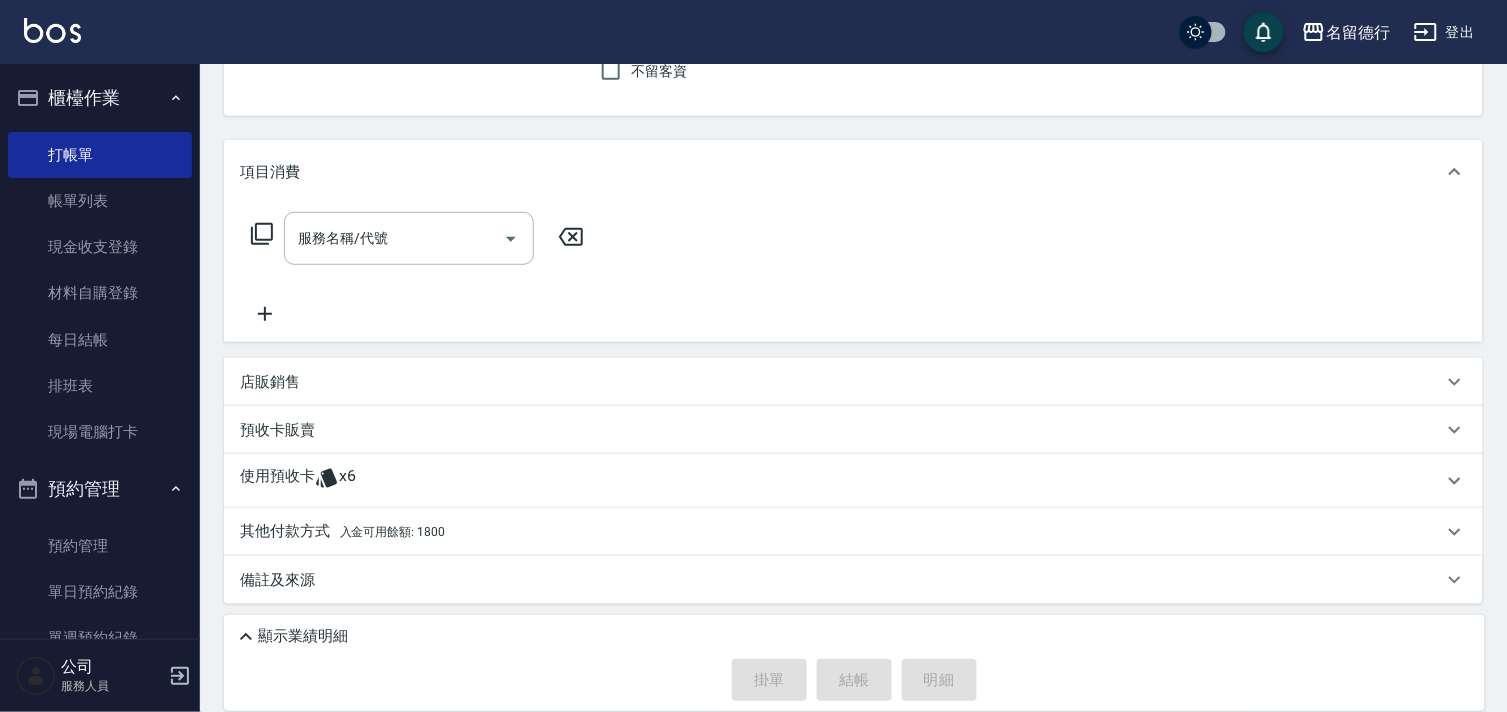 click on "入金可用餘額: 1800" at bounding box center (392, 532) 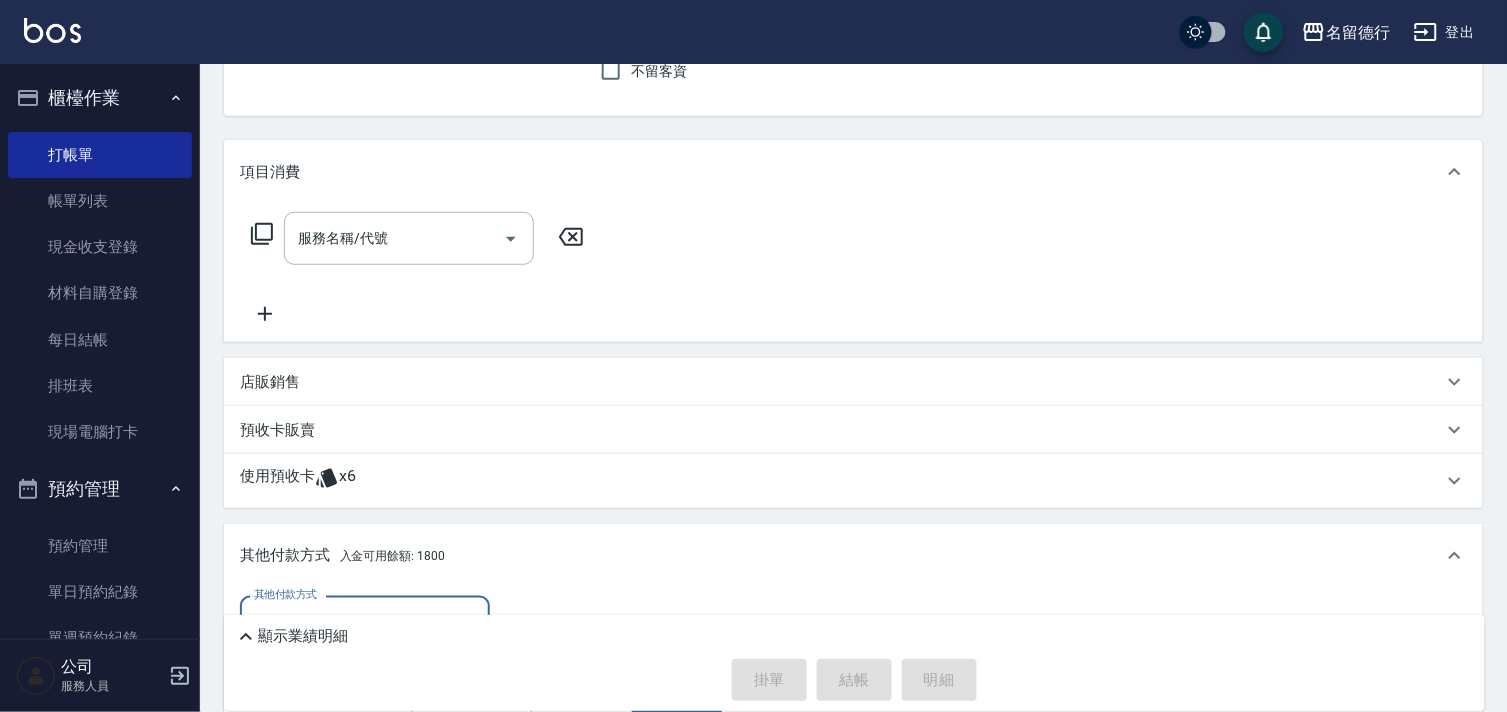 scroll, scrollTop: 0, scrollLeft: 0, axis: both 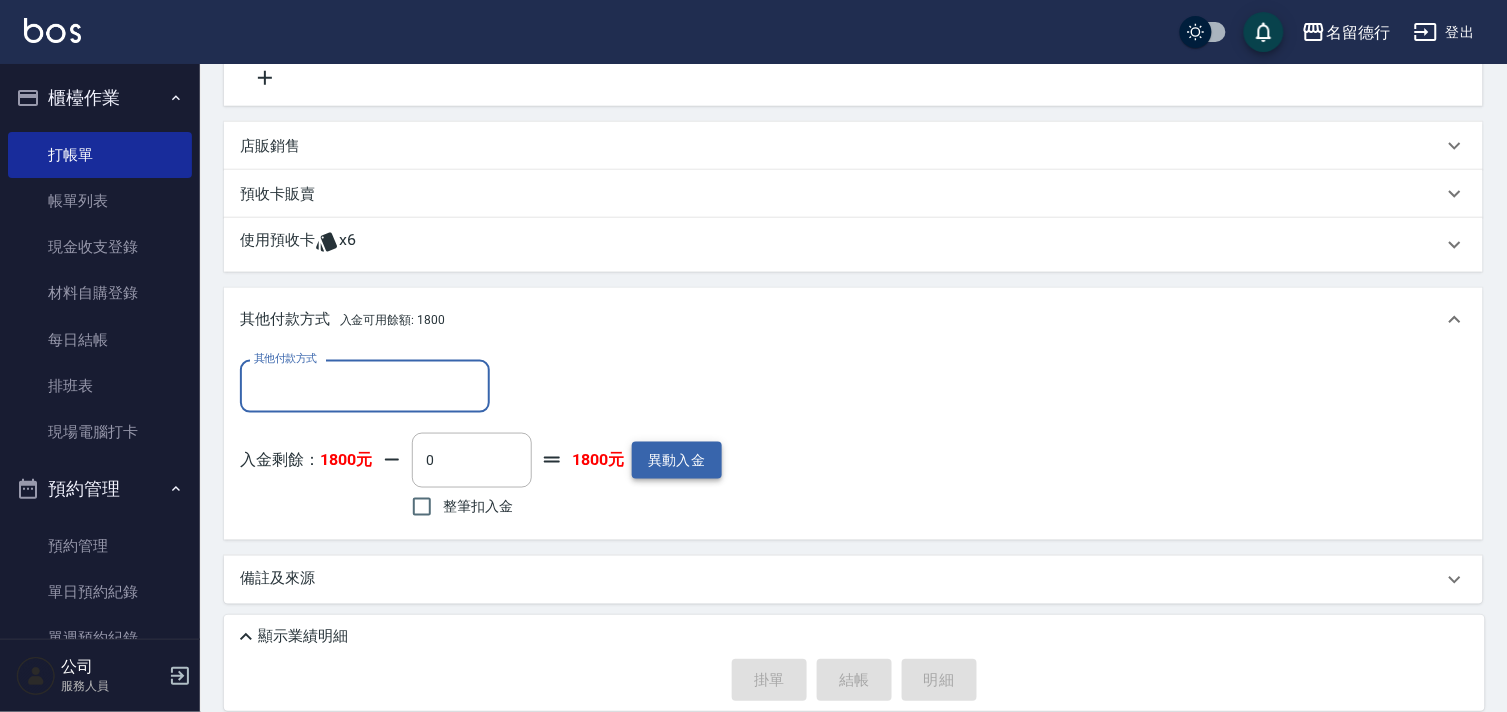 click on "異動入金" at bounding box center [677, 460] 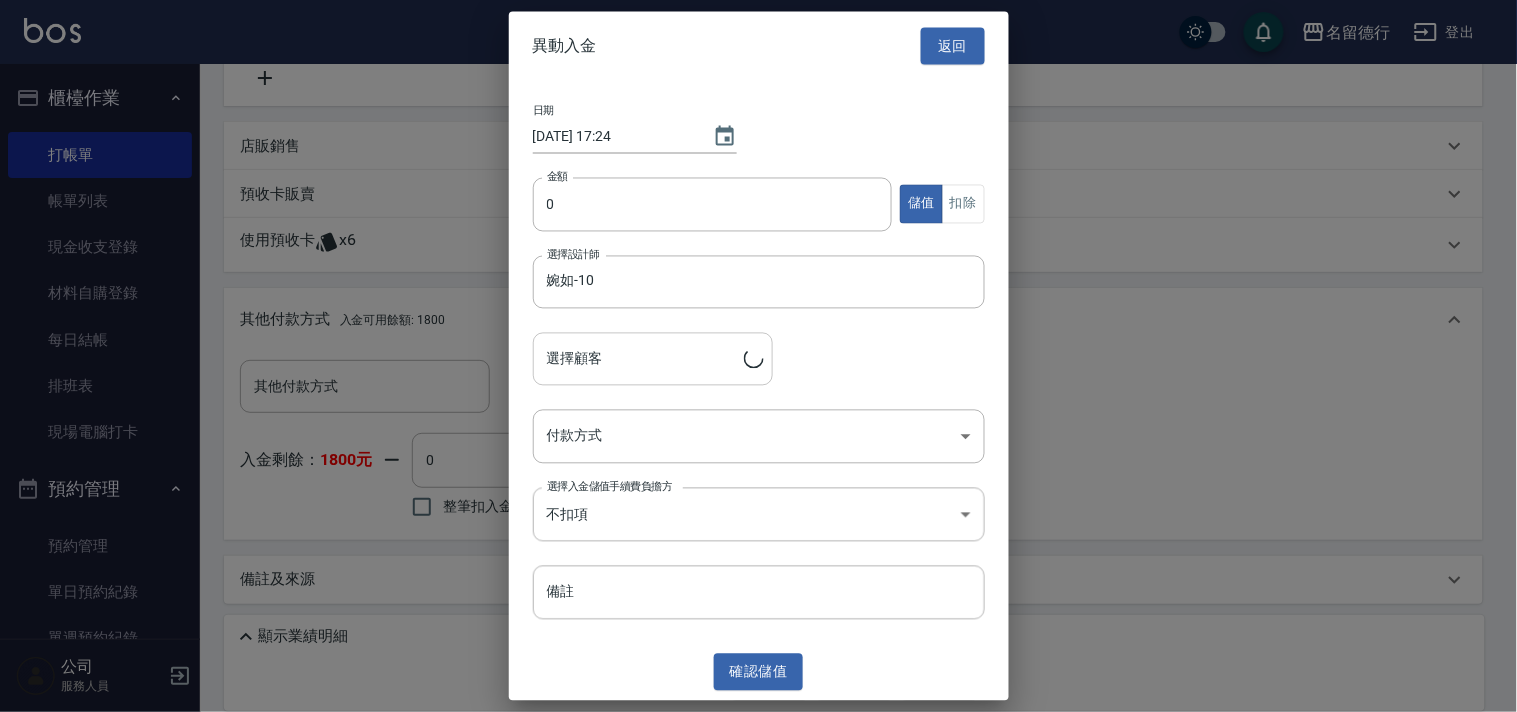 type on "[PERSON_NAME]/0921970981/0921970981" 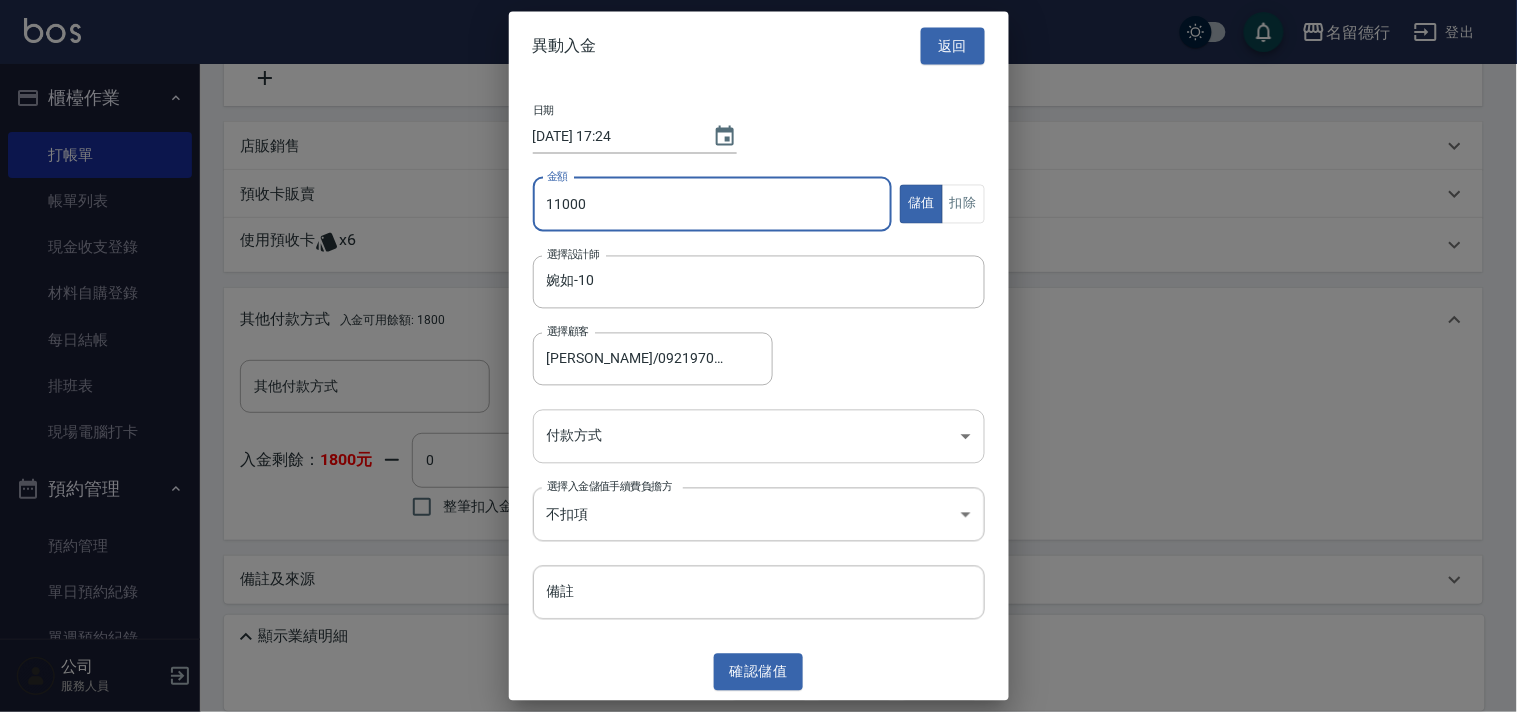 type on "11000" 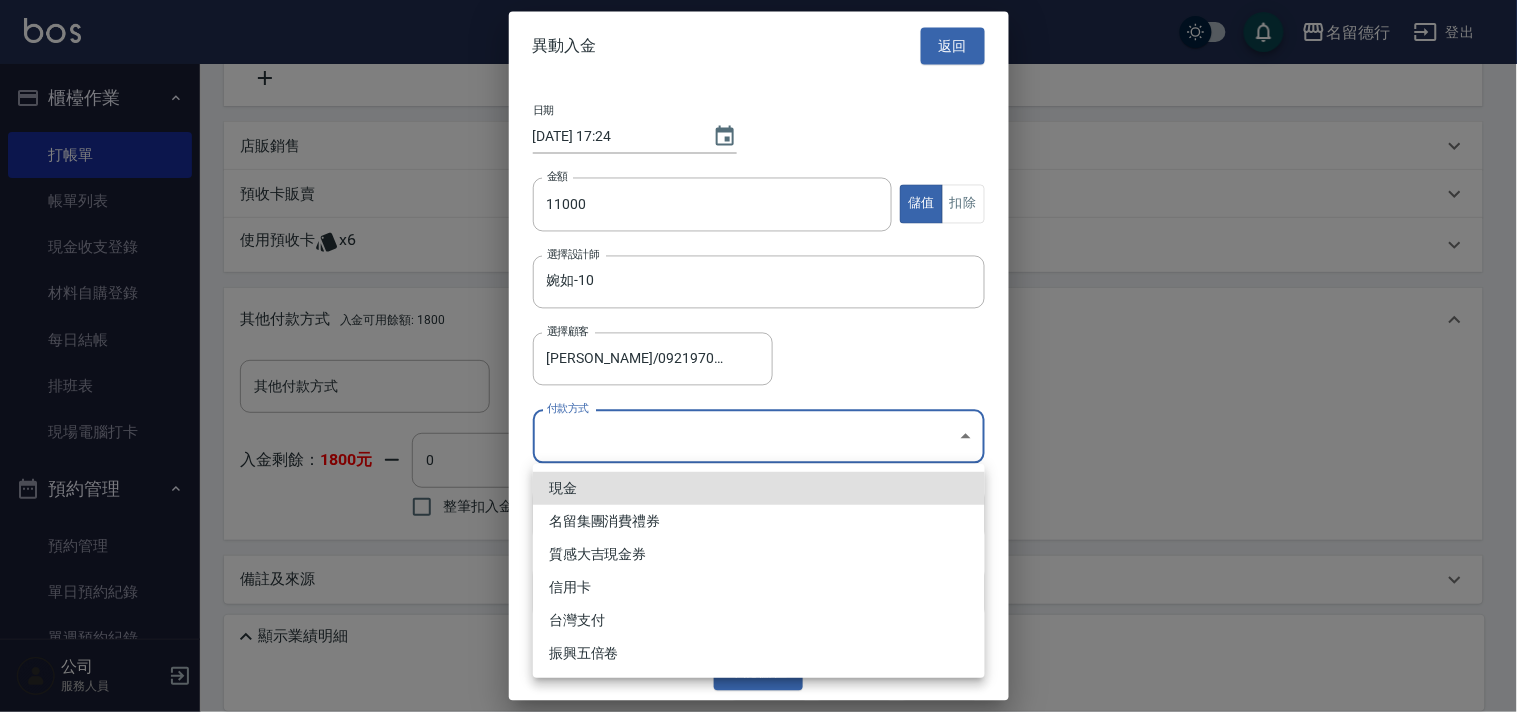 click on "現金" at bounding box center (759, 488) 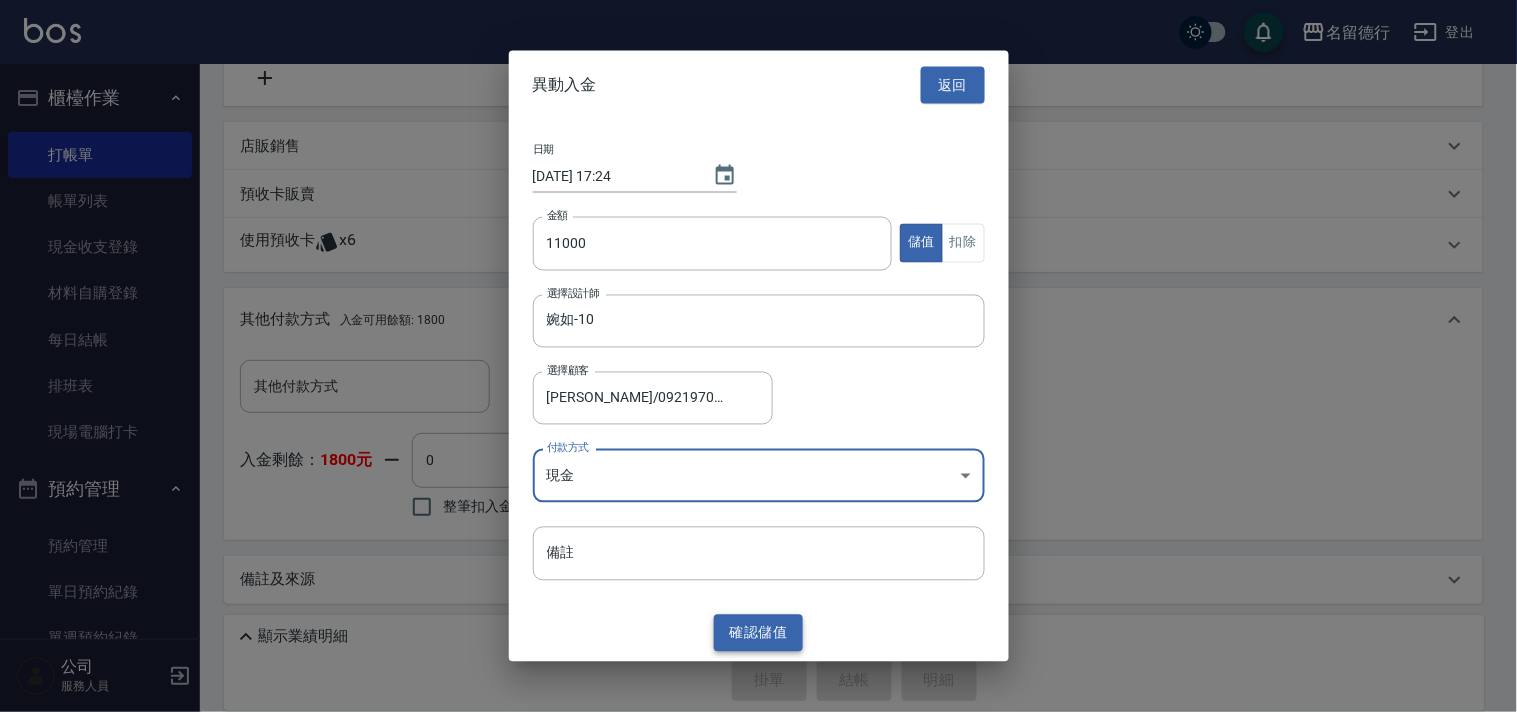click on "確認 儲值" at bounding box center [759, 633] 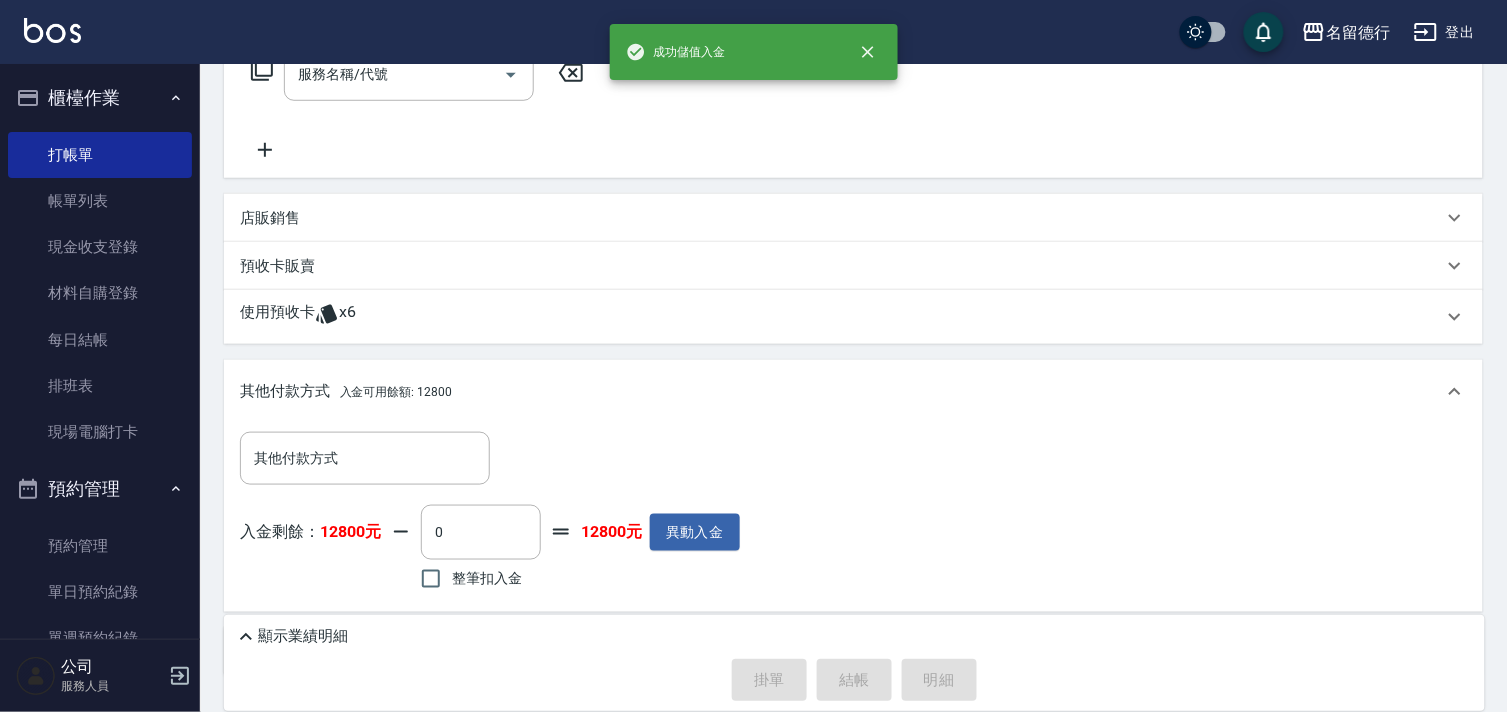 scroll, scrollTop: 313, scrollLeft: 0, axis: vertical 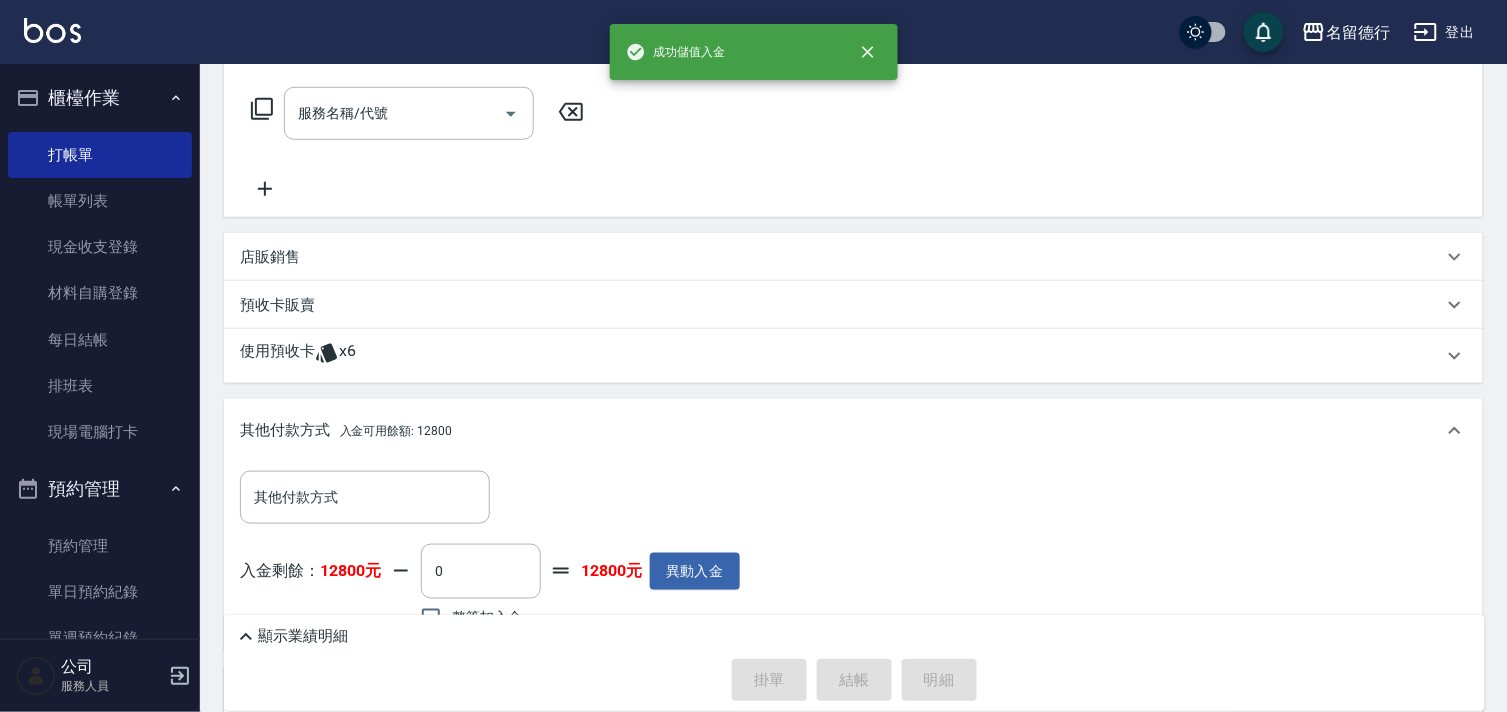click on "預收卡販賣" at bounding box center (277, 305) 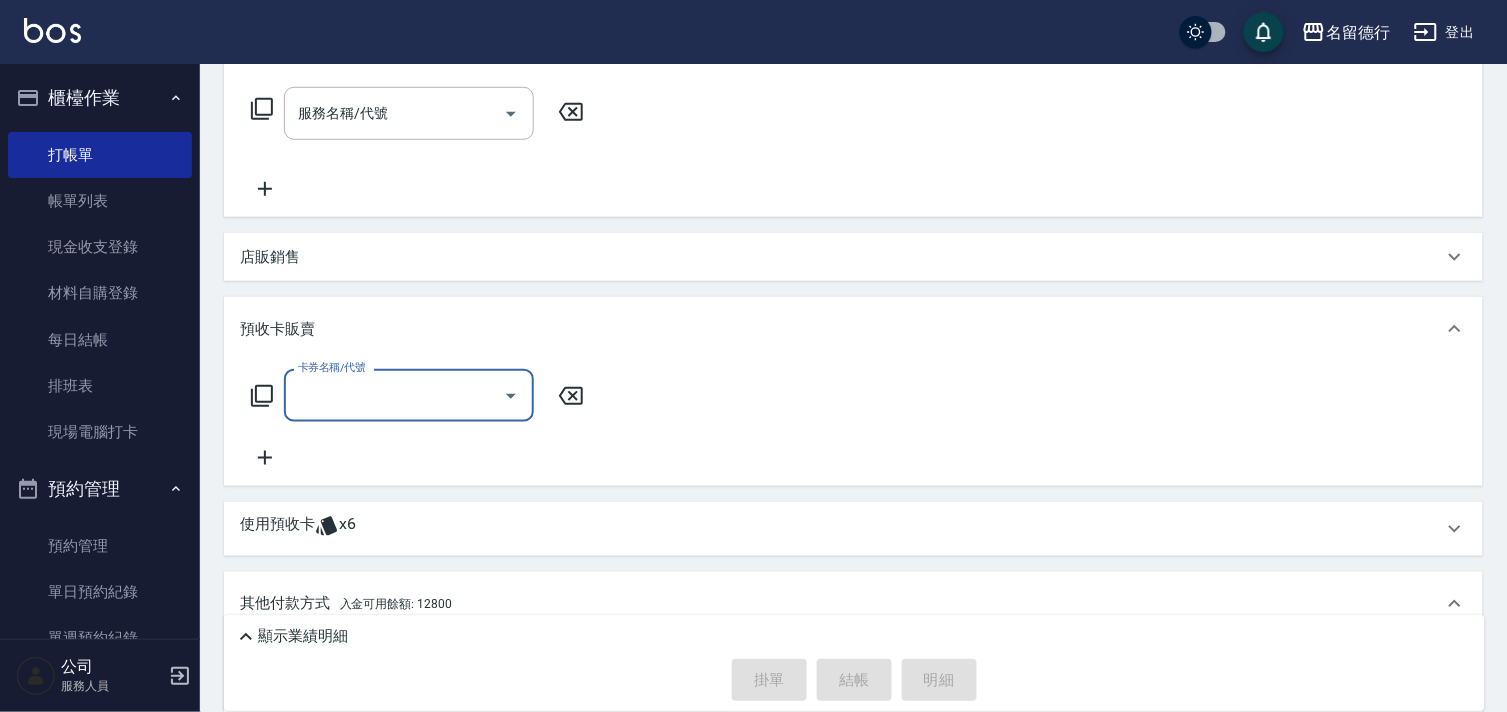 scroll, scrollTop: 0, scrollLeft: 0, axis: both 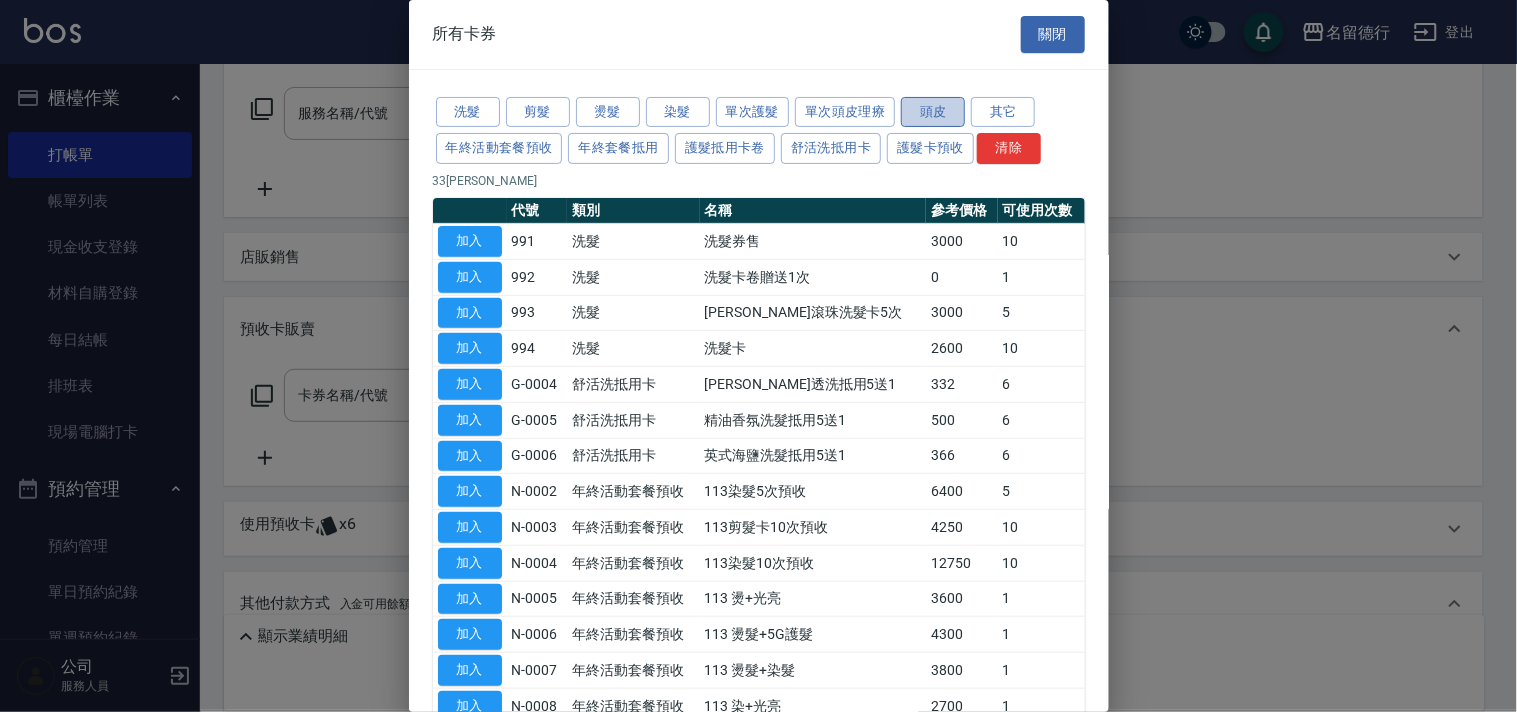 click on "頭皮" at bounding box center [933, 112] 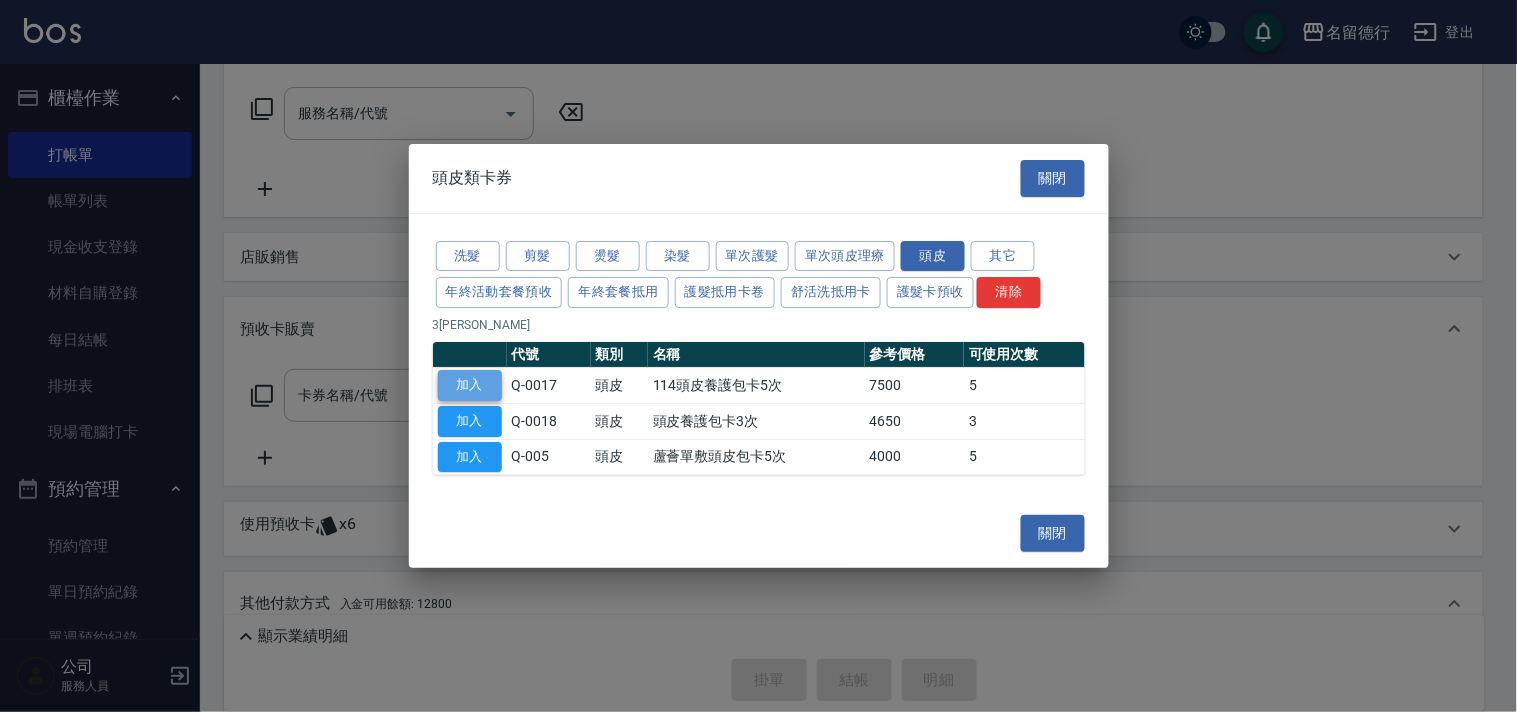 click on "加入" at bounding box center (470, 385) 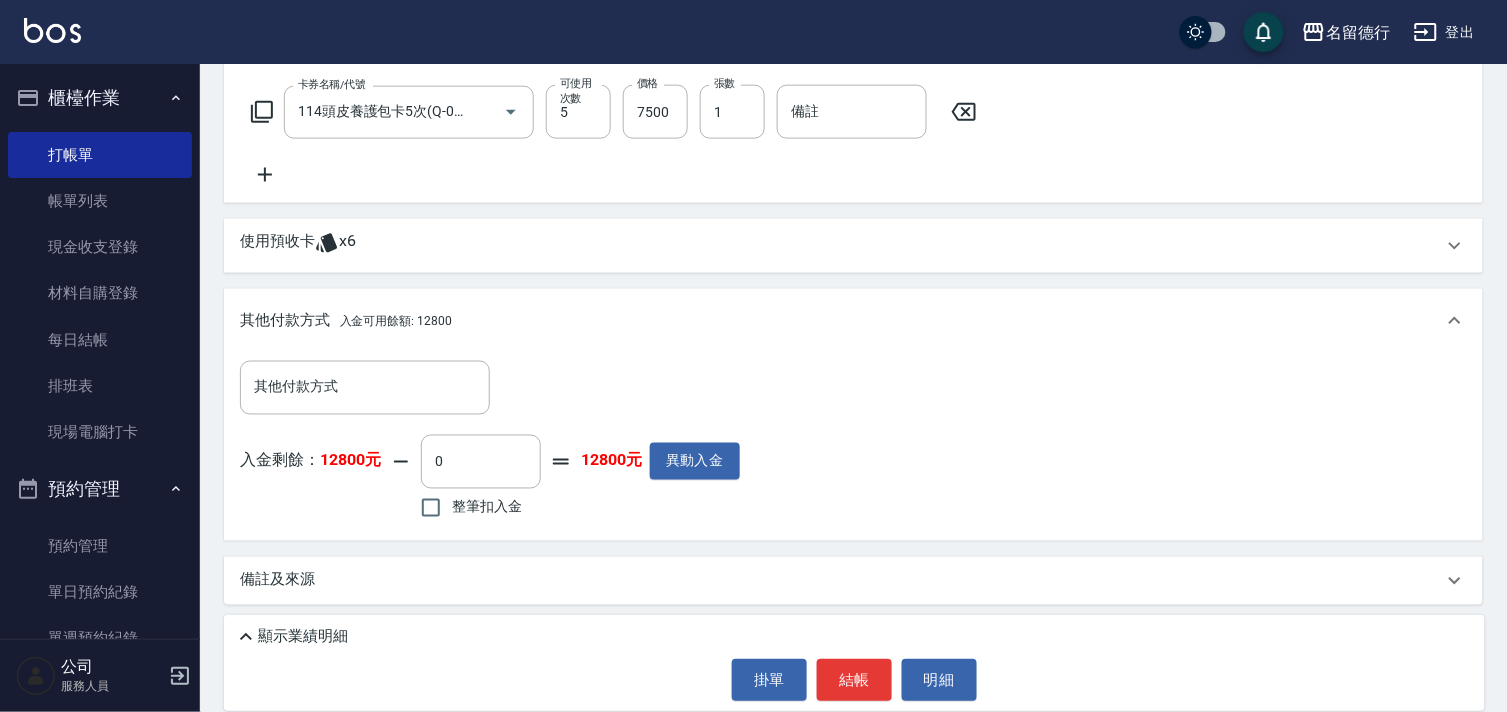 scroll, scrollTop: 598, scrollLeft: 0, axis: vertical 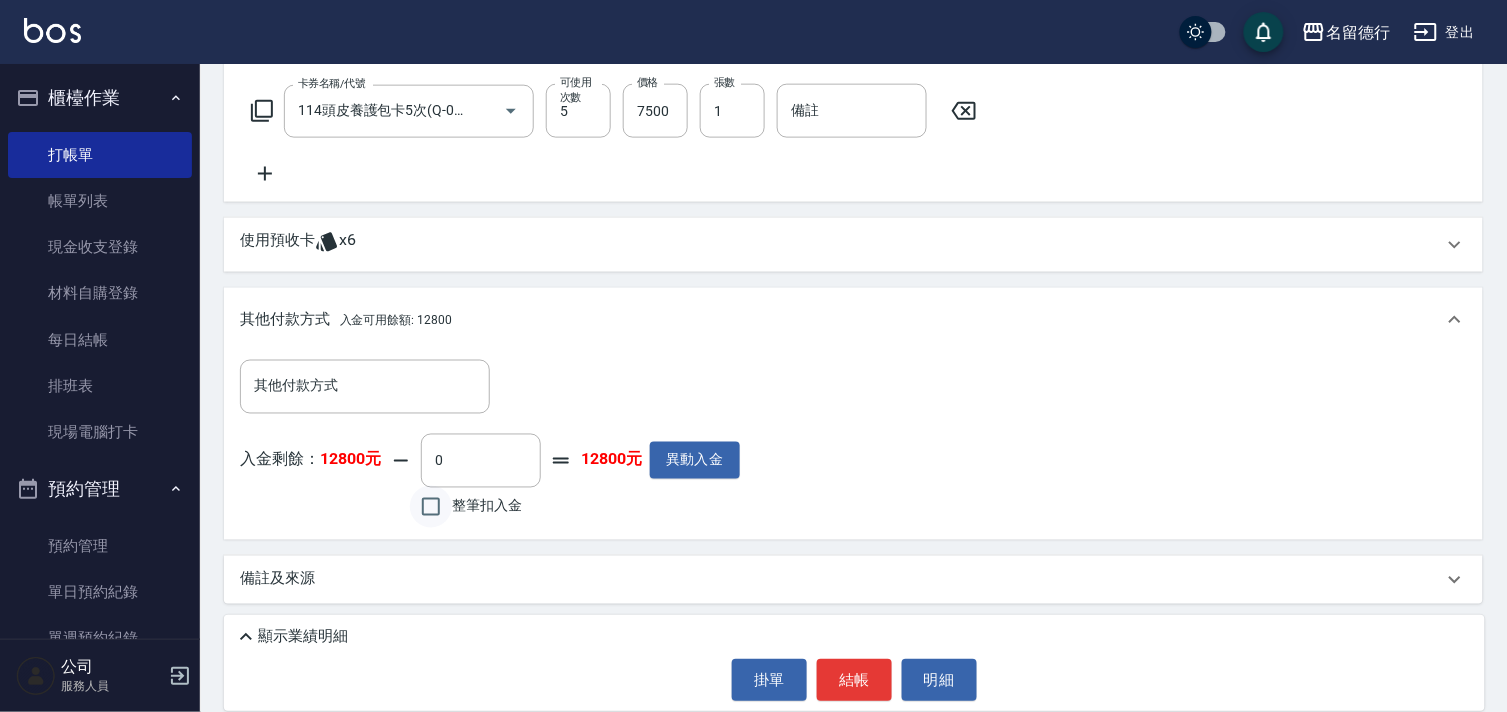 click on "整筆扣入金" at bounding box center [431, 507] 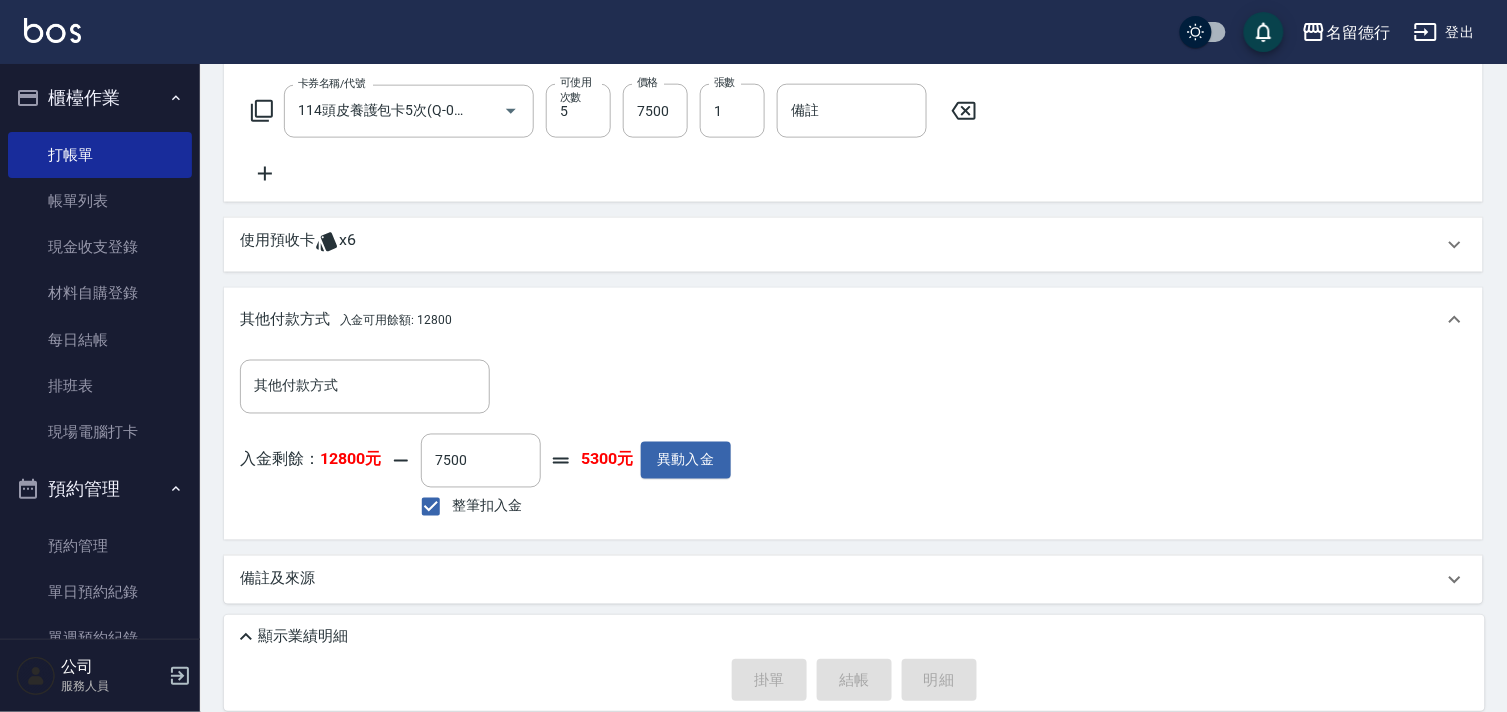 type on "[DATE] 17:25" 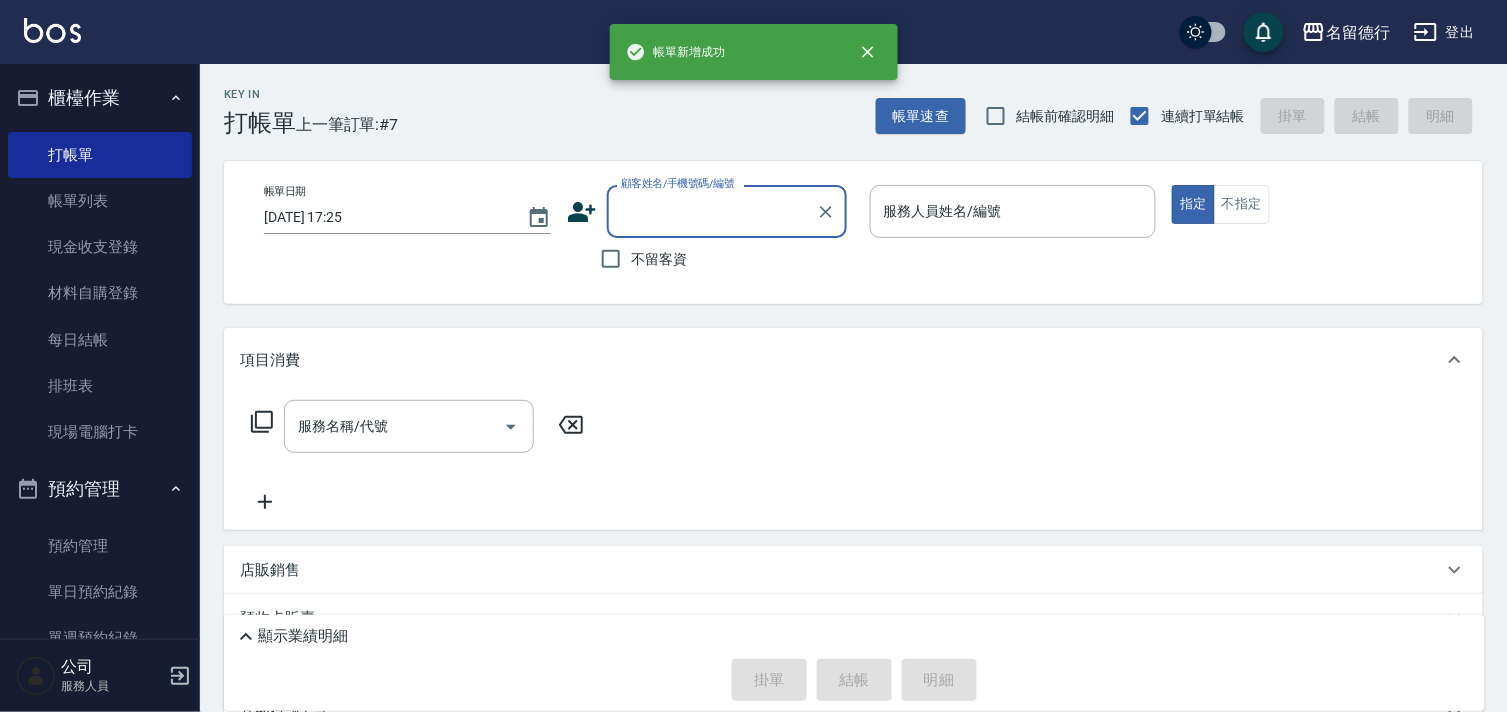 scroll, scrollTop: 0, scrollLeft: 0, axis: both 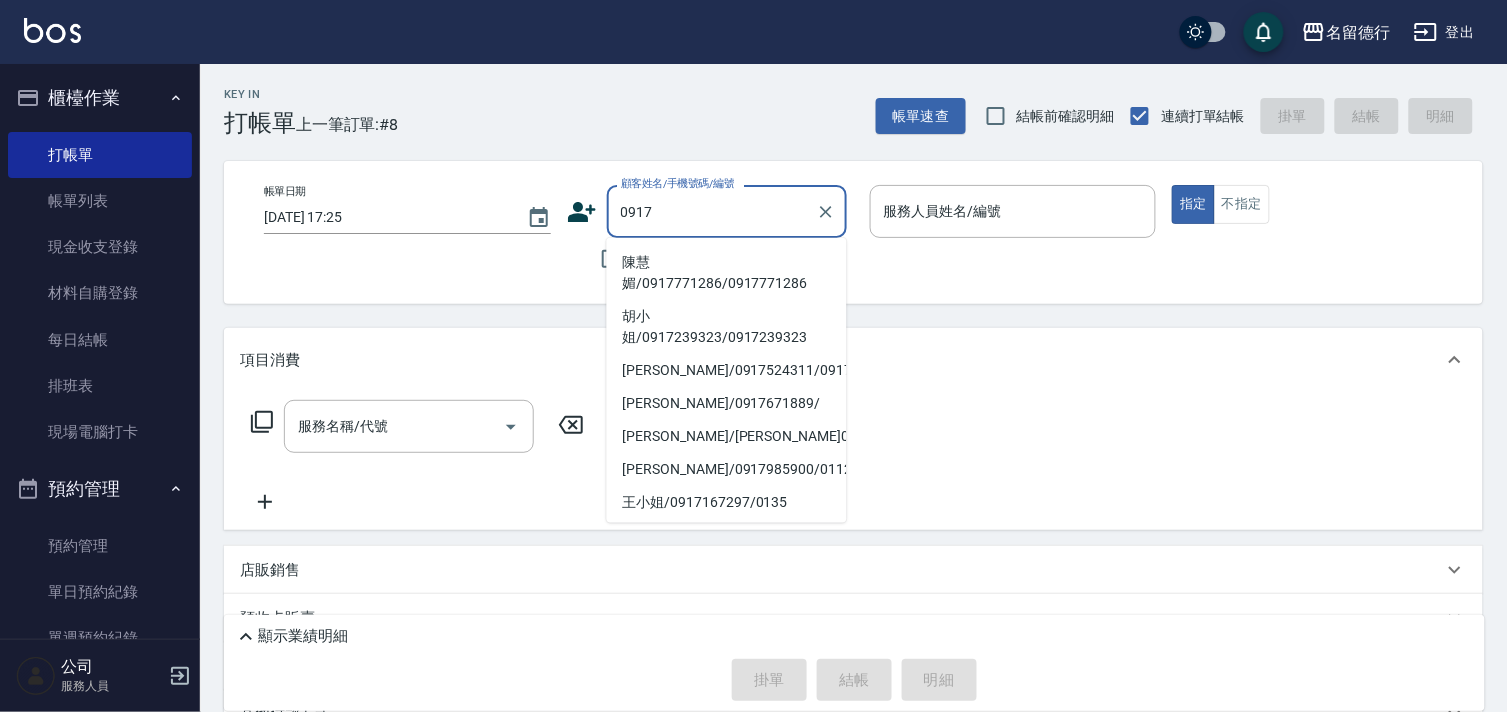 click on "陳慧媚/0917771286/0917771286" at bounding box center [727, 273] 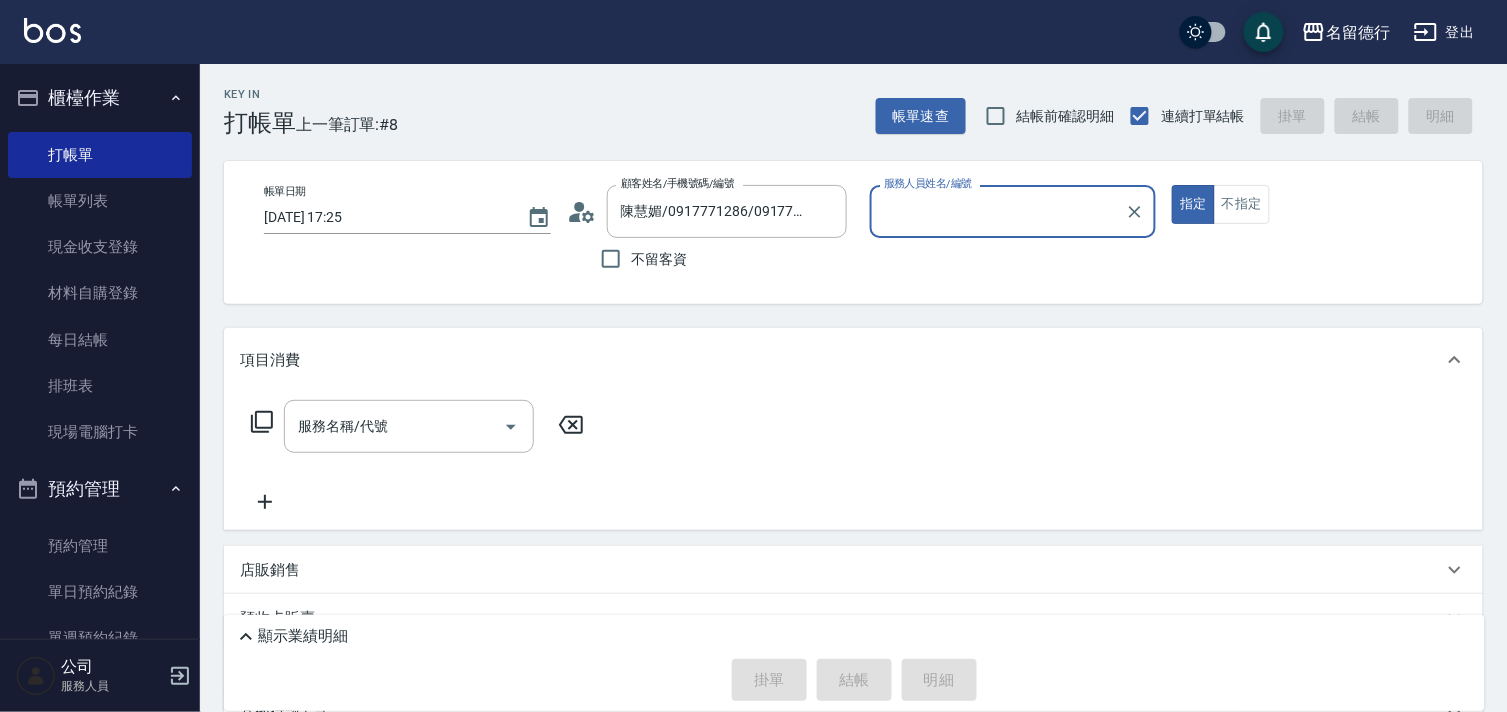 type on "婉如-10" 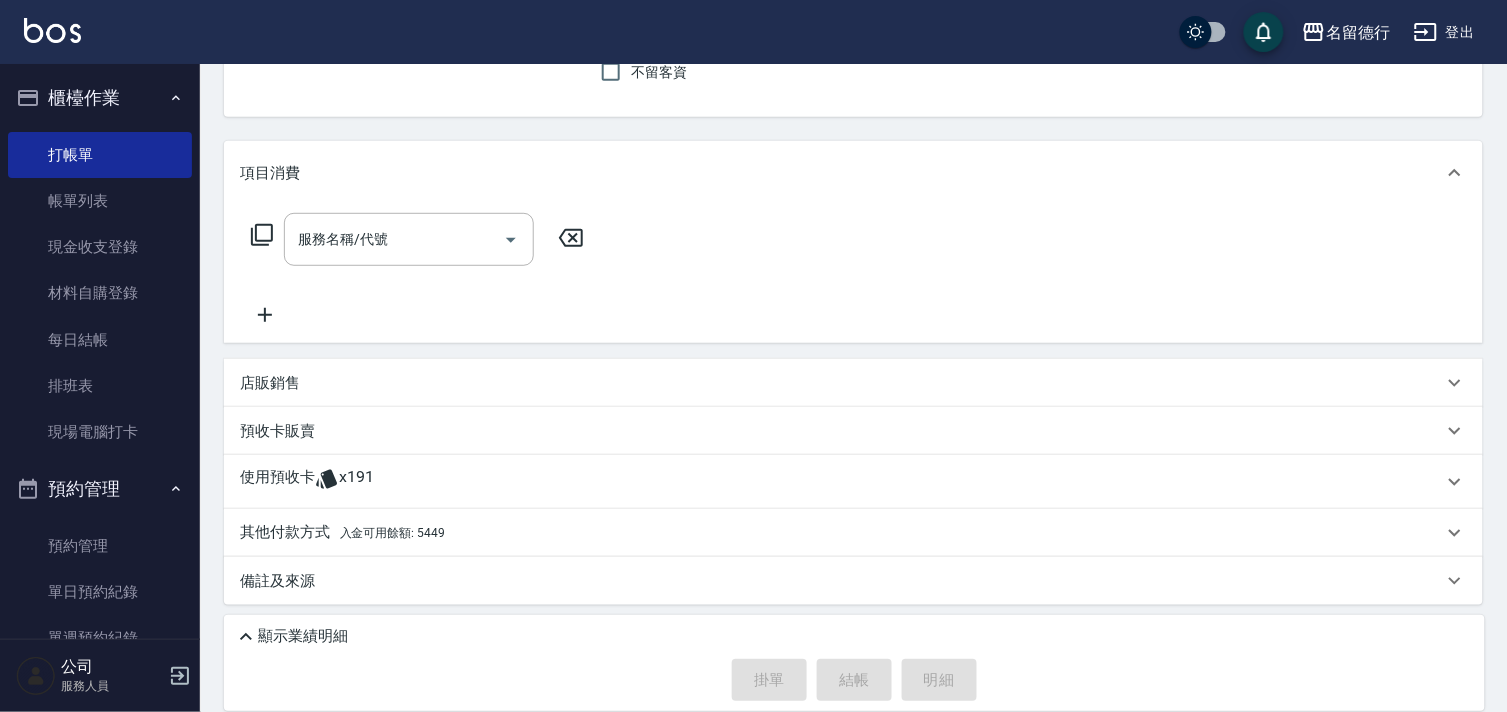 scroll, scrollTop: 188, scrollLeft: 0, axis: vertical 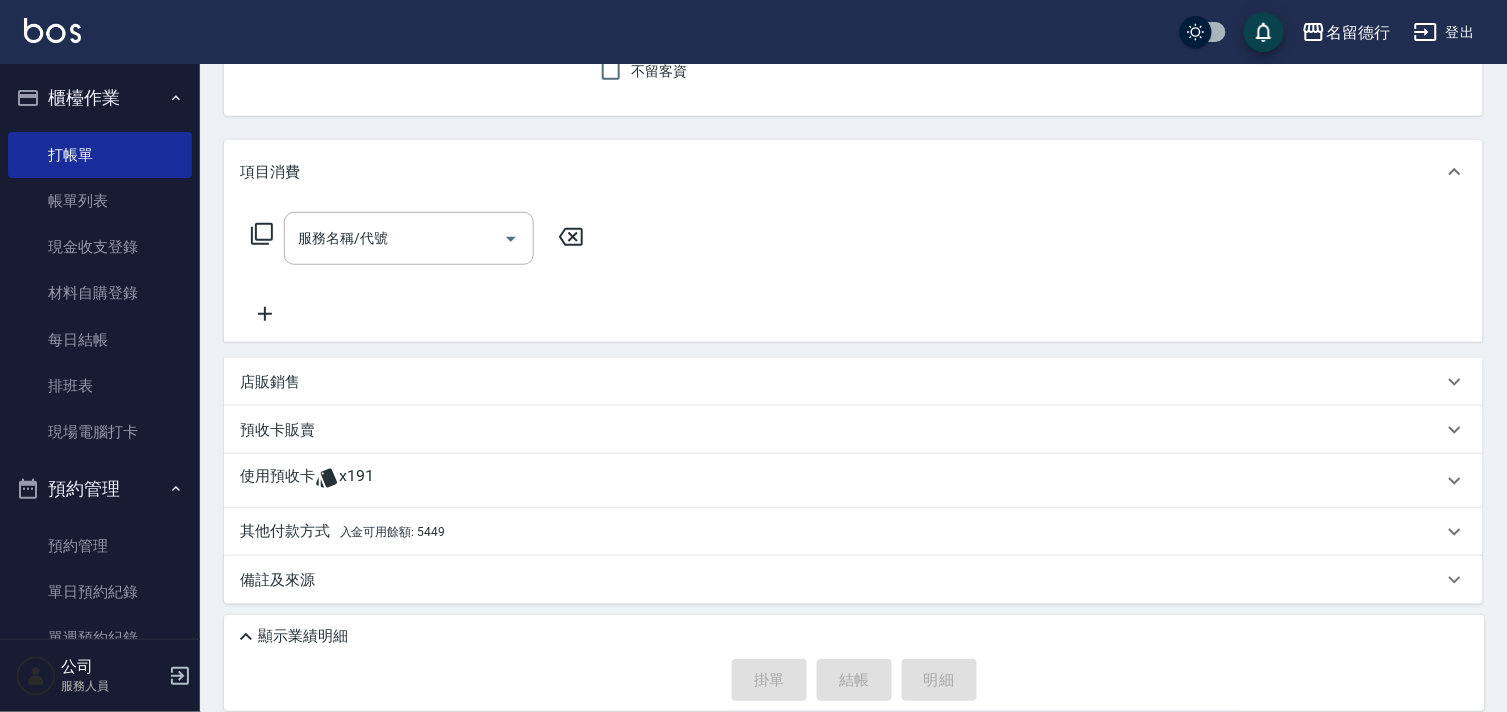 click on "使用預收卡" at bounding box center [277, 481] 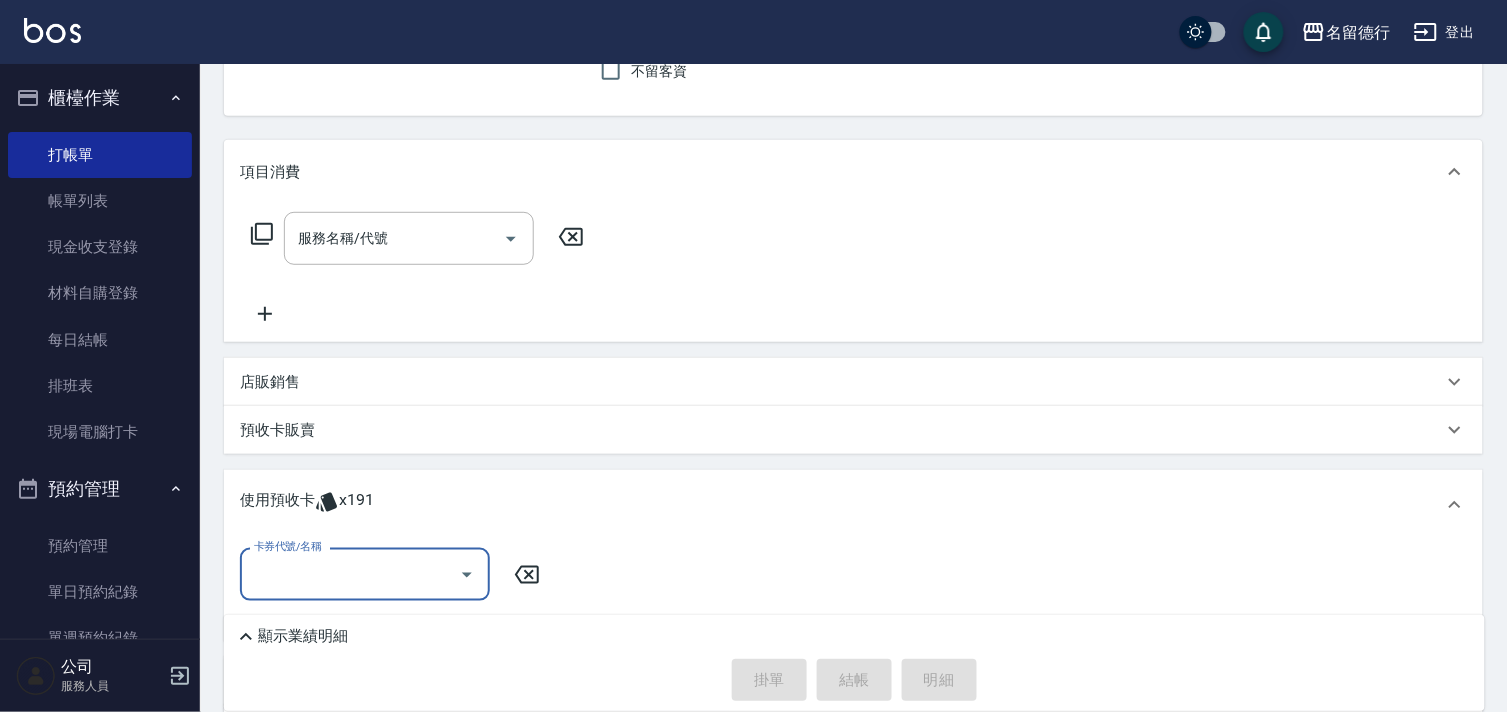scroll, scrollTop: 0, scrollLeft: 0, axis: both 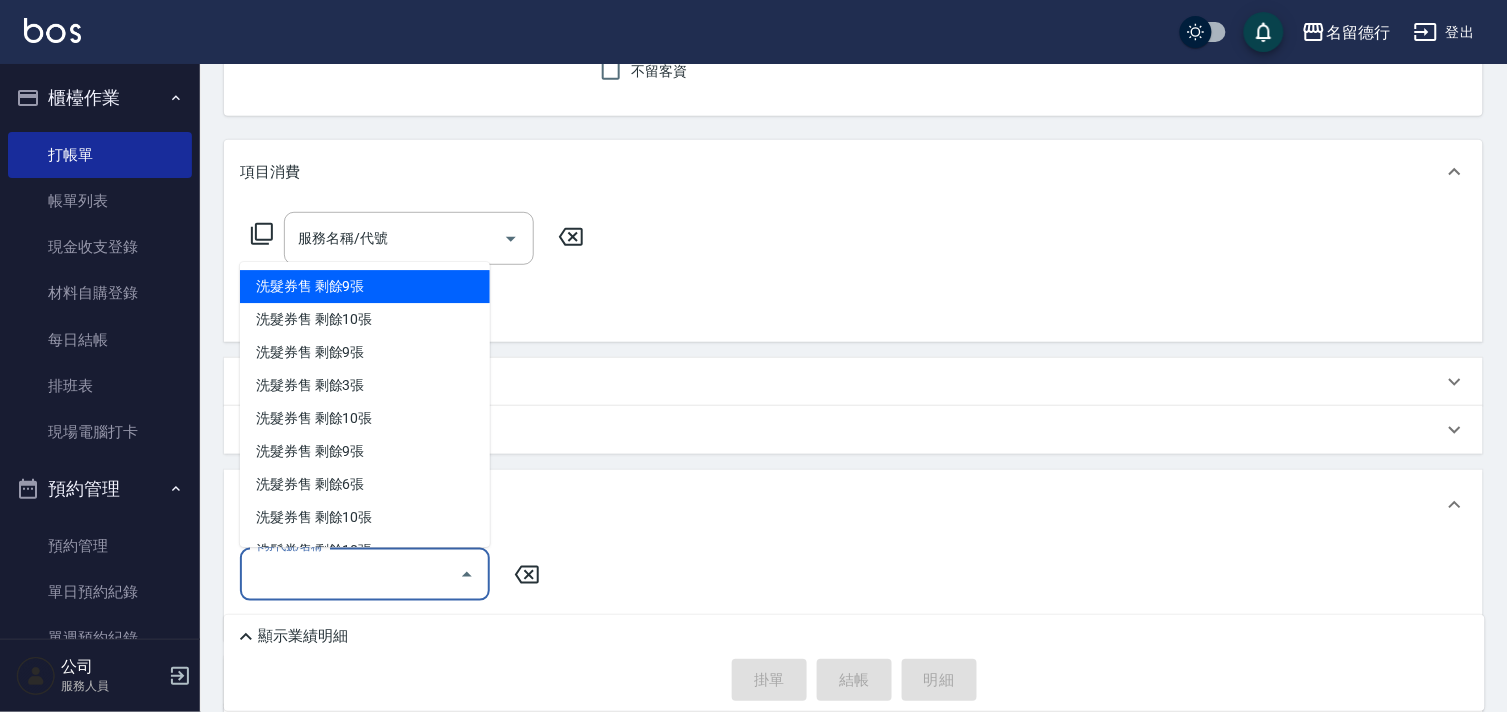 click on "洗髮券售 剩餘9張" at bounding box center [365, 287] 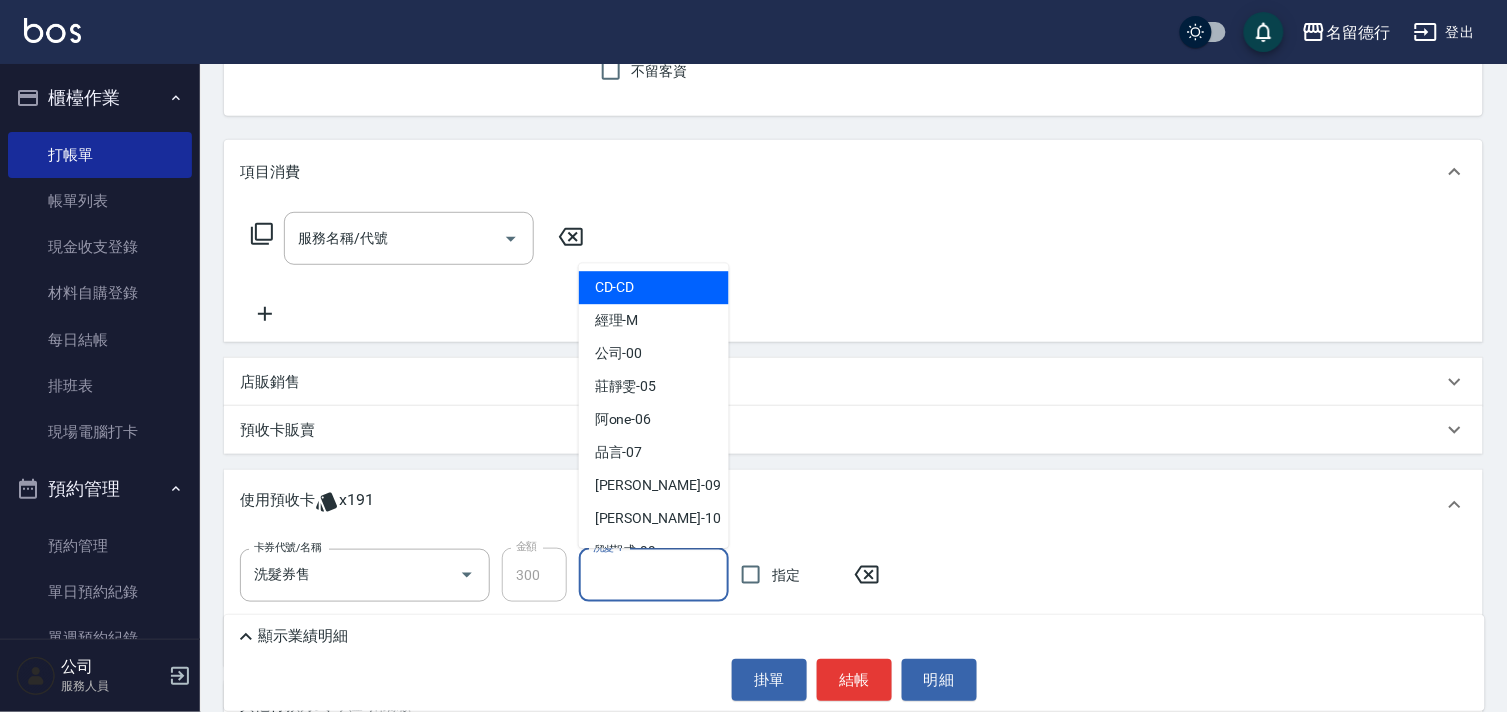 click on "洗髮-1" at bounding box center [654, 575] 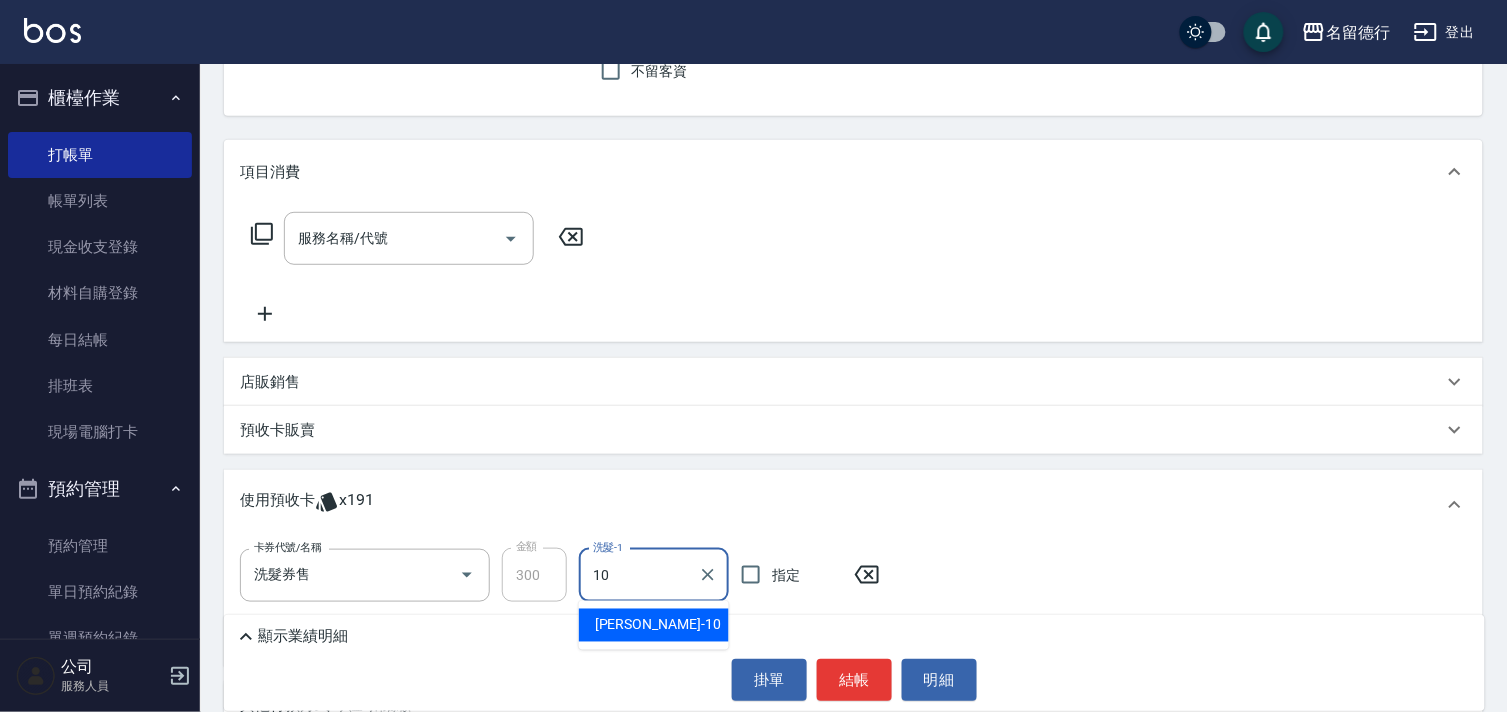 type on "婉如-10" 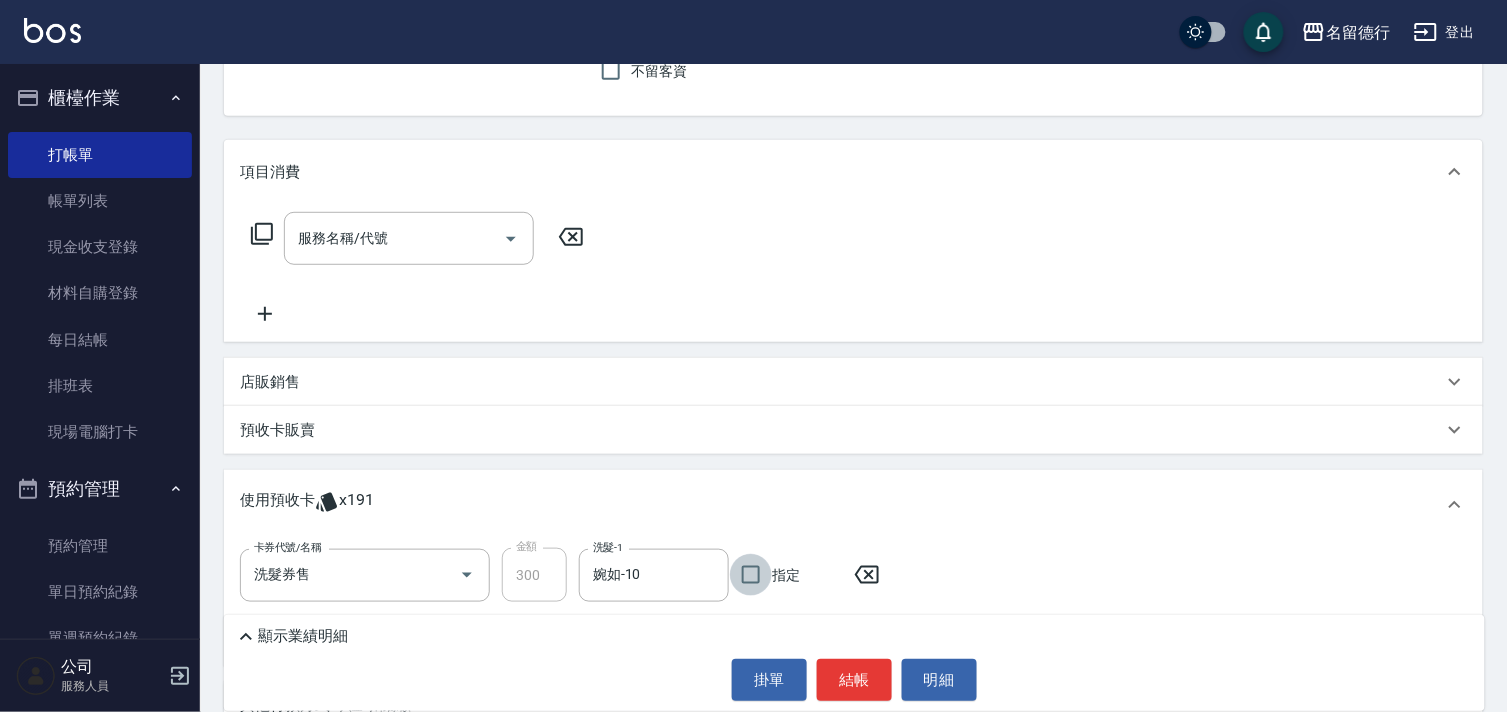 click on "指定" at bounding box center [751, 575] 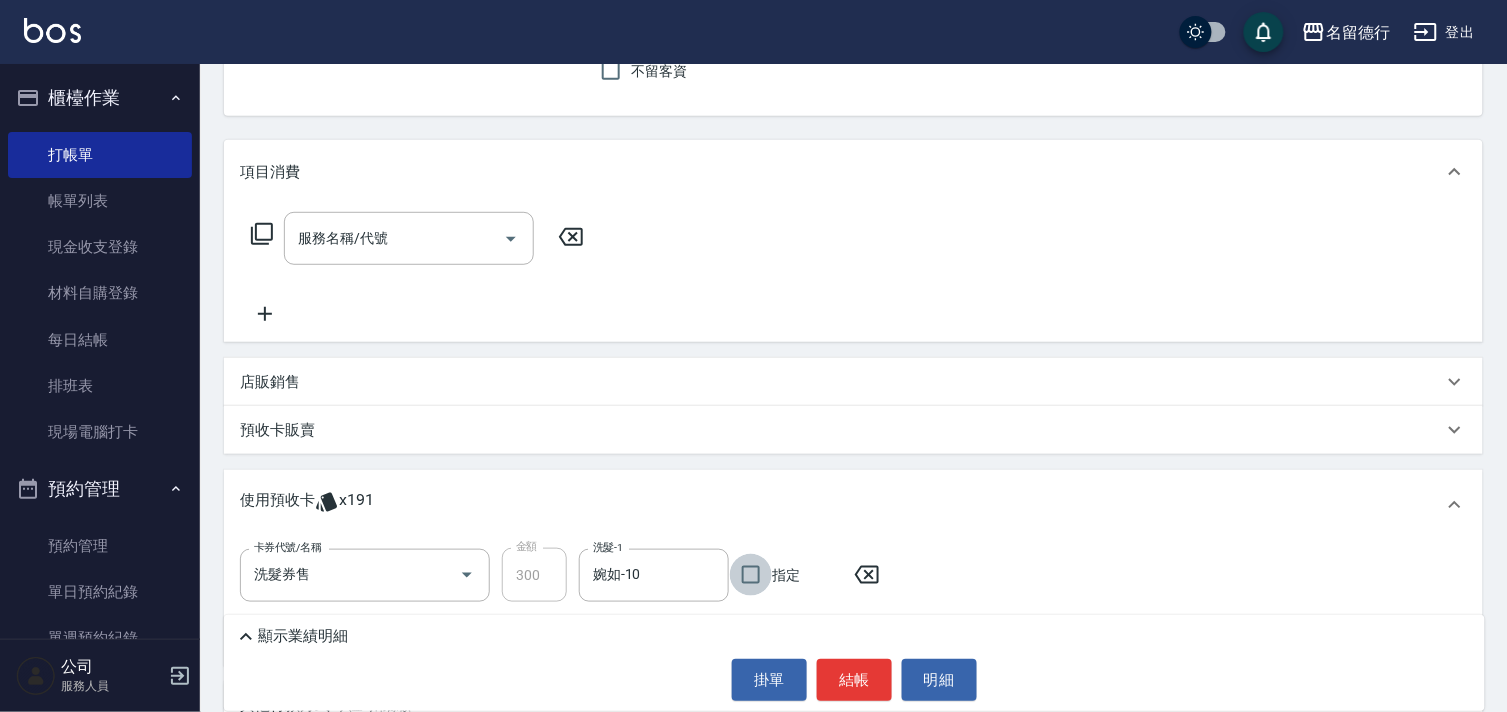 checkbox on "true" 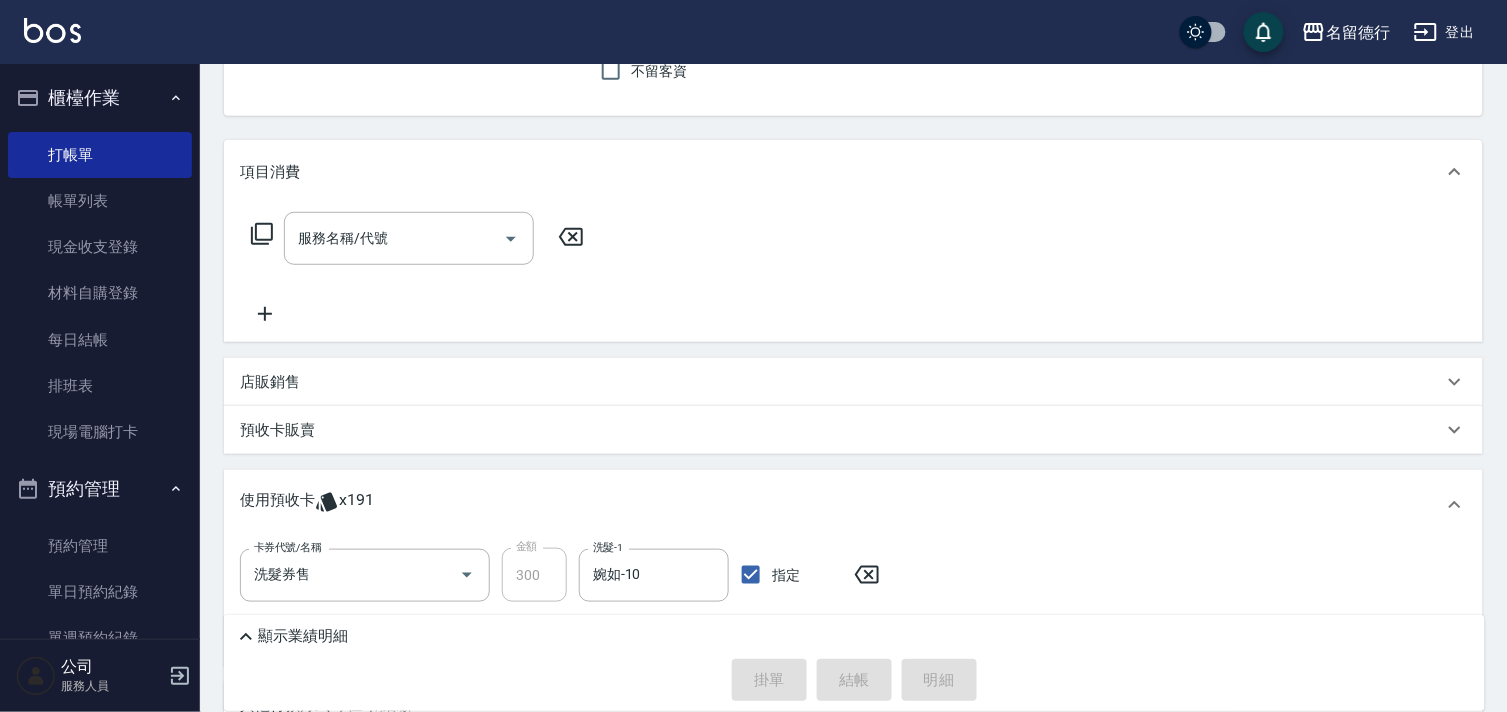 type 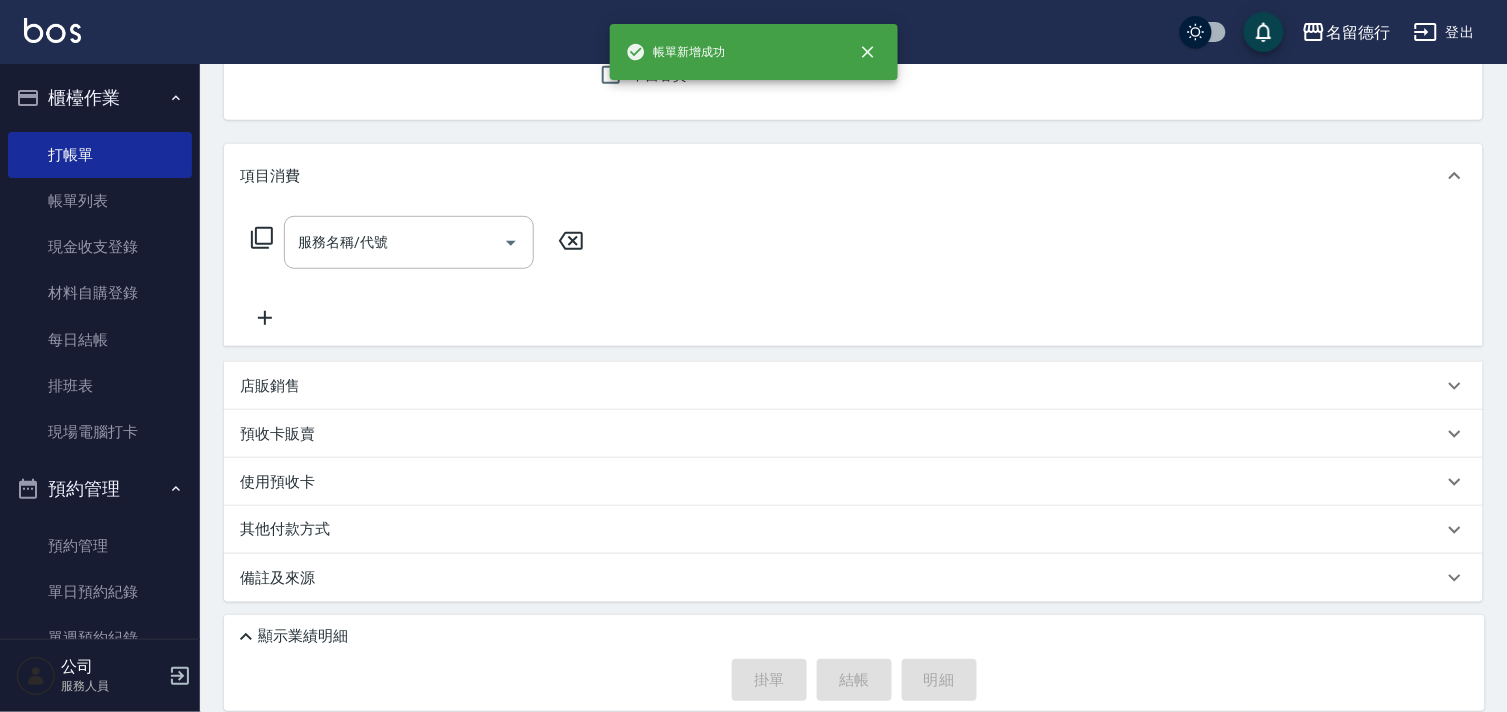 scroll, scrollTop: 183, scrollLeft: 0, axis: vertical 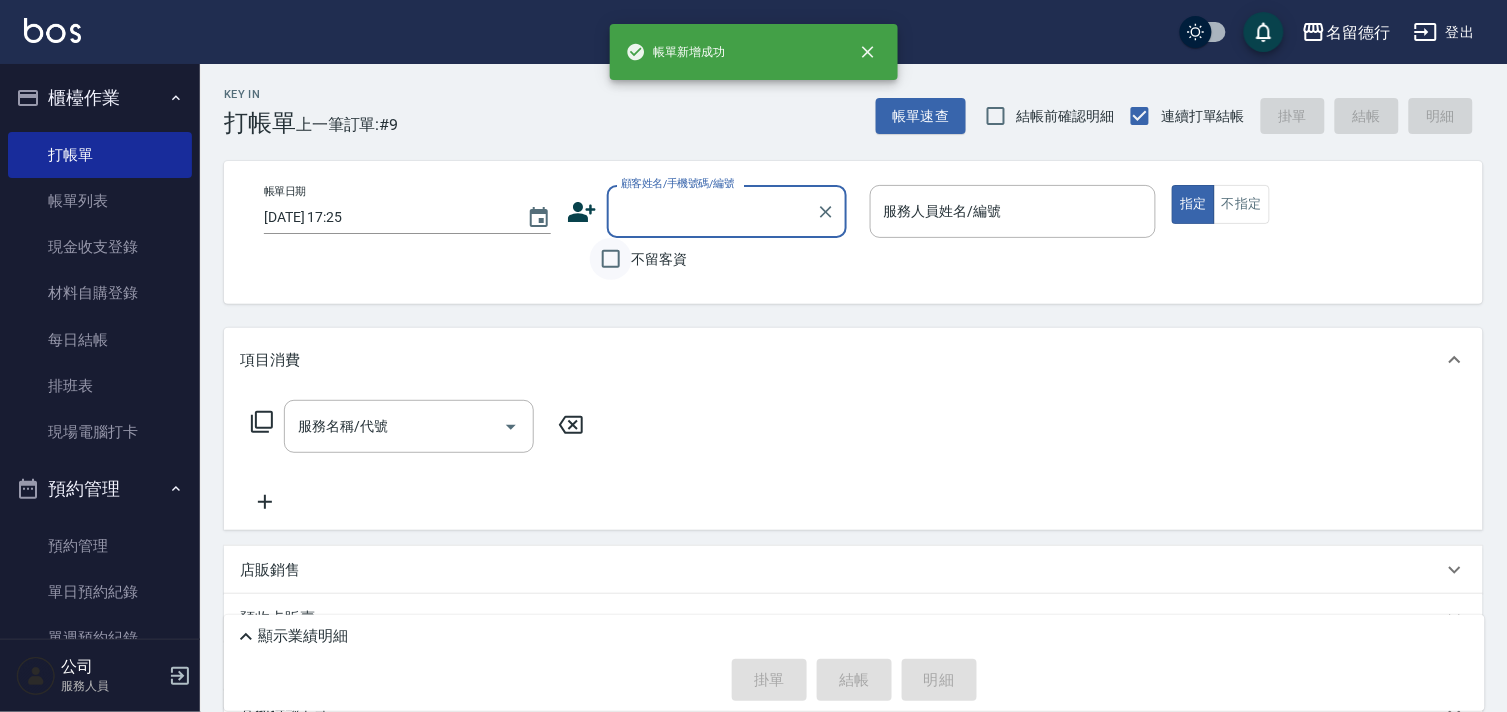 click on "不留客資" at bounding box center (611, 259) 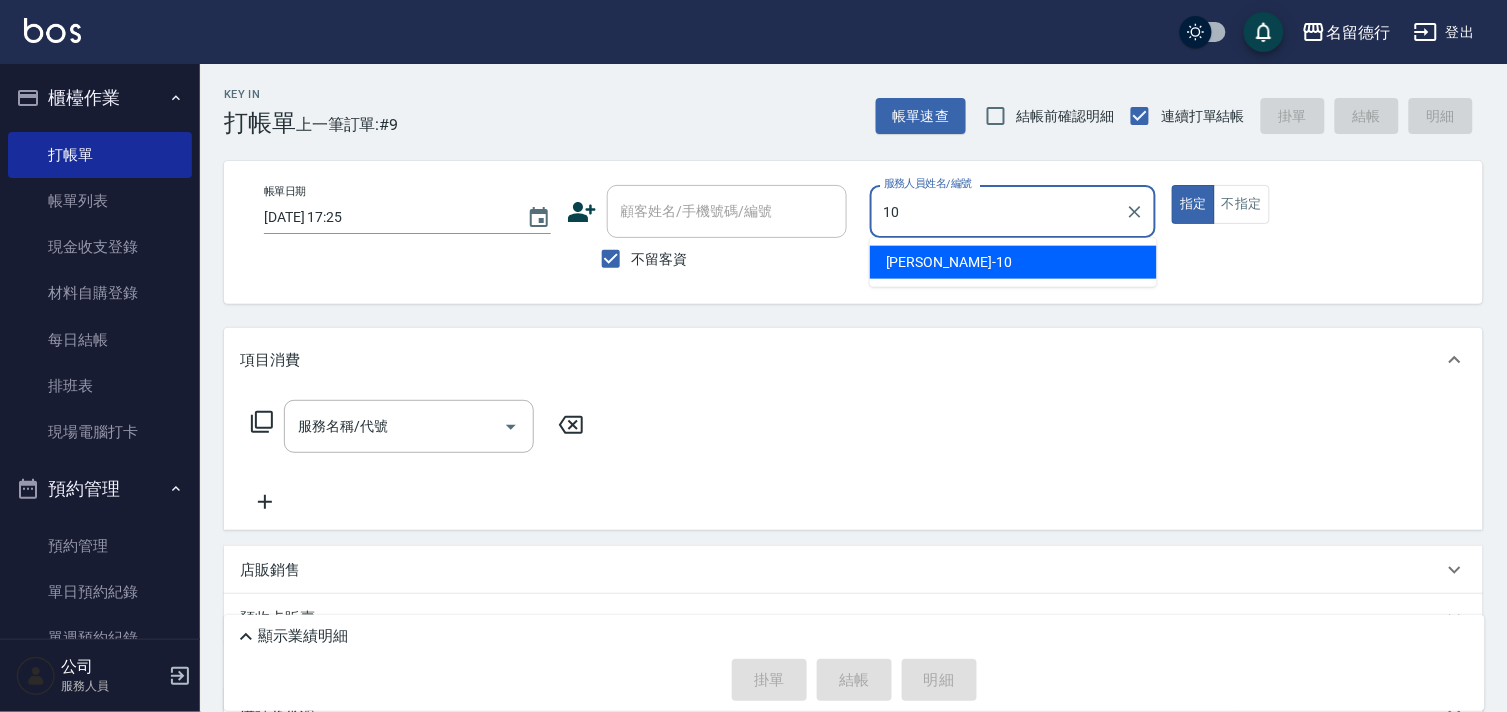 type on "婉如-10" 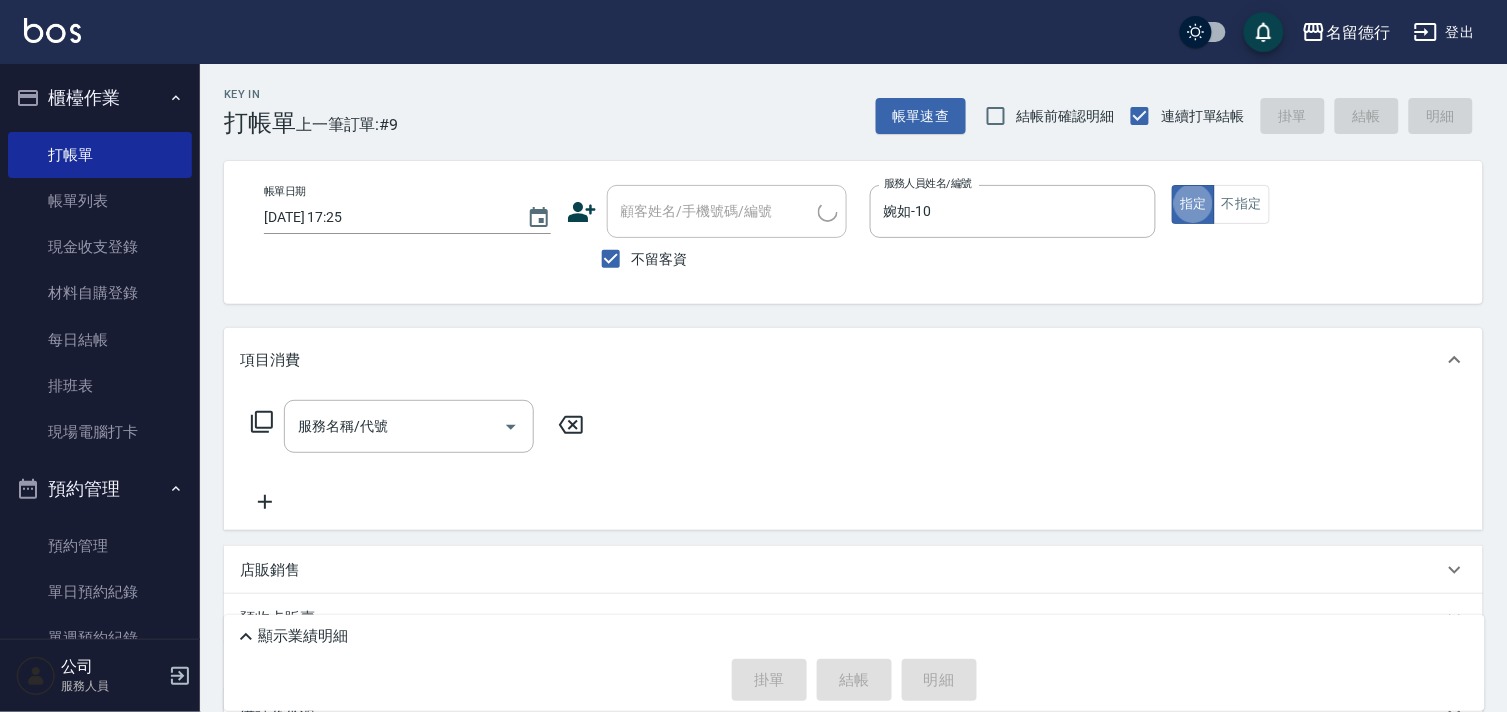 type on "true" 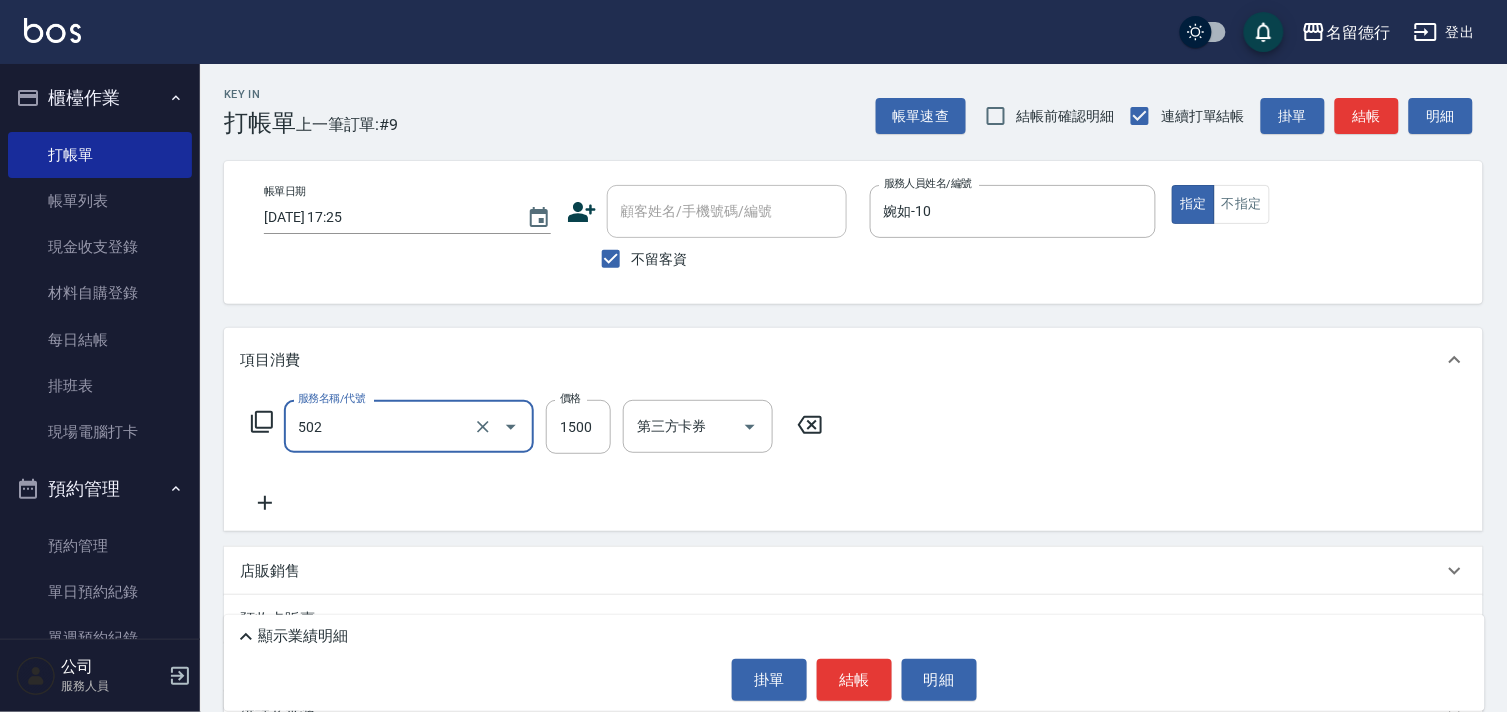 type on "染髮(502)" 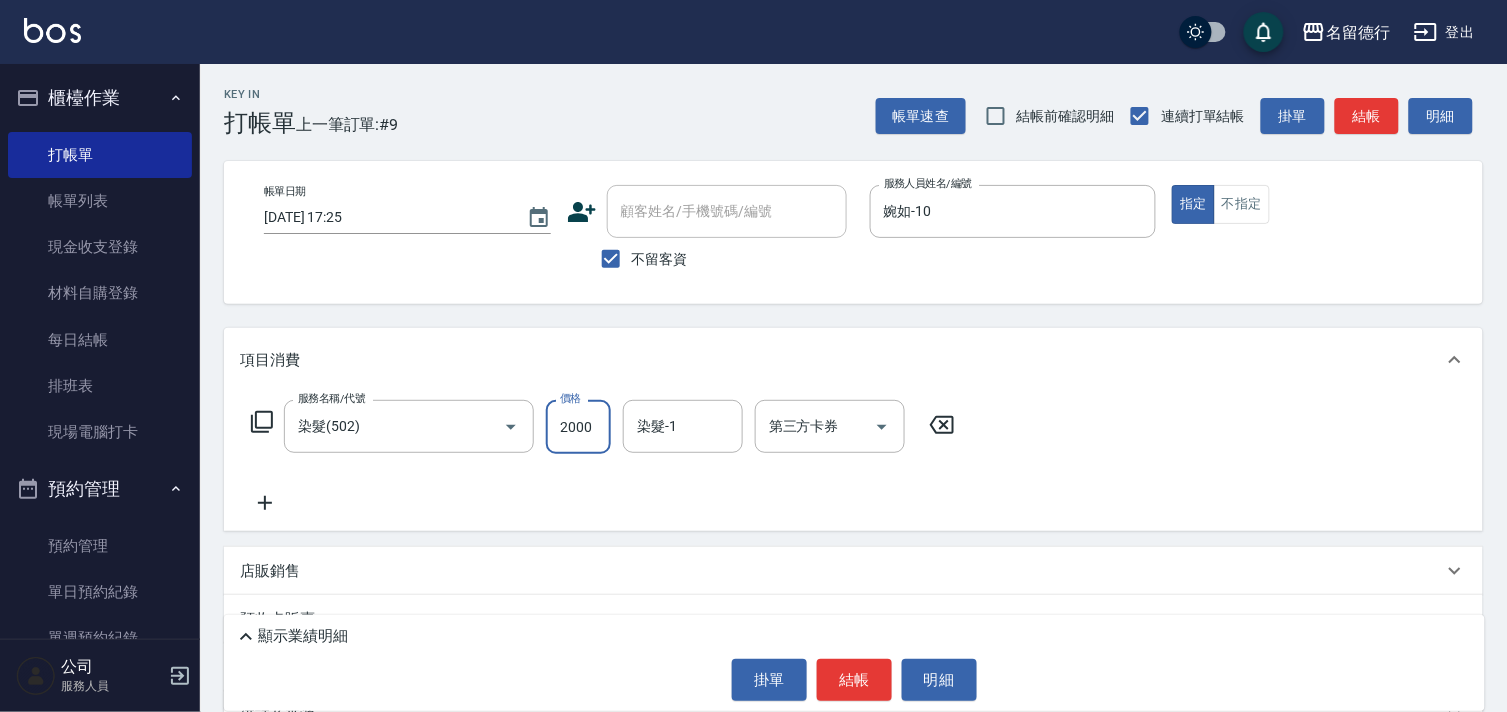 type on "2000" 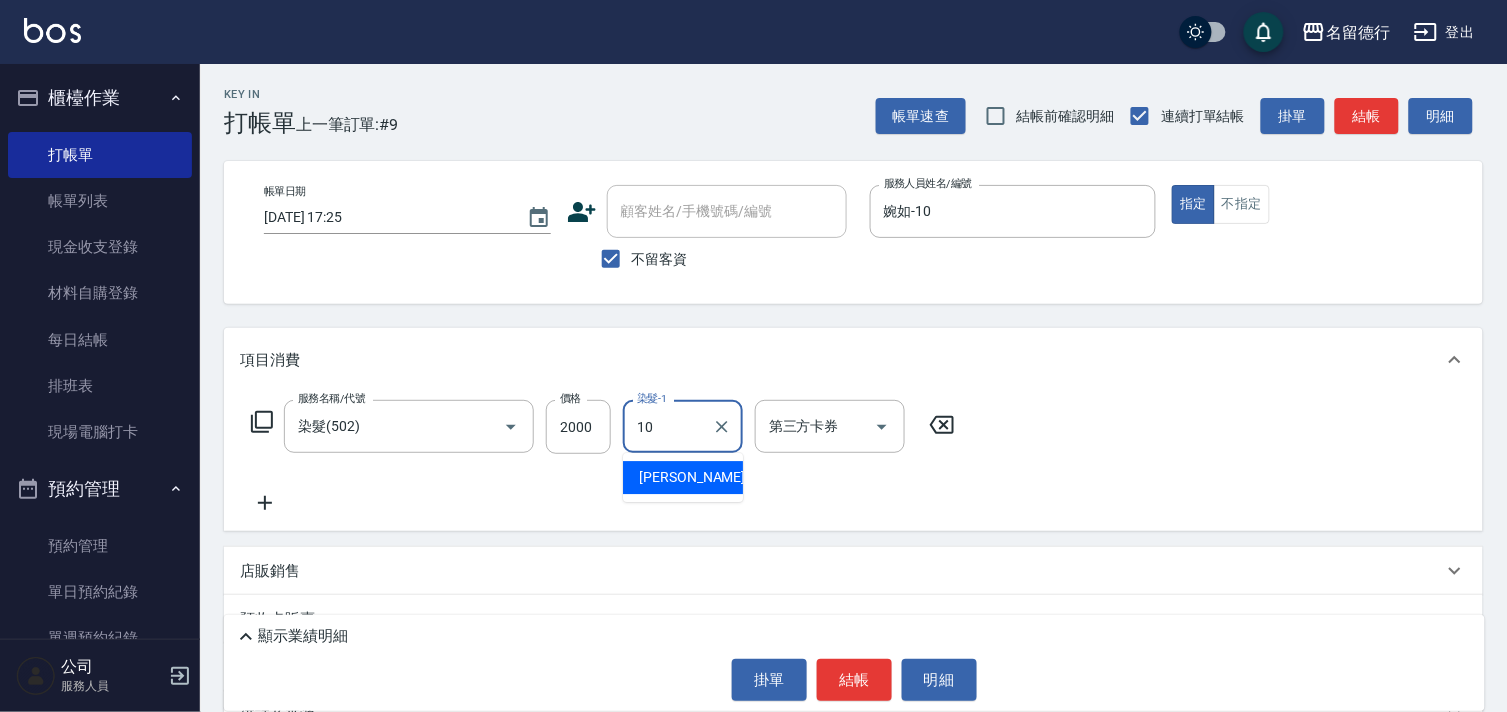 type on "婉如-10" 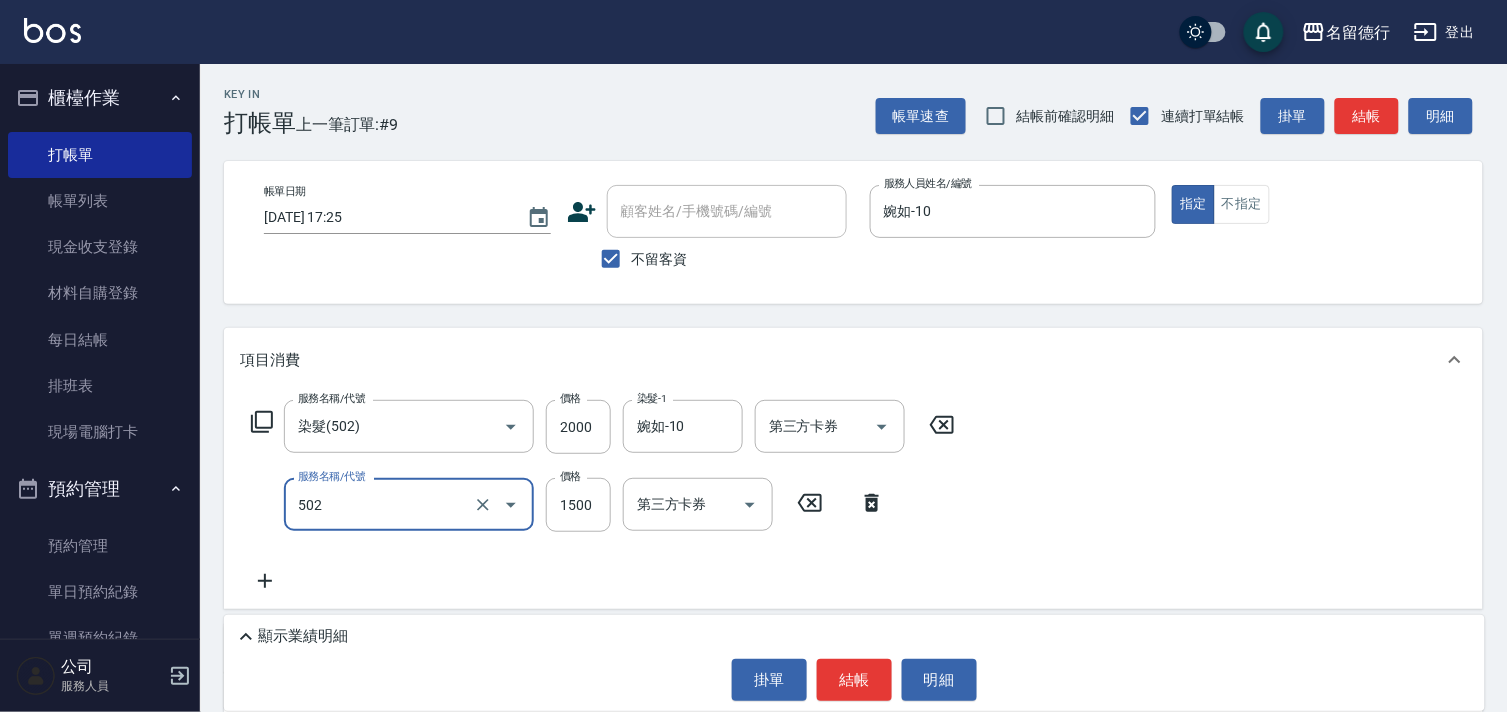 type on "染髮(502)" 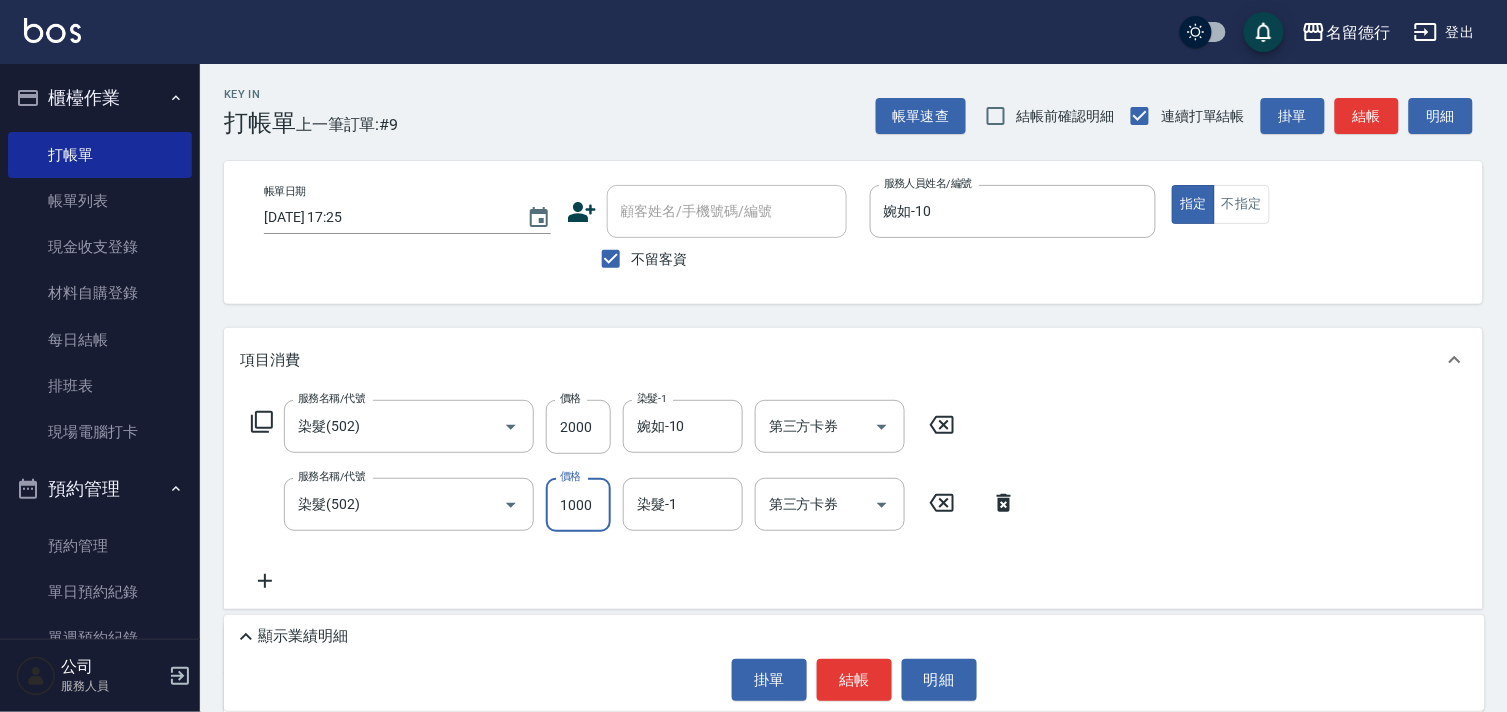 type on "1000" 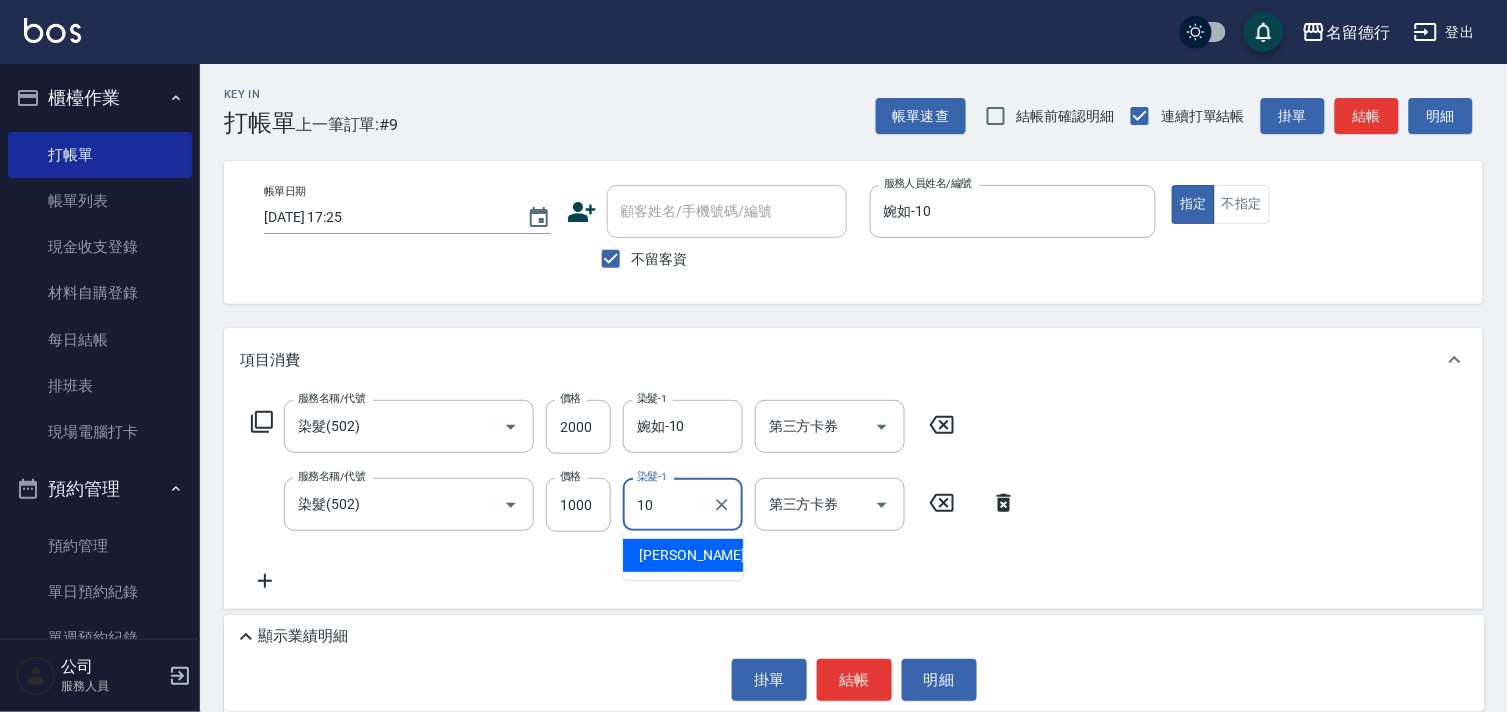 type on "婉如-10" 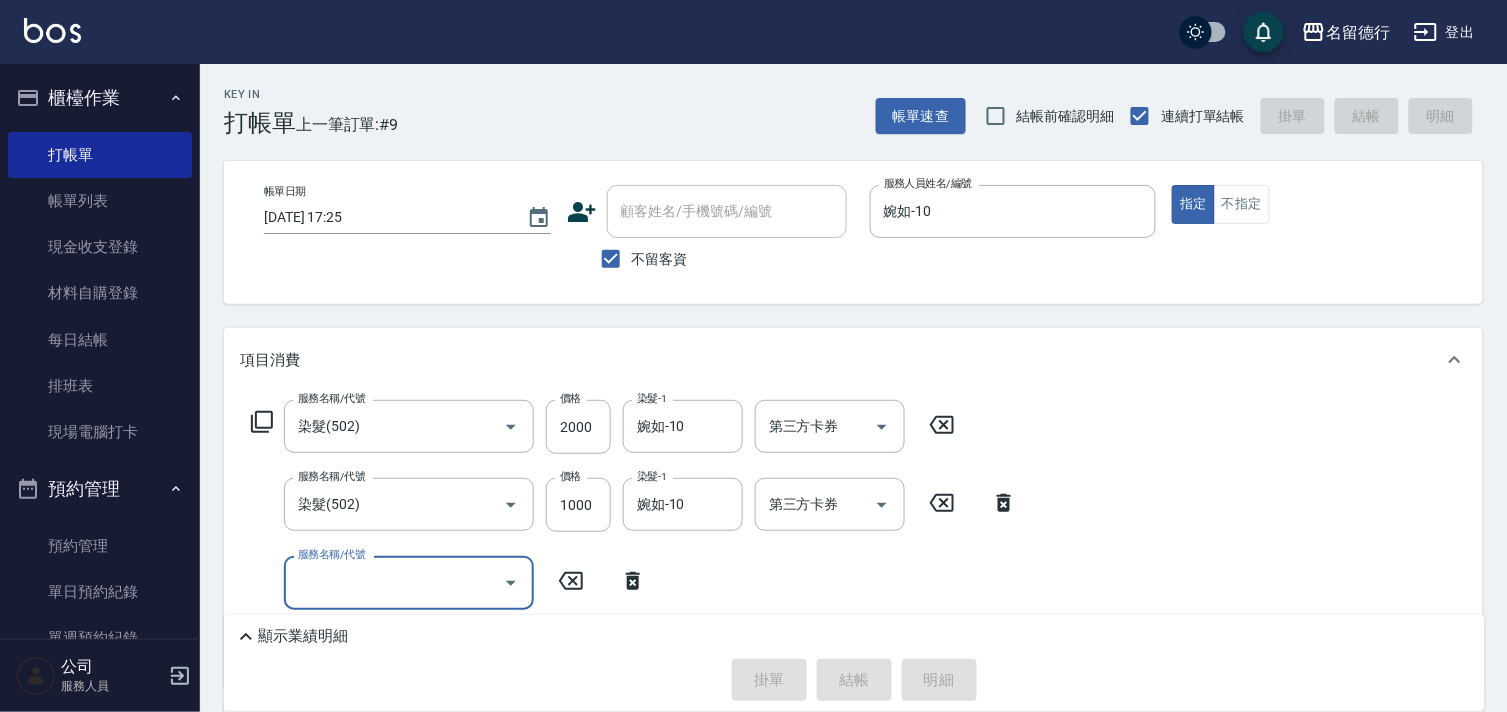 type 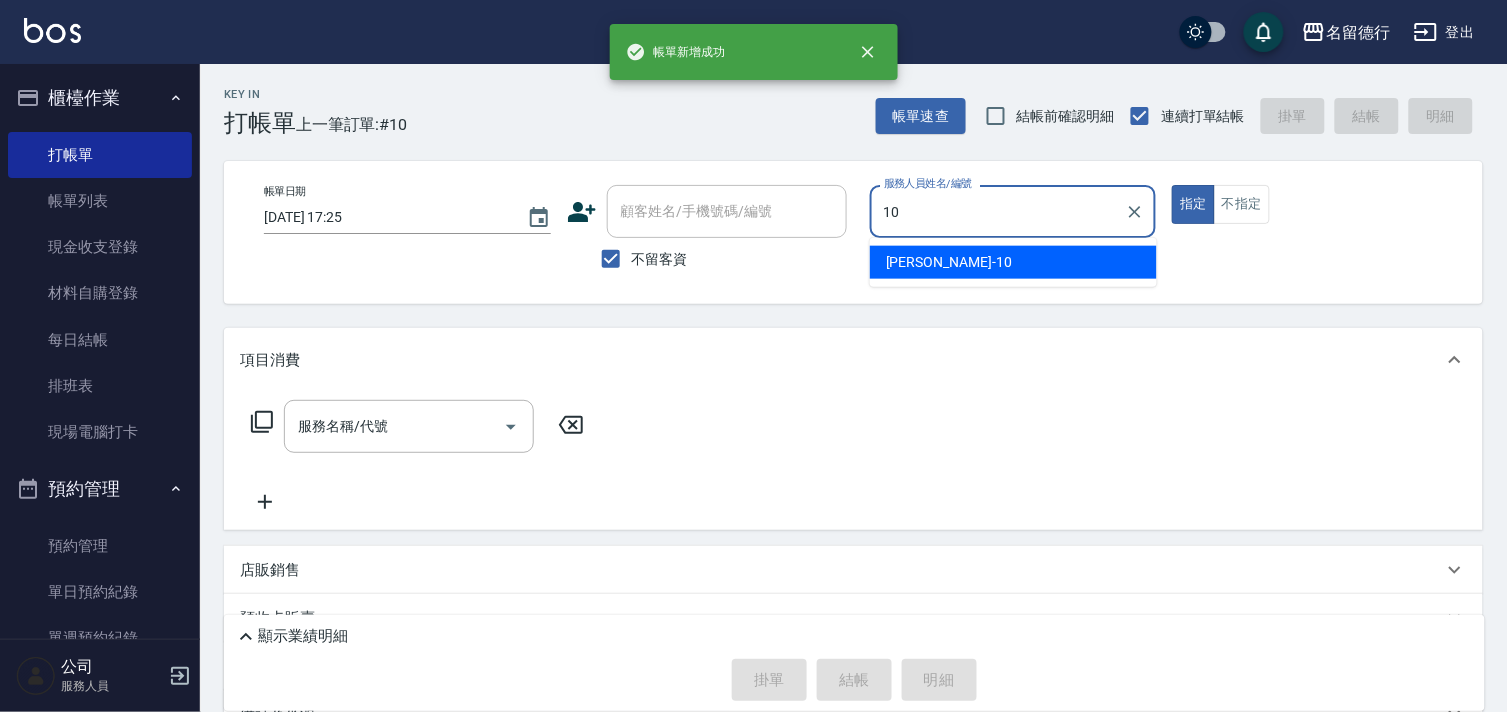 type on "婉如-10" 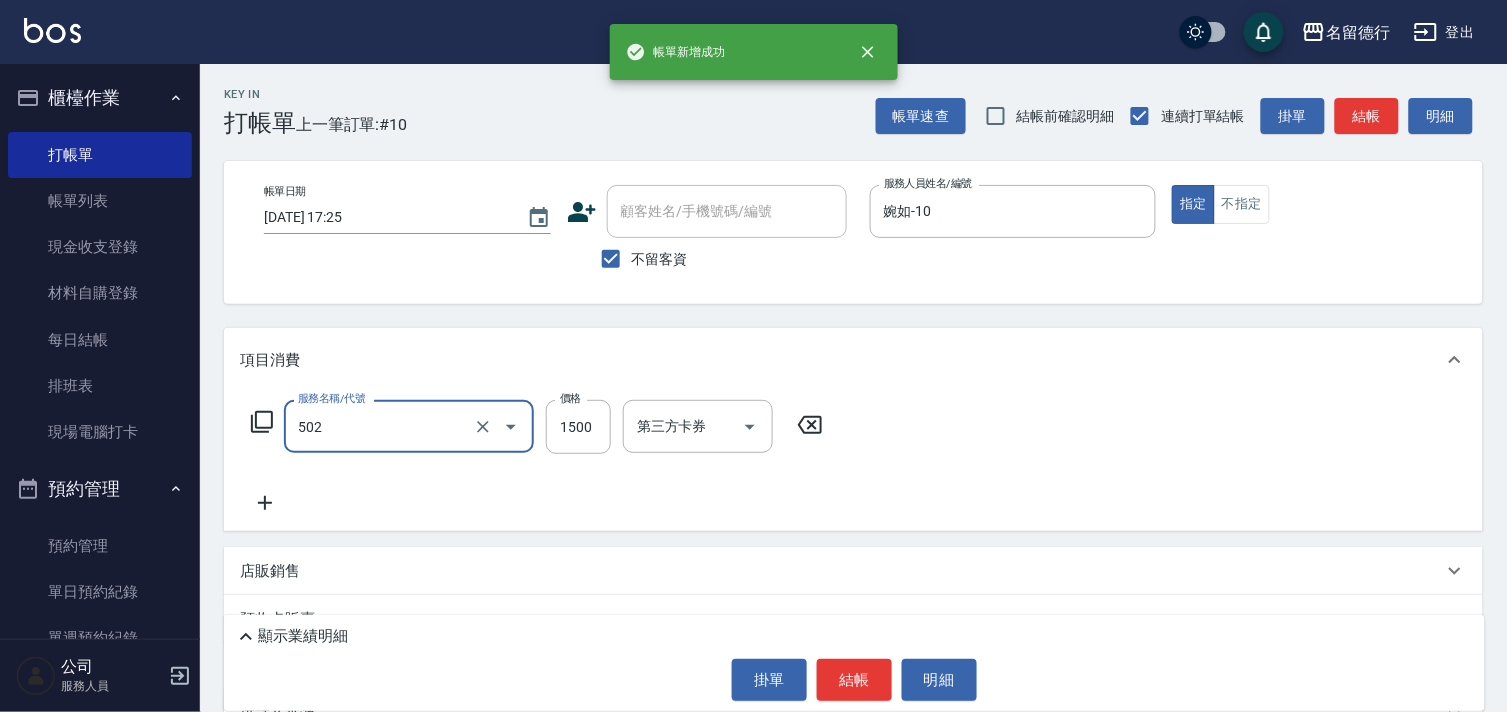 type on "染髮(502)" 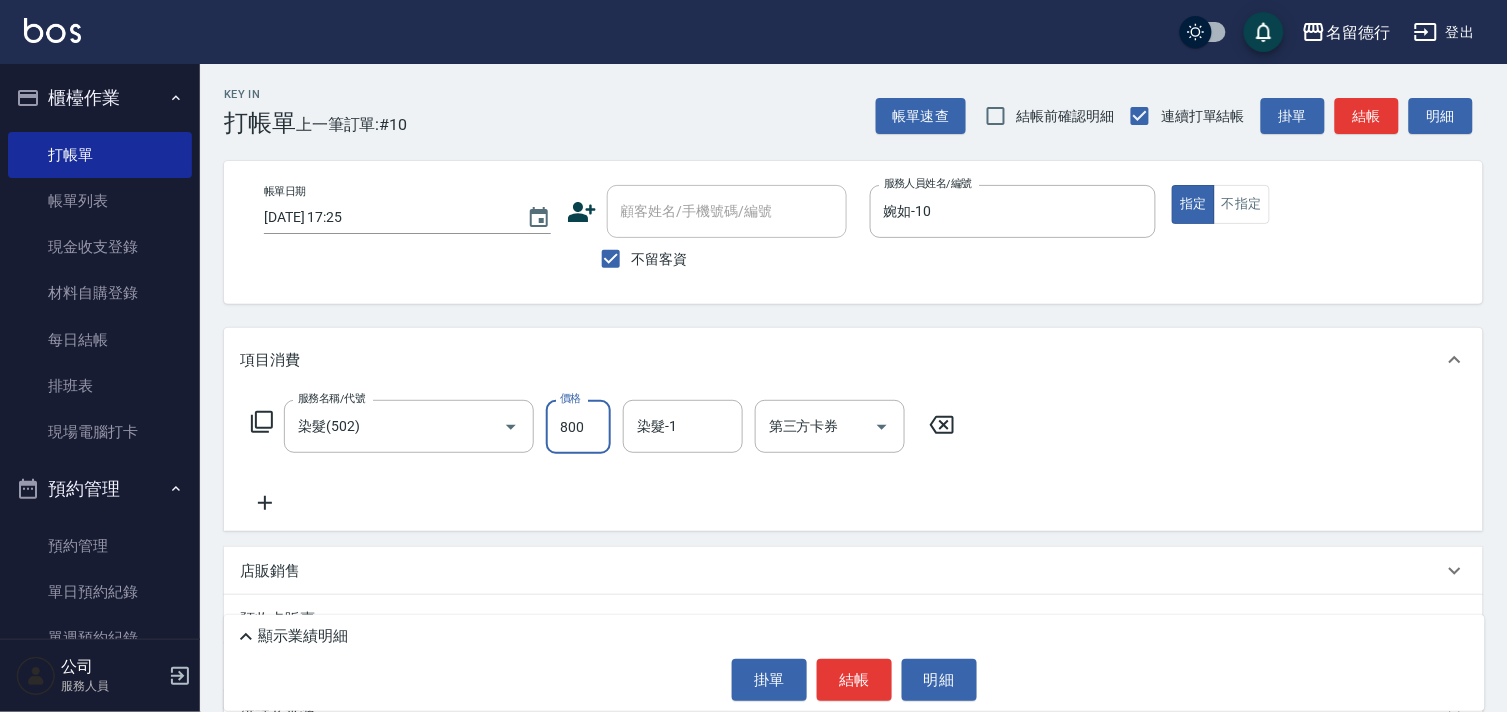 type on "800" 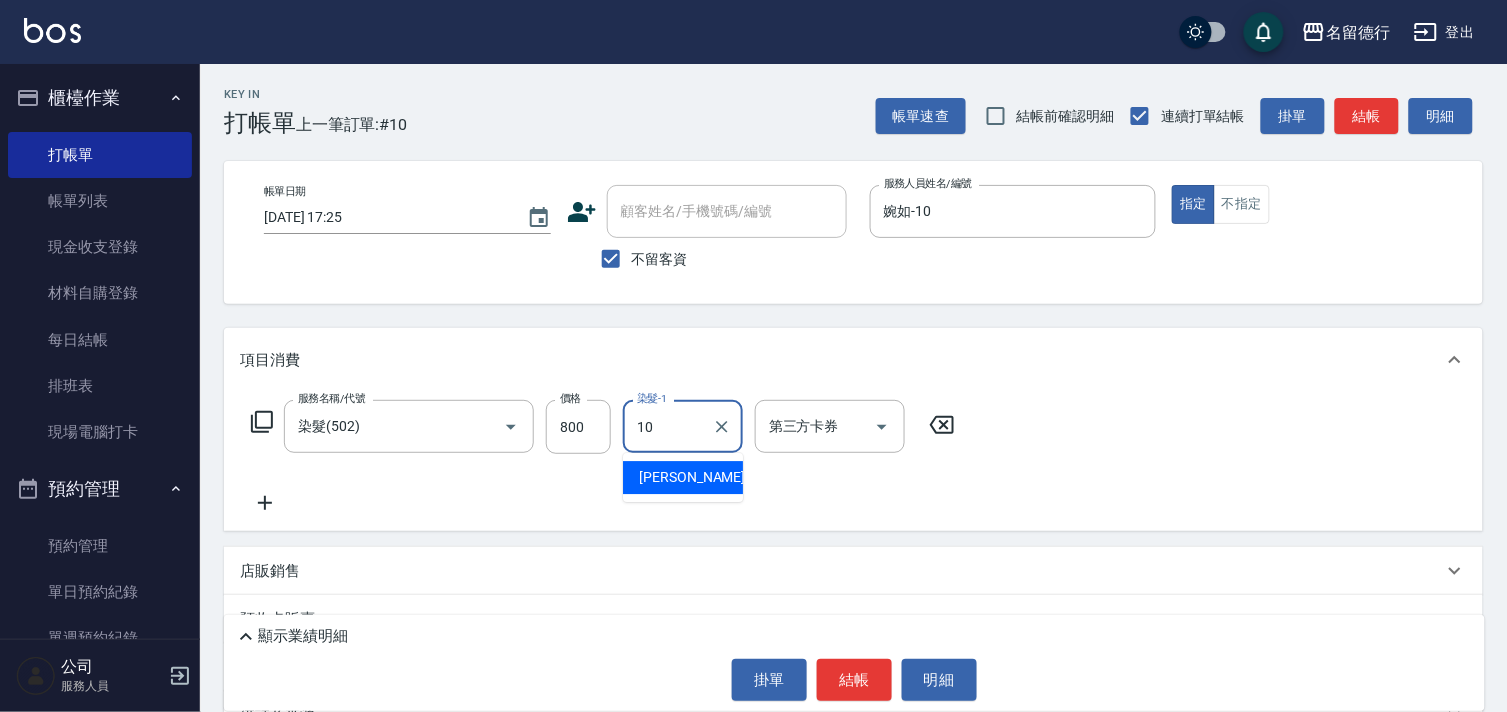 type on "婉如-10" 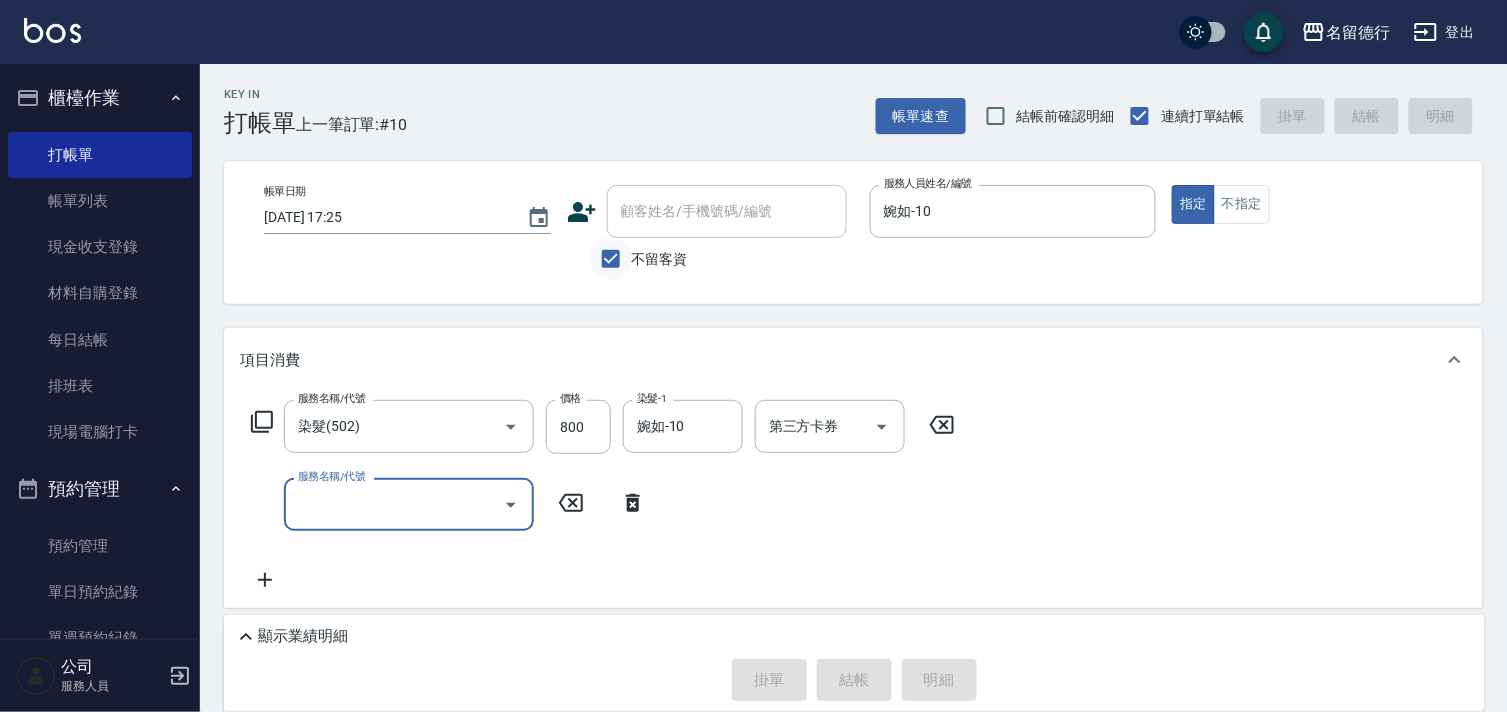 type 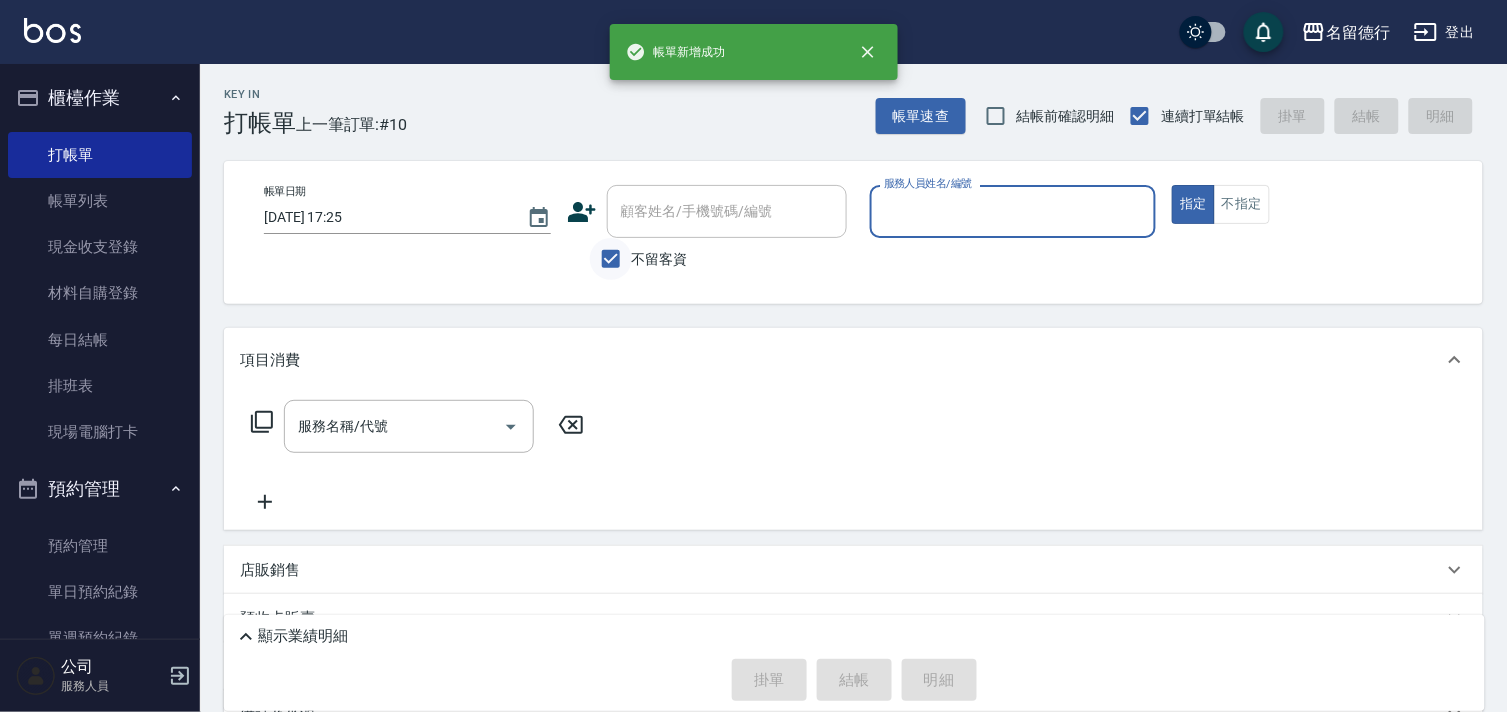 click on "不留客資" at bounding box center [611, 259] 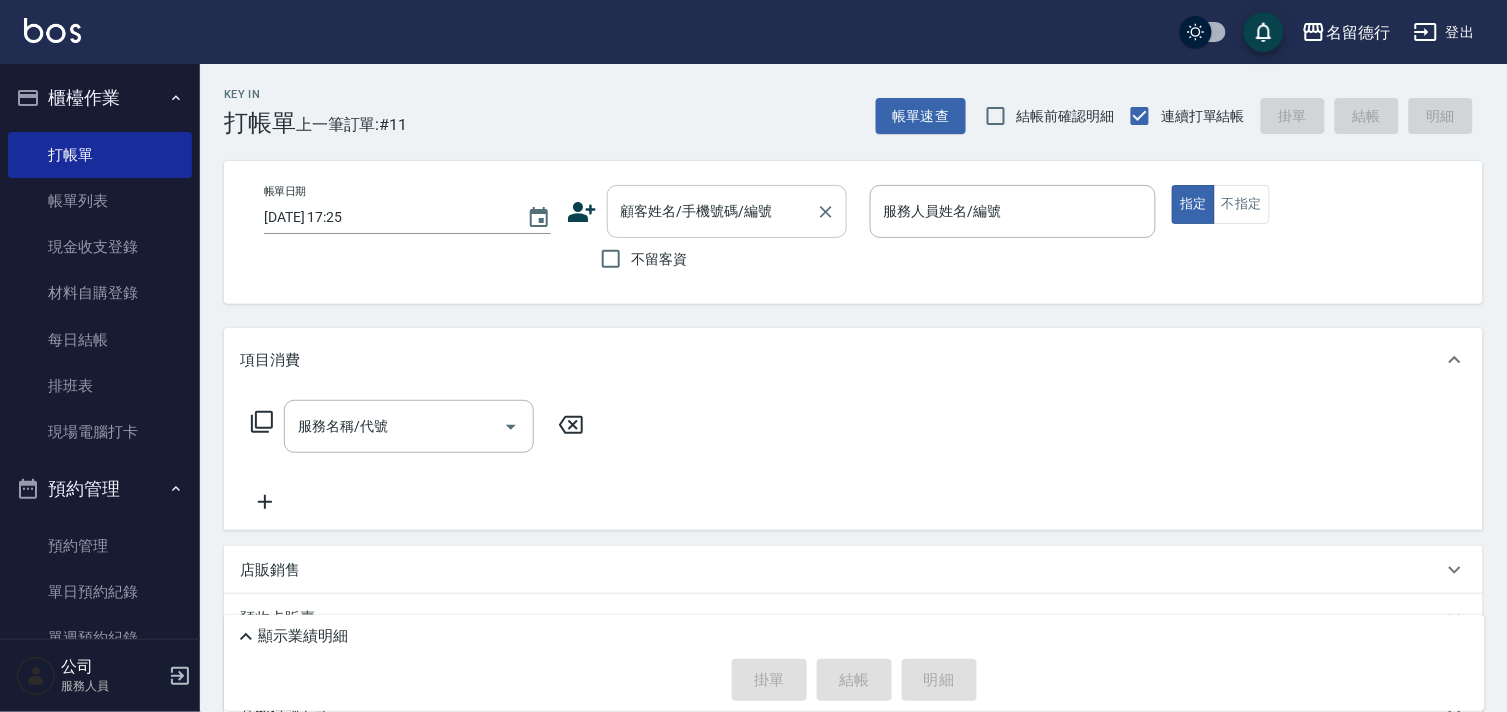 click on "顧客姓名/手機號碼/編號 顧客姓名/手機號碼/編號" at bounding box center [727, 211] 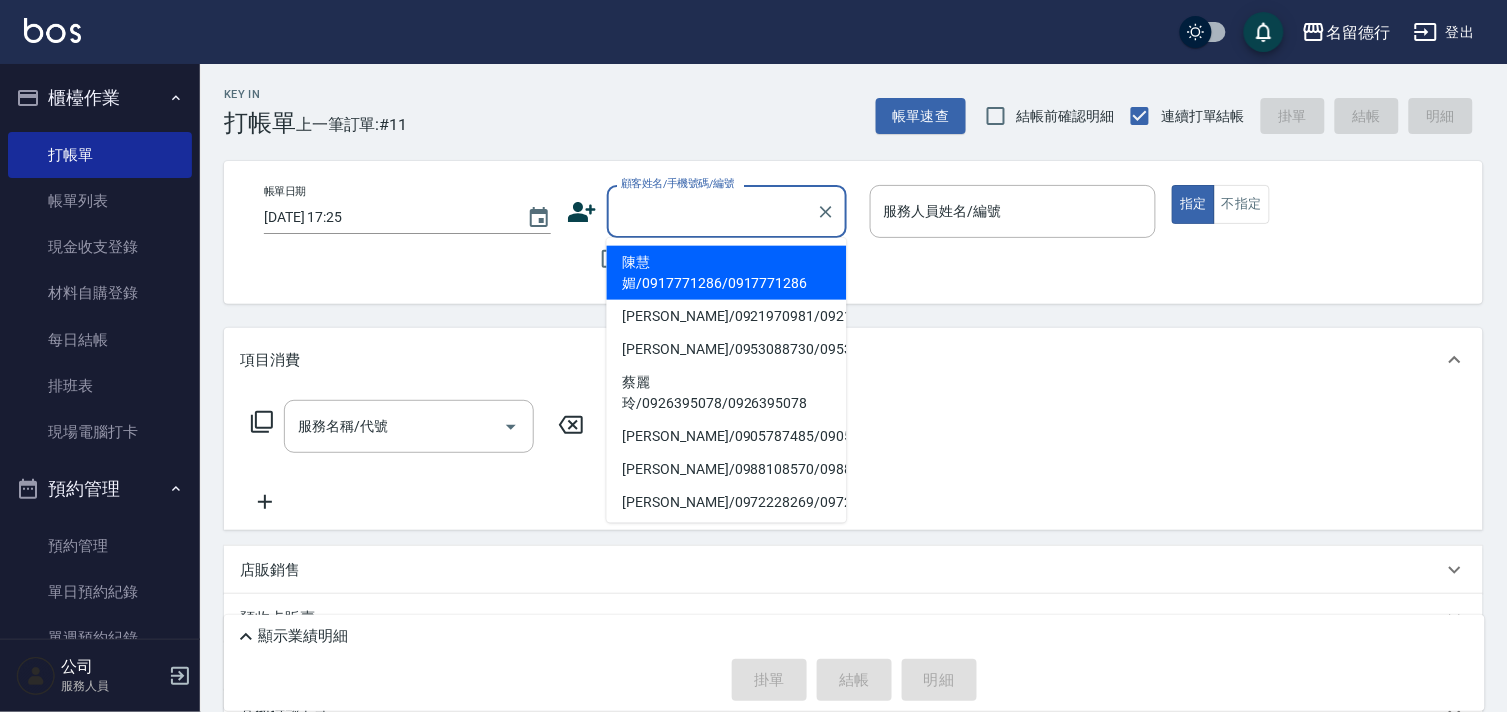 type on "z" 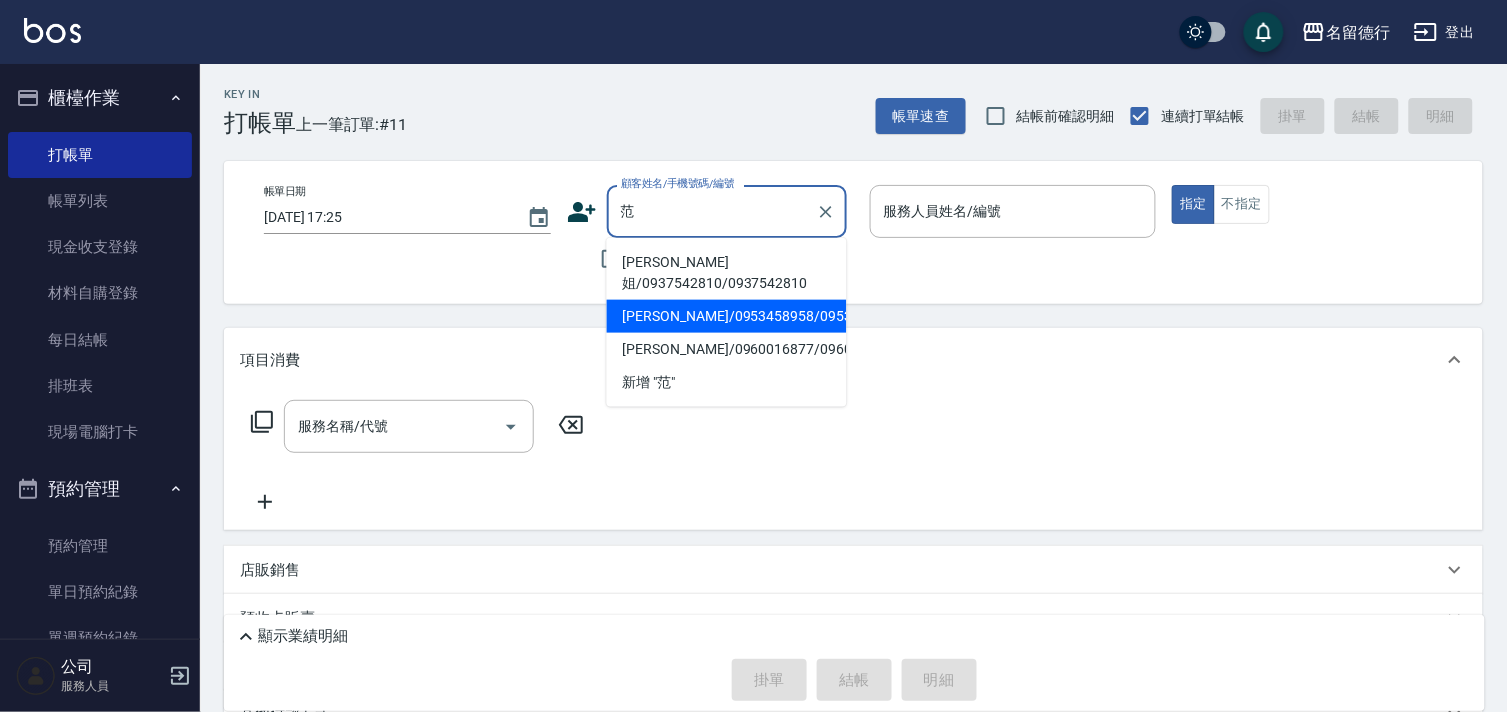 click on "[PERSON_NAME]/0953458958/0953458958" at bounding box center [727, 316] 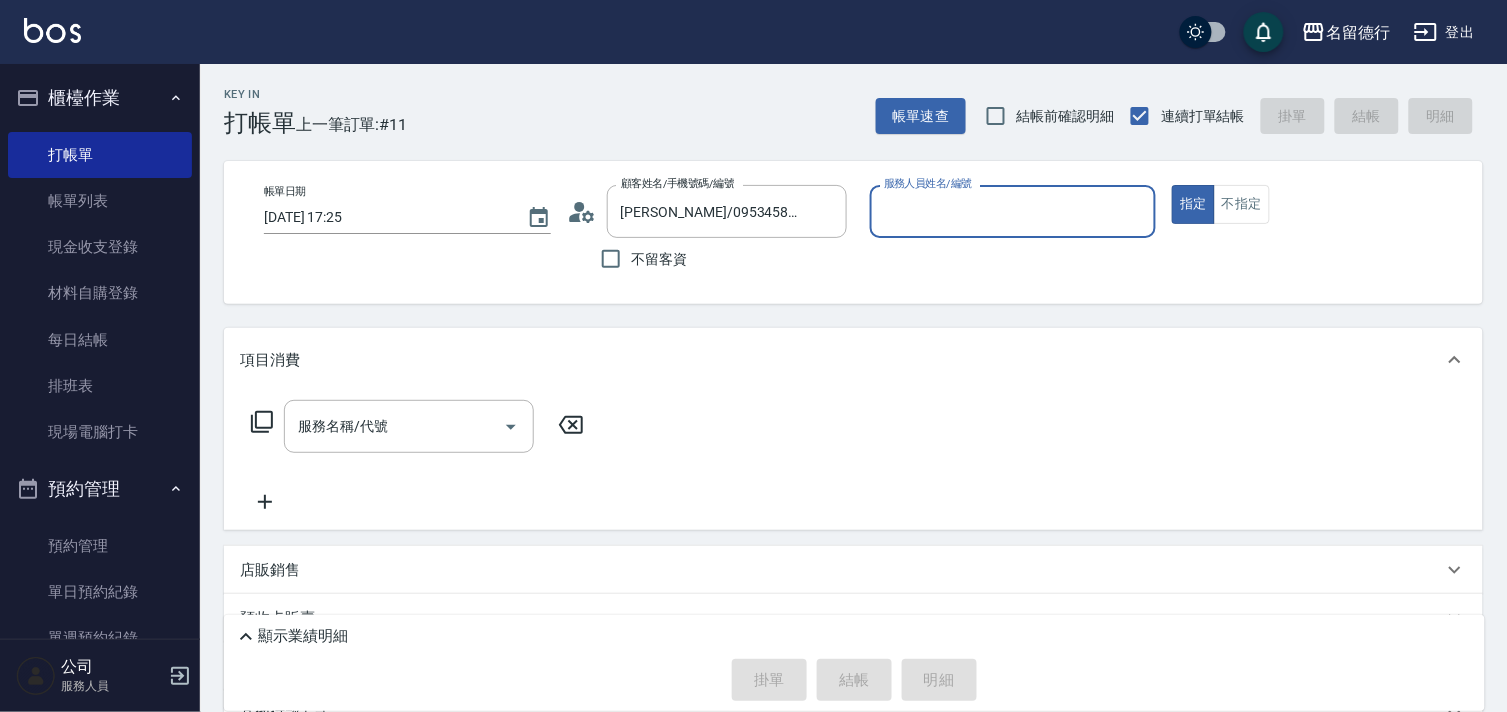 type on "婉如-10" 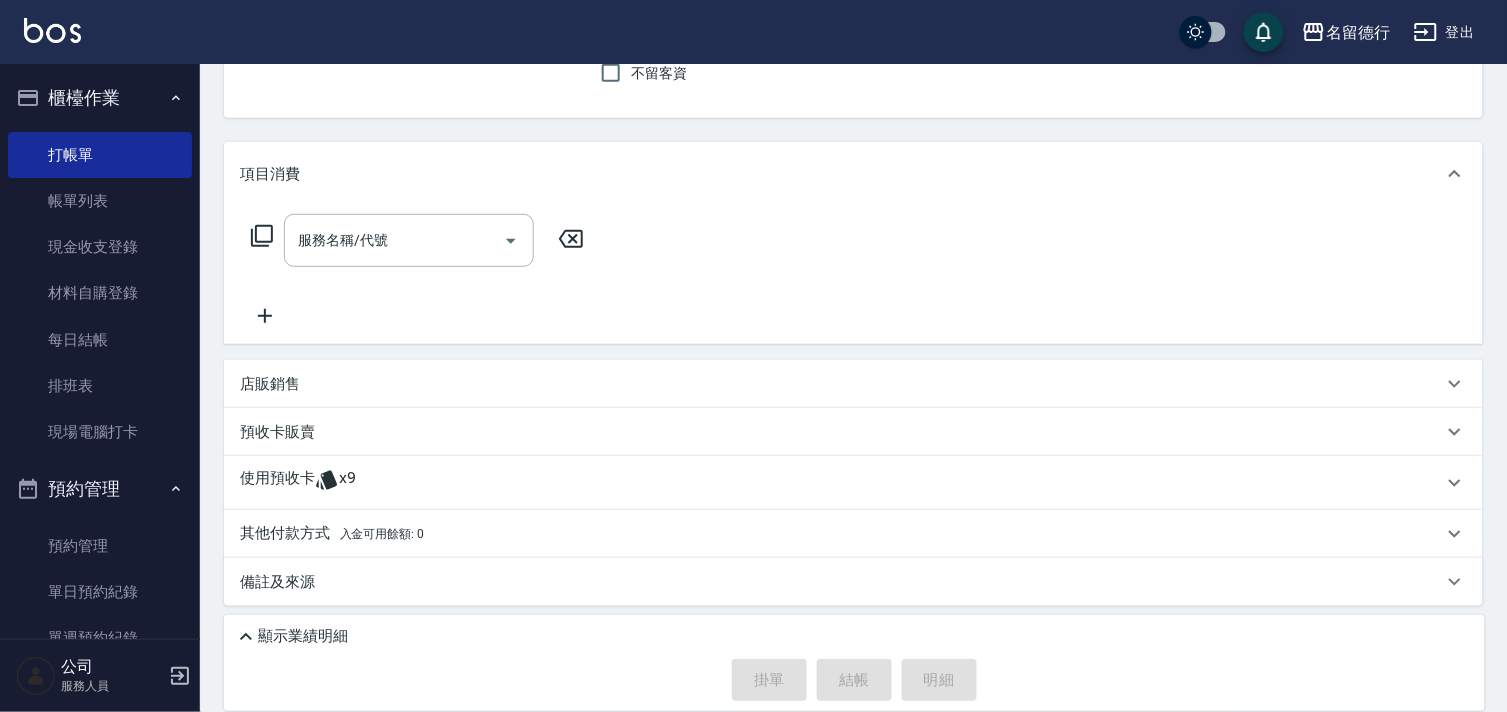 scroll, scrollTop: 188, scrollLeft: 0, axis: vertical 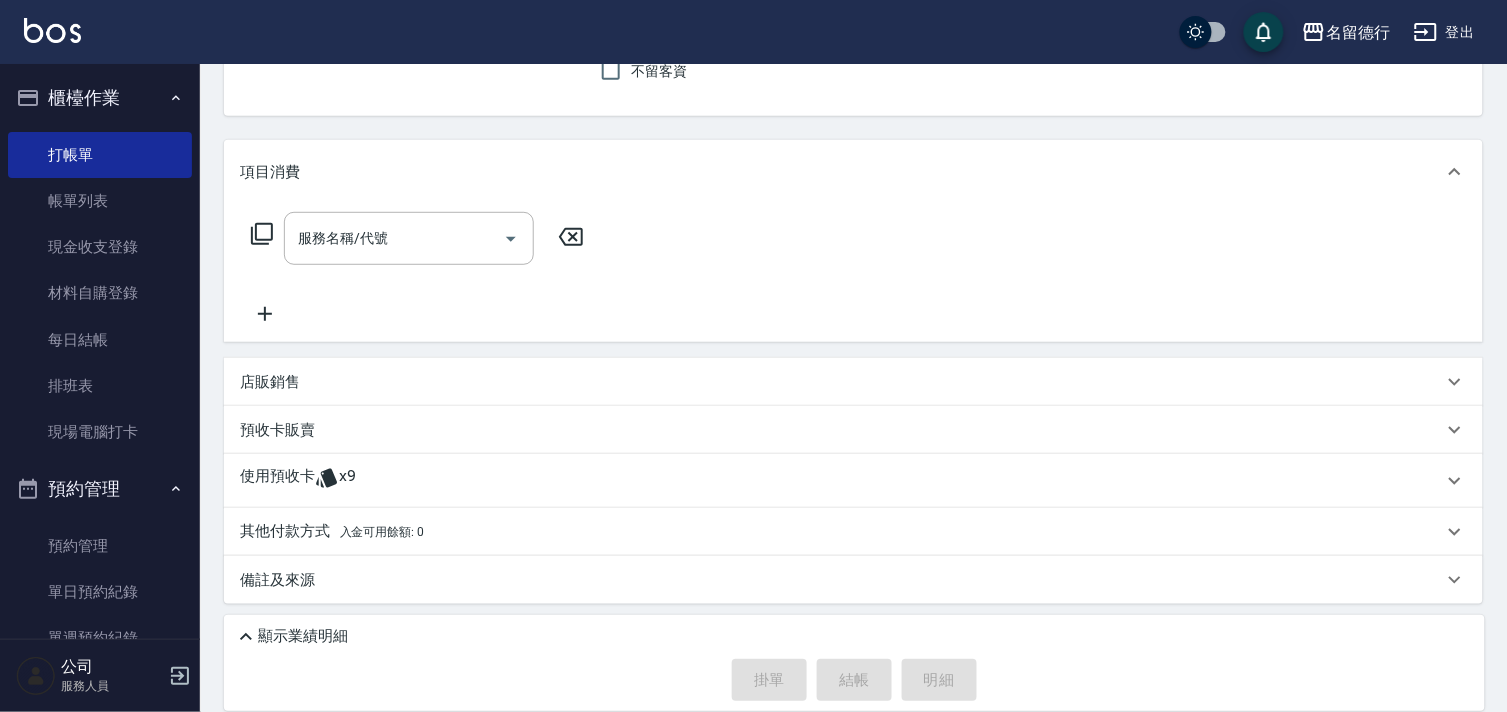click 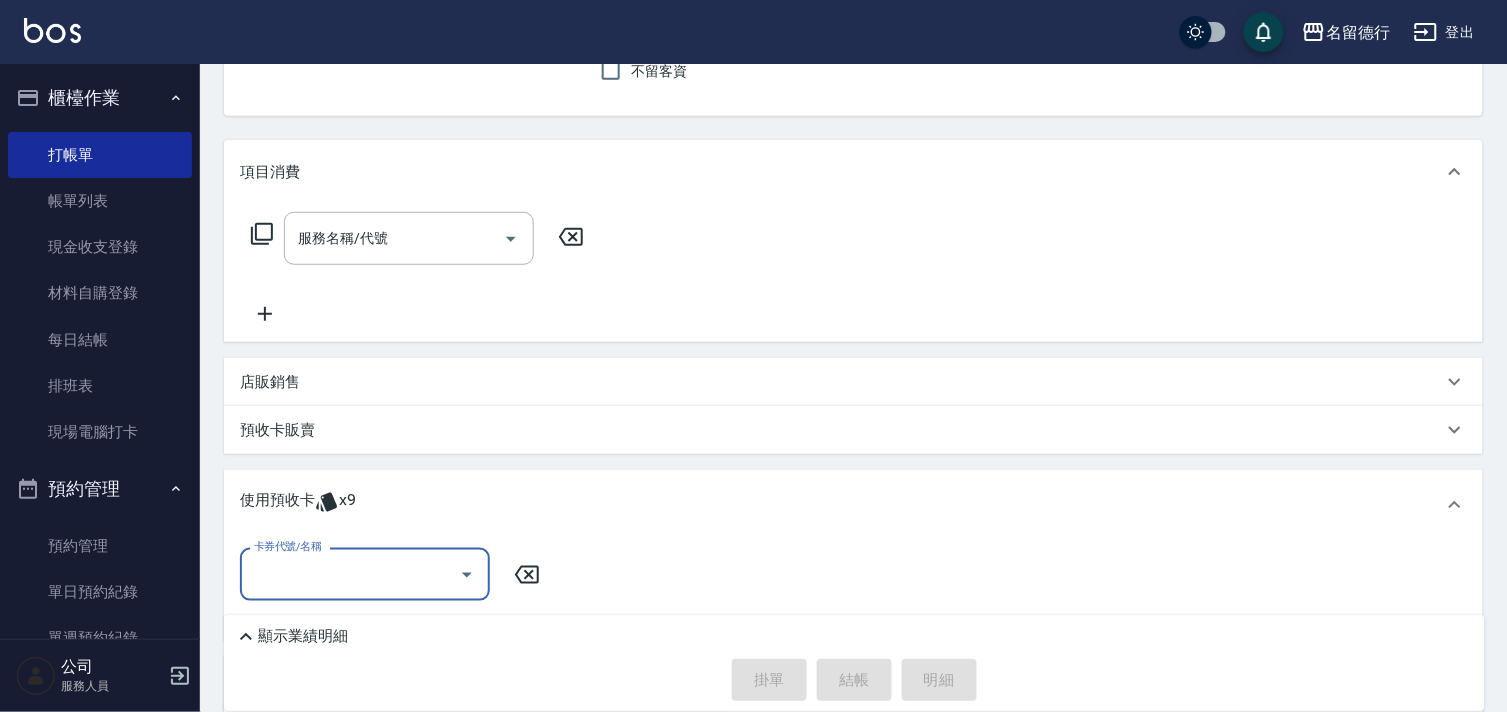 scroll, scrollTop: 0, scrollLeft: 0, axis: both 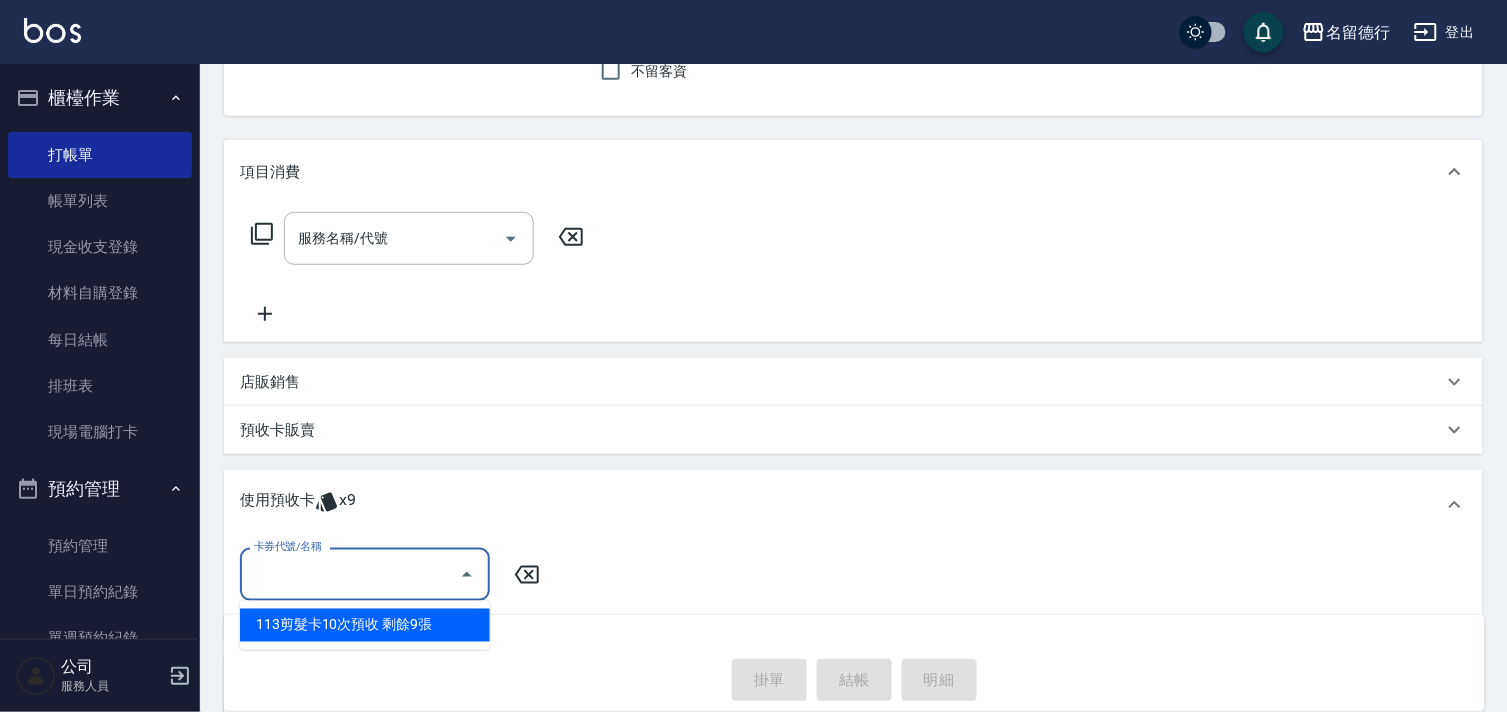 click on "113剪髮卡10次預收 剩餘9張" at bounding box center [365, 625] 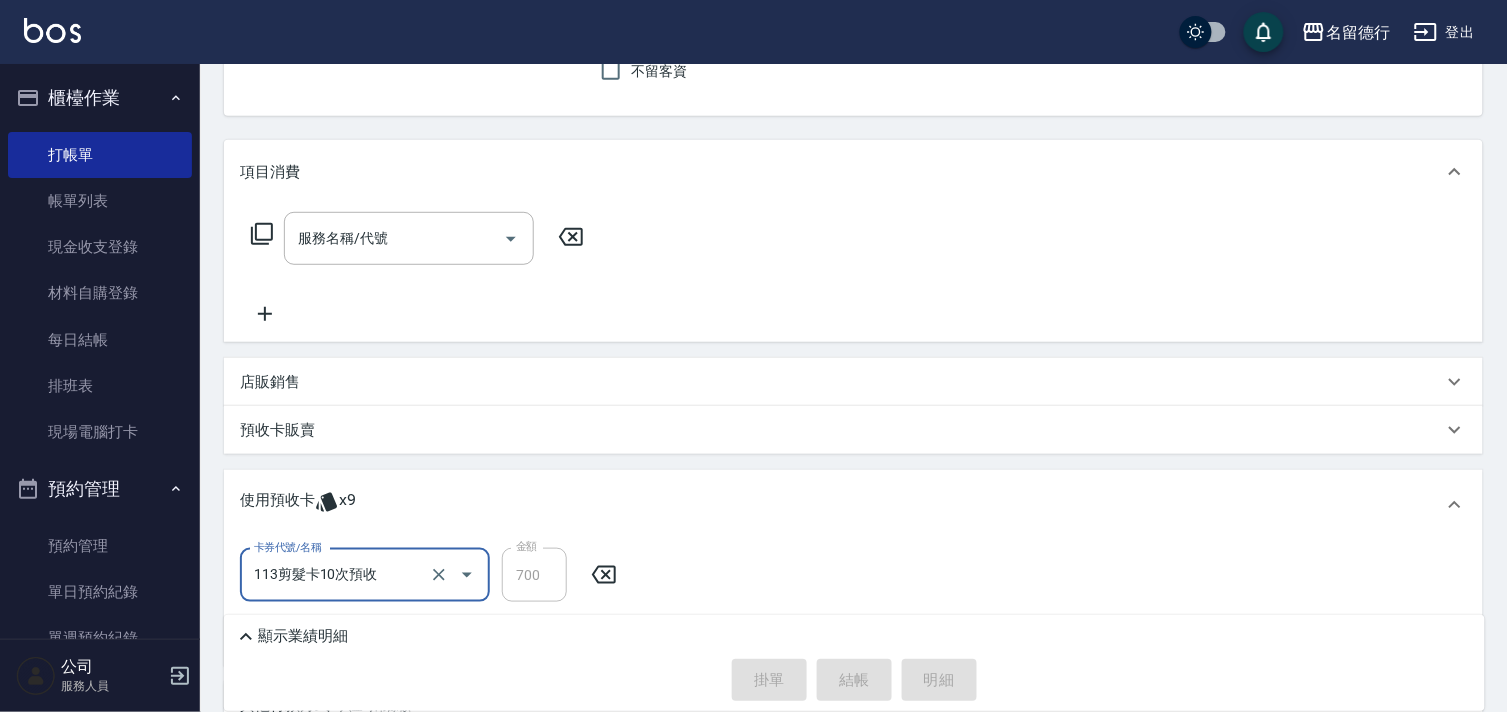type on "[DATE] 17:26" 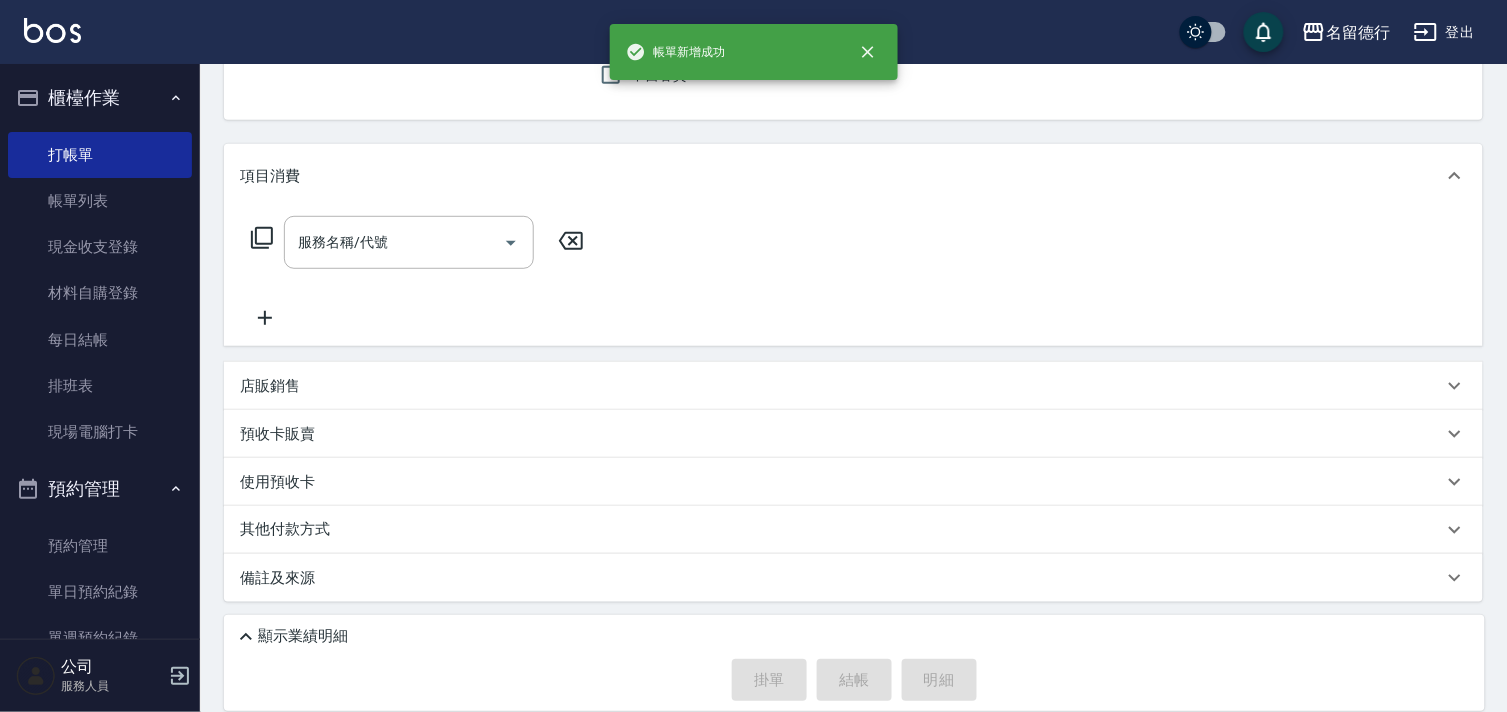 scroll, scrollTop: 0, scrollLeft: 0, axis: both 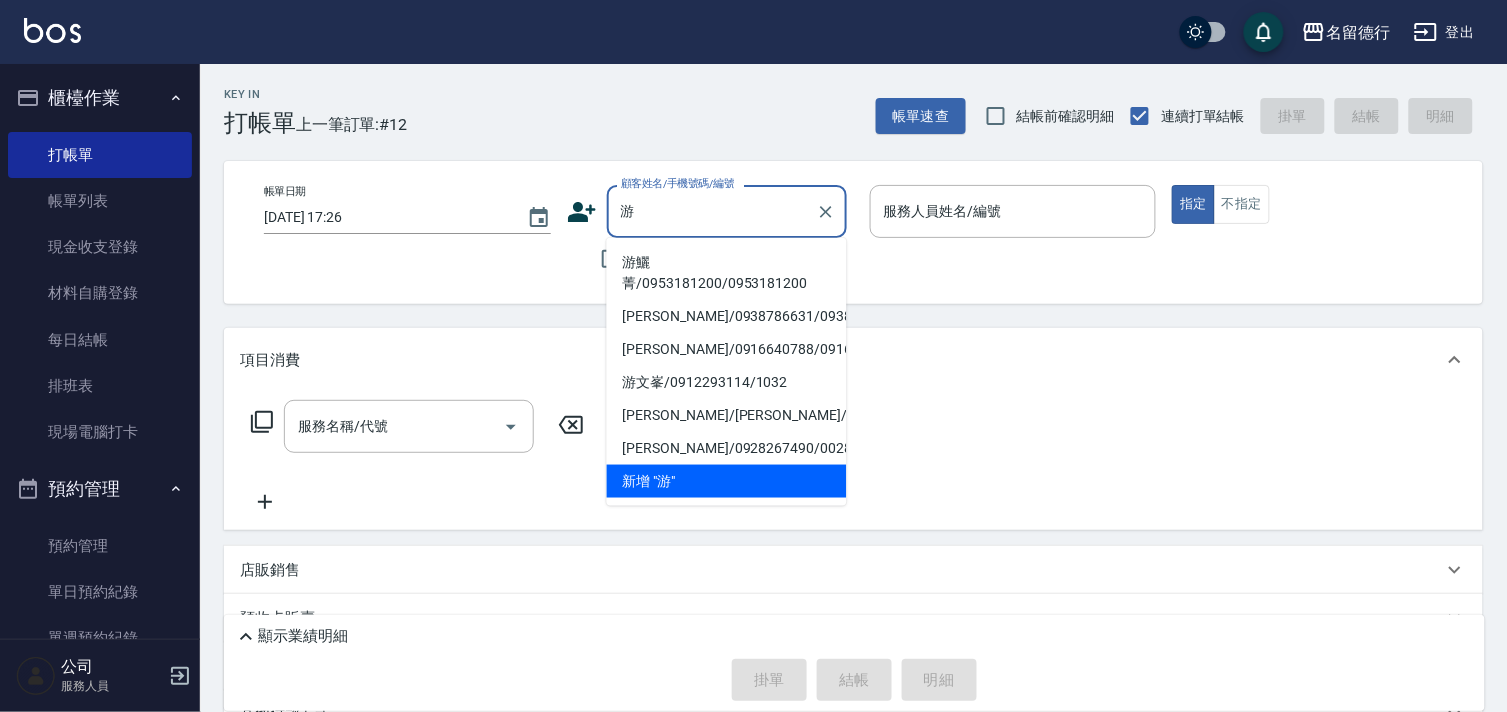 click on "游鱺菁/0953181200/0953181200" at bounding box center [727, 273] 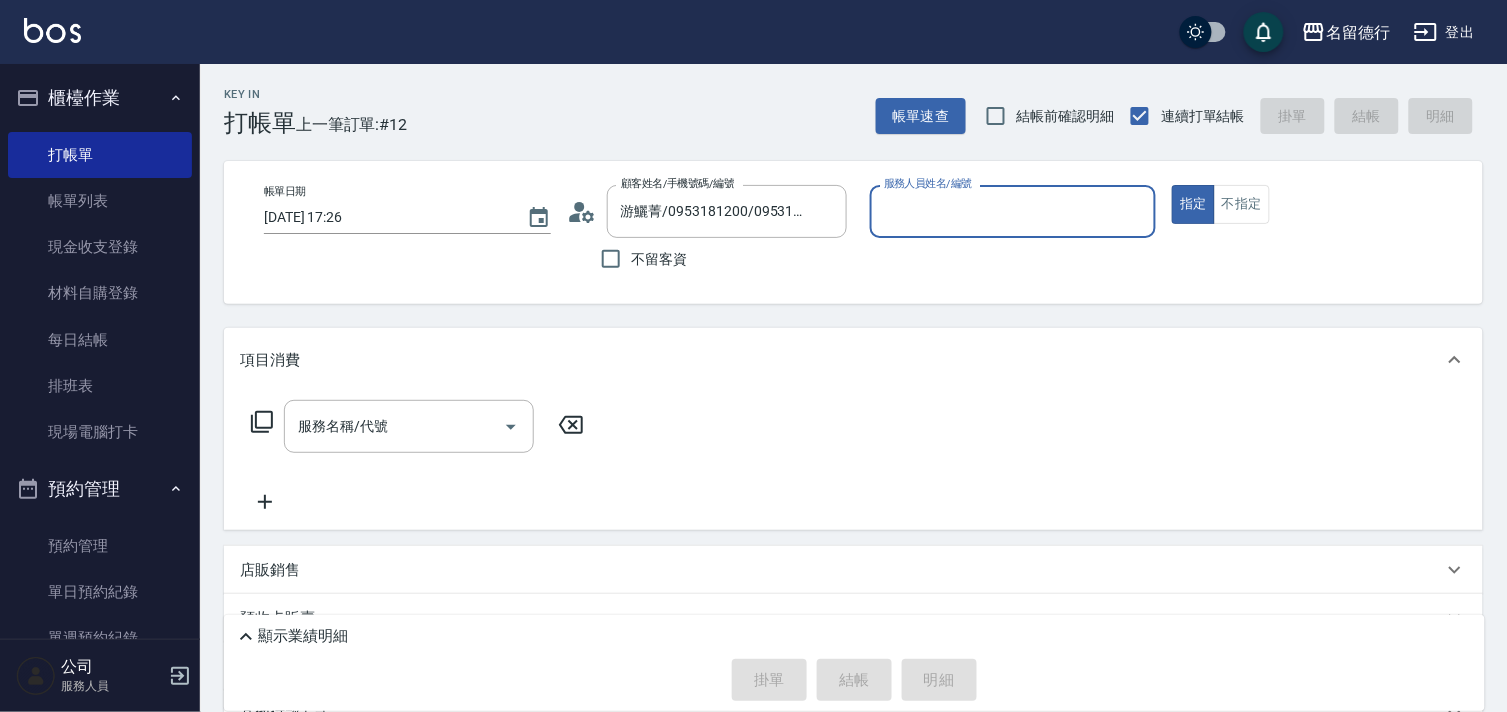 type on "婉如-10" 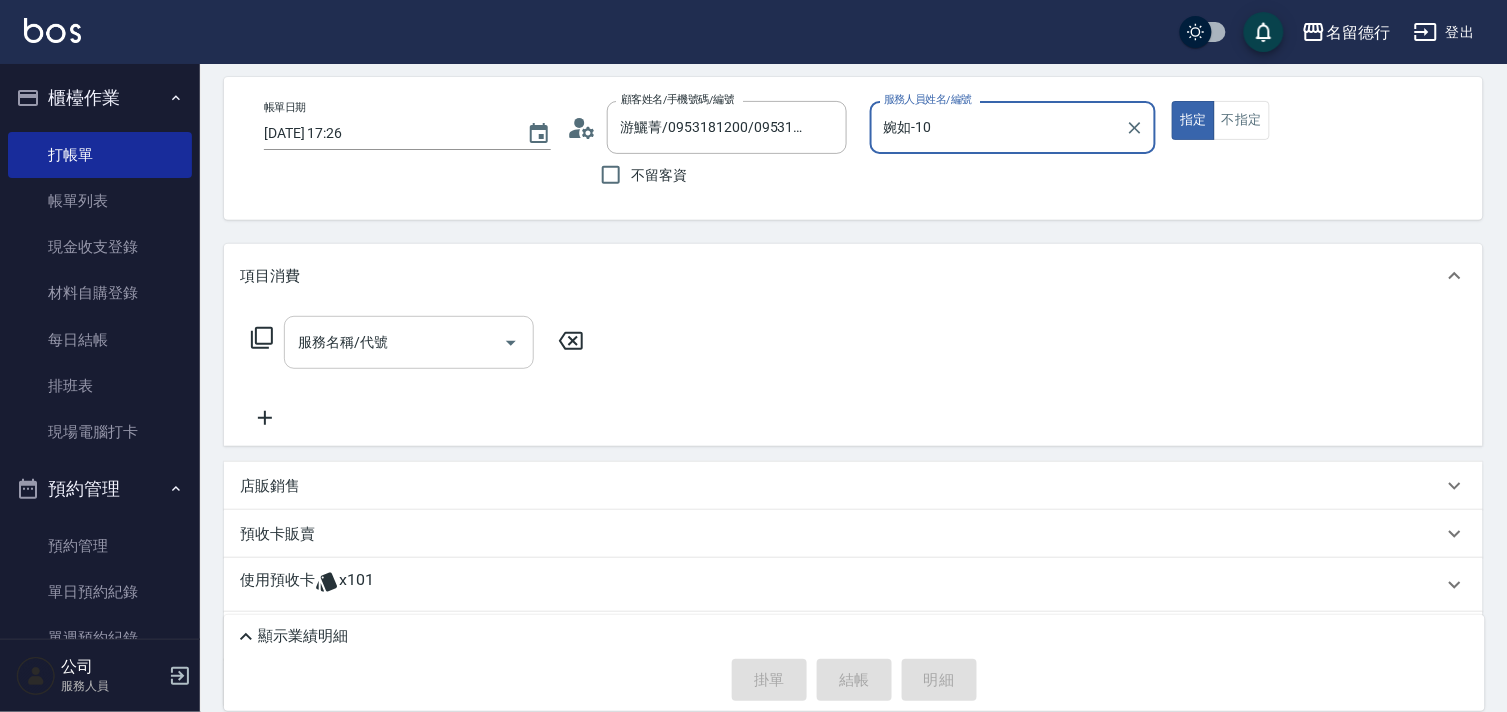 scroll, scrollTop: 188, scrollLeft: 0, axis: vertical 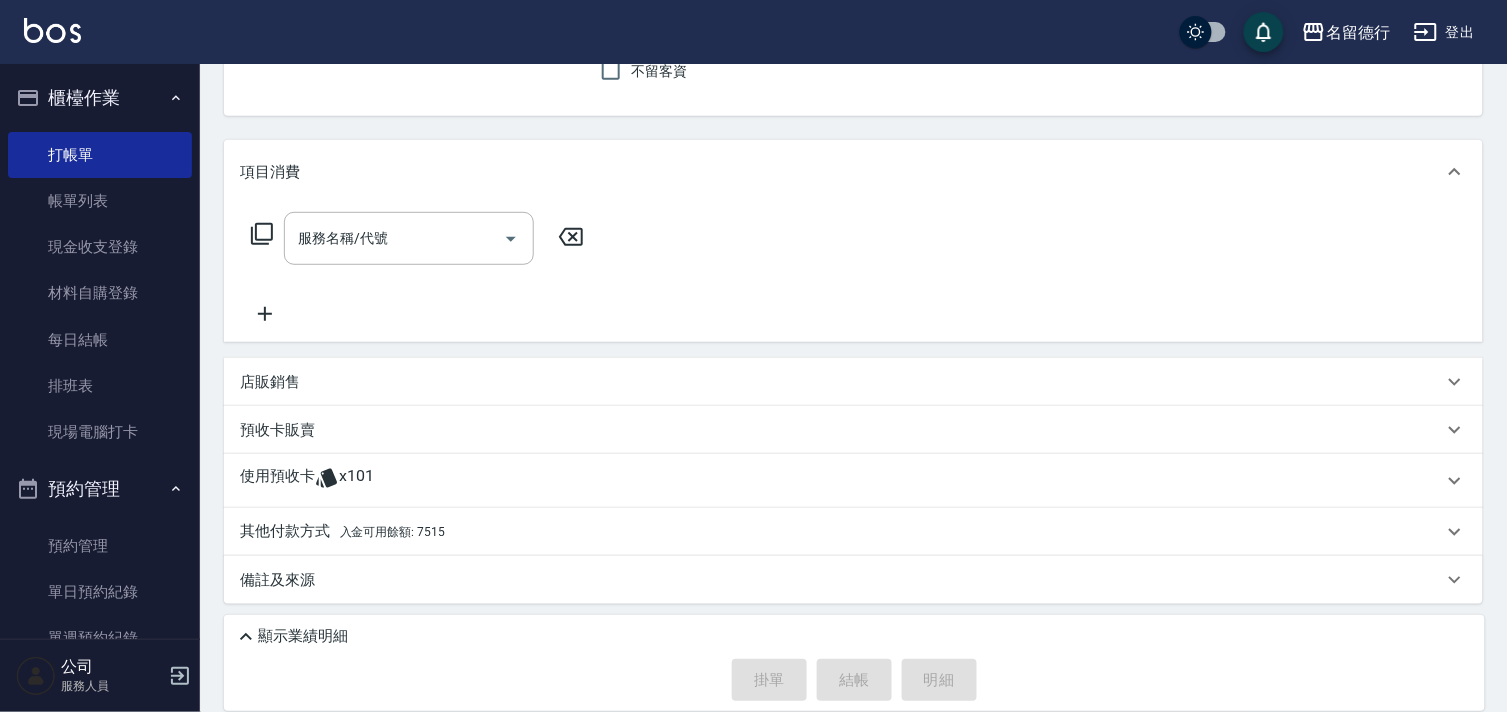 click 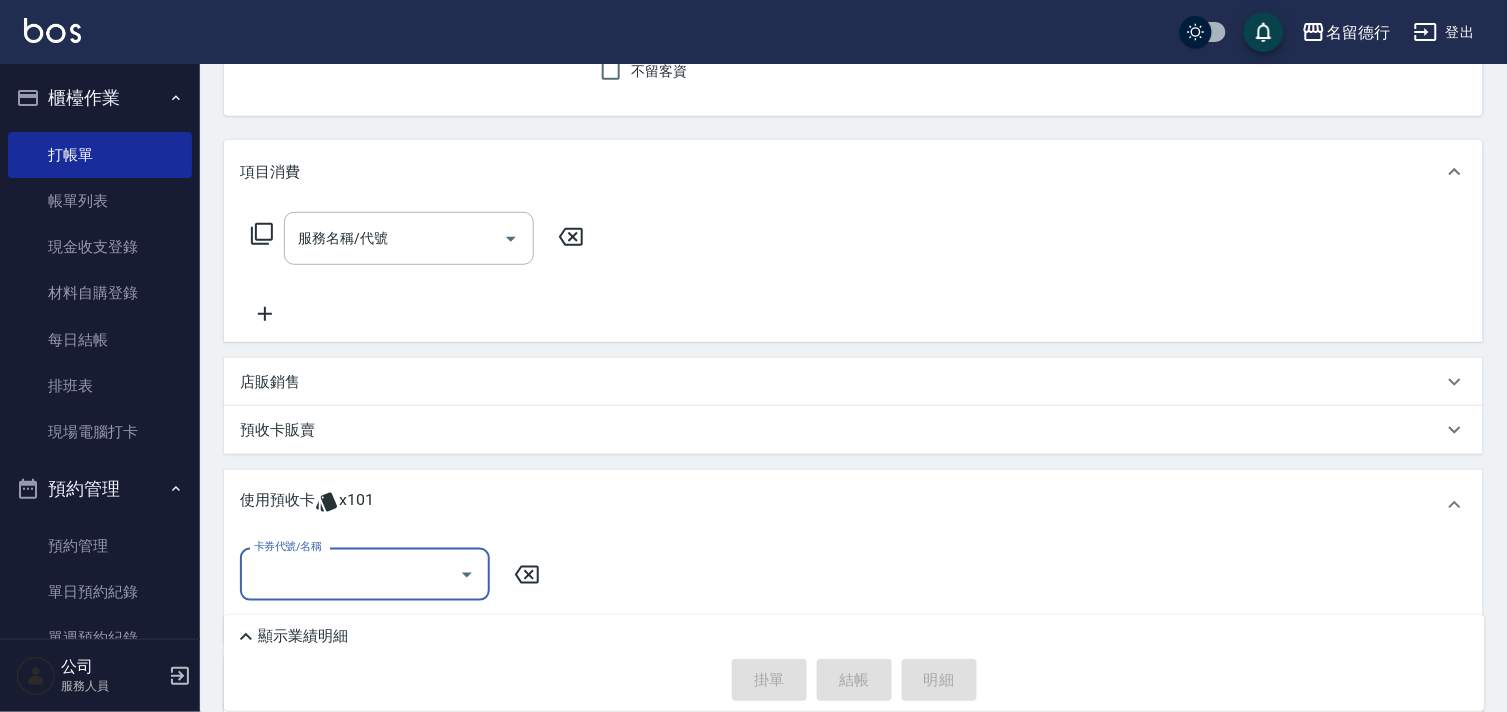 scroll, scrollTop: 0, scrollLeft: 0, axis: both 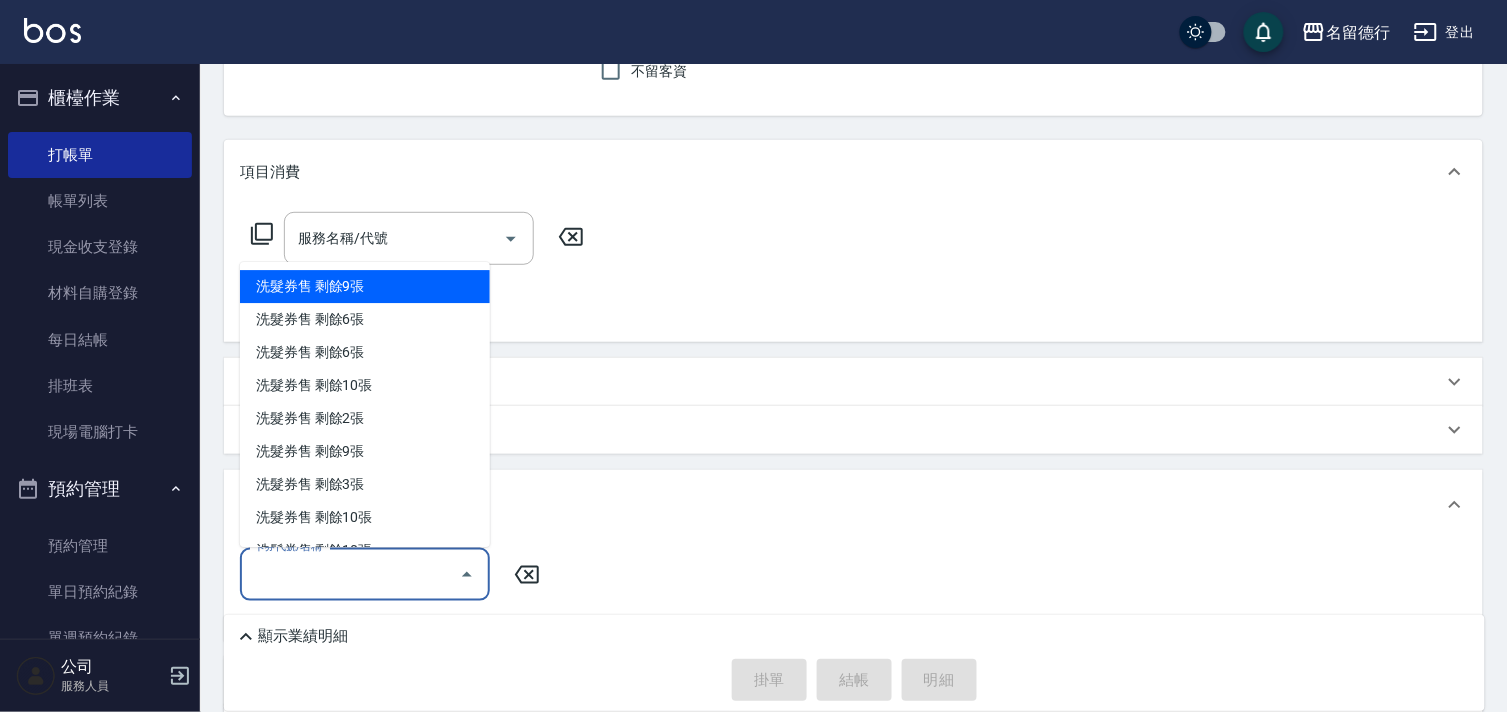 click on "洗髮券售 剩餘9張" at bounding box center (365, 287) 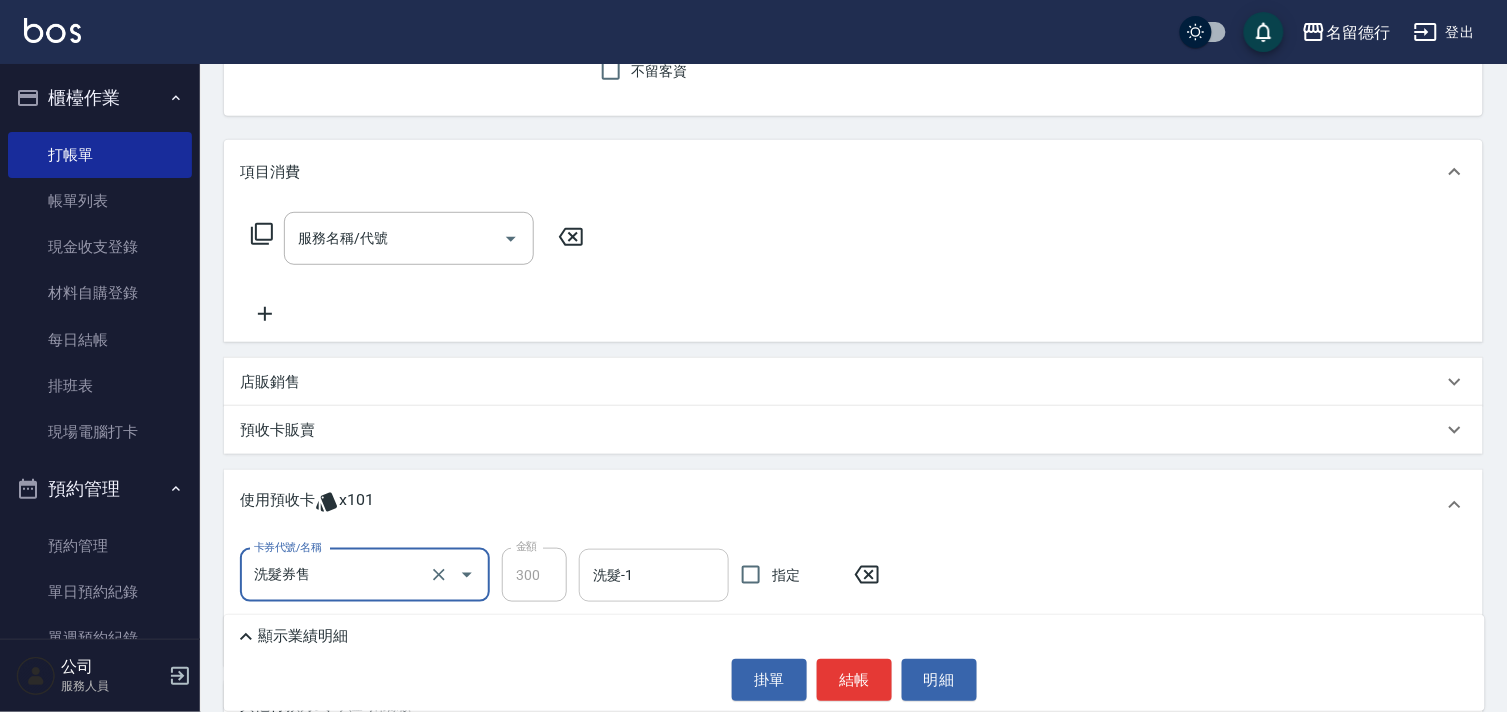 click on "洗髮-1 洗髮-1" at bounding box center (654, 575) 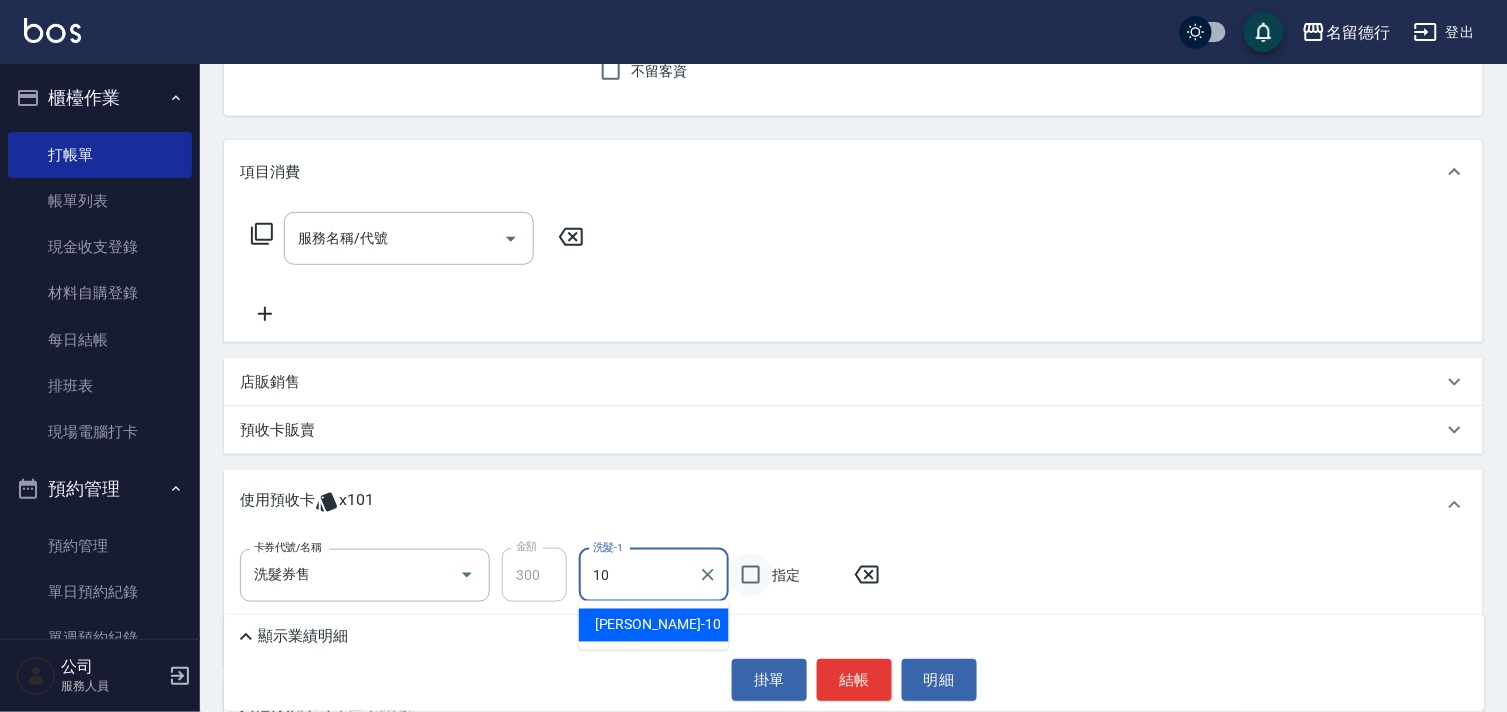 type on "婉如-10" 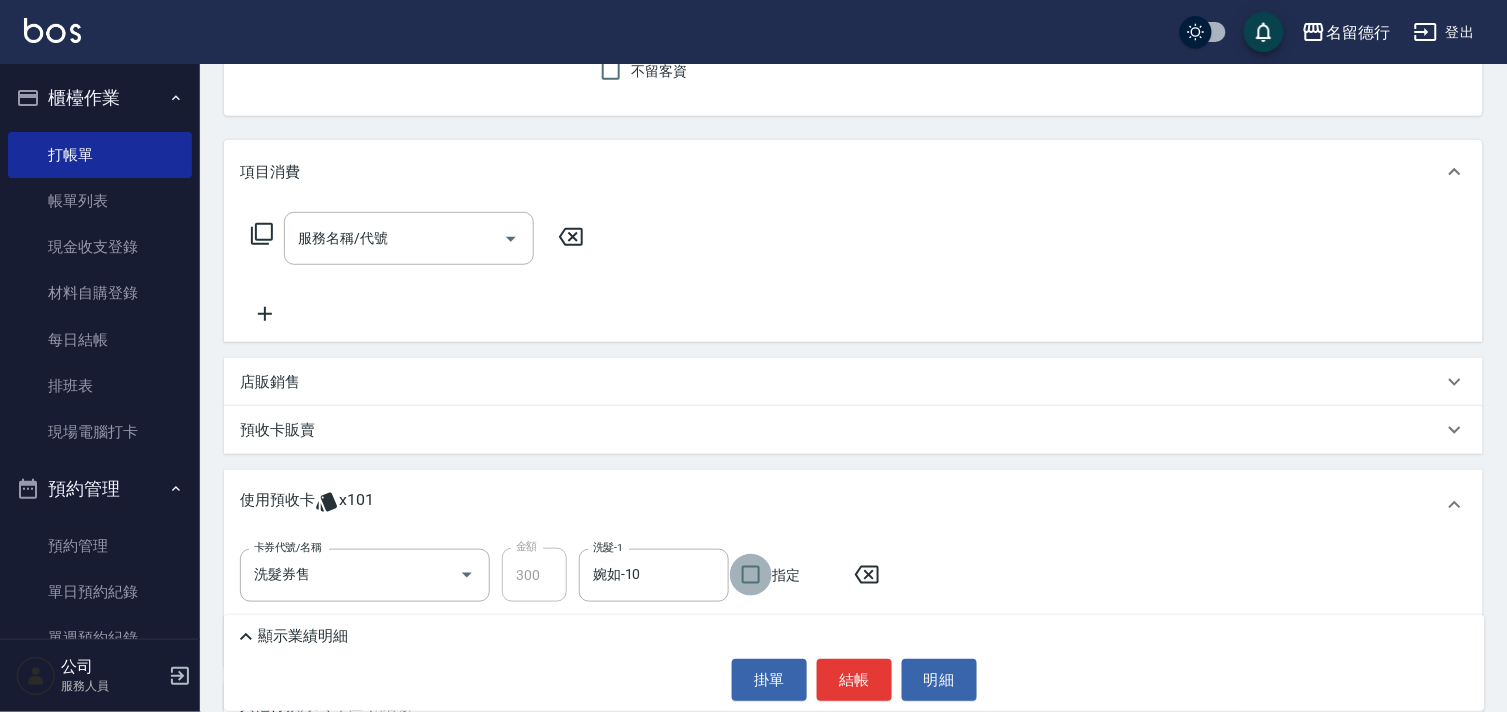 click on "指定" at bounding box center [751, 575] 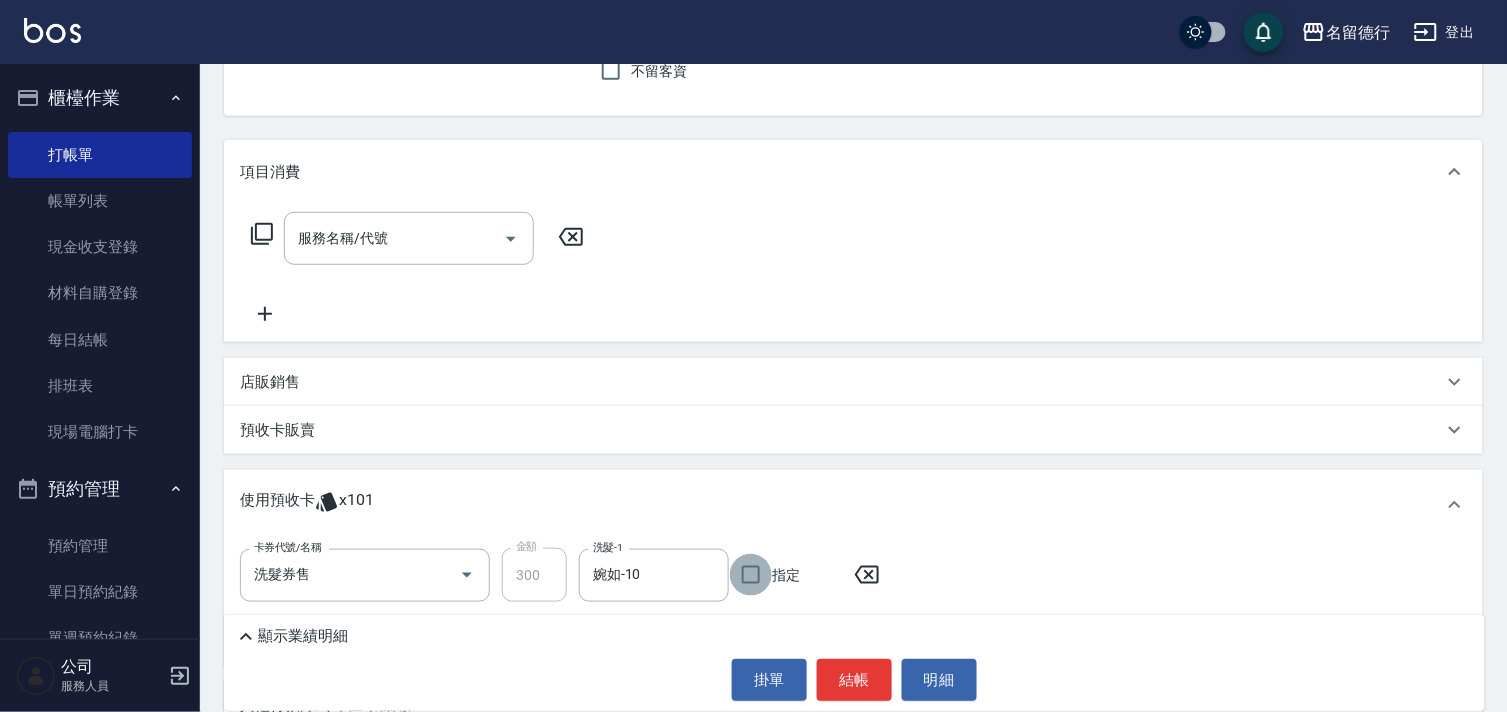 checkbox on "true" 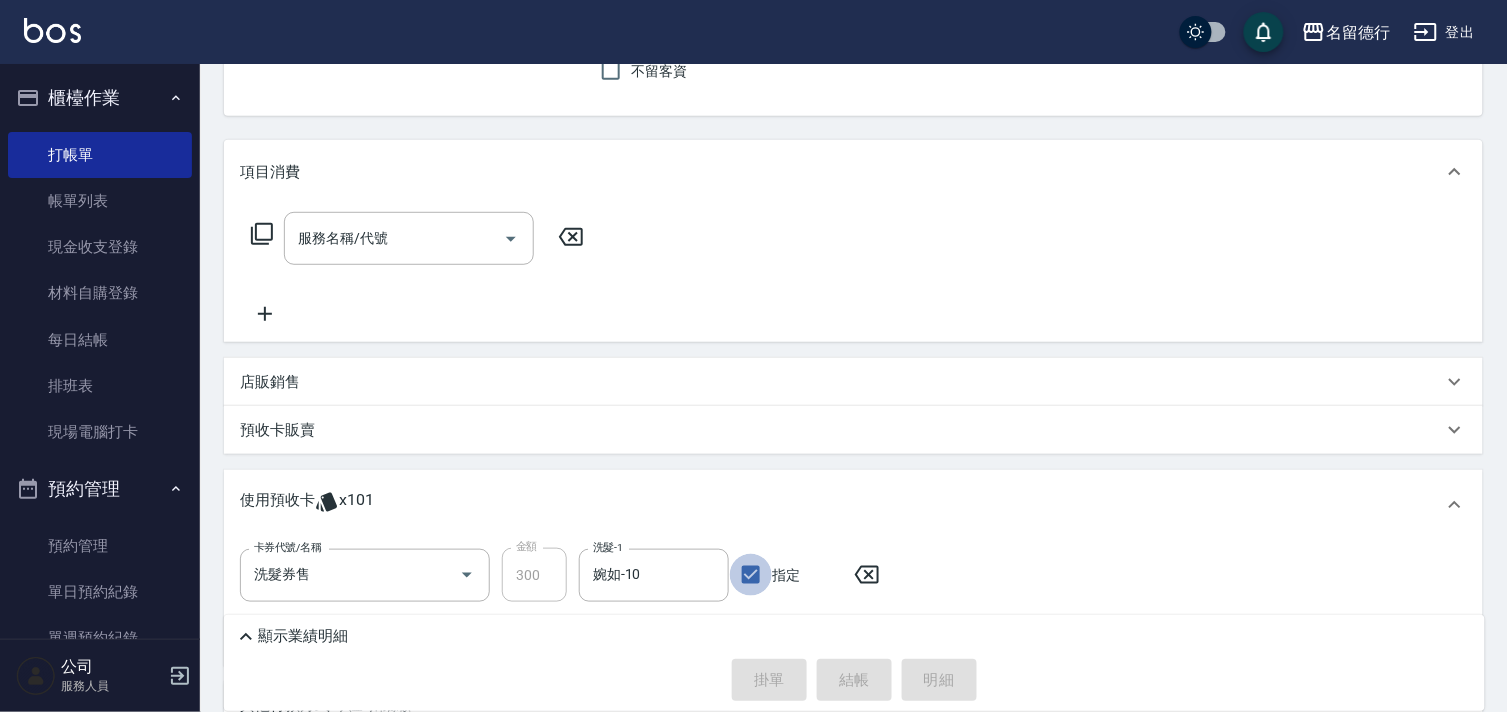 type 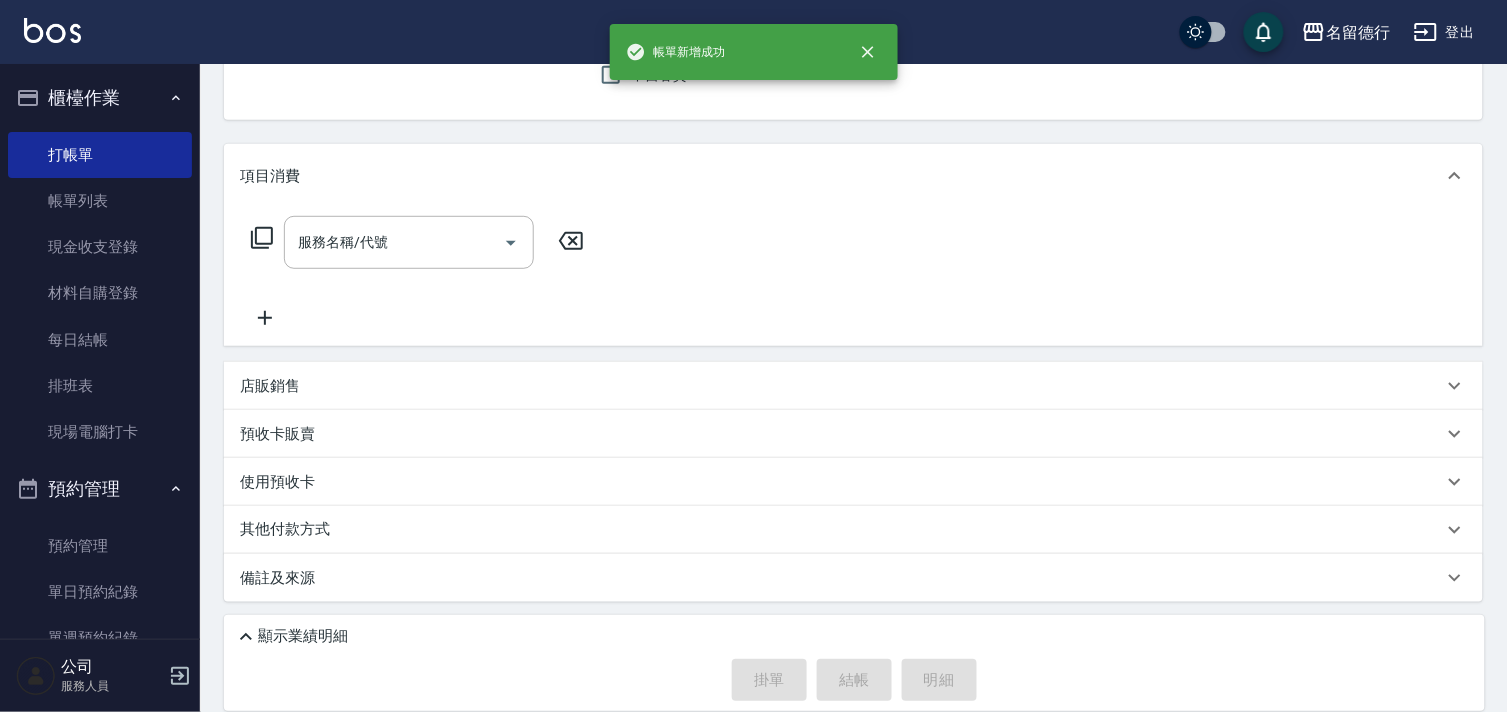 scroll, scrollTop: 0, scrollLeft: 0, axis: both 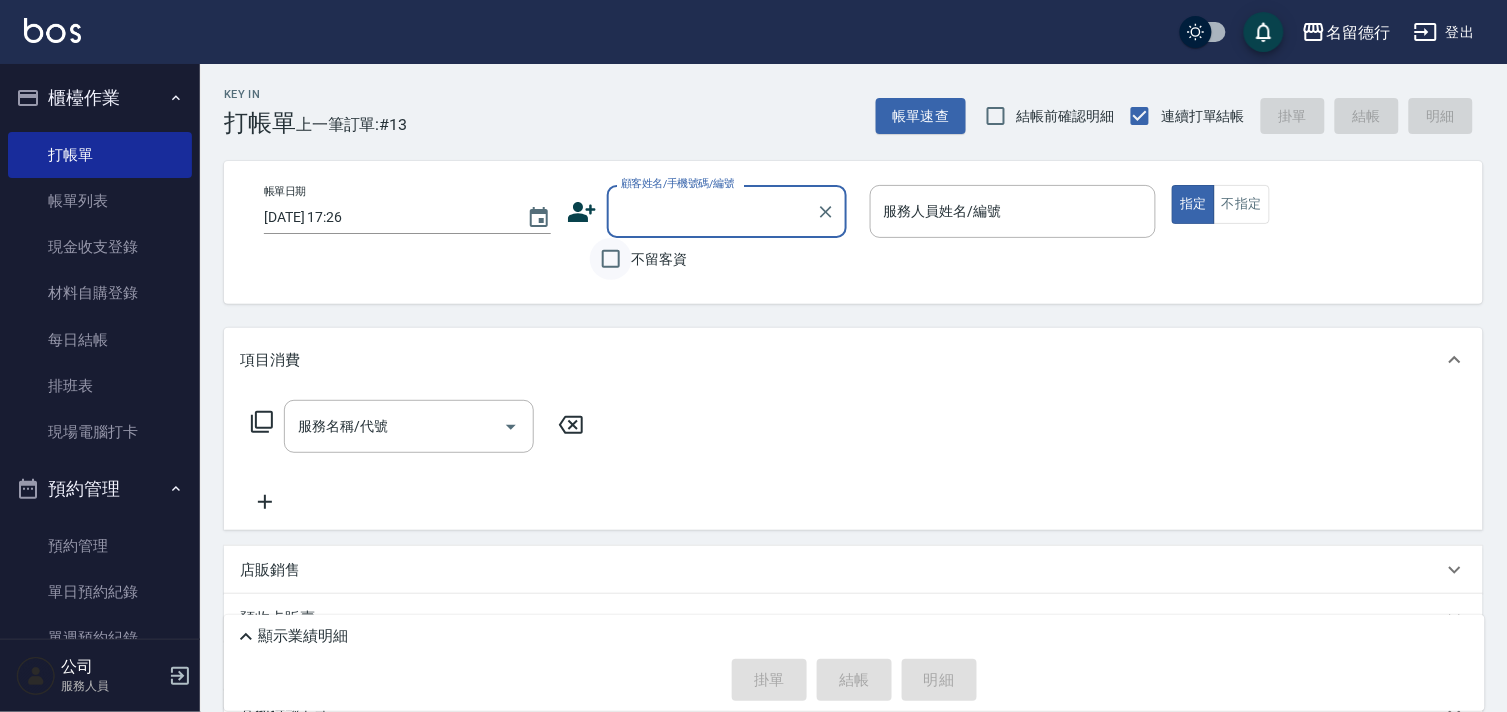 click on "不留客資" at bounding box center [611, 259] 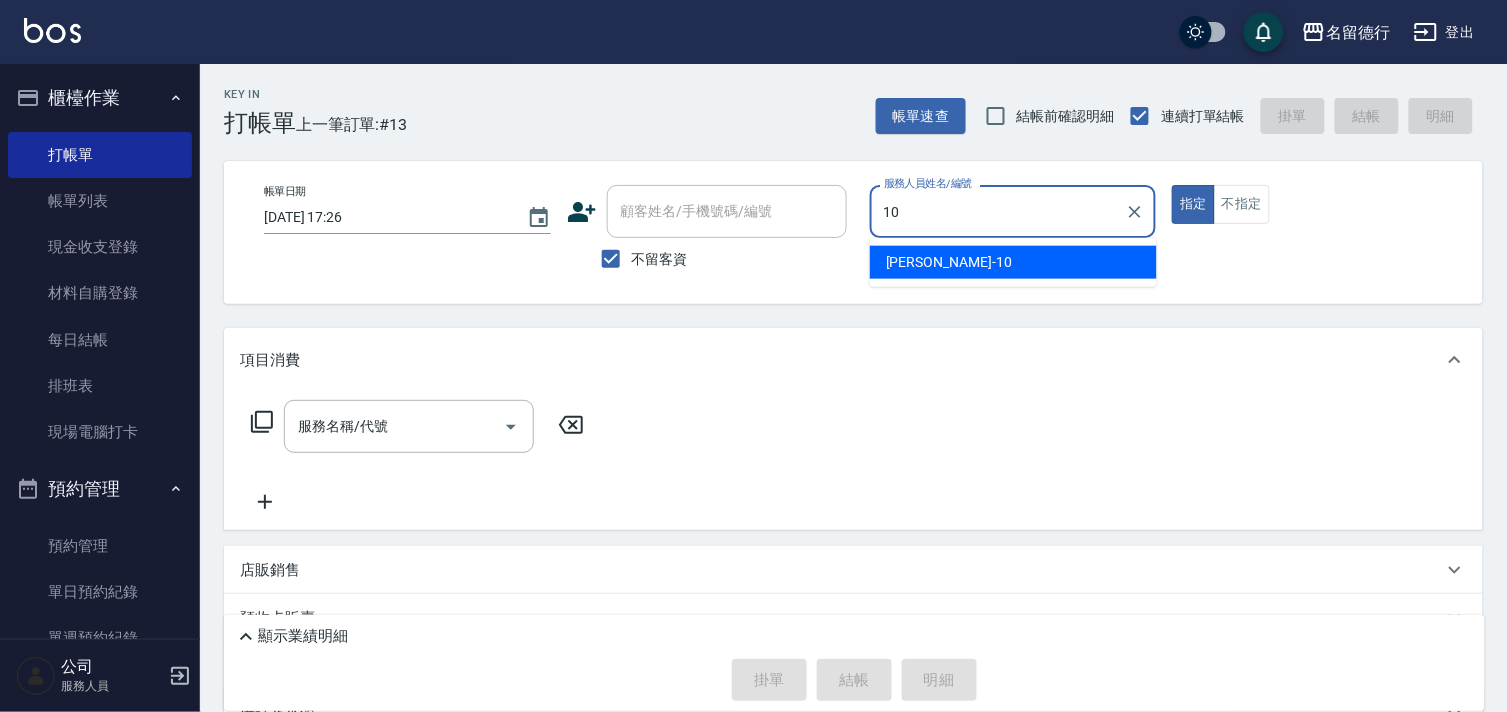 type on "婉如-10" 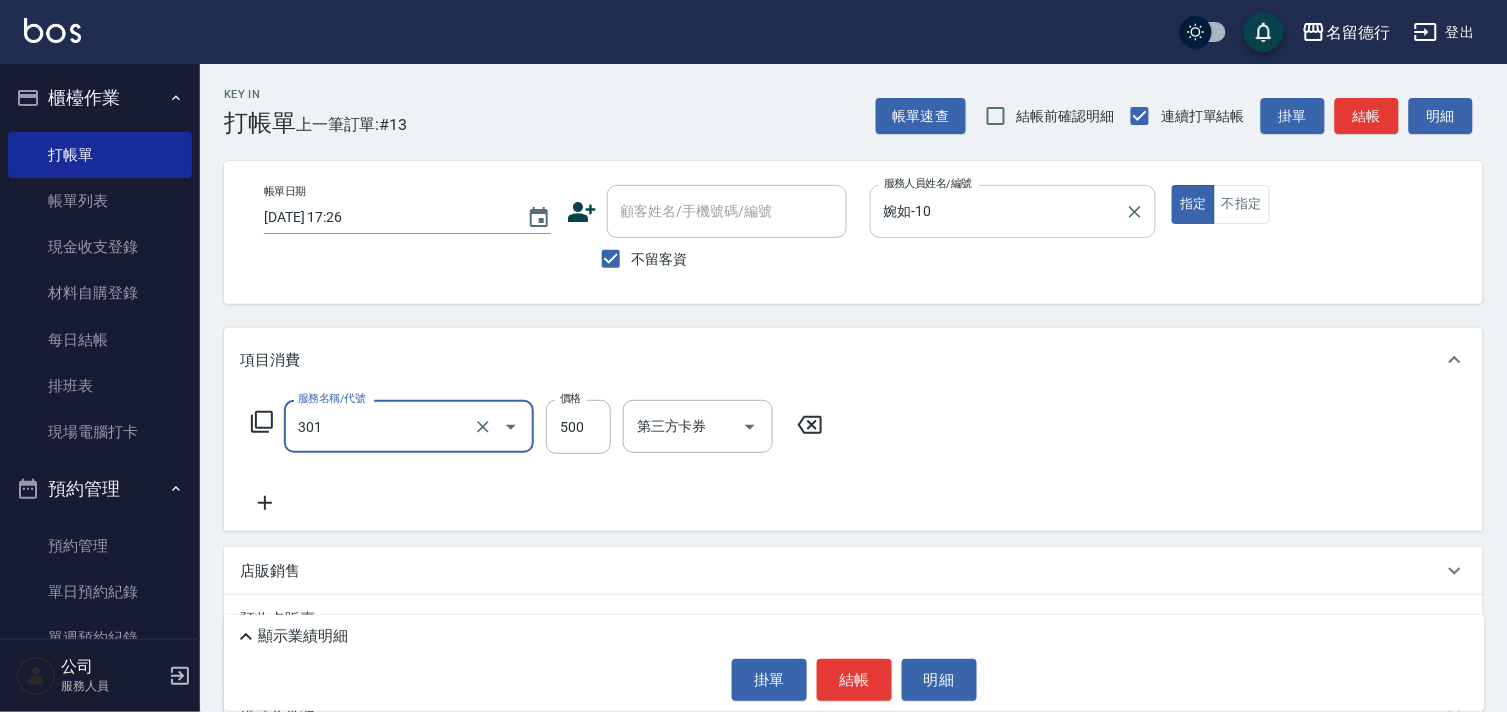 type on "剪髮(301)" 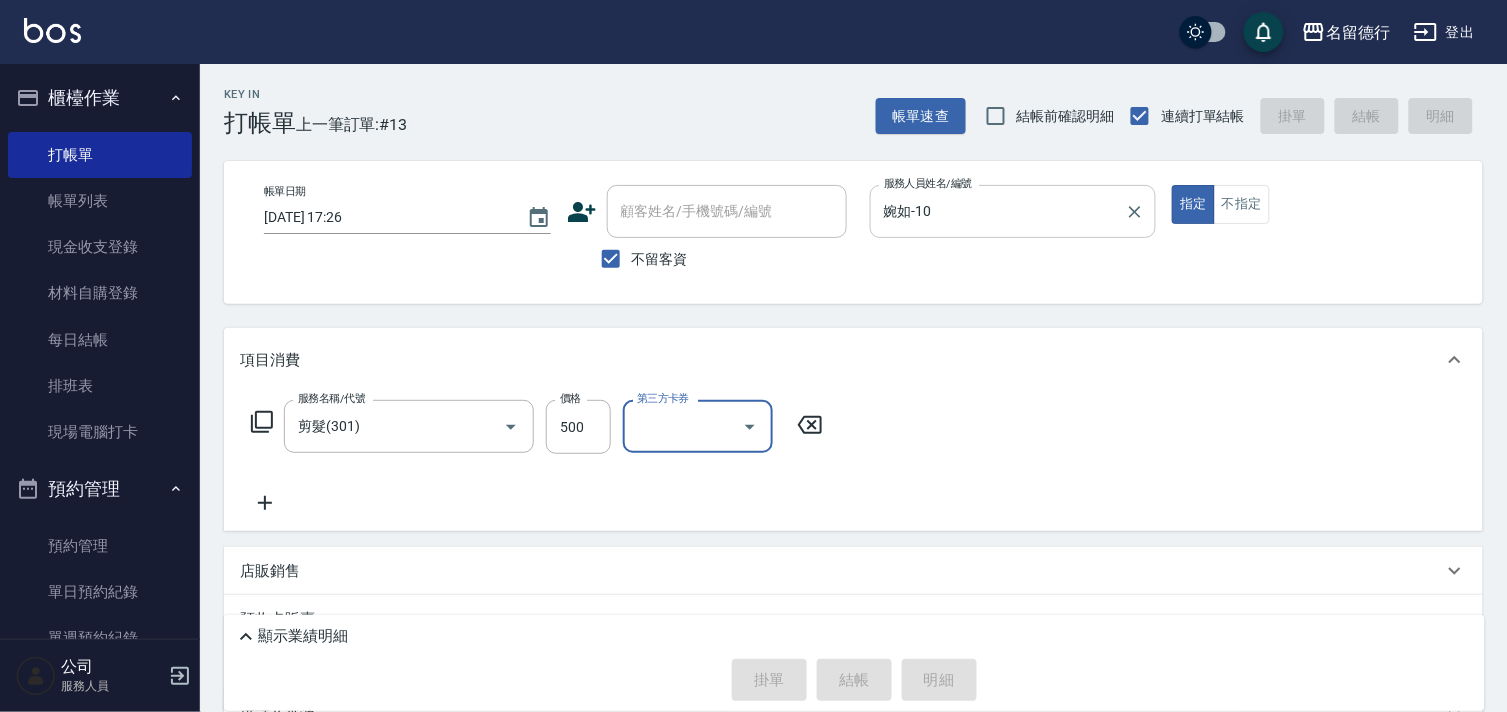 type 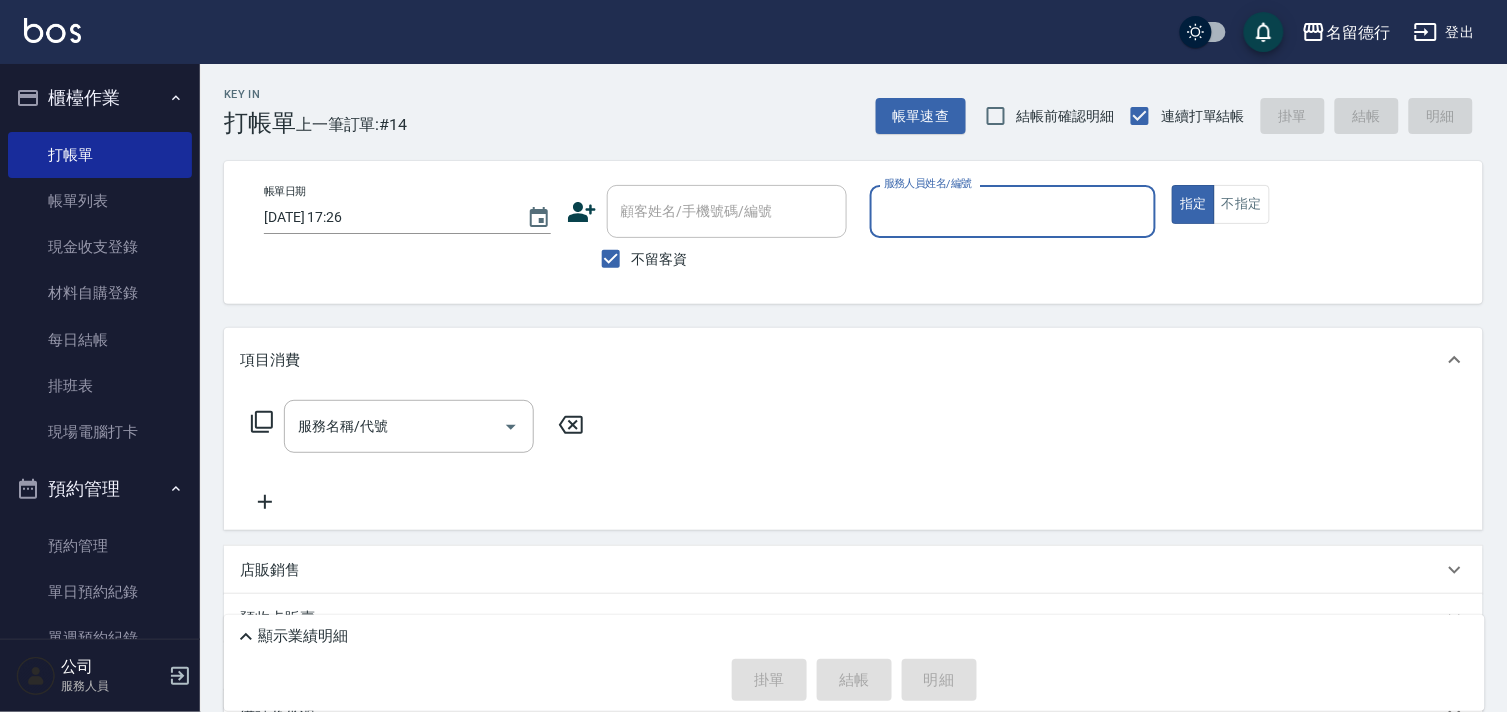 click on "顧客姓名/手機號碼/編號" at bounding box center (727, 211) 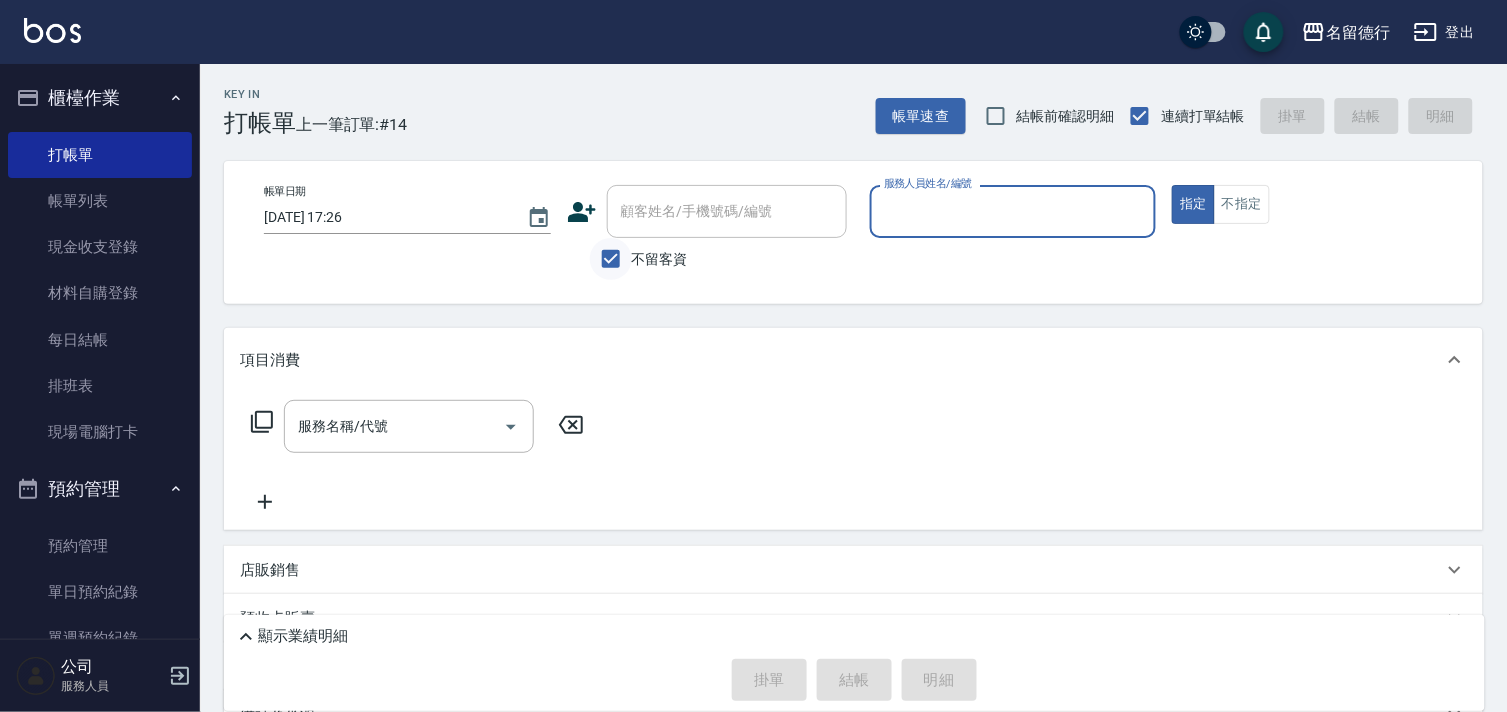 click on "不留客資" at bounding box center [611, 259] 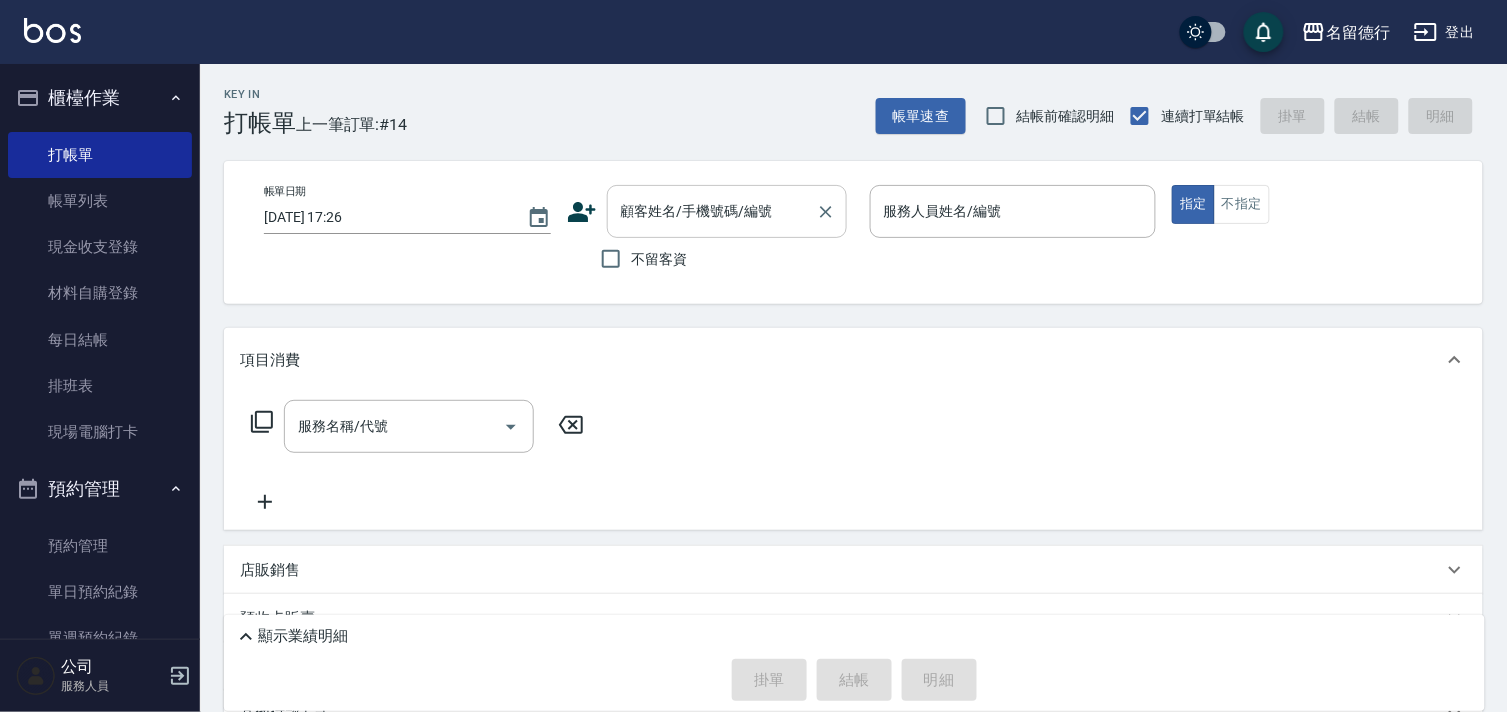 click on "顧客姓名/手機號碼/編號 顧客姓名/手機號碼/編號" at bounding box center [727, 211] 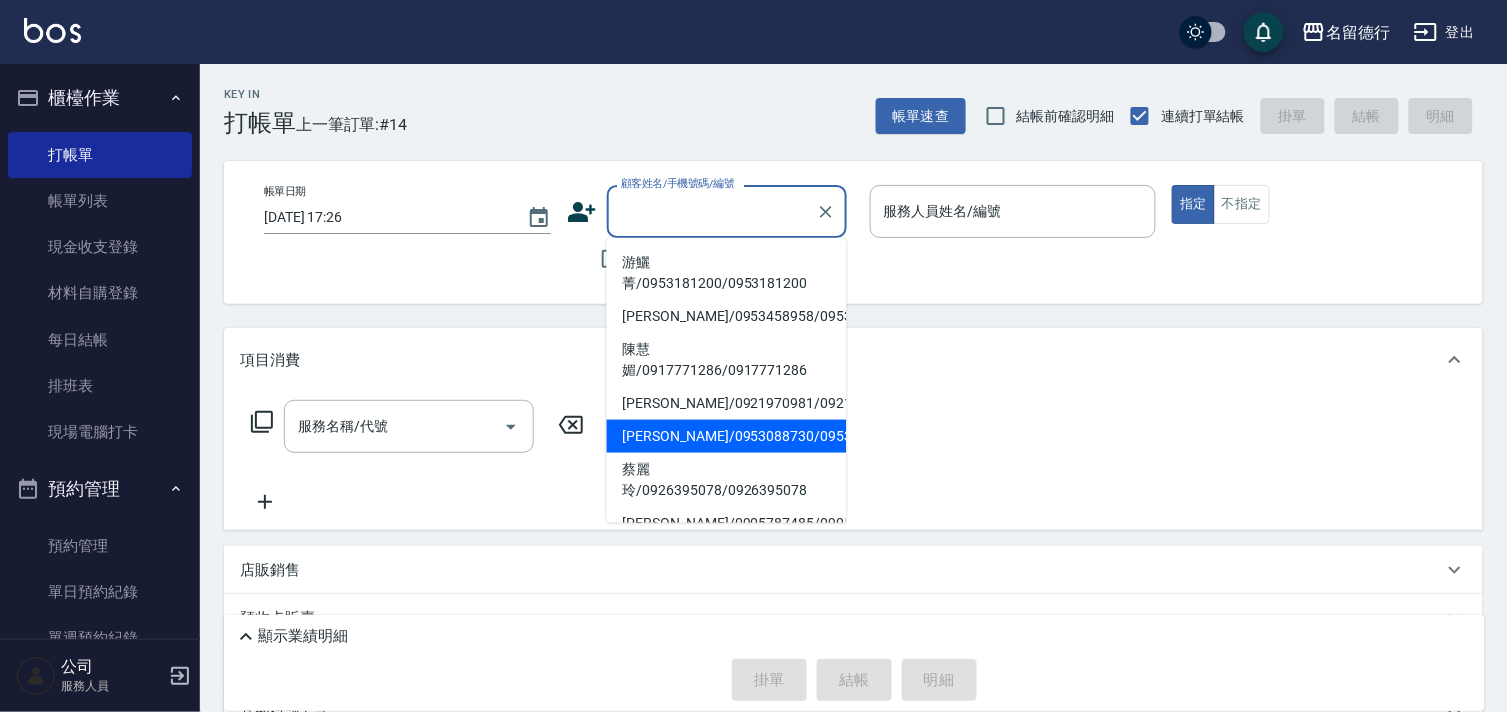 click on "[PERSON_NAME]/0953088730/0953088730" at bounding box center (727, 436) 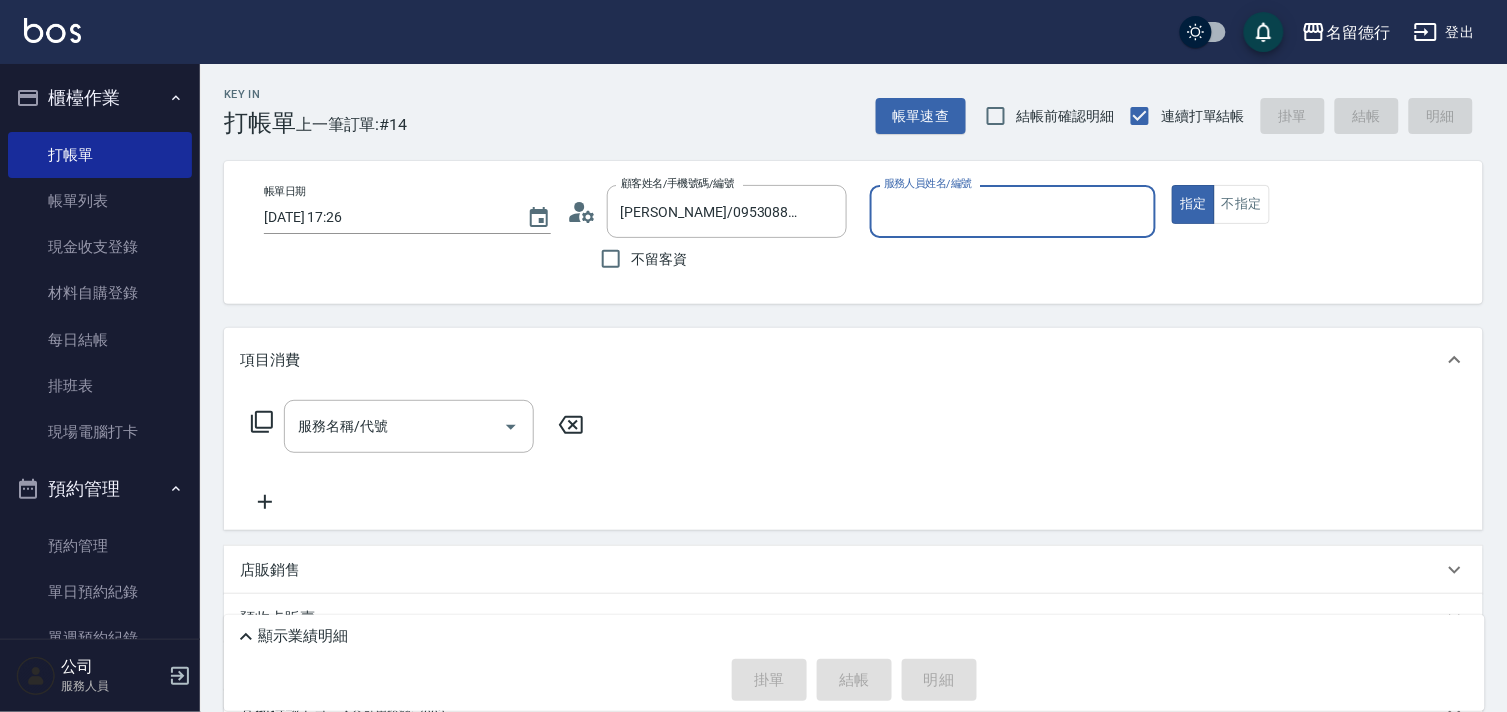 type on "婉如-10" 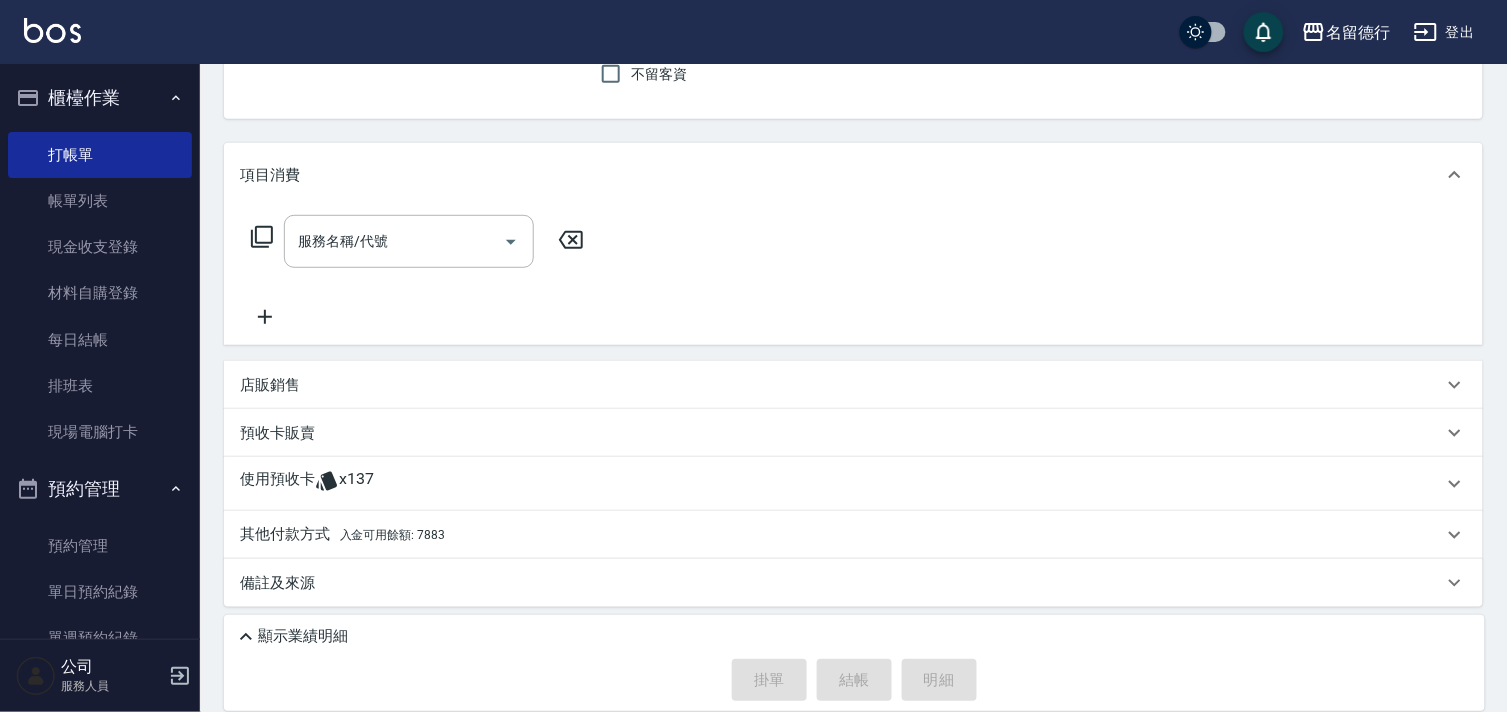 scroll, scrollTop: 188, scrollLeft: 0, axis: vertical 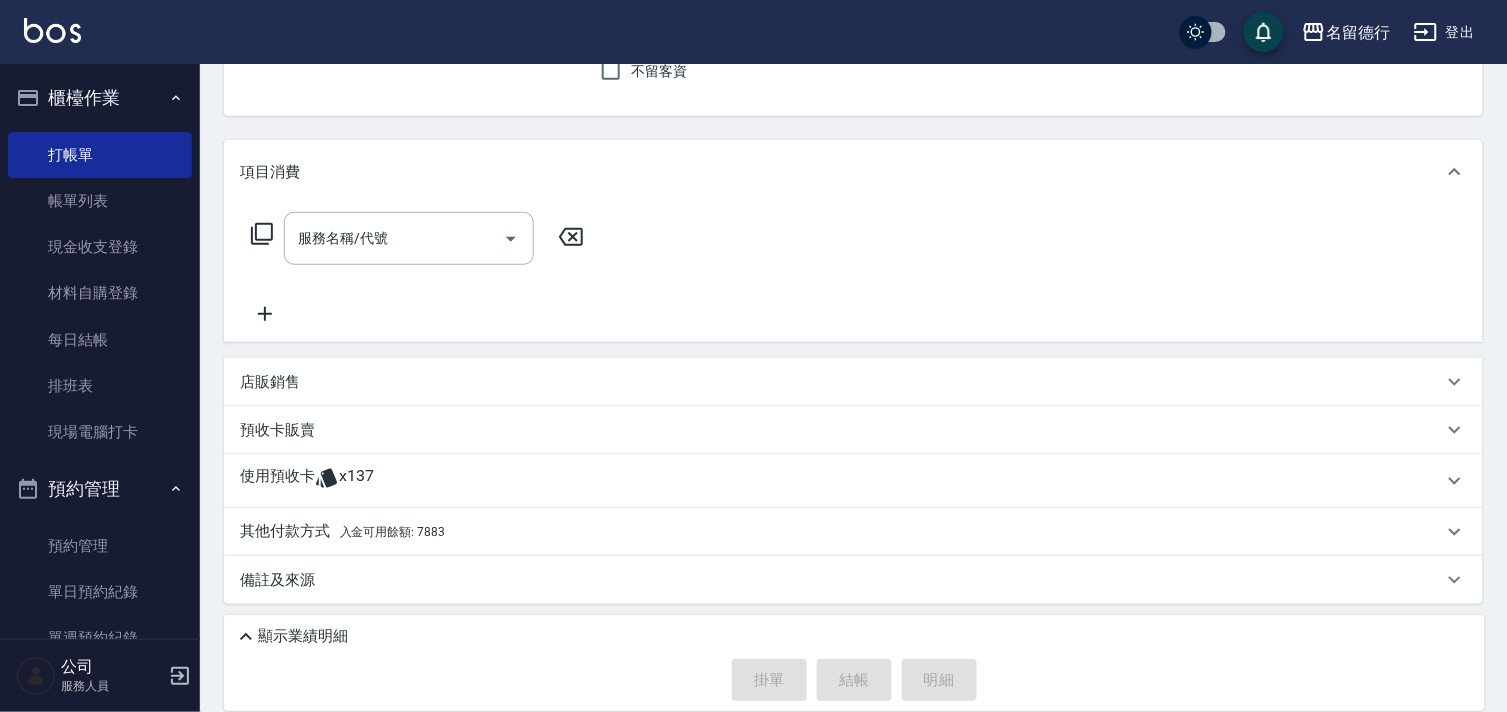 click 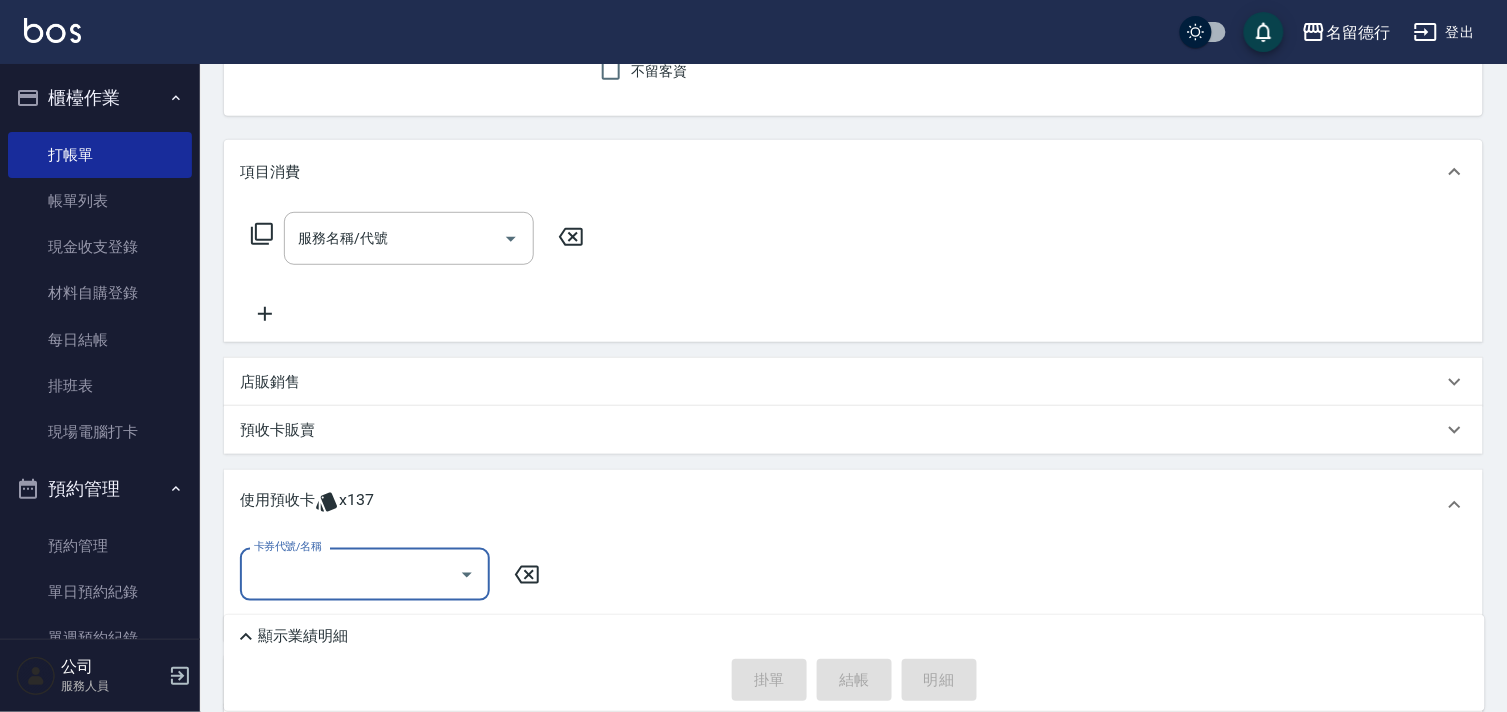 scroll, scrollTop: 0, scrollLeft: 0, axis: both 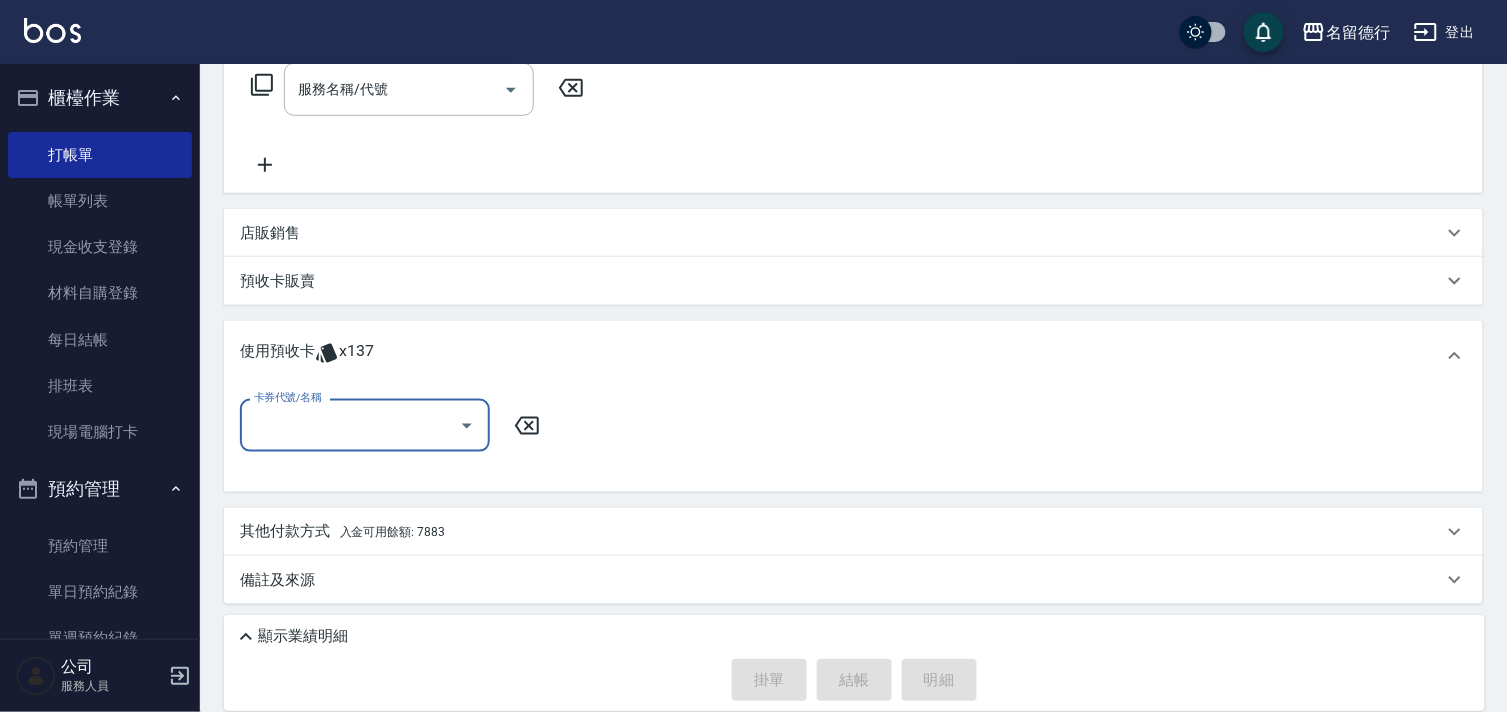 click on "卡券代號/名稱" at bounding box center (350, 425) 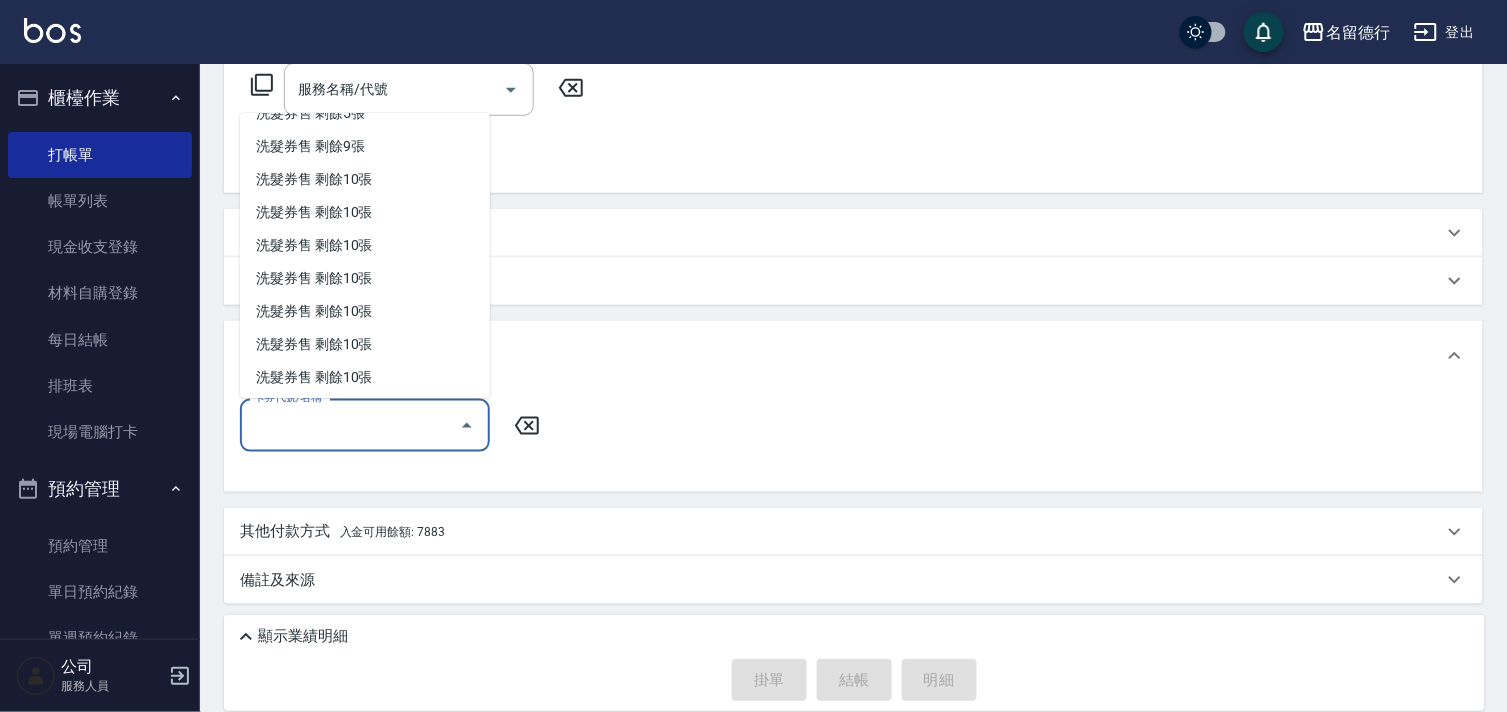 scroll, scrollTop: 324, scrollLeft: 0, axis: vertical 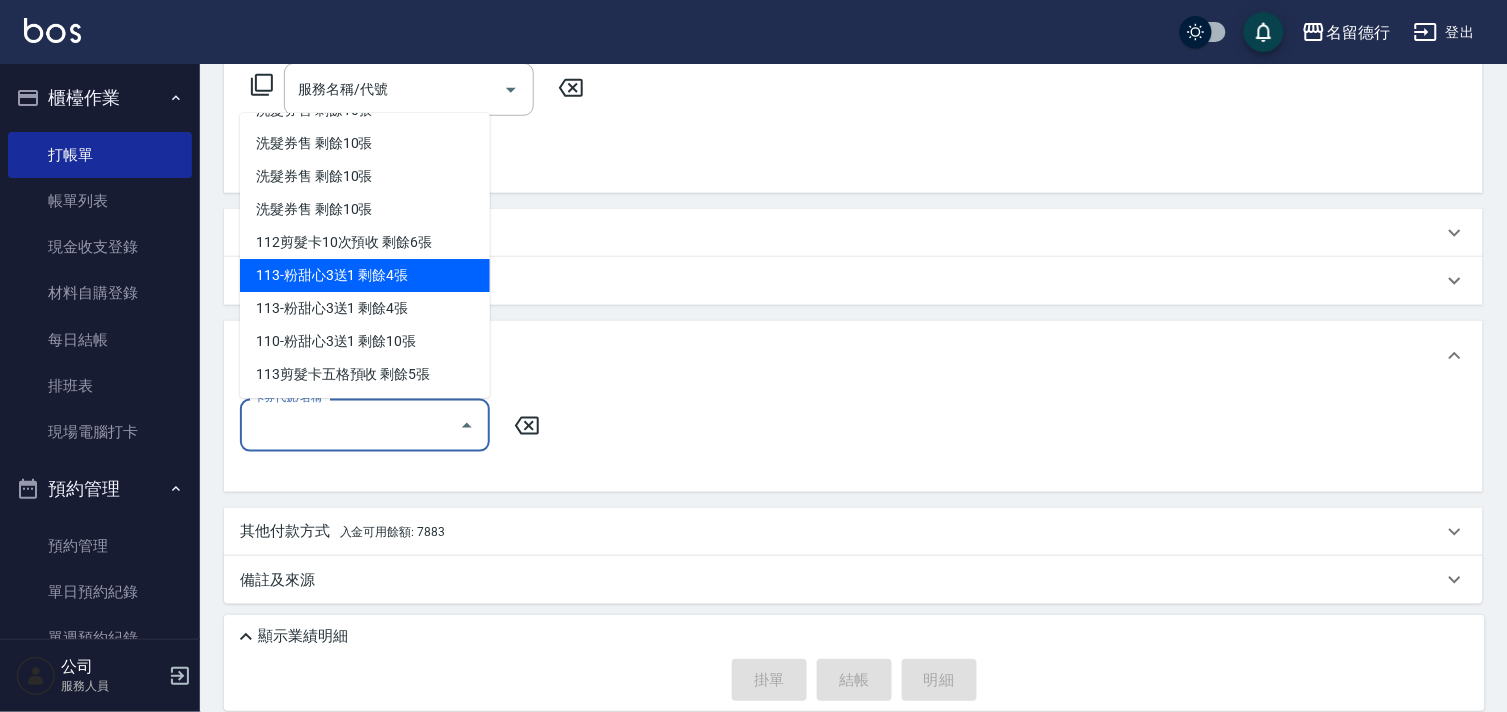 click on "服務名稱/代號 服務名稱/代號" at bounding box center [853, 124] 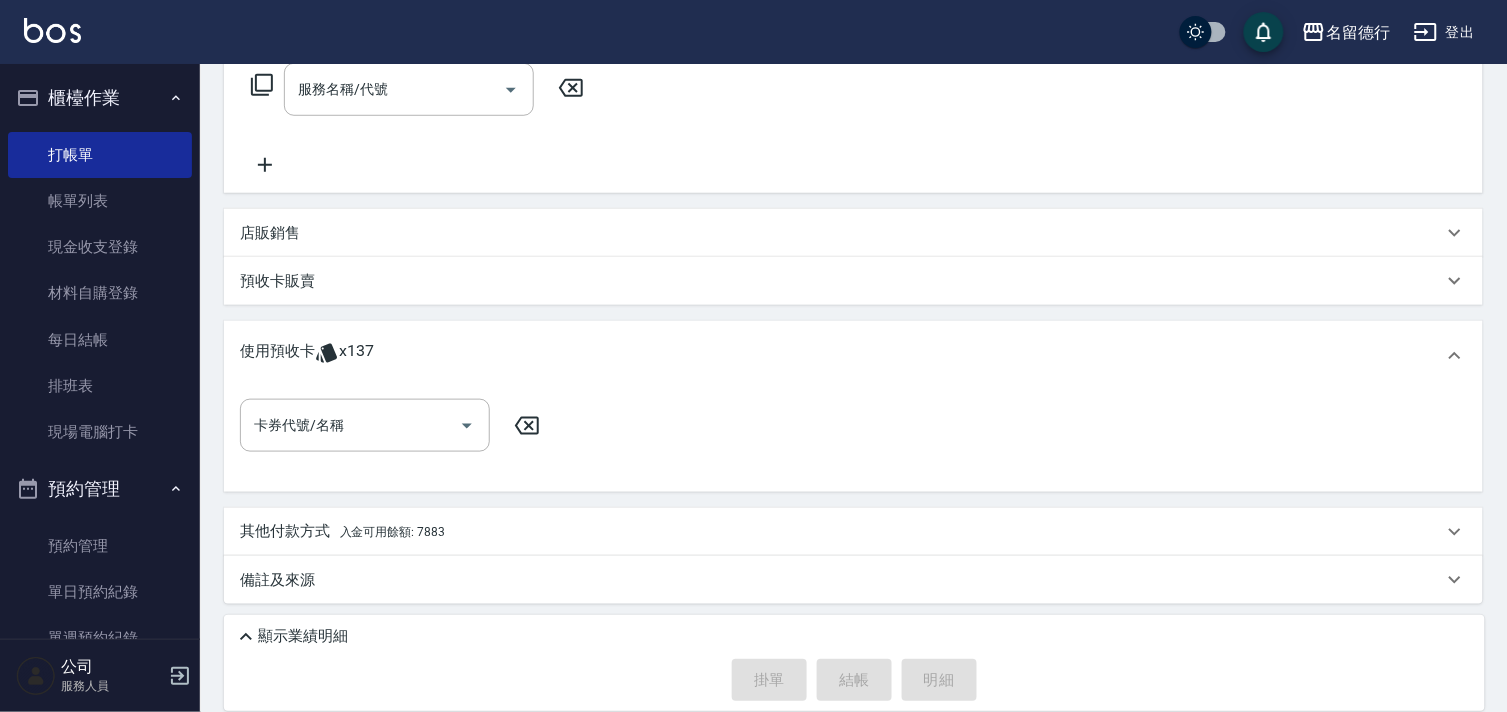 click on "服務名稱/代號 服務名稱/代號" at bounding box center [853, 124] 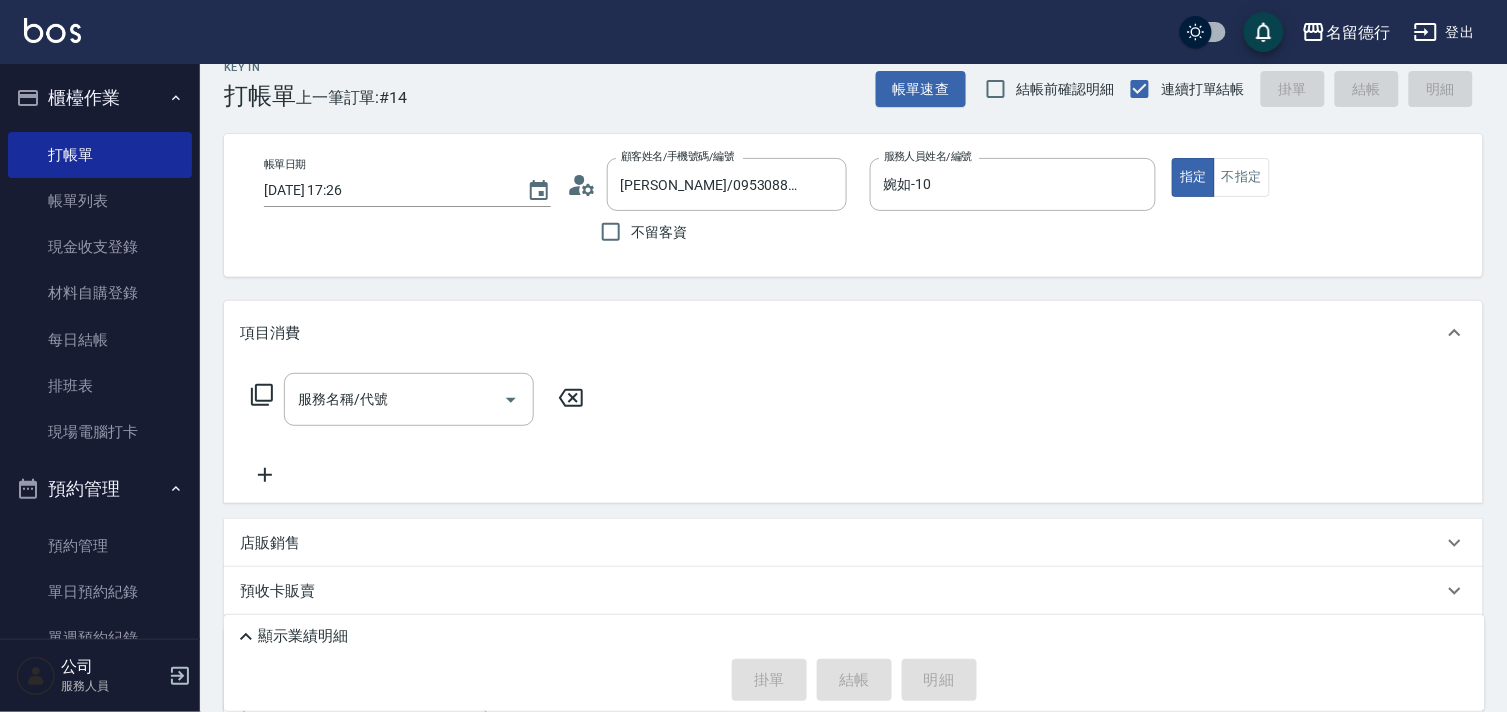 scroll, scrollTop: 0, scrollLeft: 0, axis: both 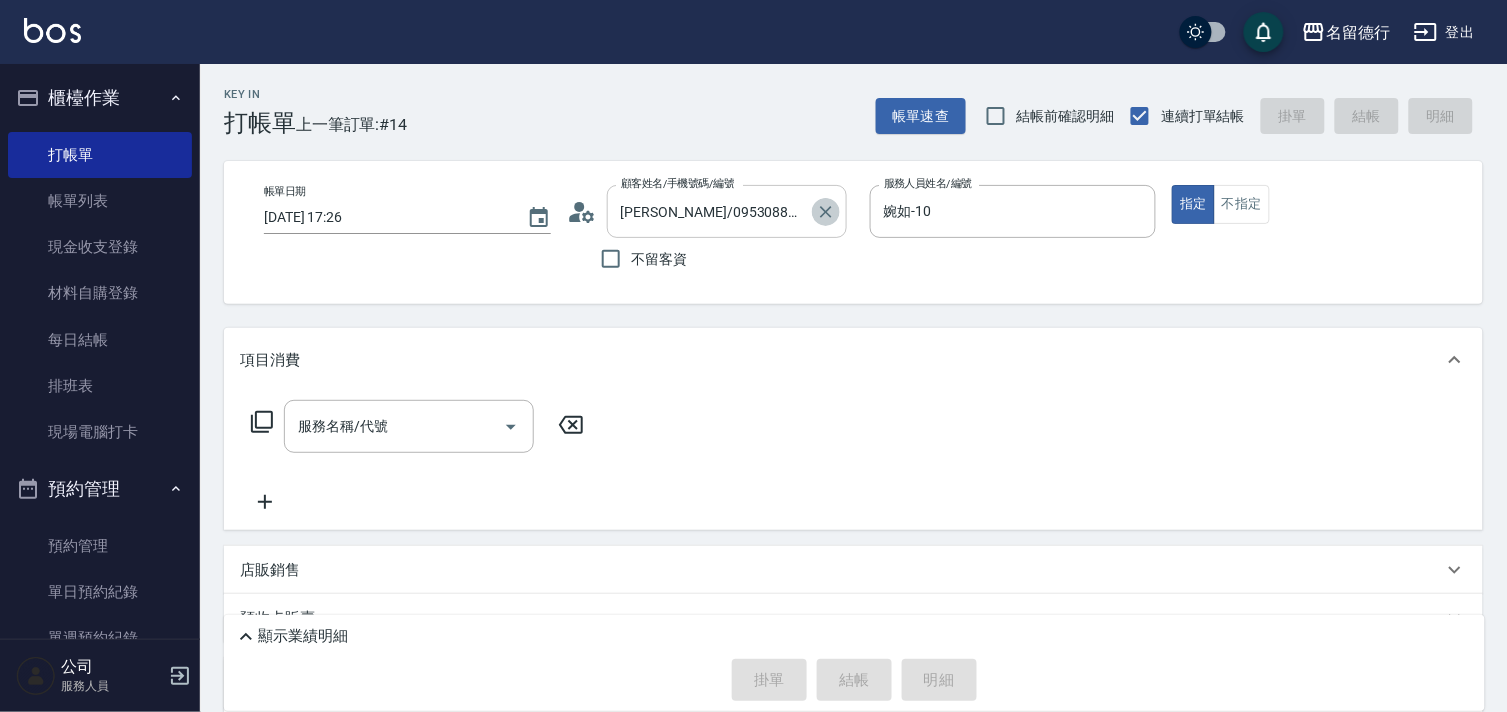 click 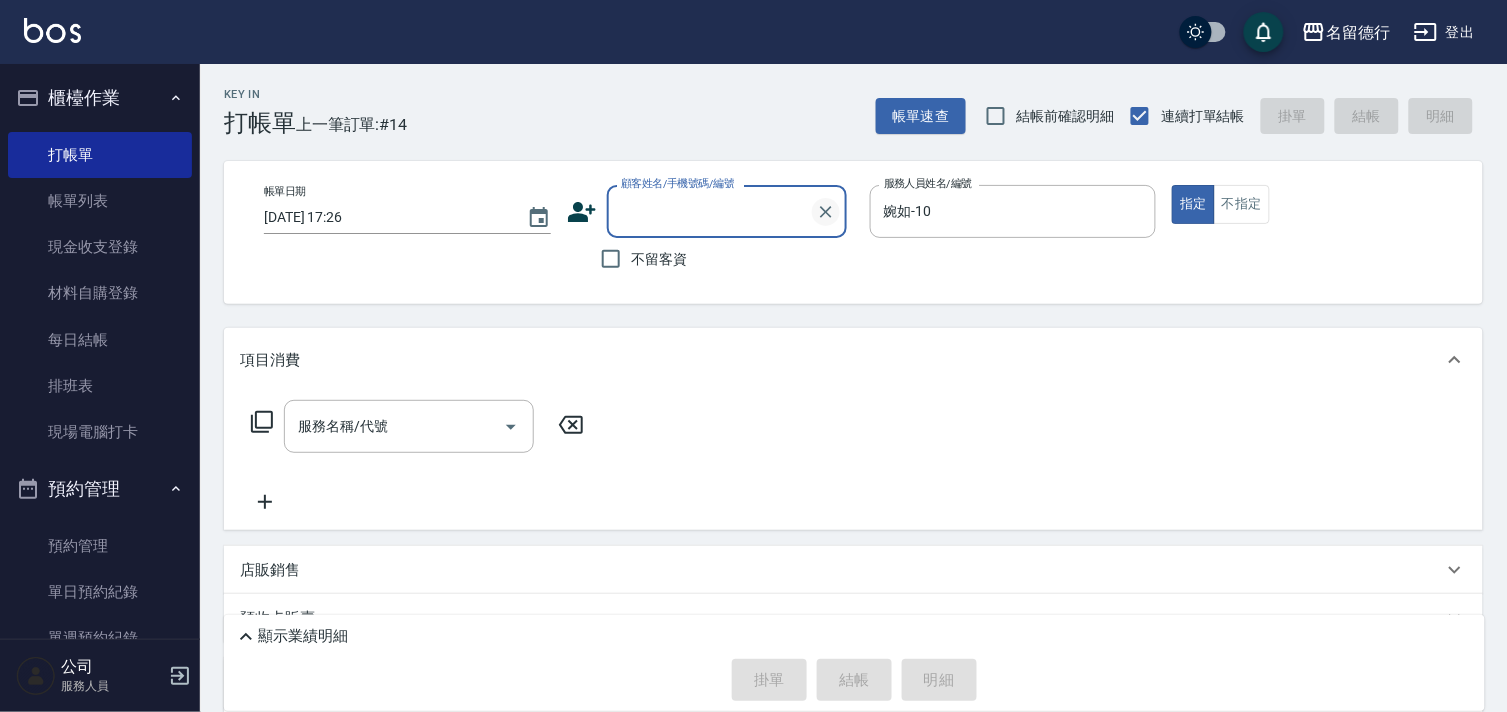 scroll, scrollTop: 0, scrollLeft: 0, axis: both 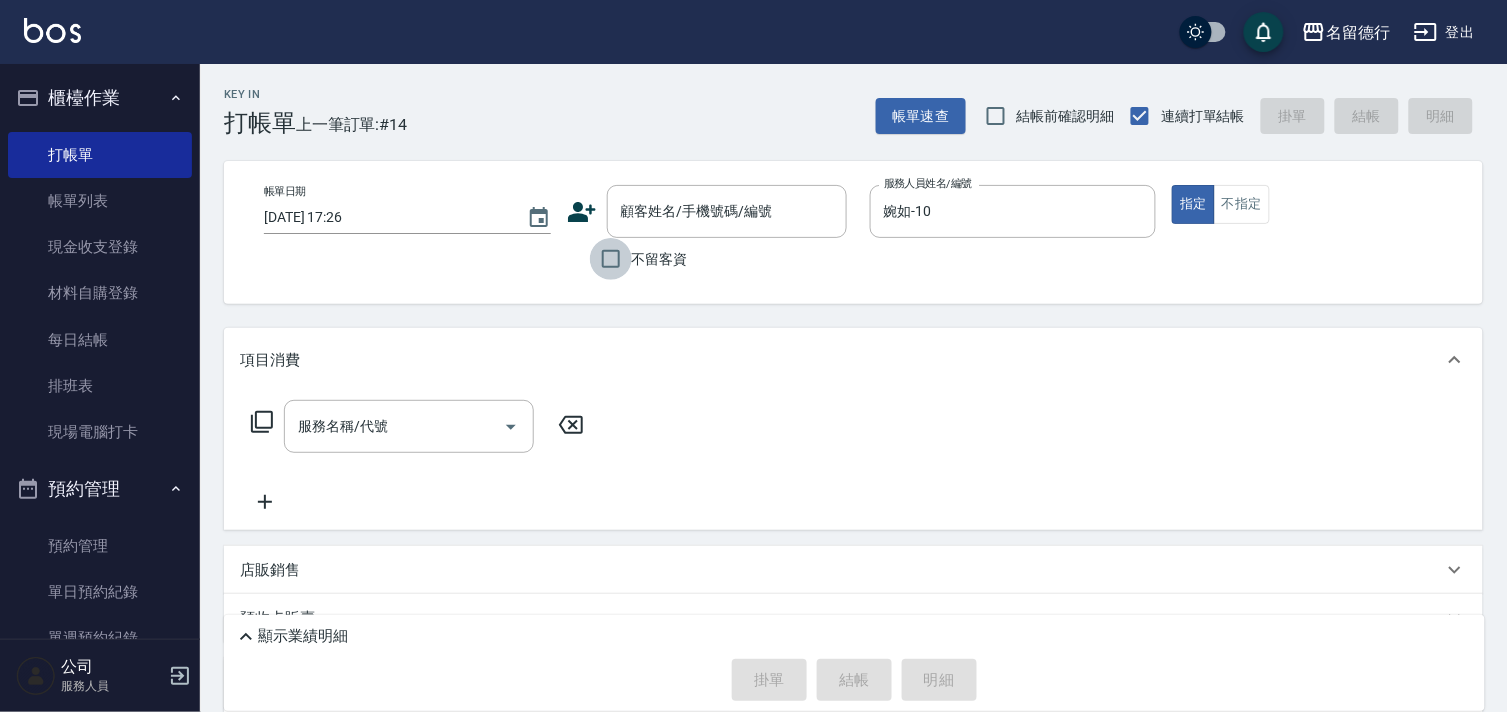 click on "不留客資" at bounding box center [611, 259] 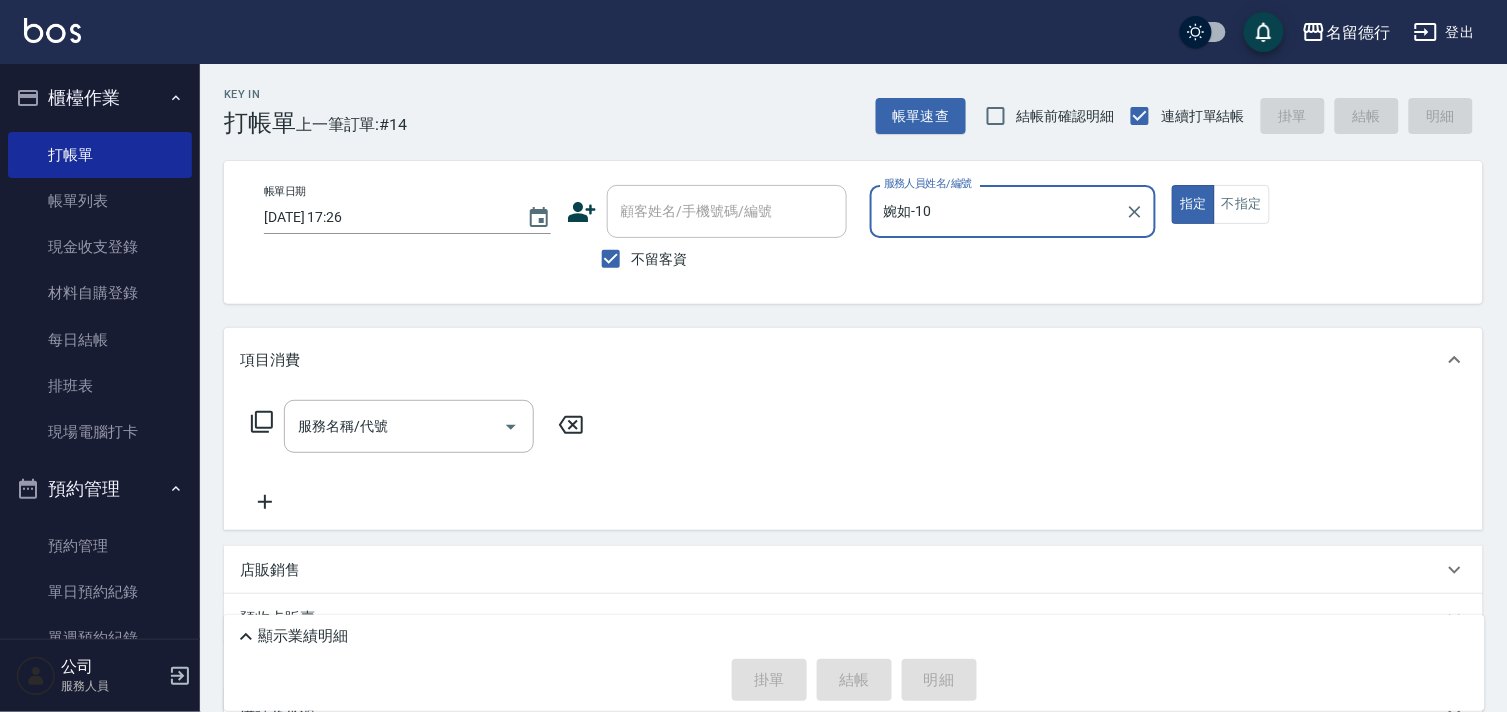 click on "婉如-10" at bounding box center (998, 211) 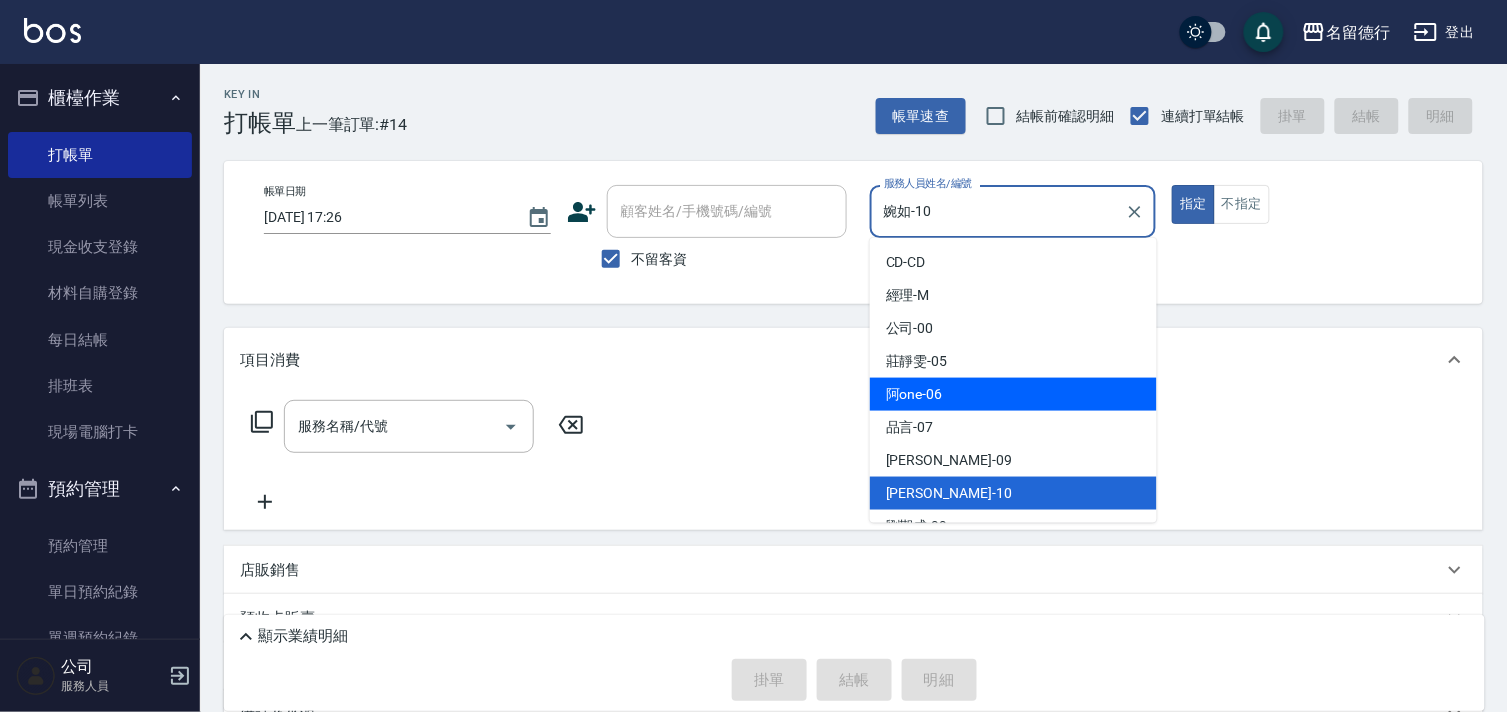 click on "阿one -06" at bounding box center (1013, 394) 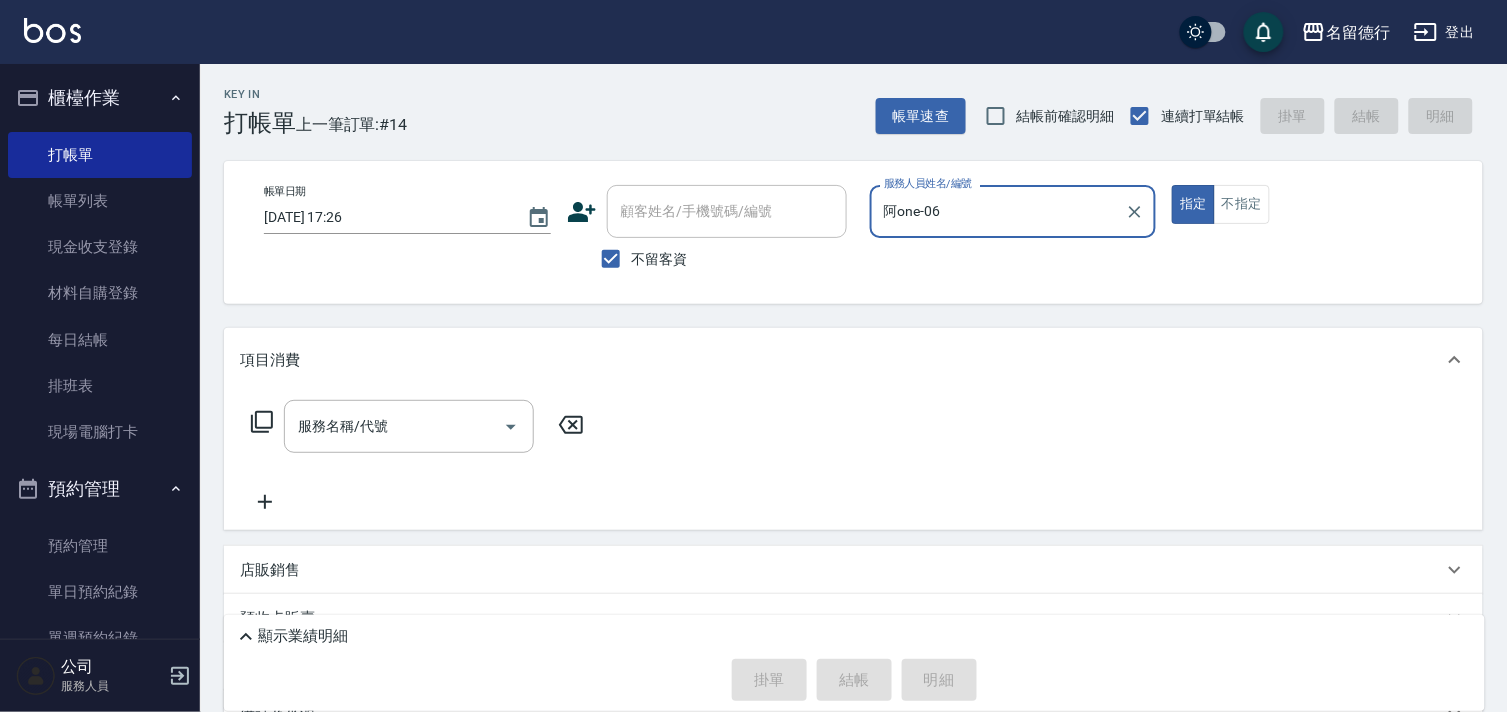 click on "阿one-06" at bounding box center (998, 211) 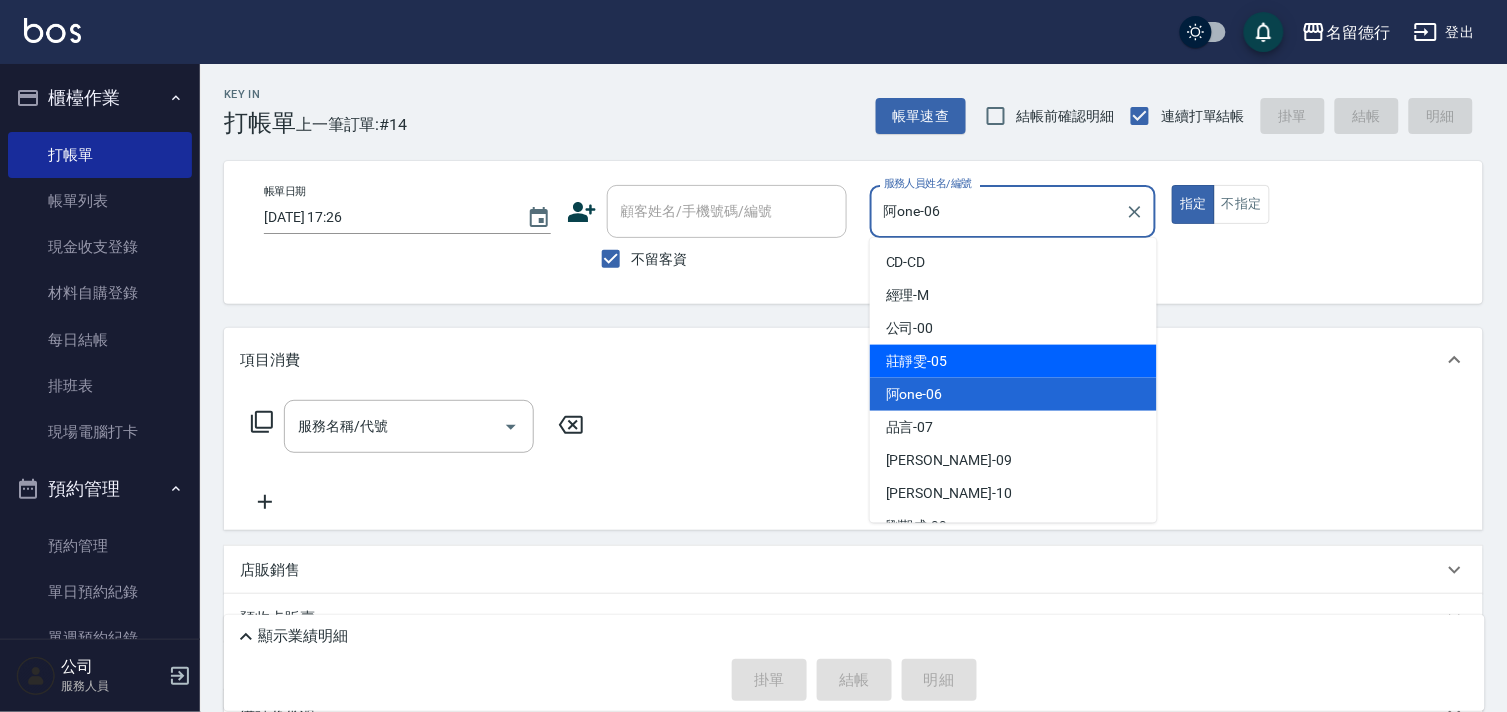 click on "[PERSON_NAME]-05" at bounding box center [1013, 361] 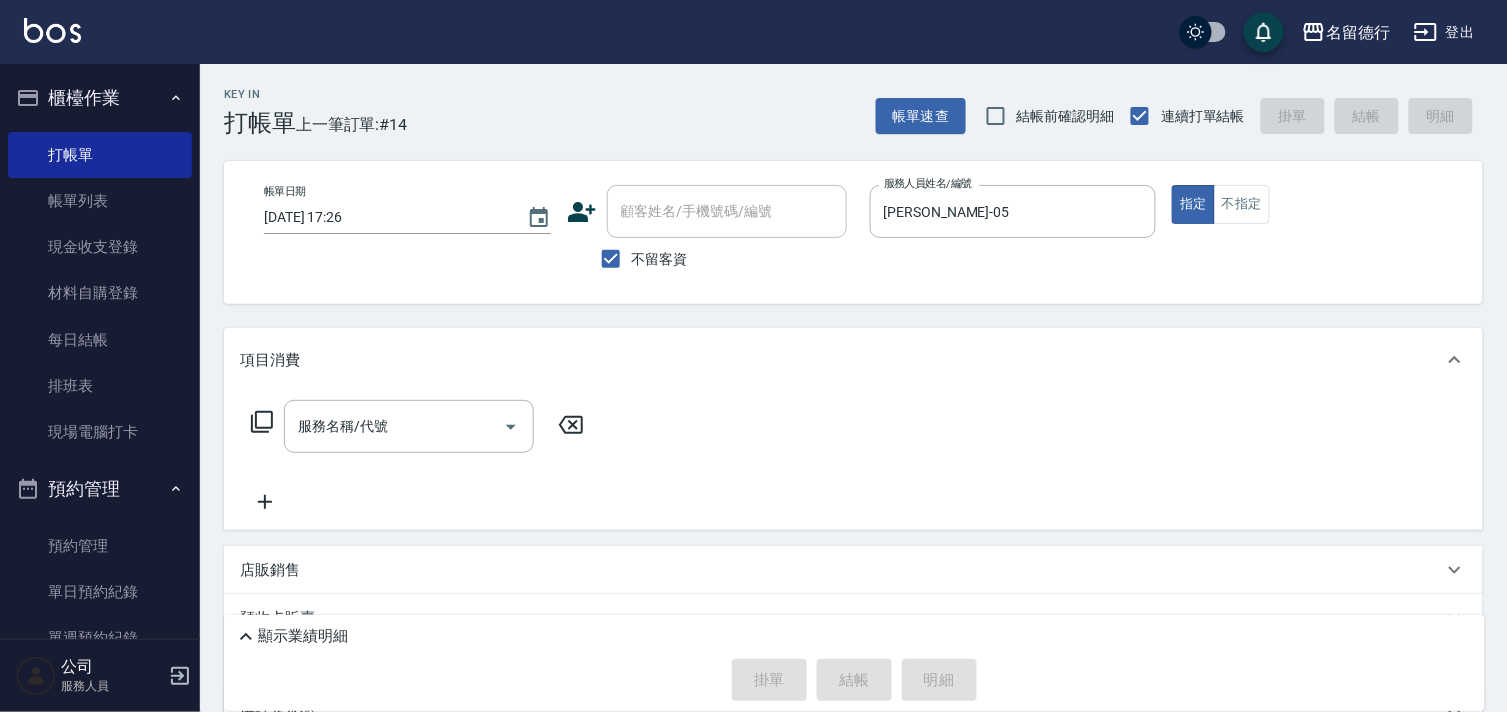 click 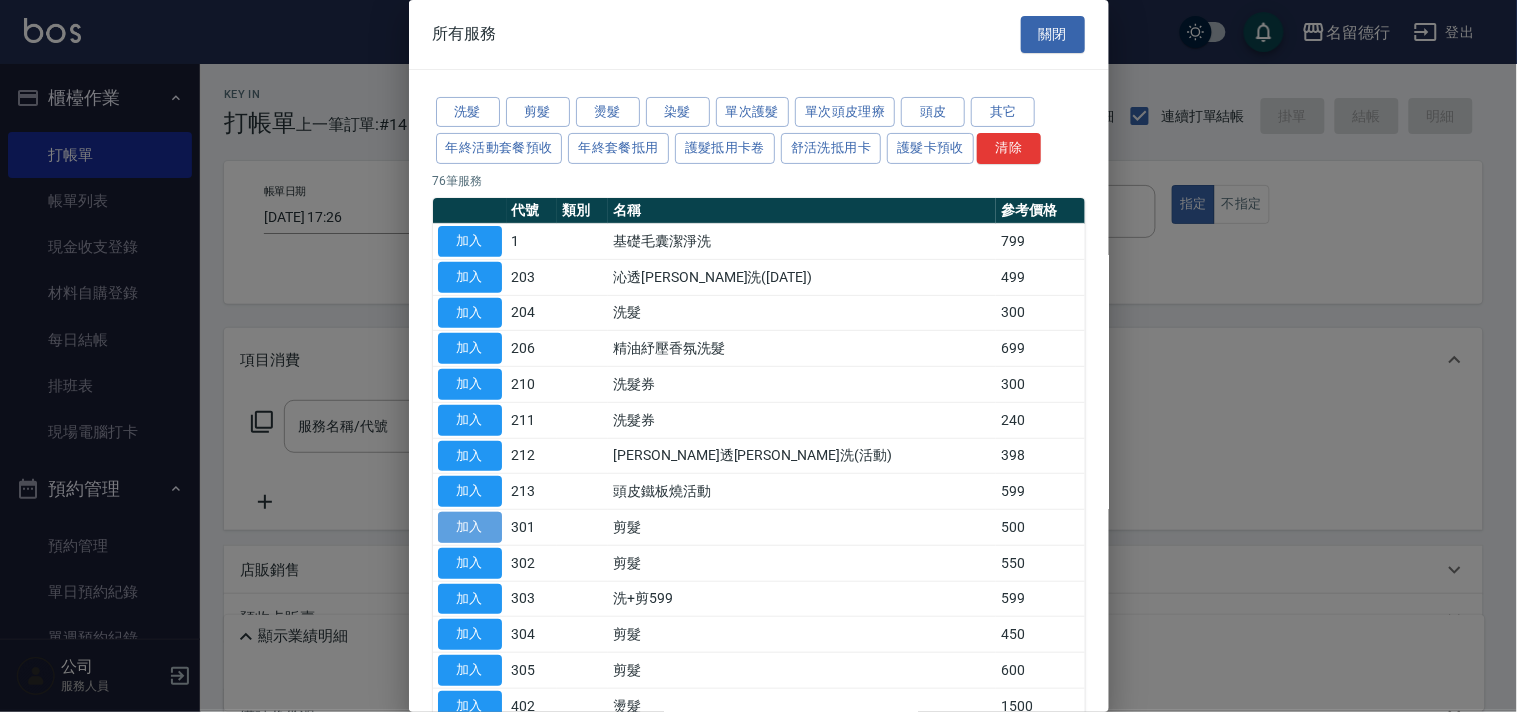 click on "加入" at bounding box center (470, 527) 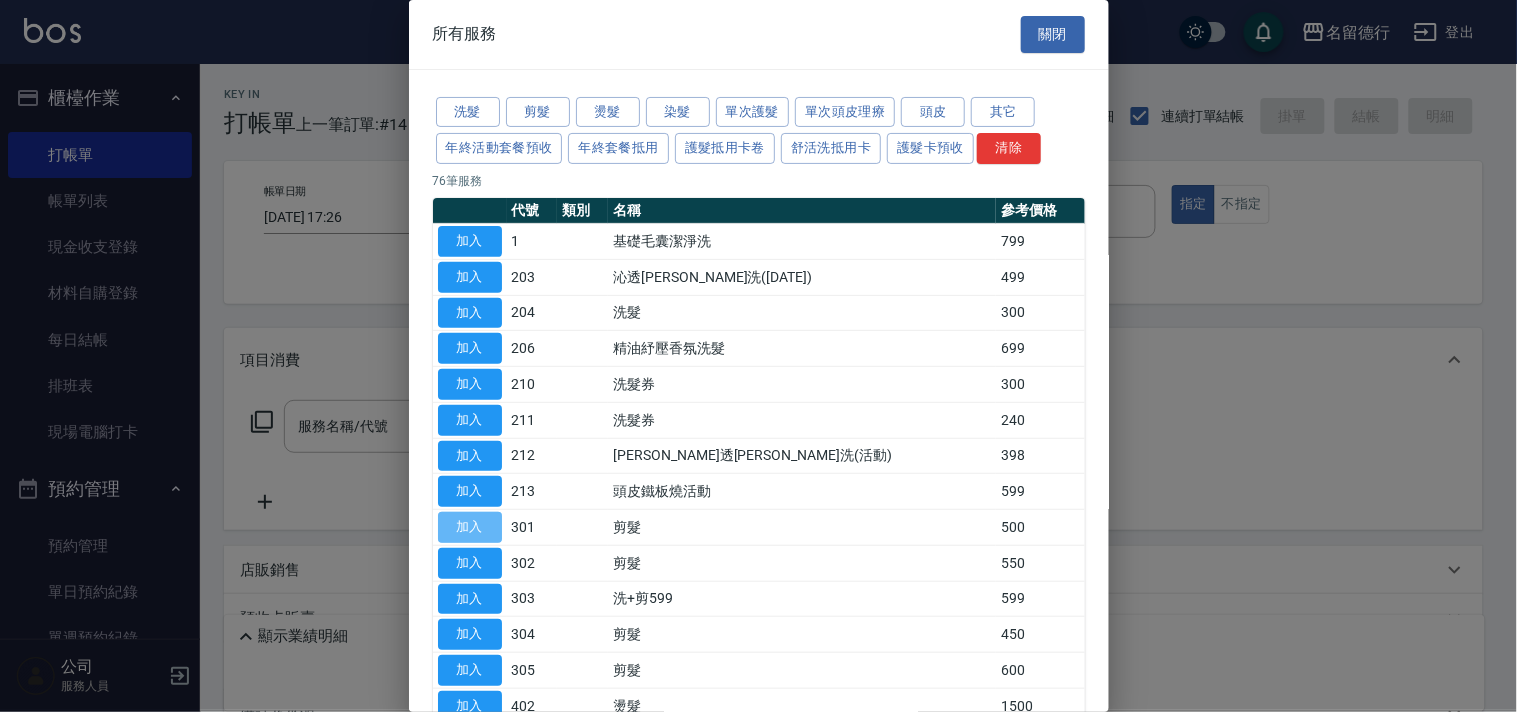 type on "剪髮(301)" 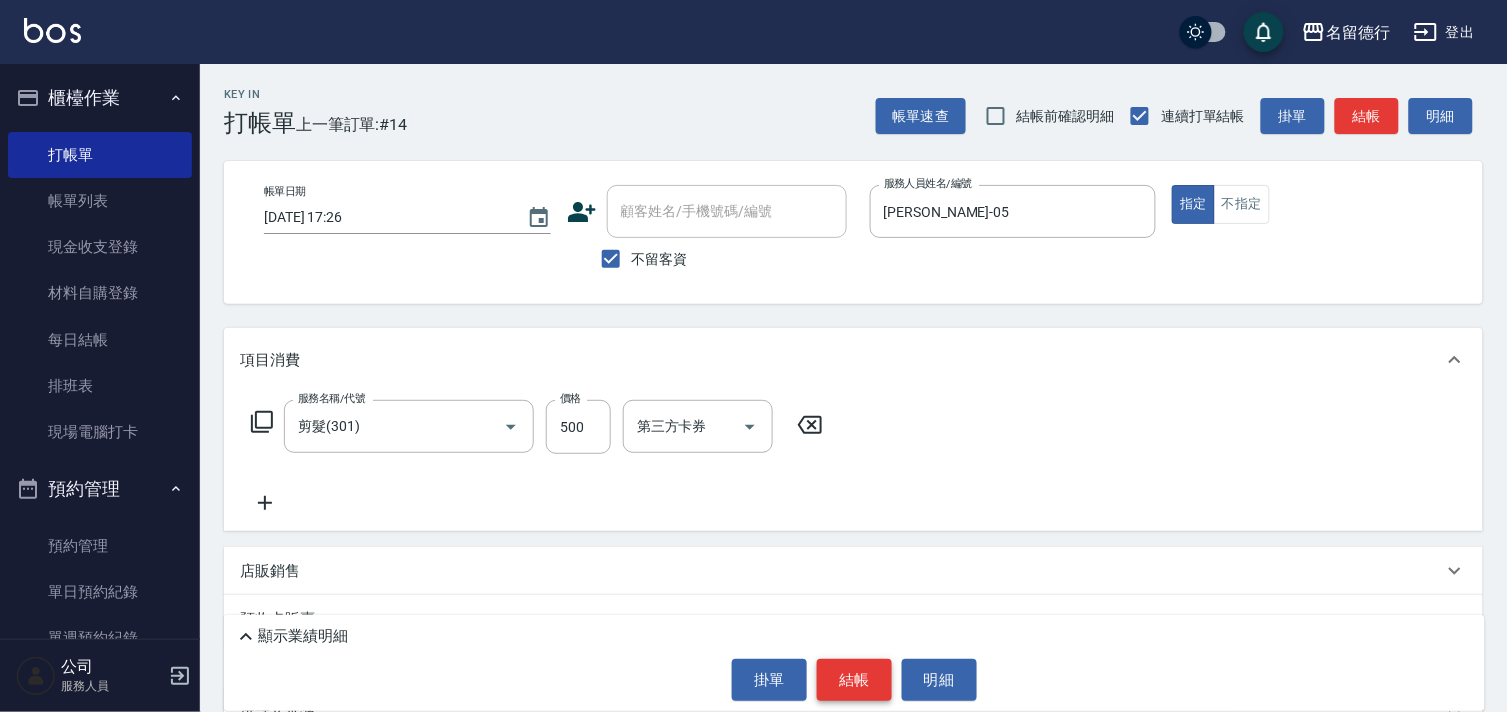 click on "結帳" at bounding box center [854, 680] 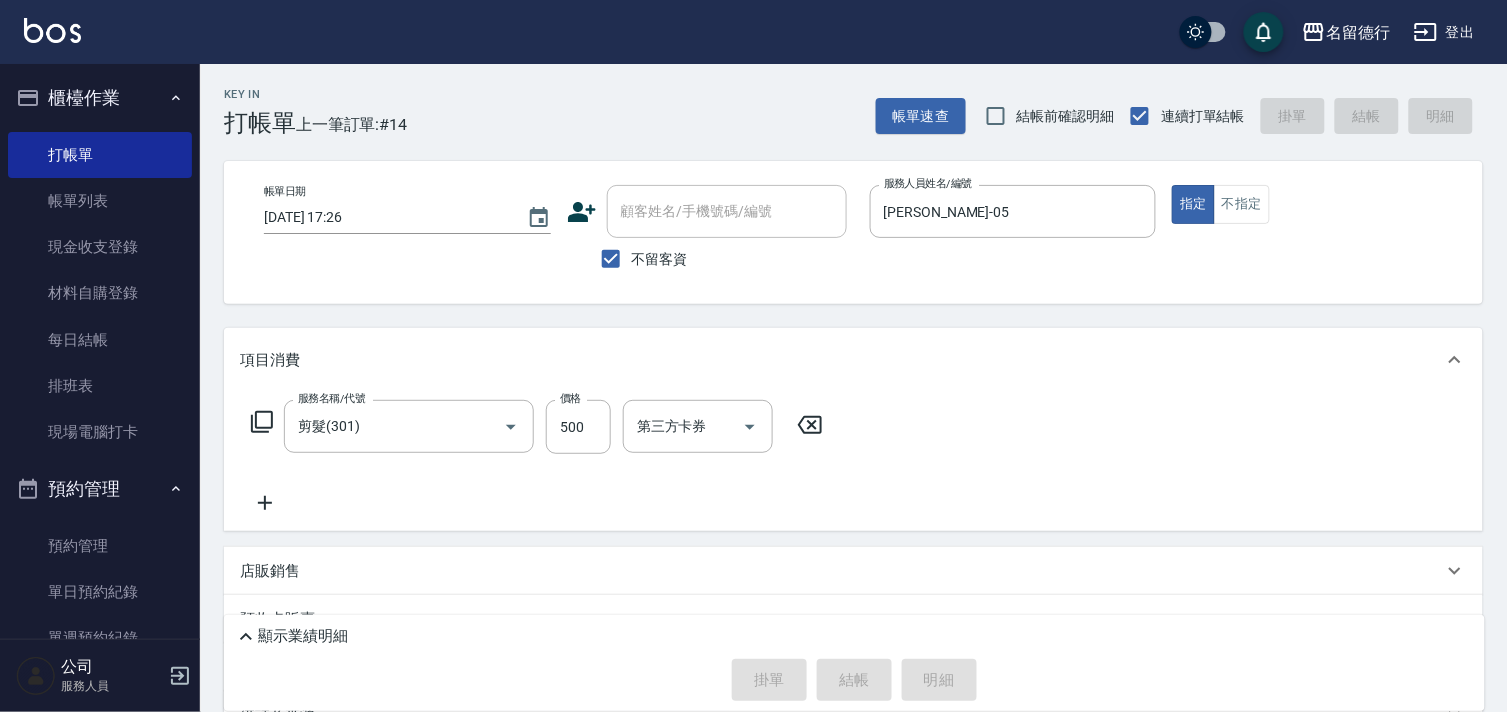 type on "[DATE] 17:46" 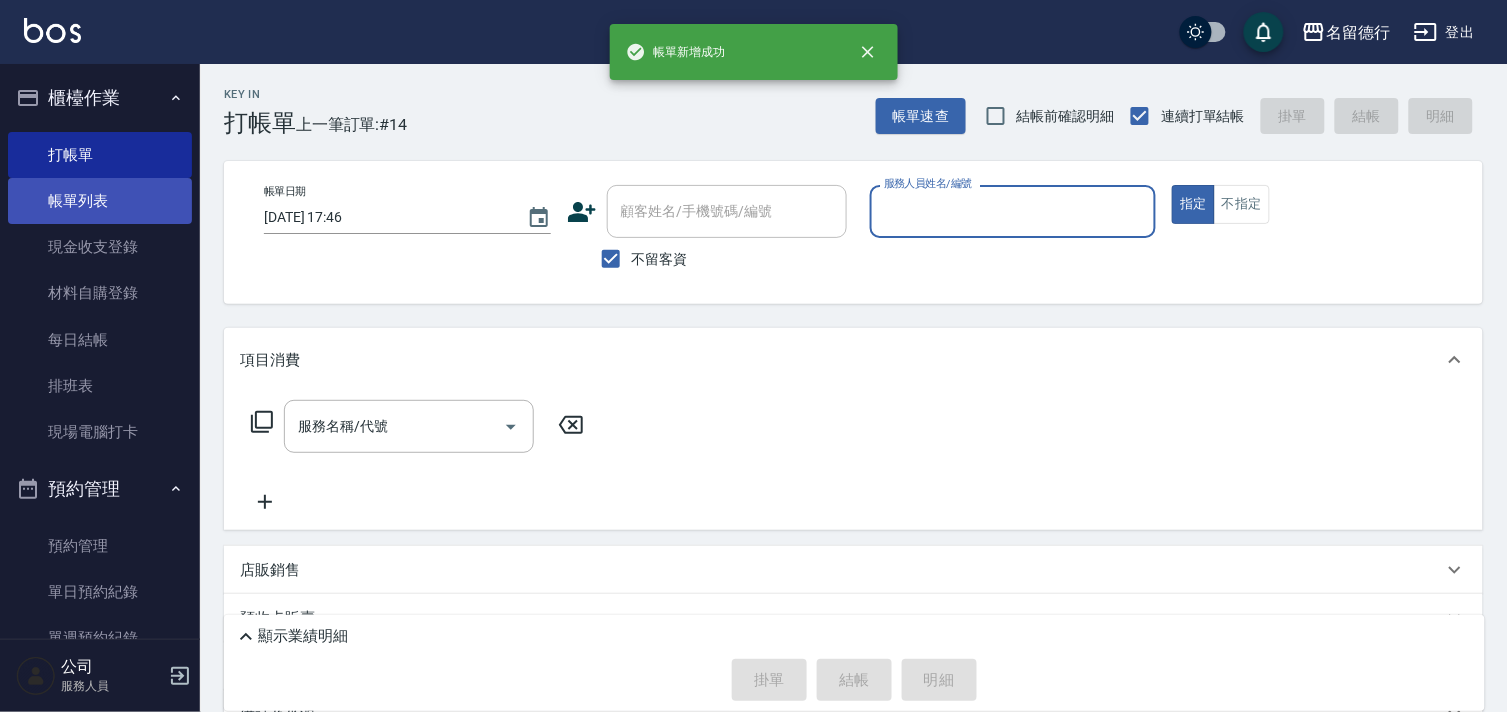 click on "帳單列表" at bounding box center (100, 201) 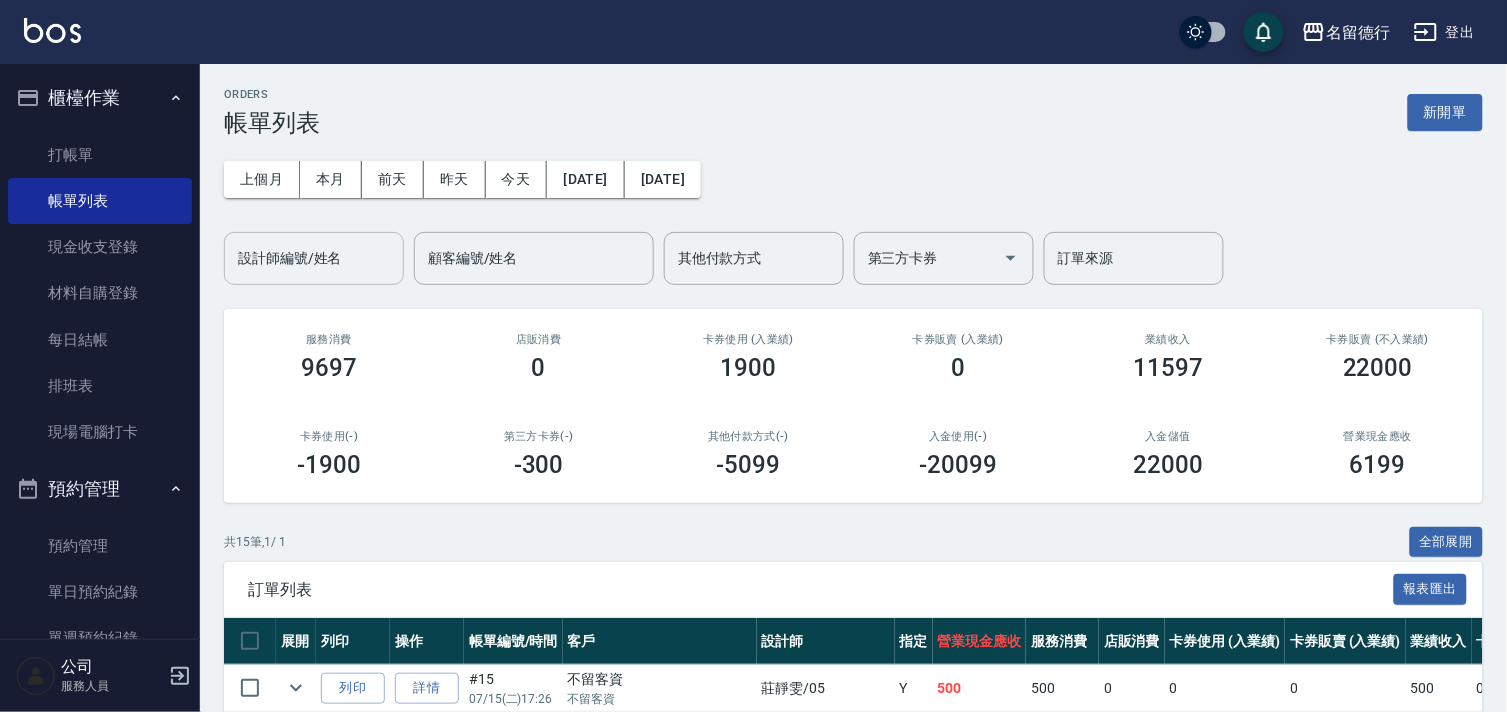 click on "設計師編號/姓名" at bounding box center [314, 258] 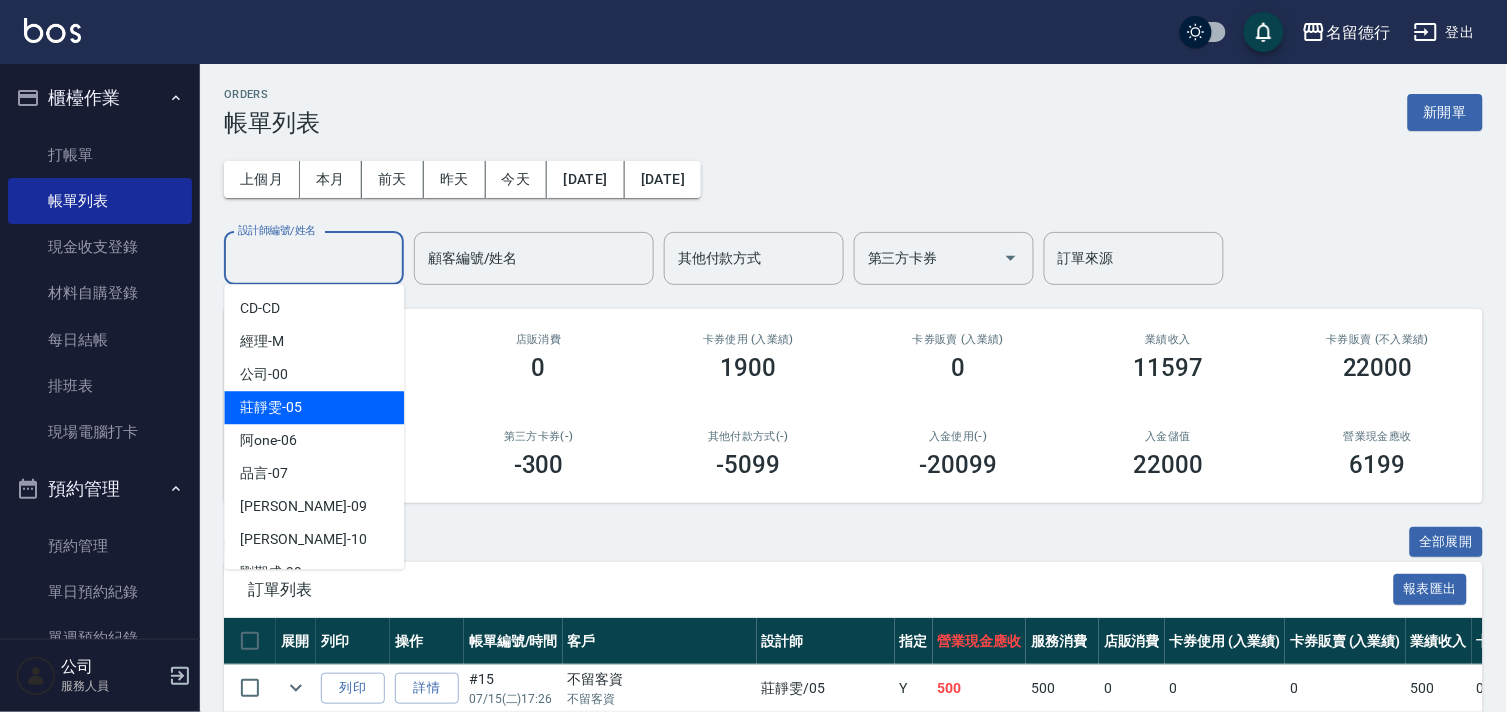 click on "[PERSON_NAME]-05" at bounding box center [314, 407] 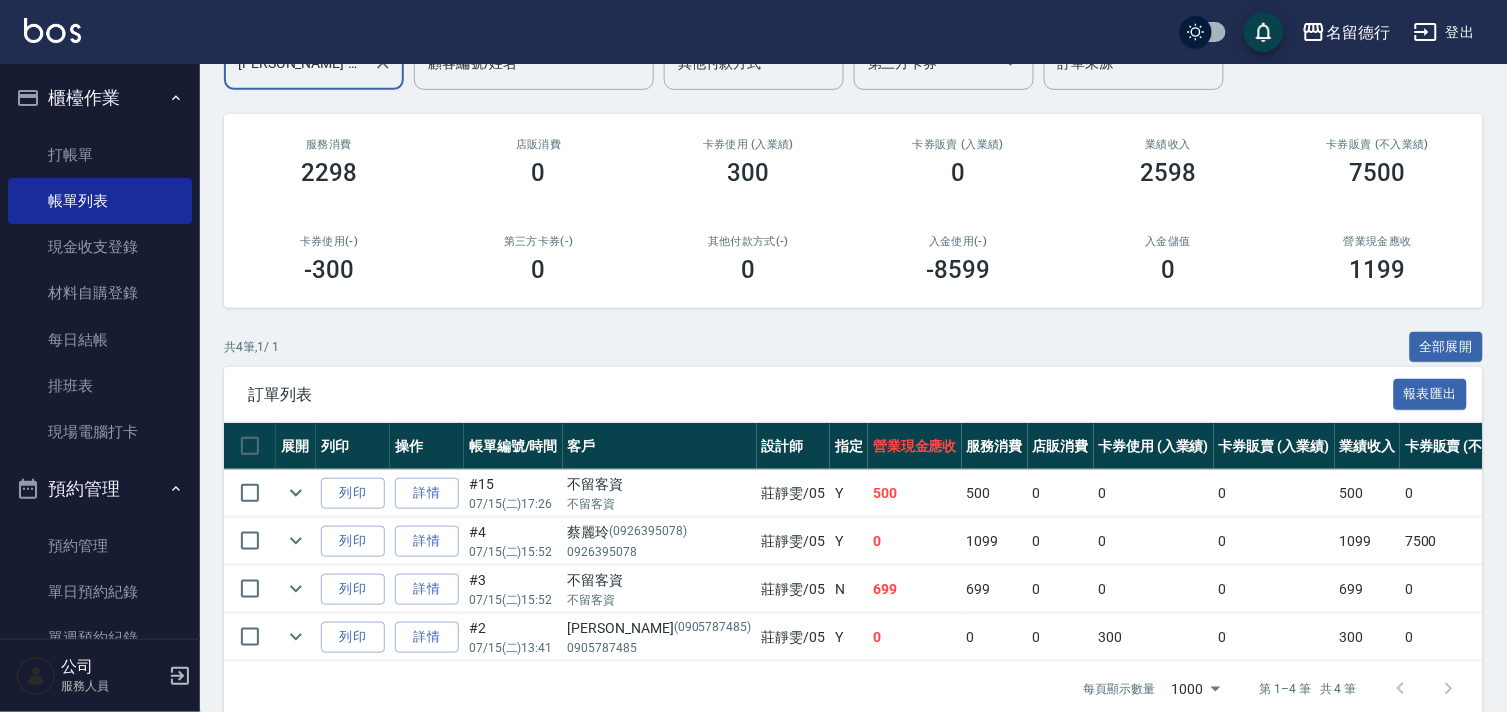 scroll, scrollTop: 240, scrollLeft: 0, axis: vertical 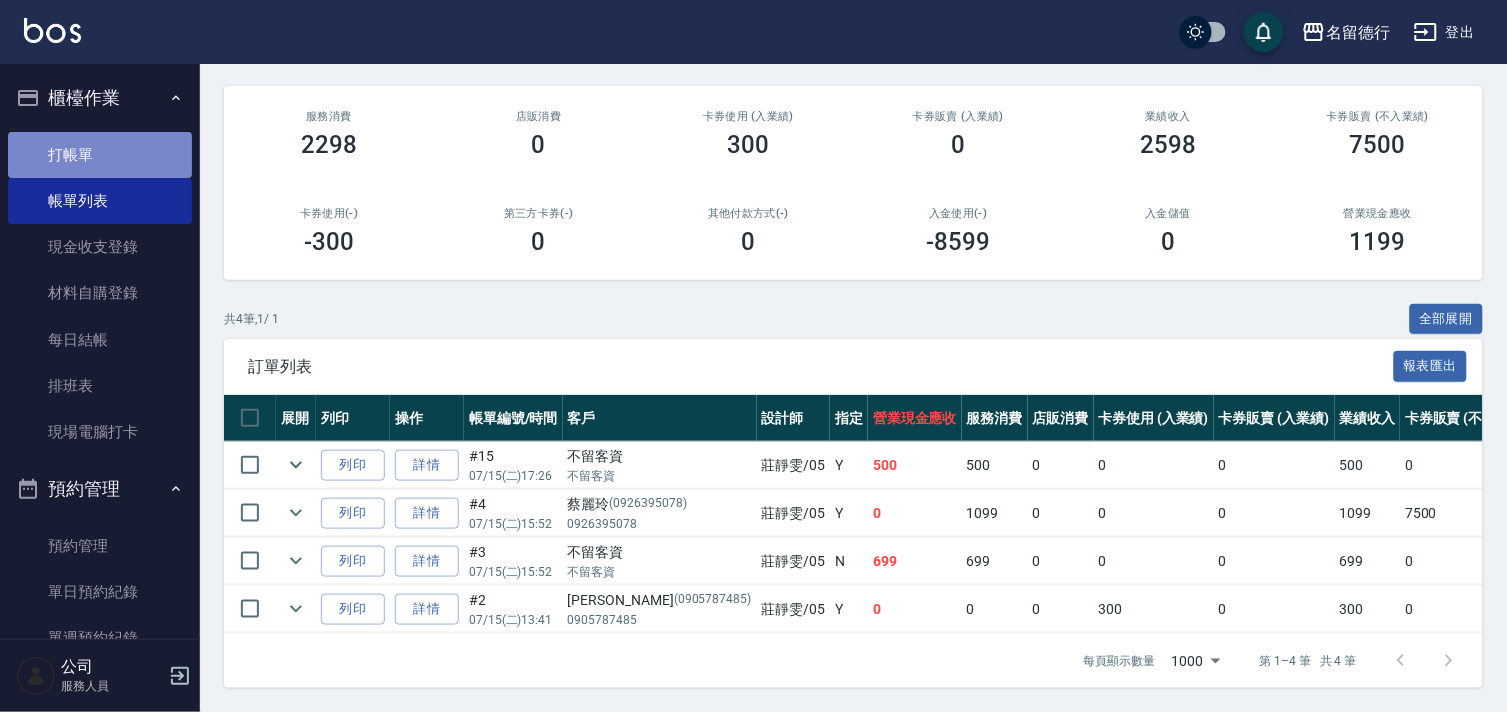 click on "打帳單" at bounding box center [100, 155] 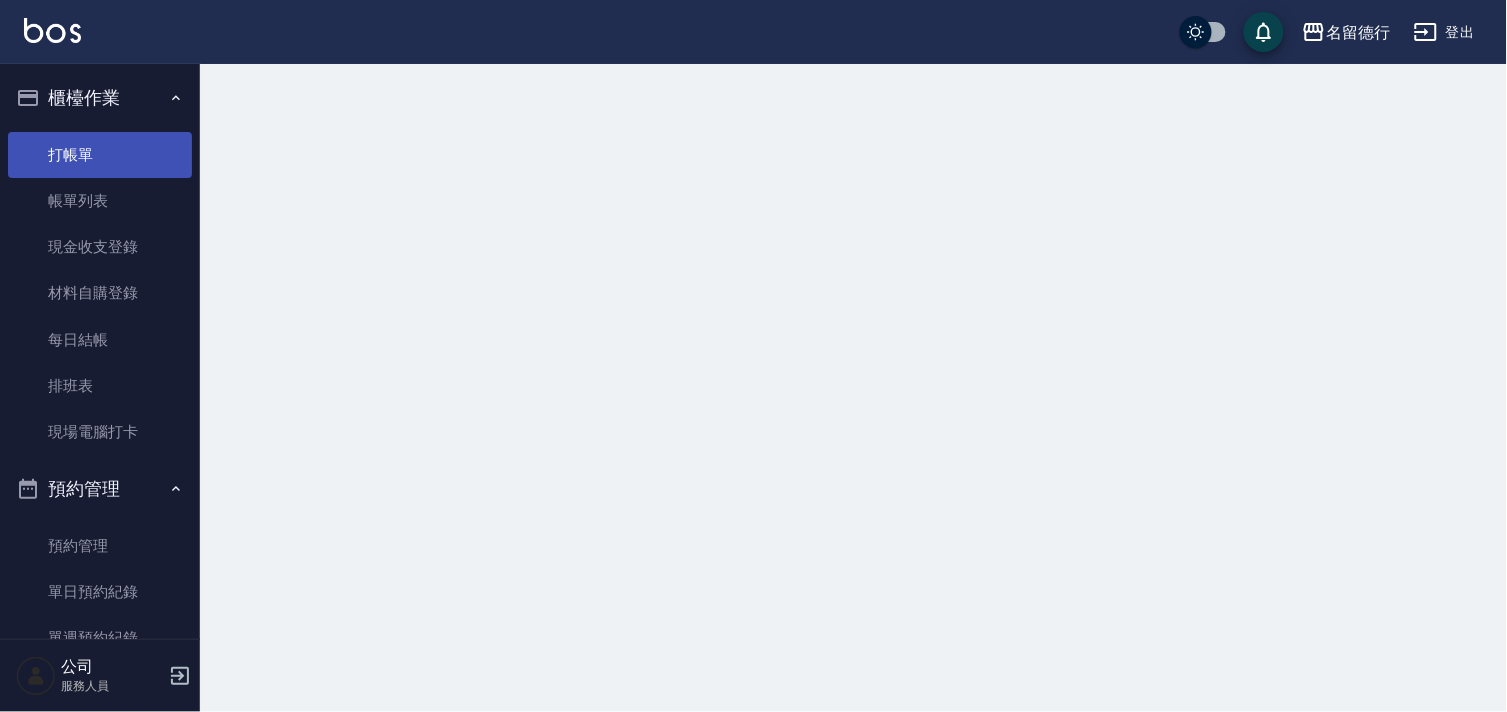 scroll, scrollTop: 0, scrollLeft: 0, axis: both 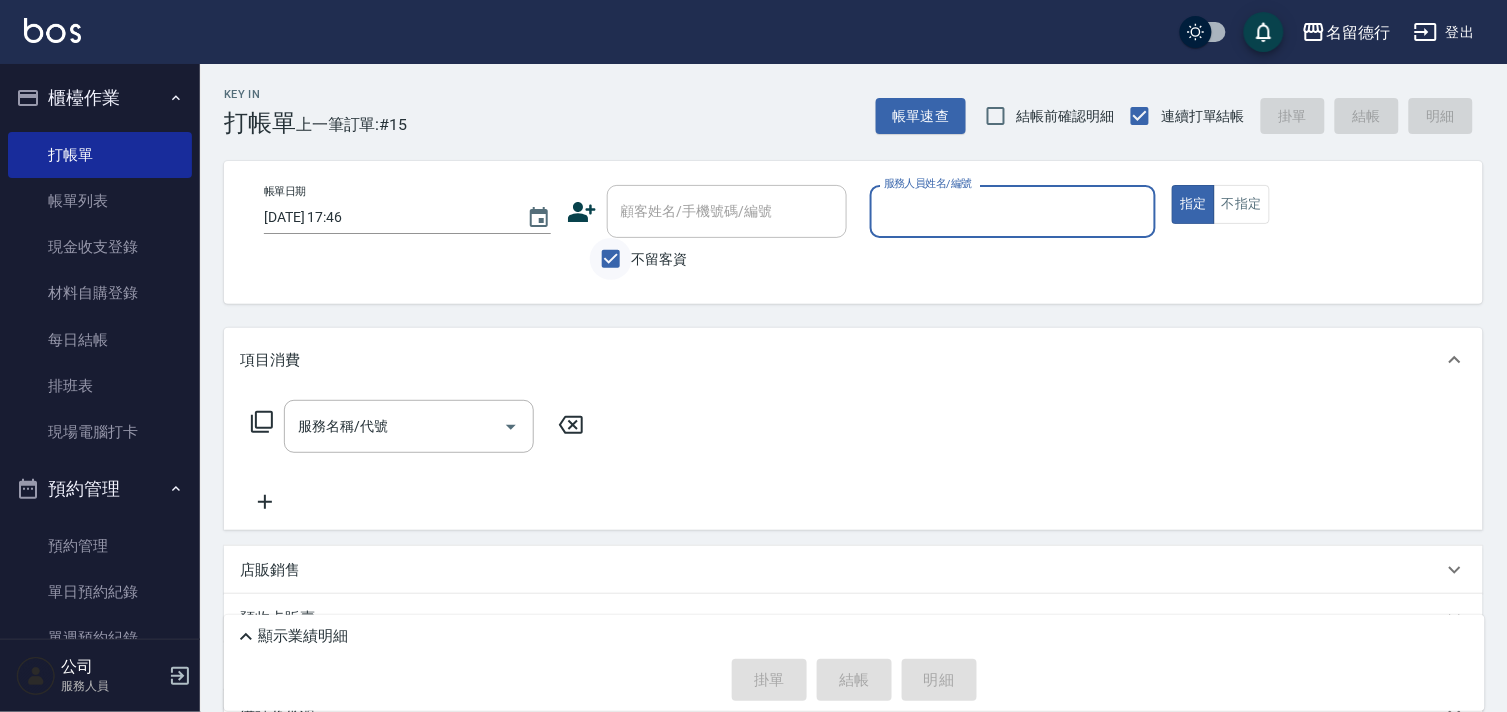 click on "不留客資" at bounding box center (611, 259) 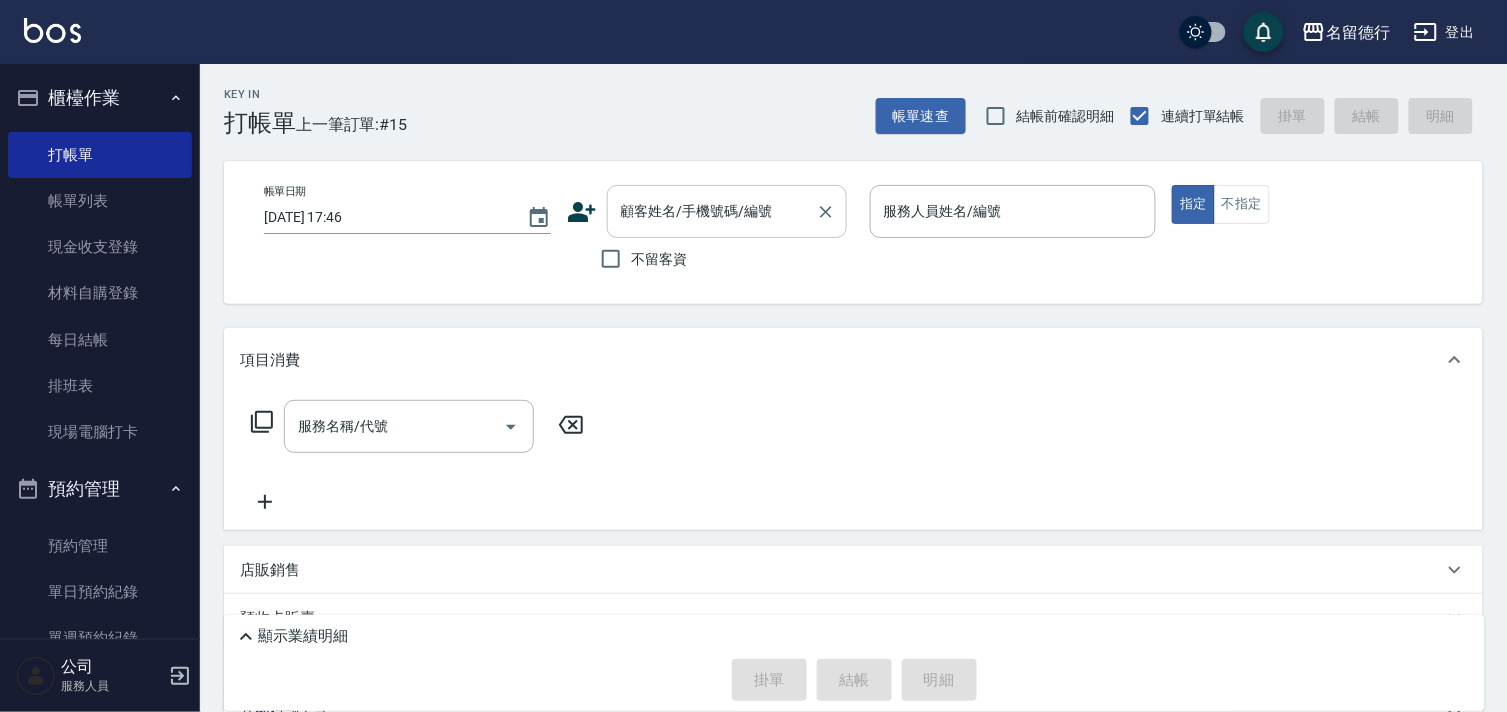 click on "顧客姓名/手機號碼/編號 顧客姓名/手機號碼/編號" at bounding box center [727, 211] 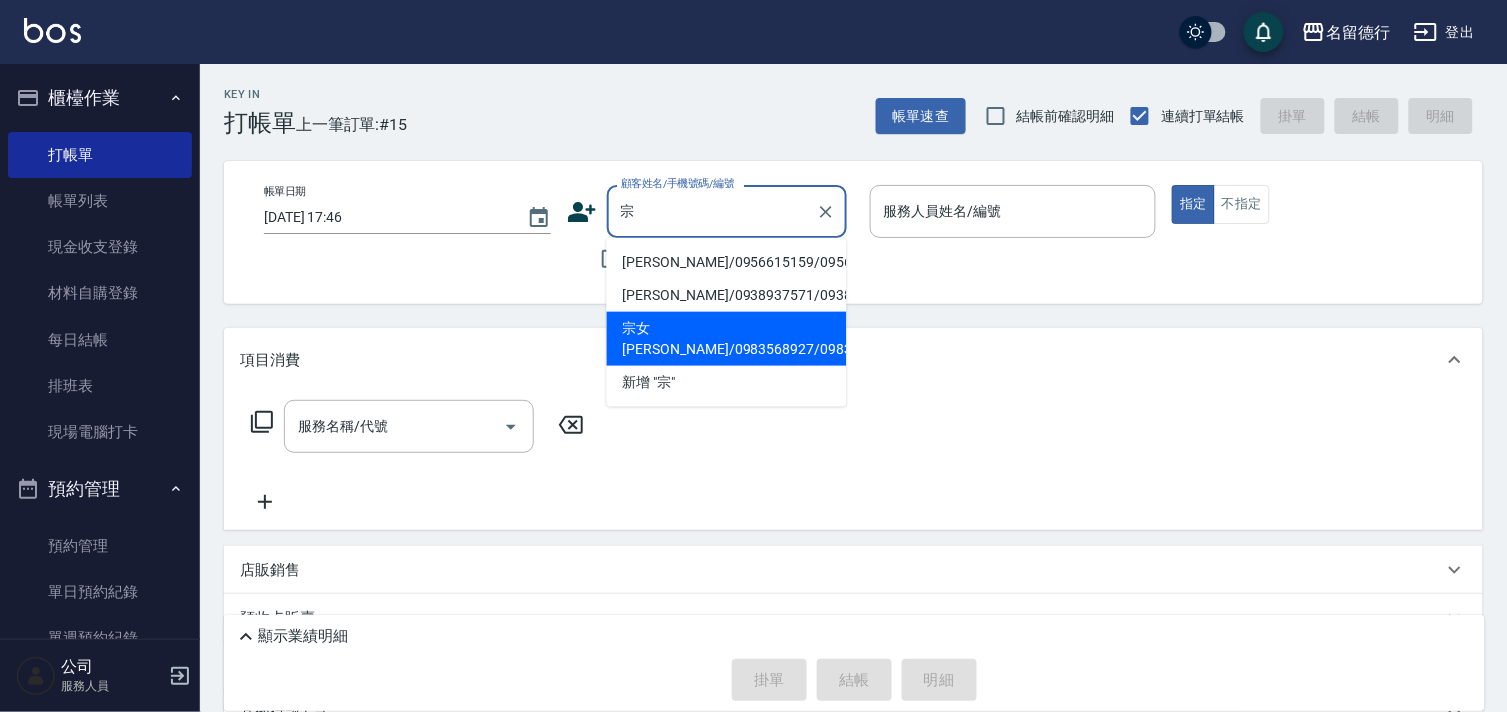 click on "宗女[PERSON_NAME]/0983568927/0983568927" at bounding box center [727, 339] 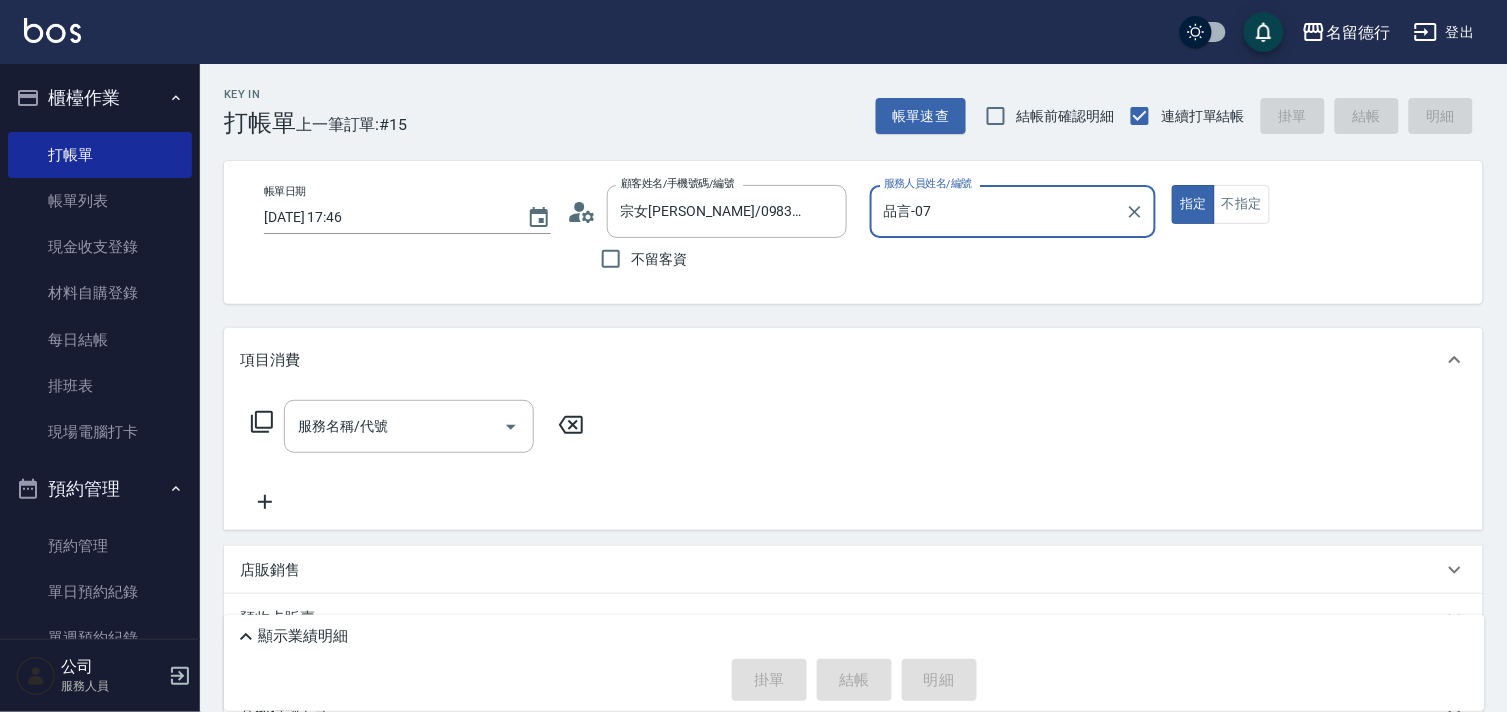 type on "品言-07" 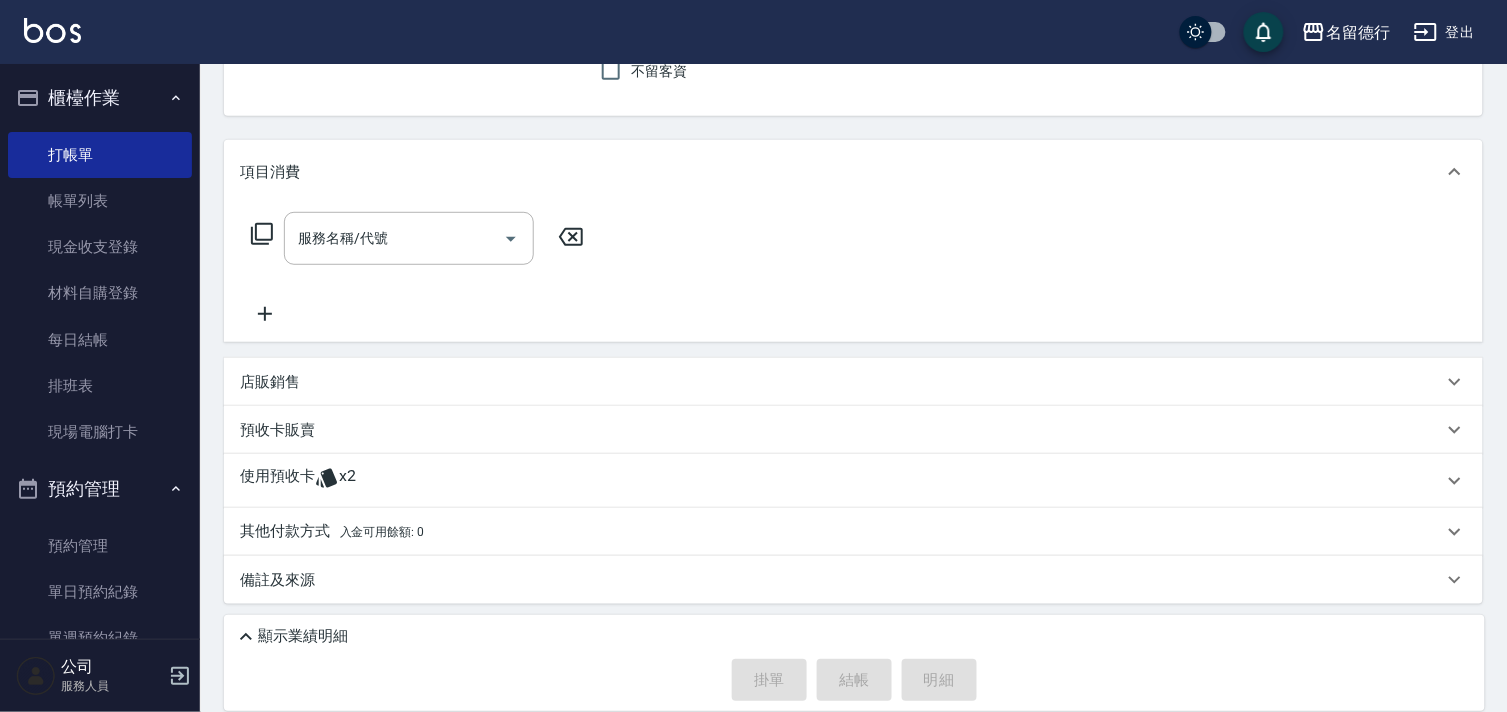 scroll, scrollTop: 0, scrollLeft: 0, axis: both 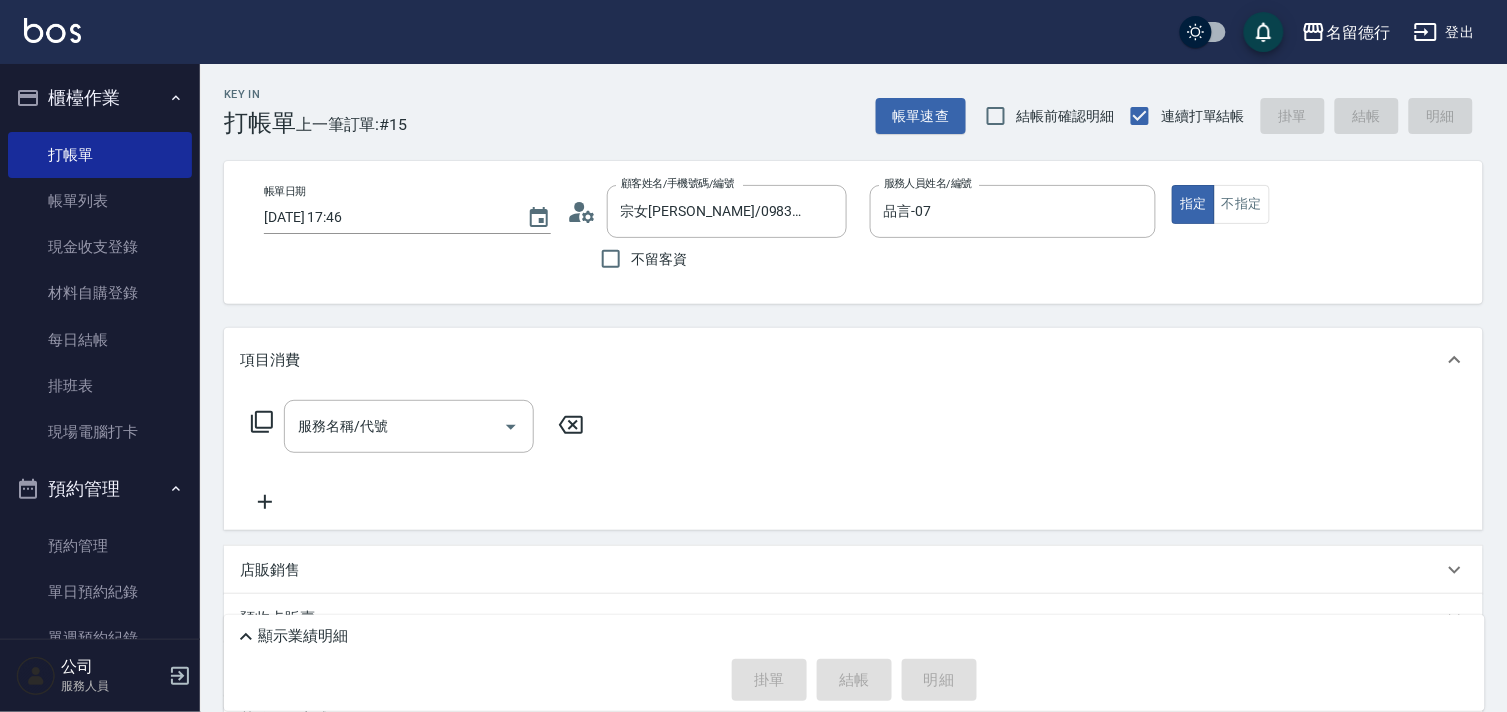 click 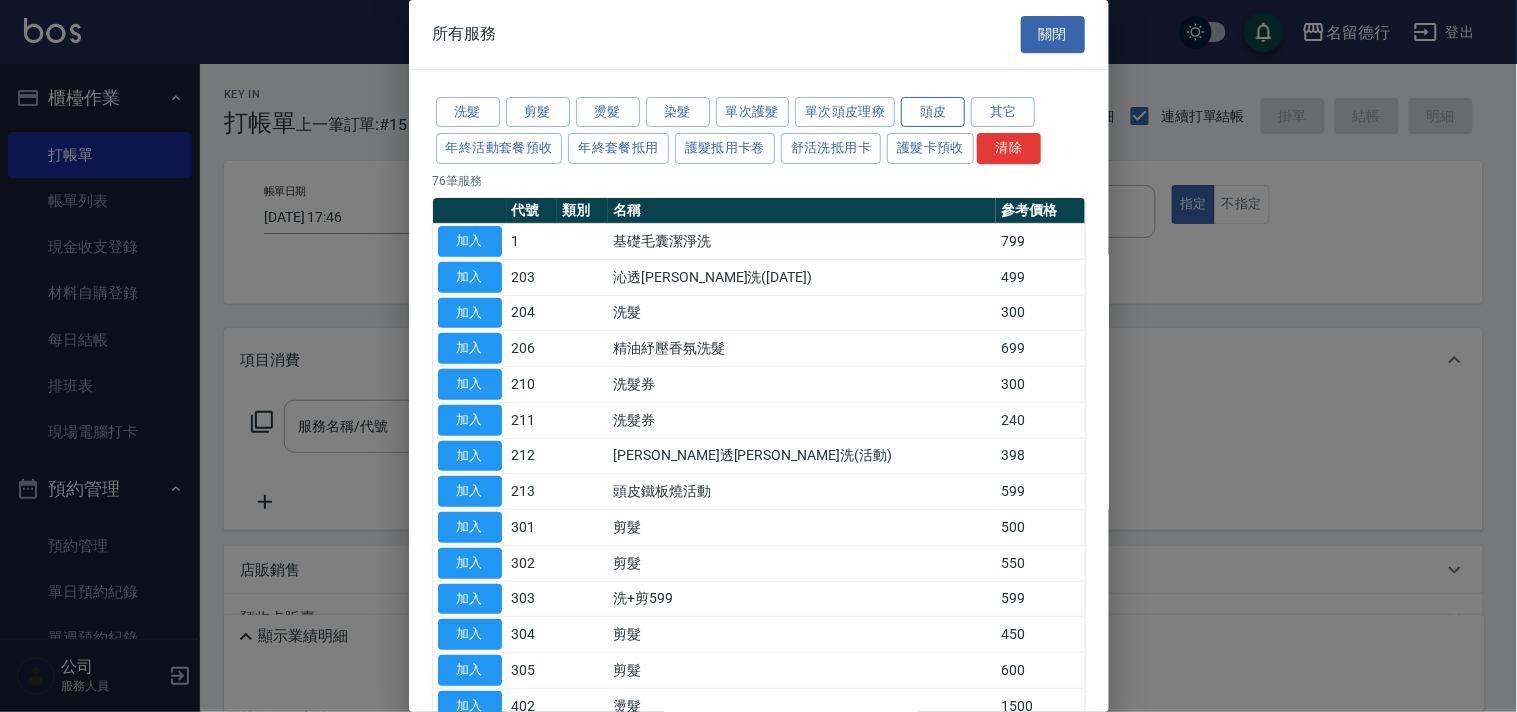 click on "頭皮" at bounding box center (933, 112) 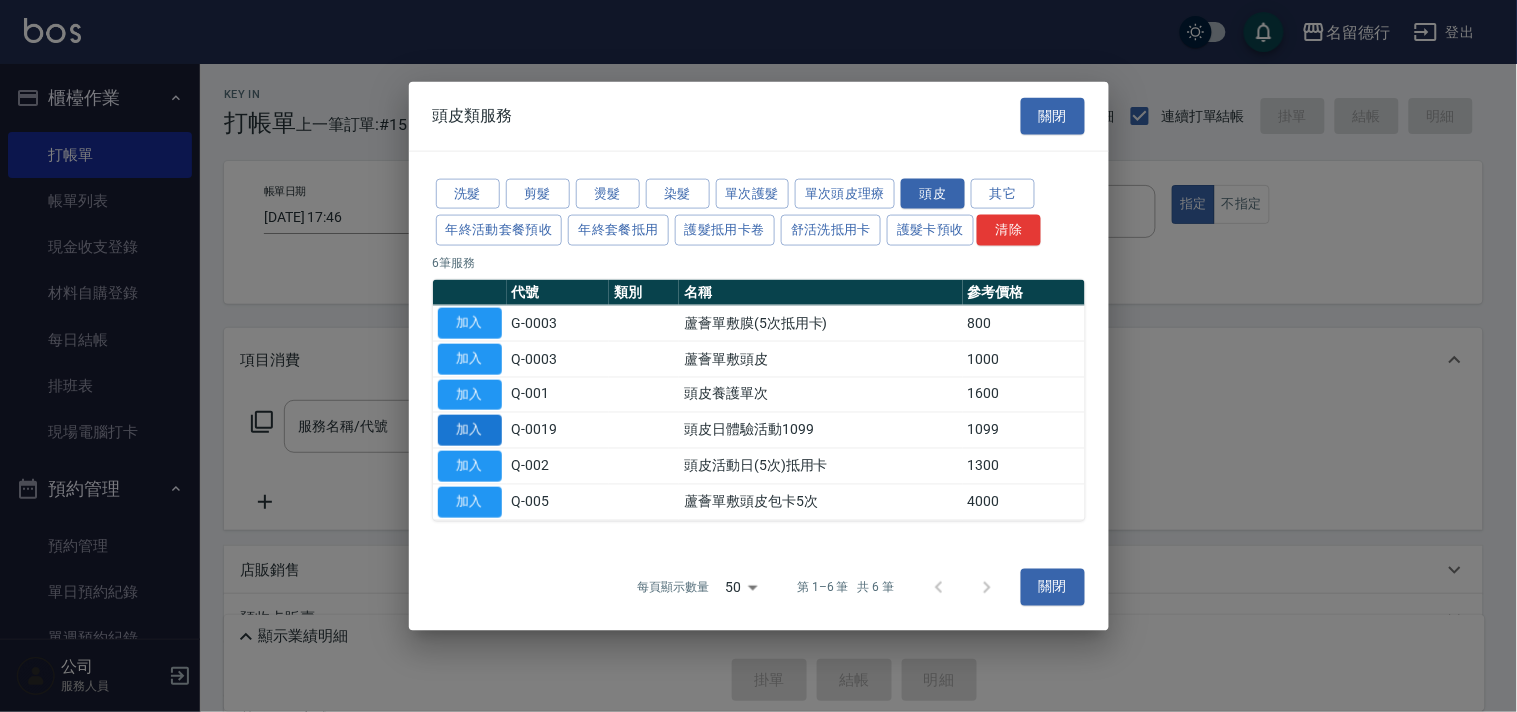 click on "加入" at bounding box center (470, 430) 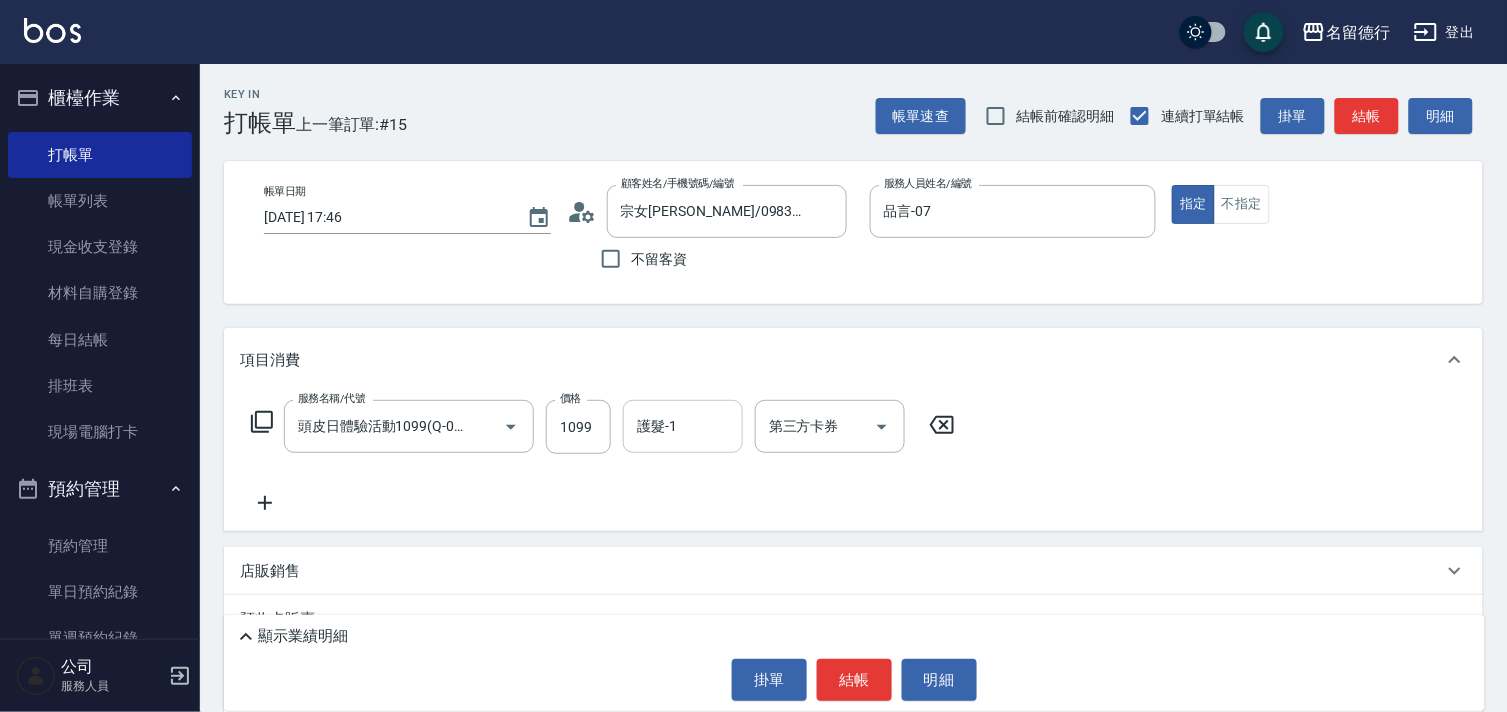 click on "護髮-1" at bounding box center [683, 426] 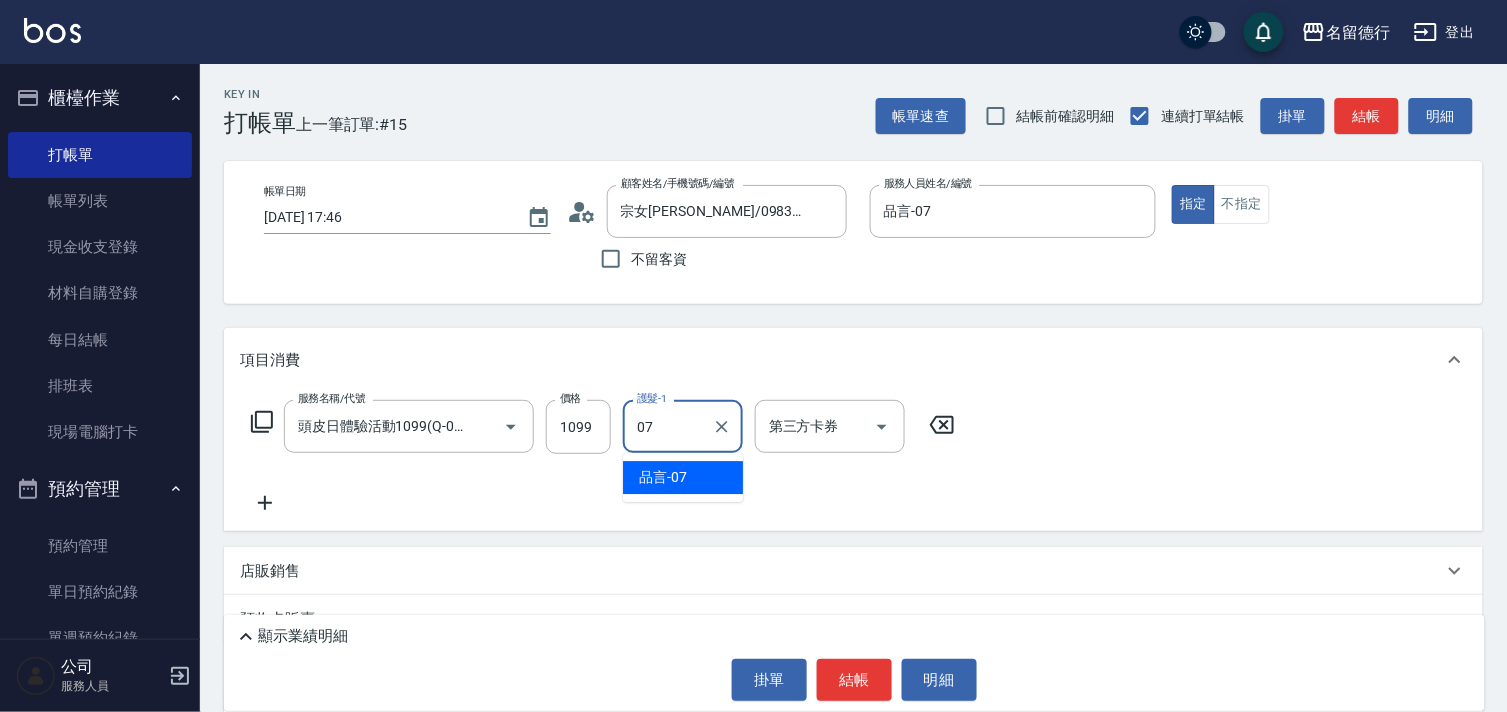 click on "品言 -07" at bounding box center [663, 477] 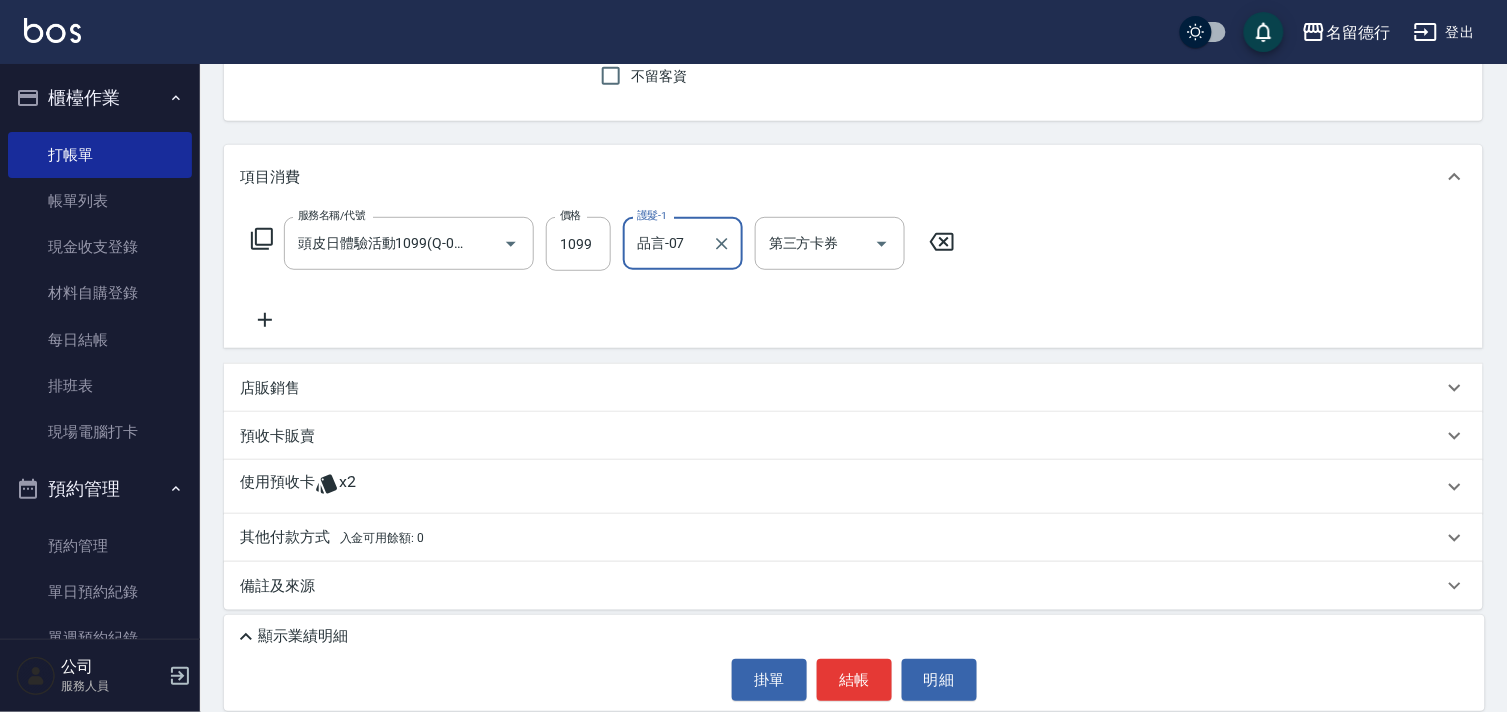 scroll, scrollTop: 190, scrollLeft: 0, axis: vertical 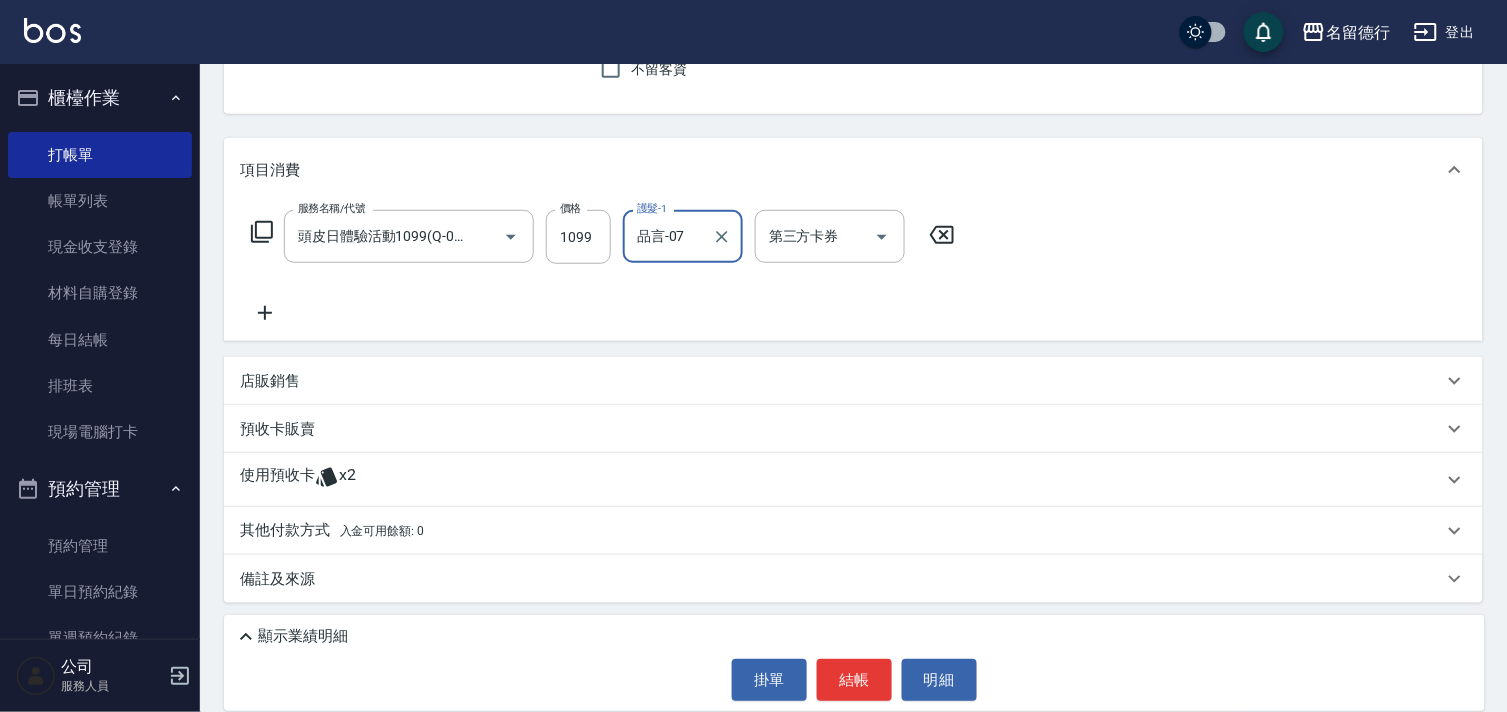 type on "品言-07" 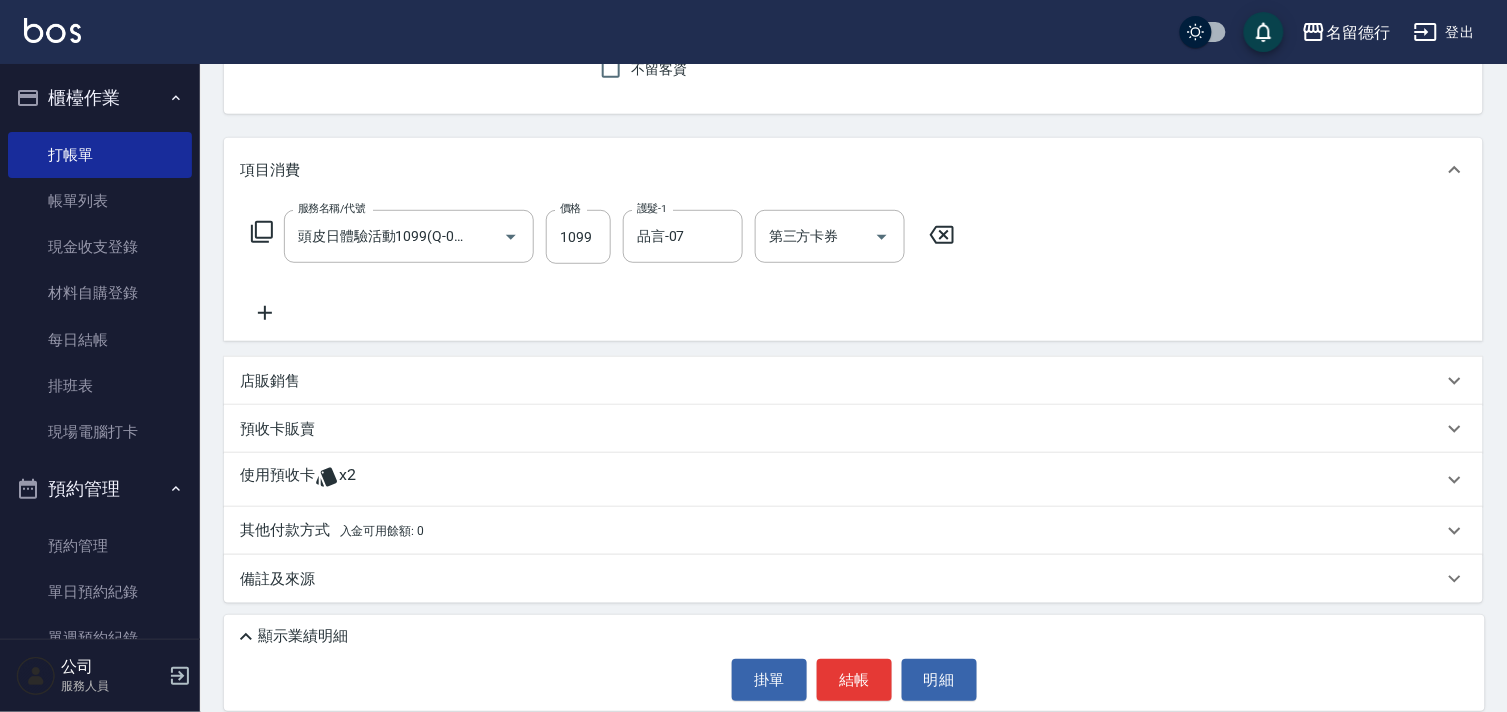 click on "預收卡販賣" at bounding box center [277, 429] 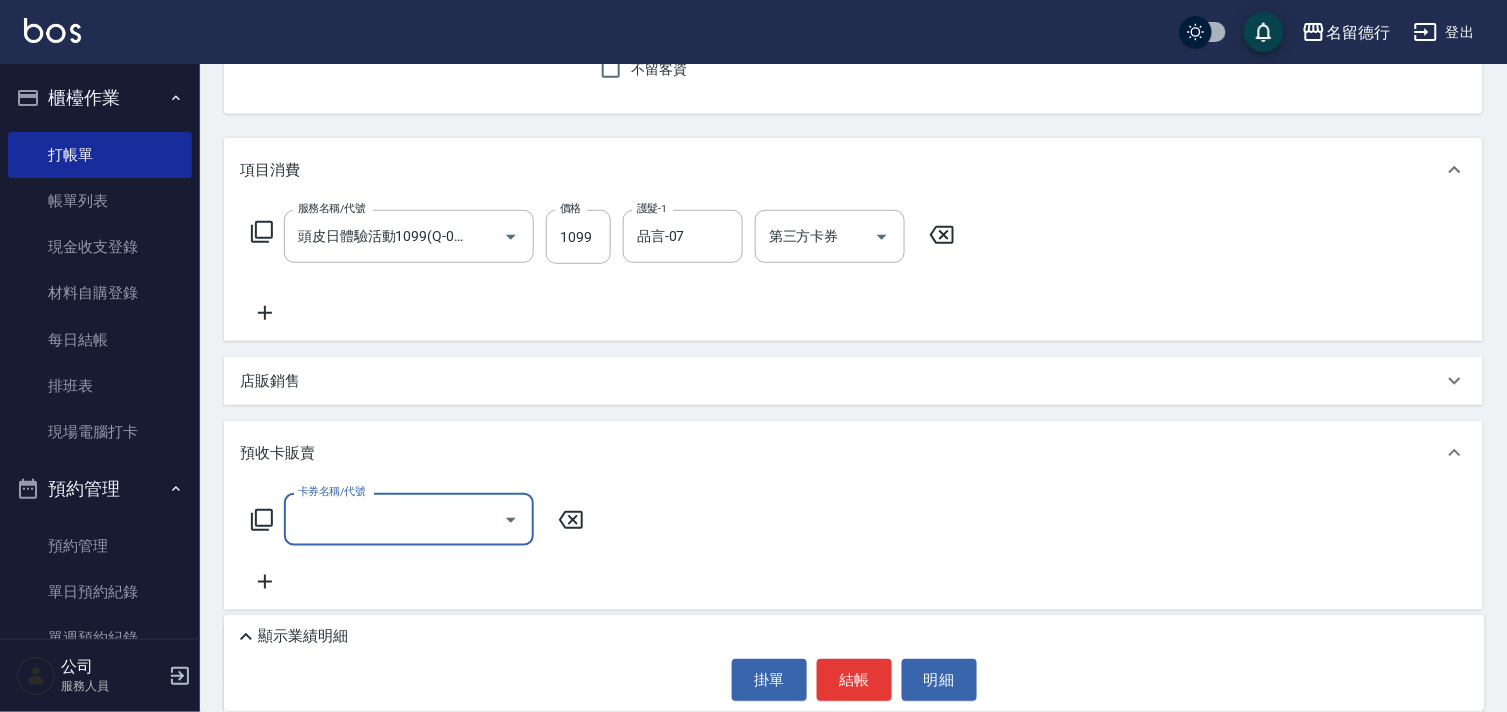 scroll, scrollTop: 0, scrollLeft: 0, axis: both 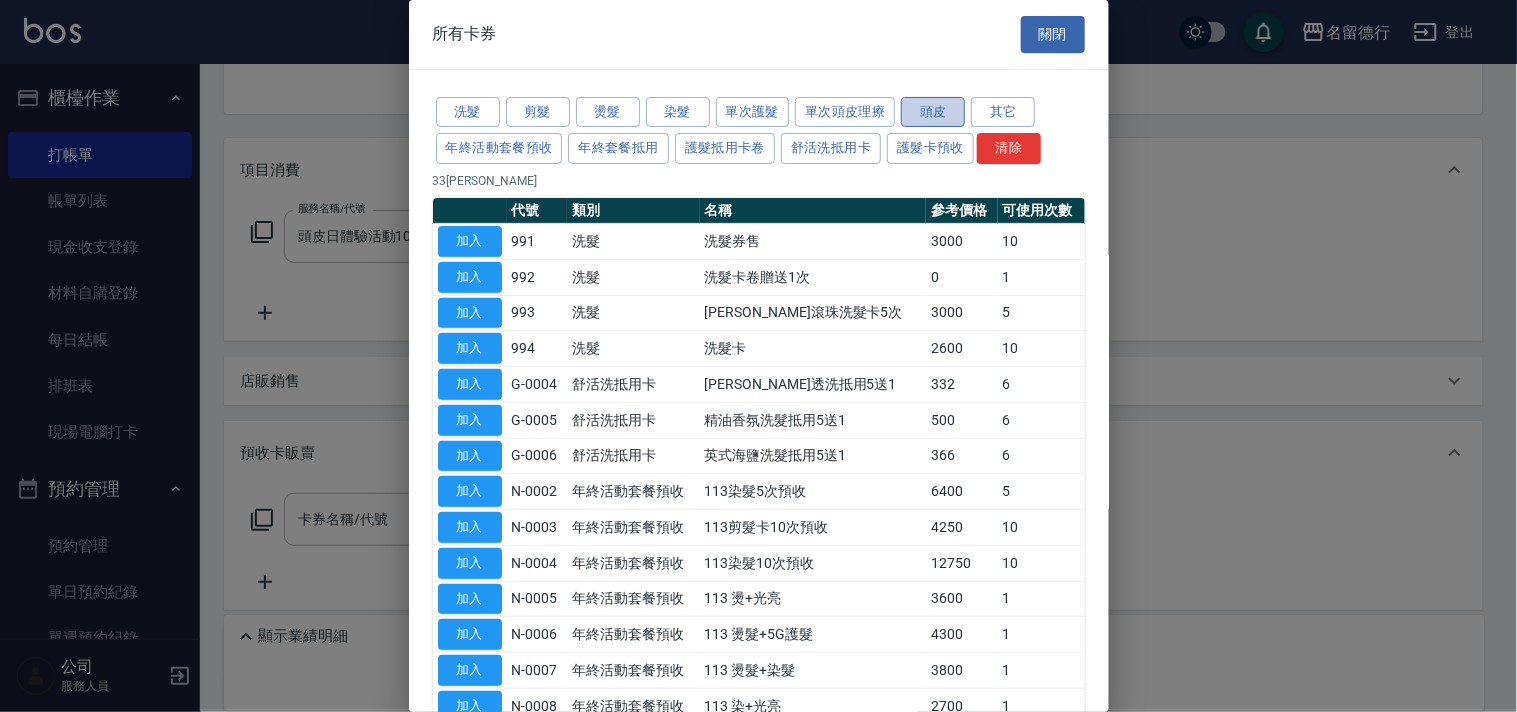 click on "頭皮" at bounding box center (933, 112) 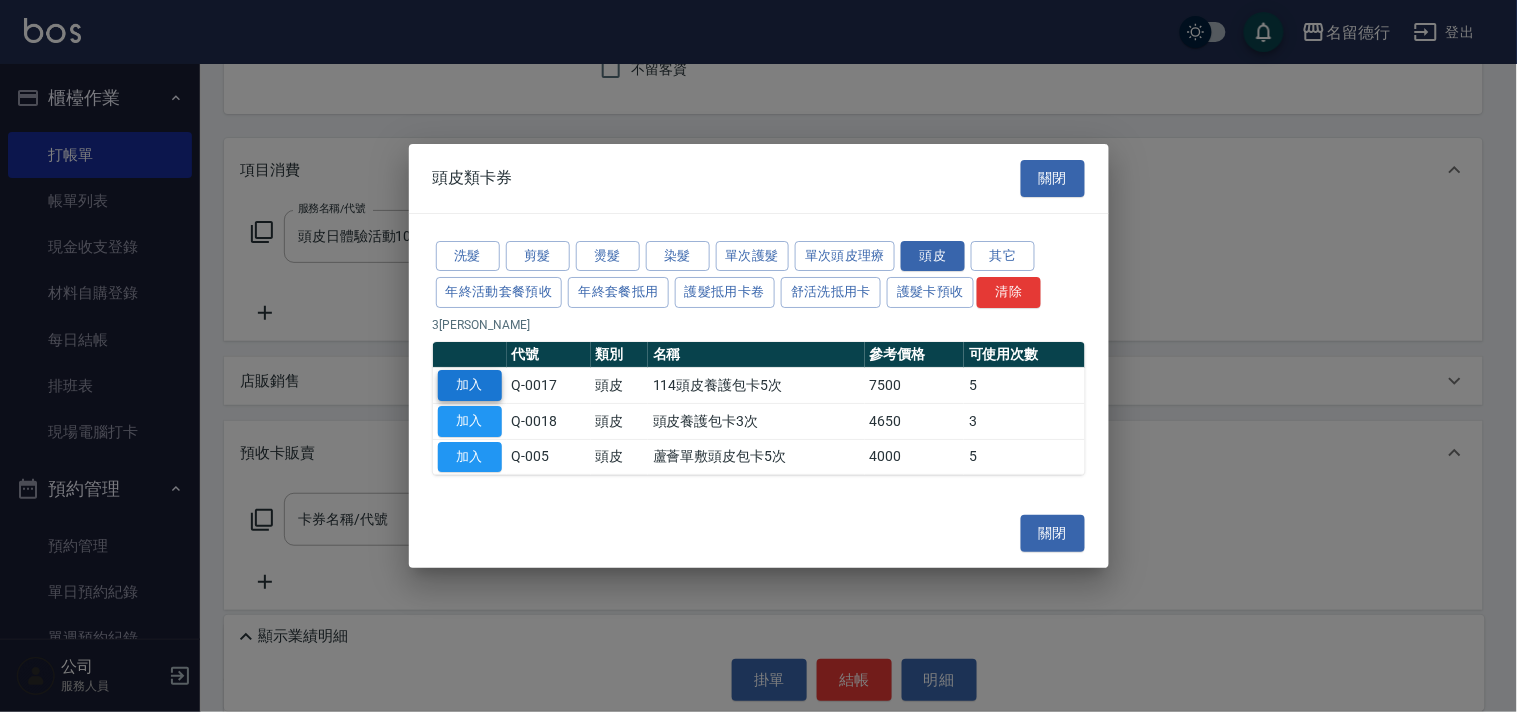 click on "加入" at bounding box center [470, 385] 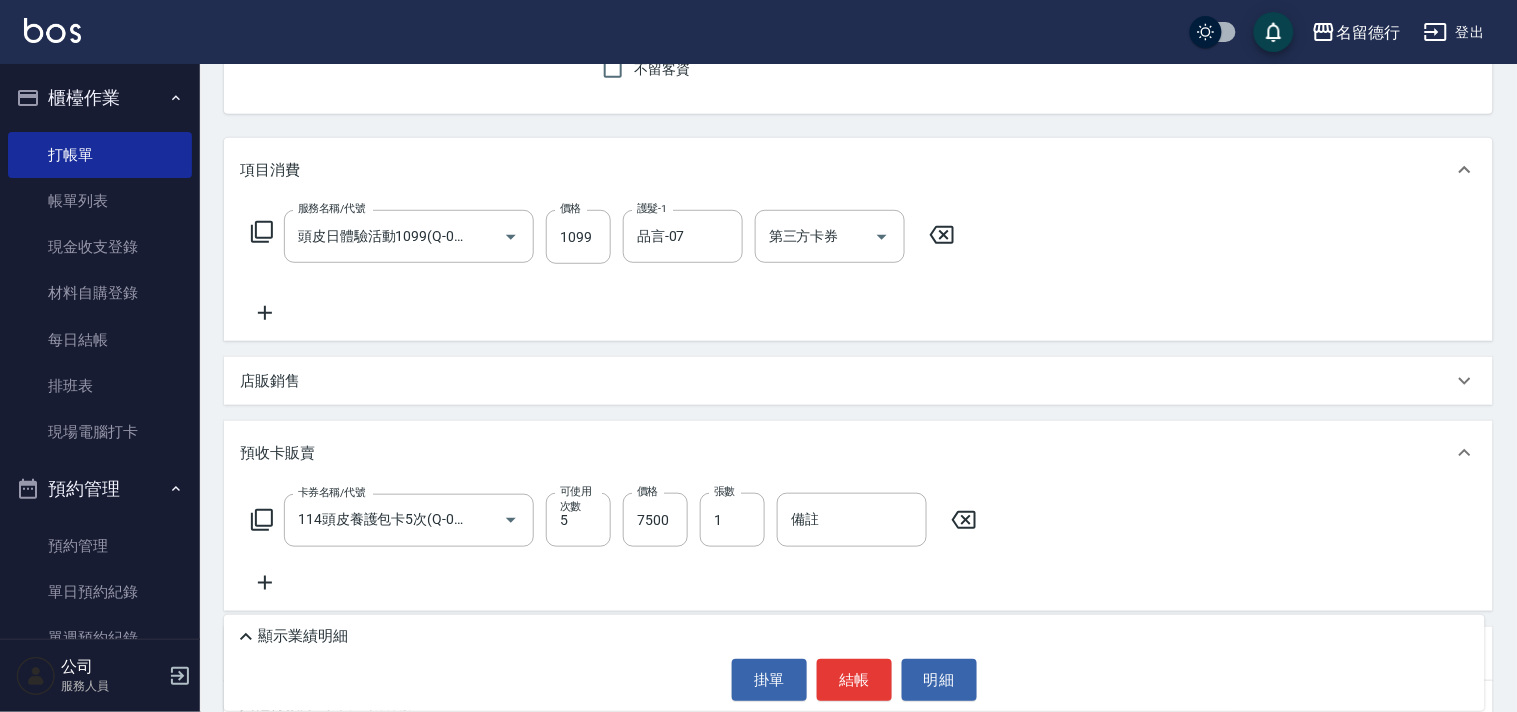 type on "114頭皮養護包卡5次(Q-0017)" 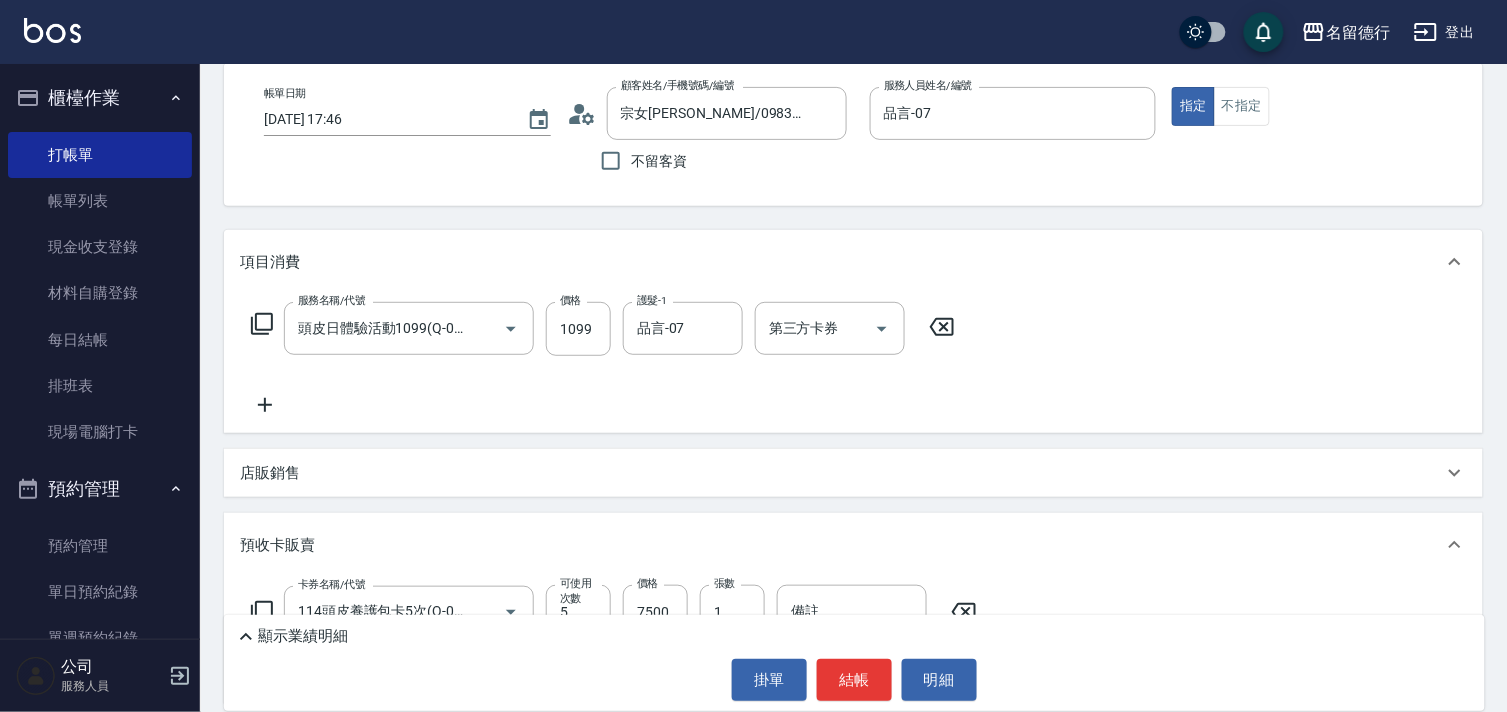 scroll, scrollTop: 364, scrollLeft: 0, axis: vertical 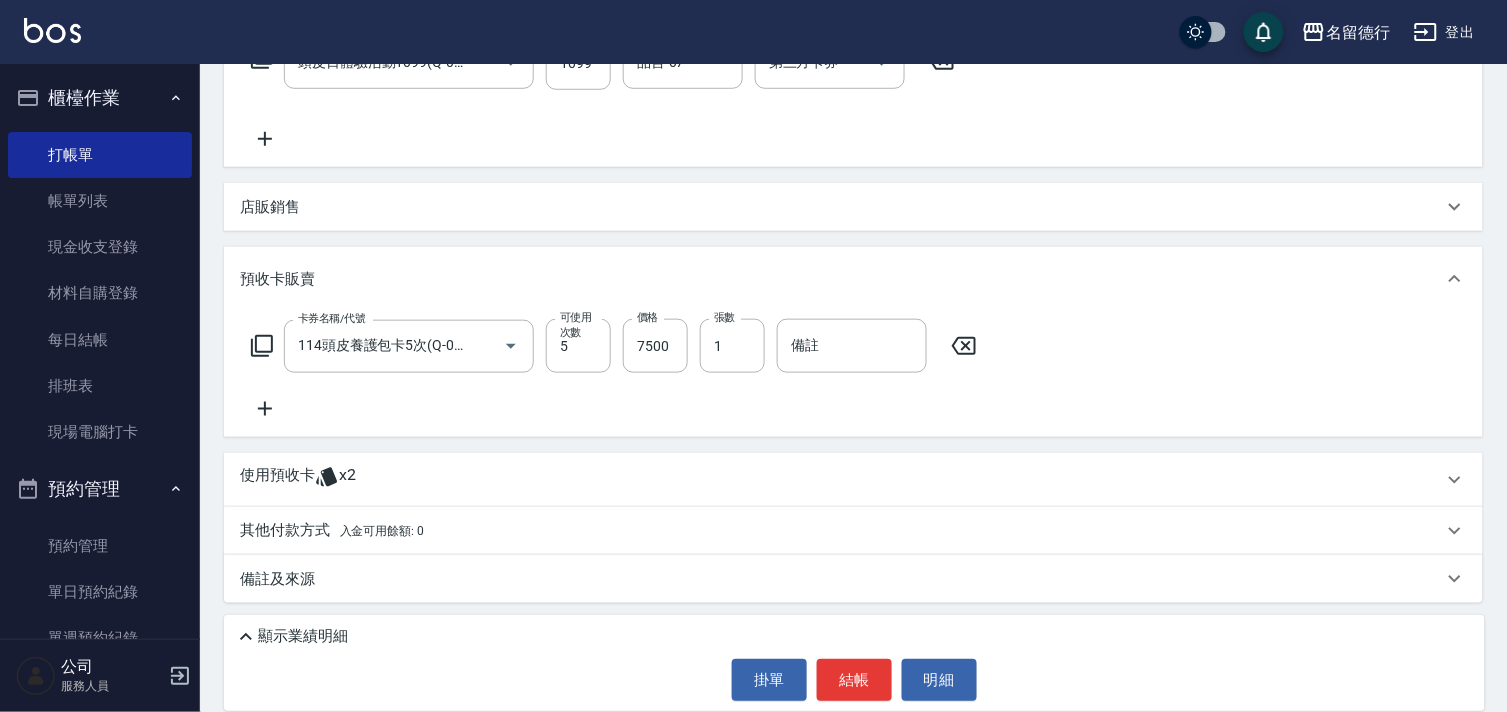 click on "顯示業績明細" at bounding box center [303, 636] 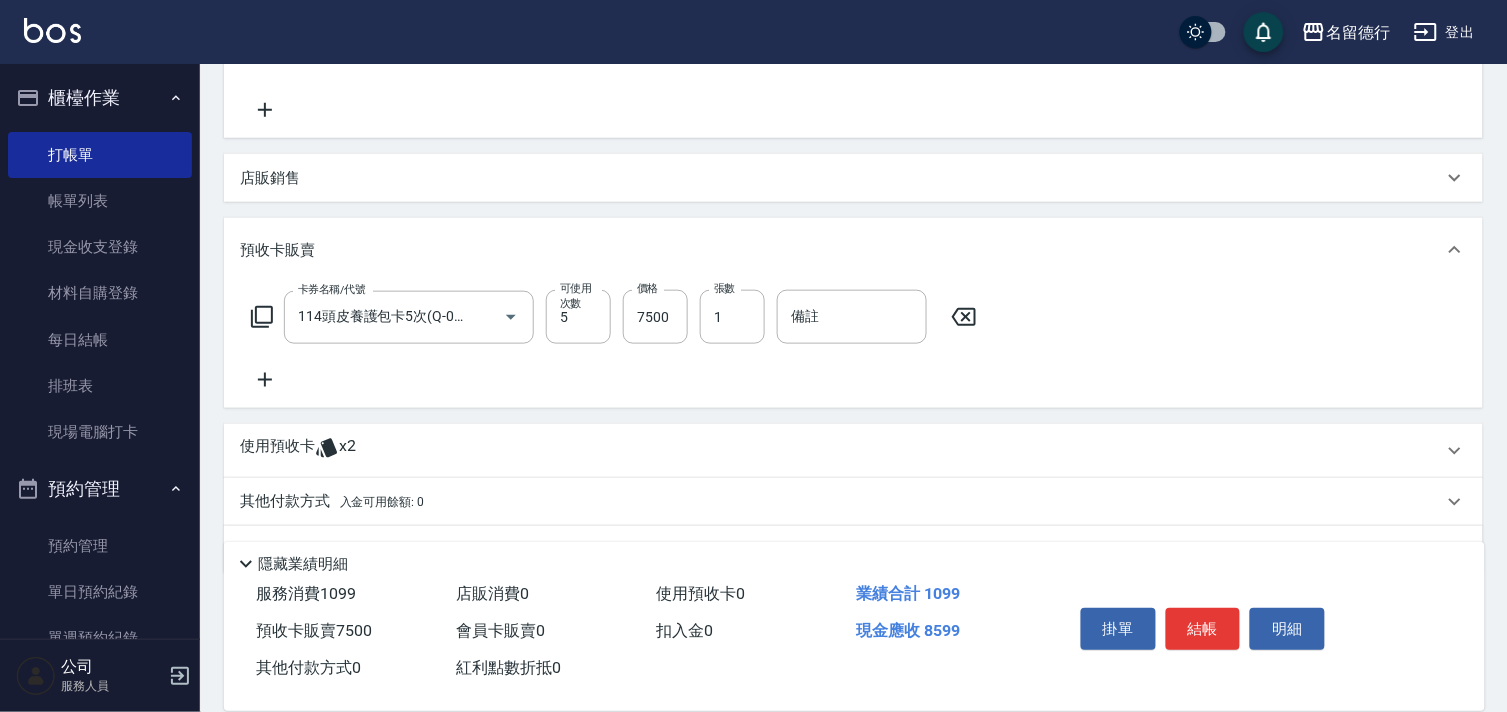 scroll, scrollTop: 444, scrollLeft: 0, axis: vertical 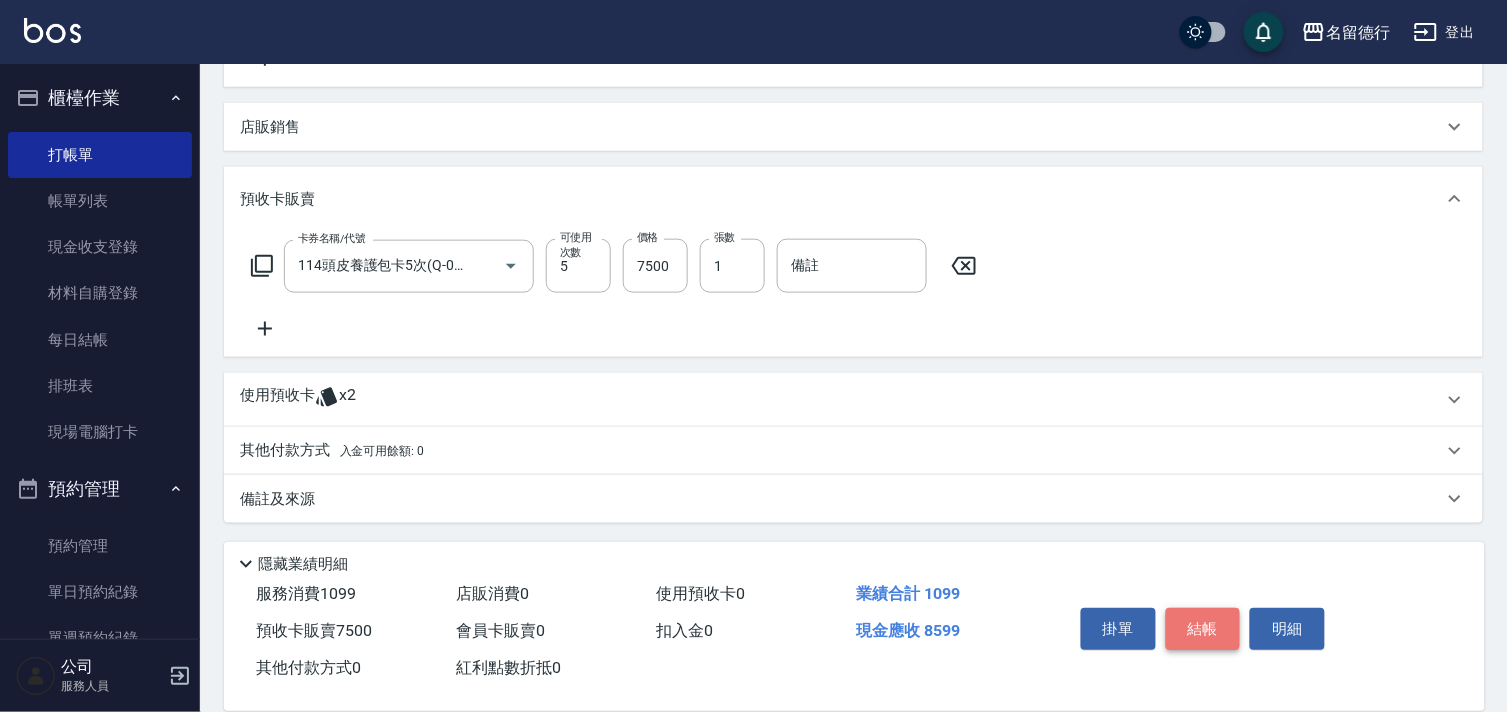 click on "結帳" at bounding box center (1203, 629) 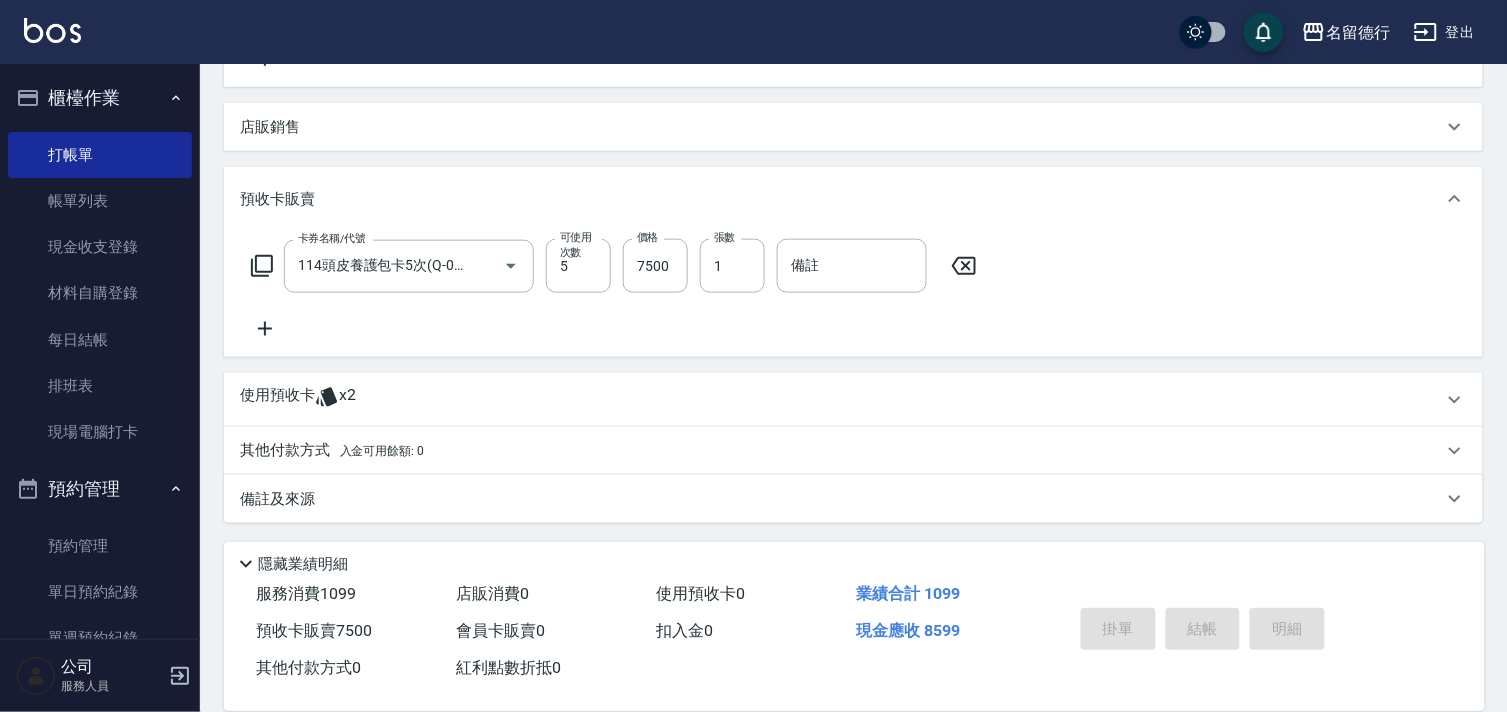 type on "[DATE] 17:52" 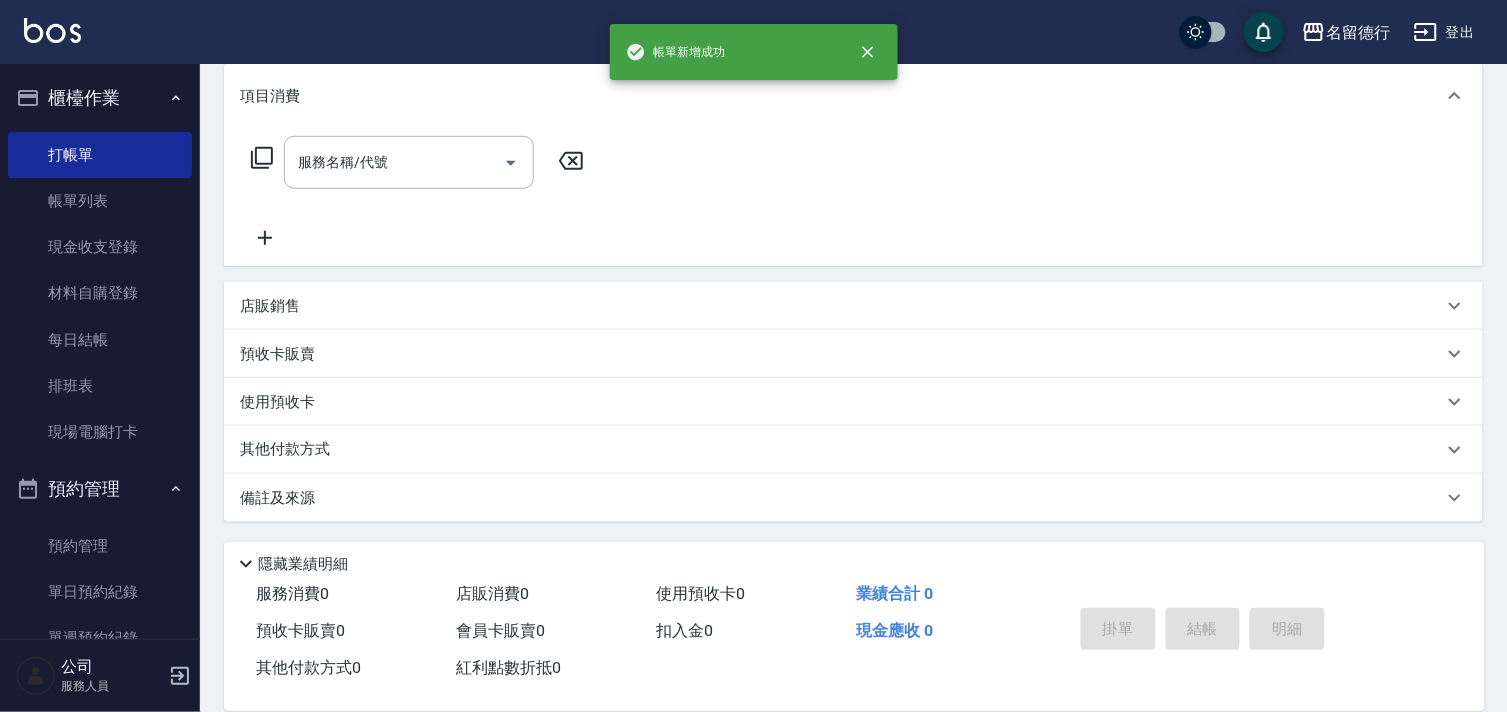 scroll, scrollTop: 0, scrollLeft: 0, axis: both 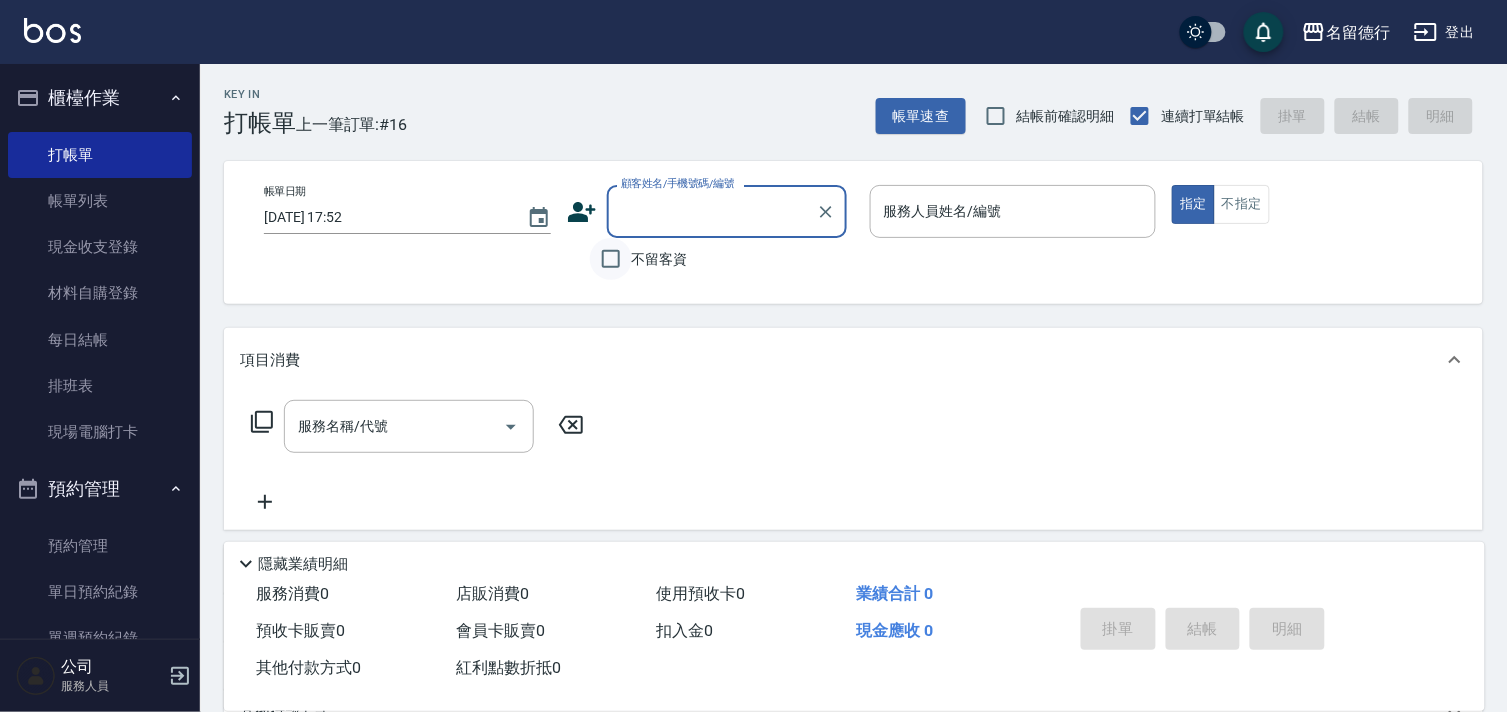 click on "不留客資" at bounding box center (611, 259) 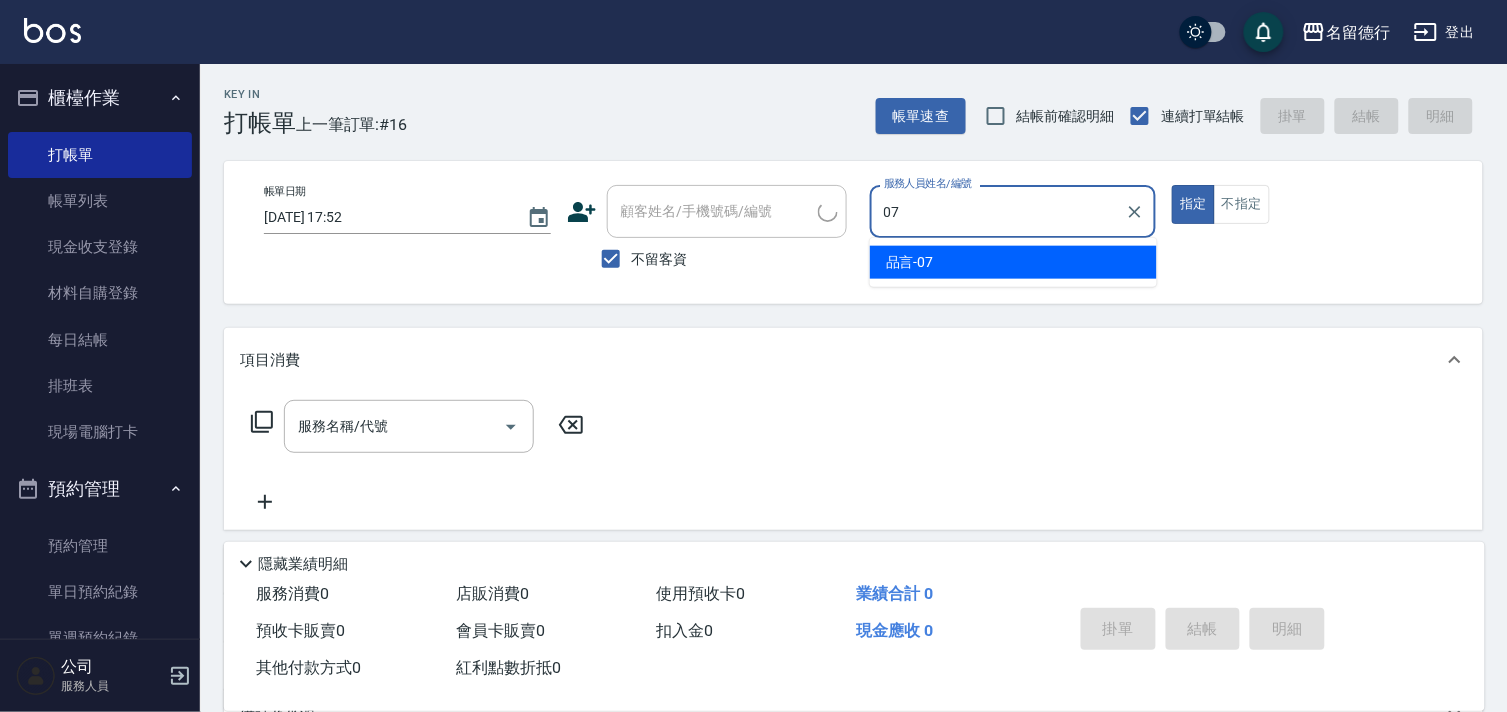 click on "品言 -07" at bounding box center [910, 262] 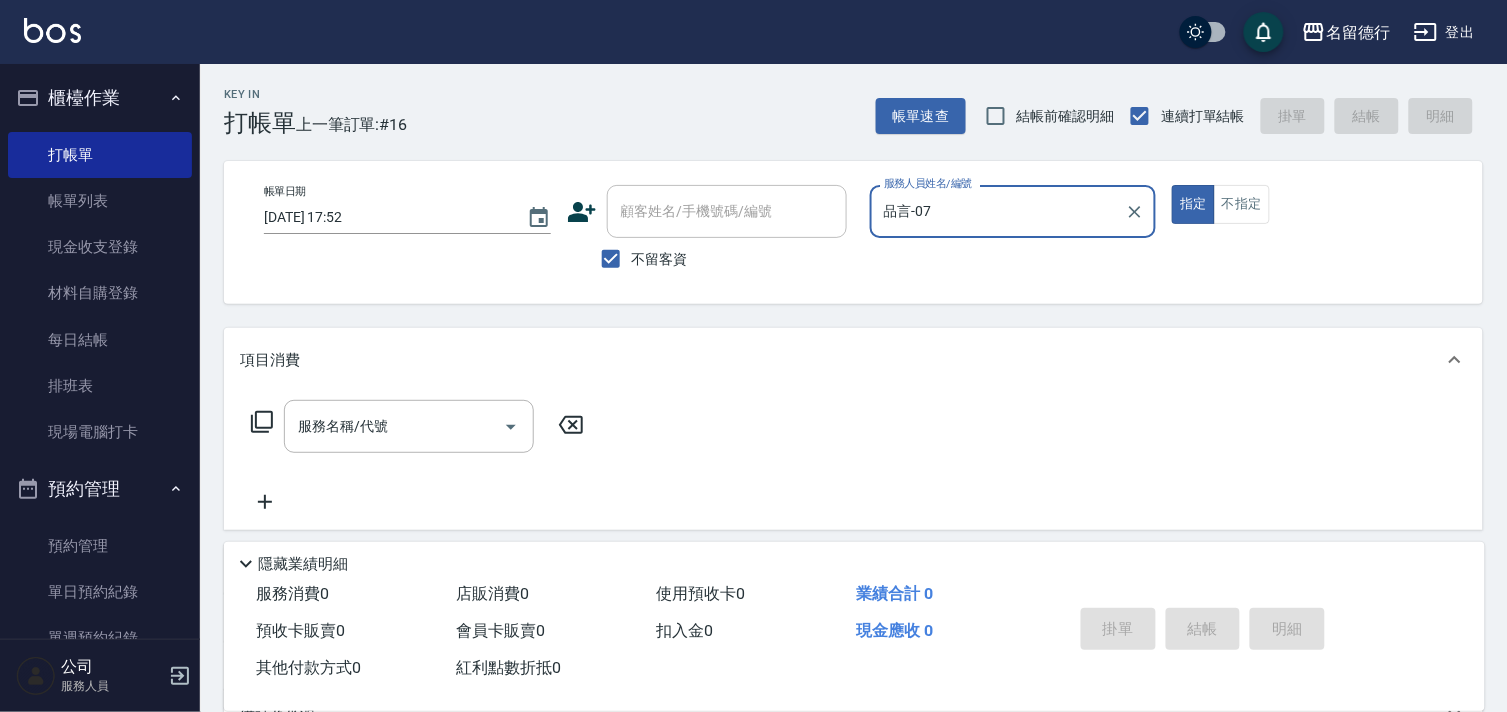type on "品言-07" 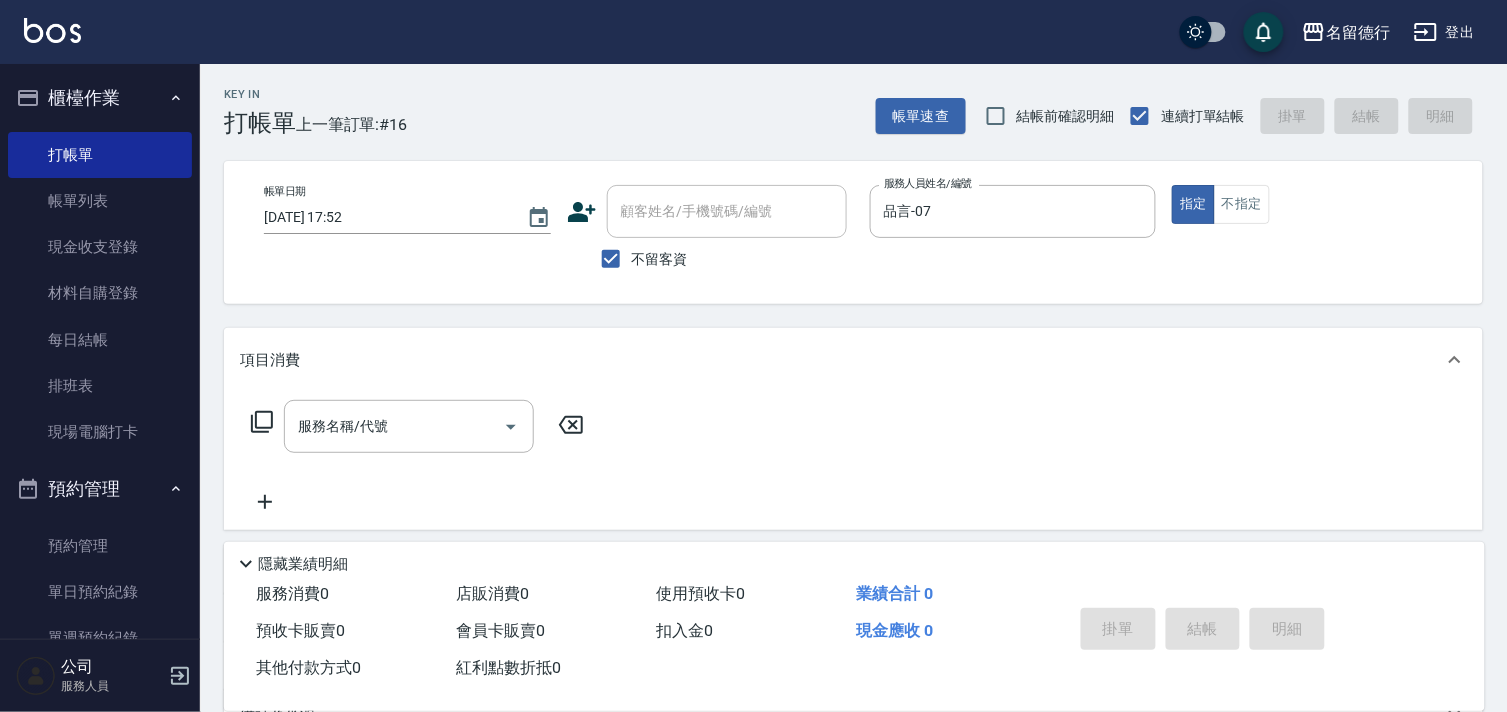 click 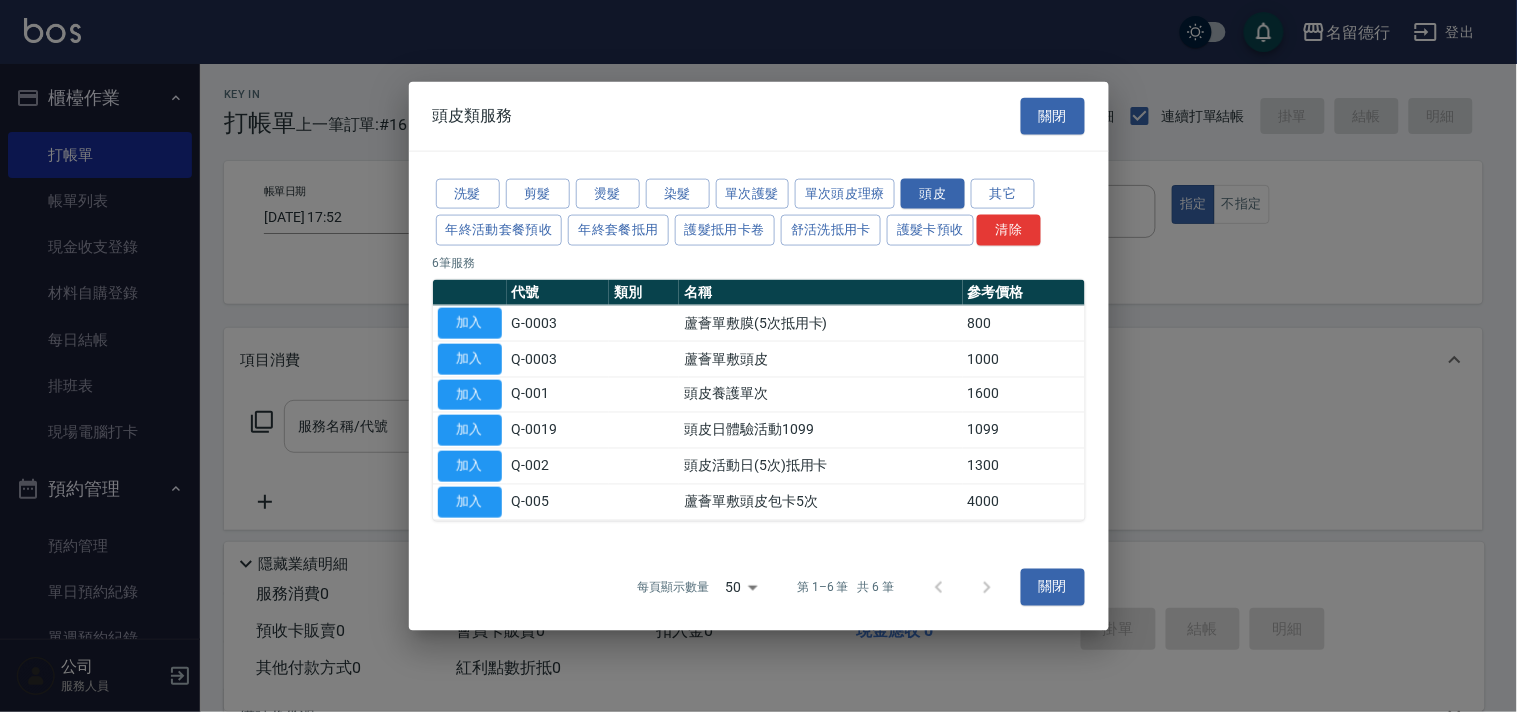 click on "加入" at bounding box center (470, 430) 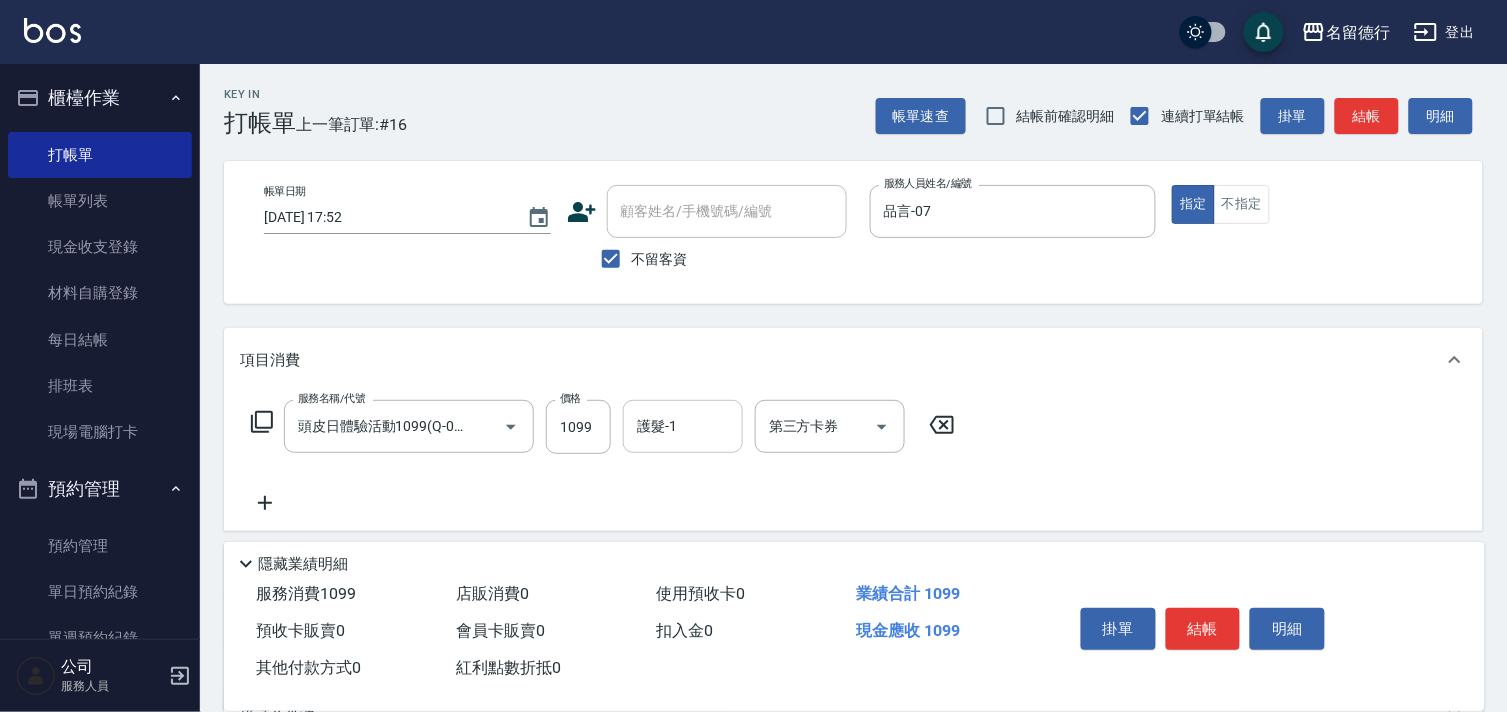 click on "護髮-1 護髮-1" at bounding box center (683, 426) 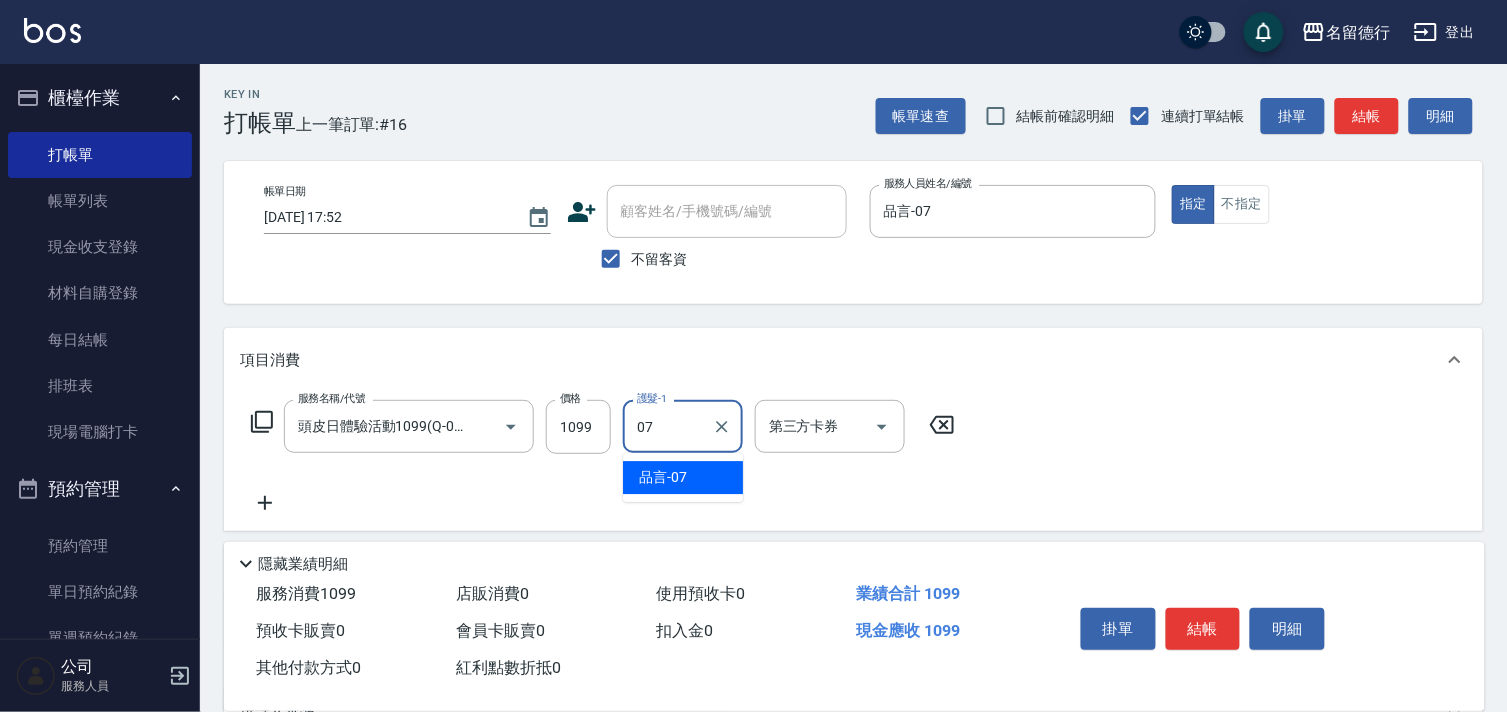click on "品言 -07" at bounding box center (663, 477) 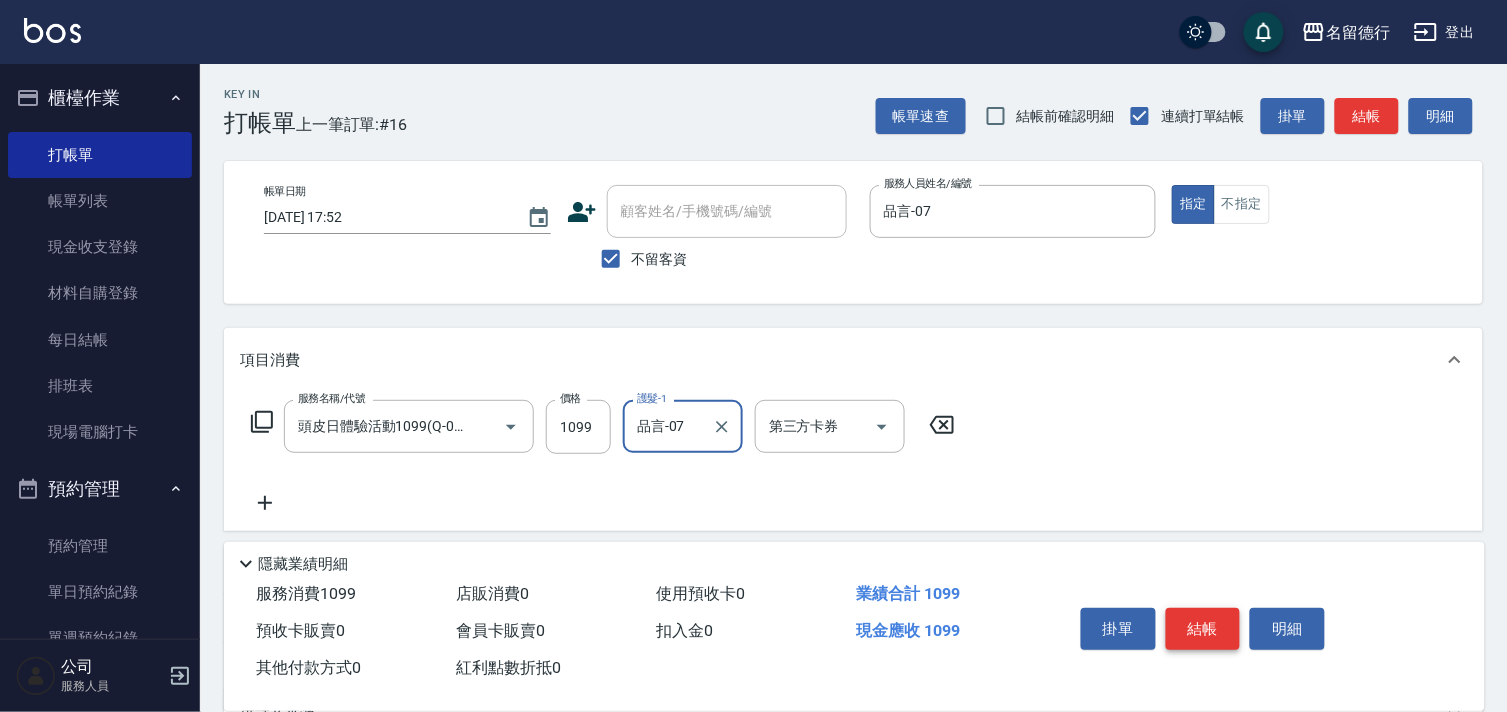 type on "品言-07" 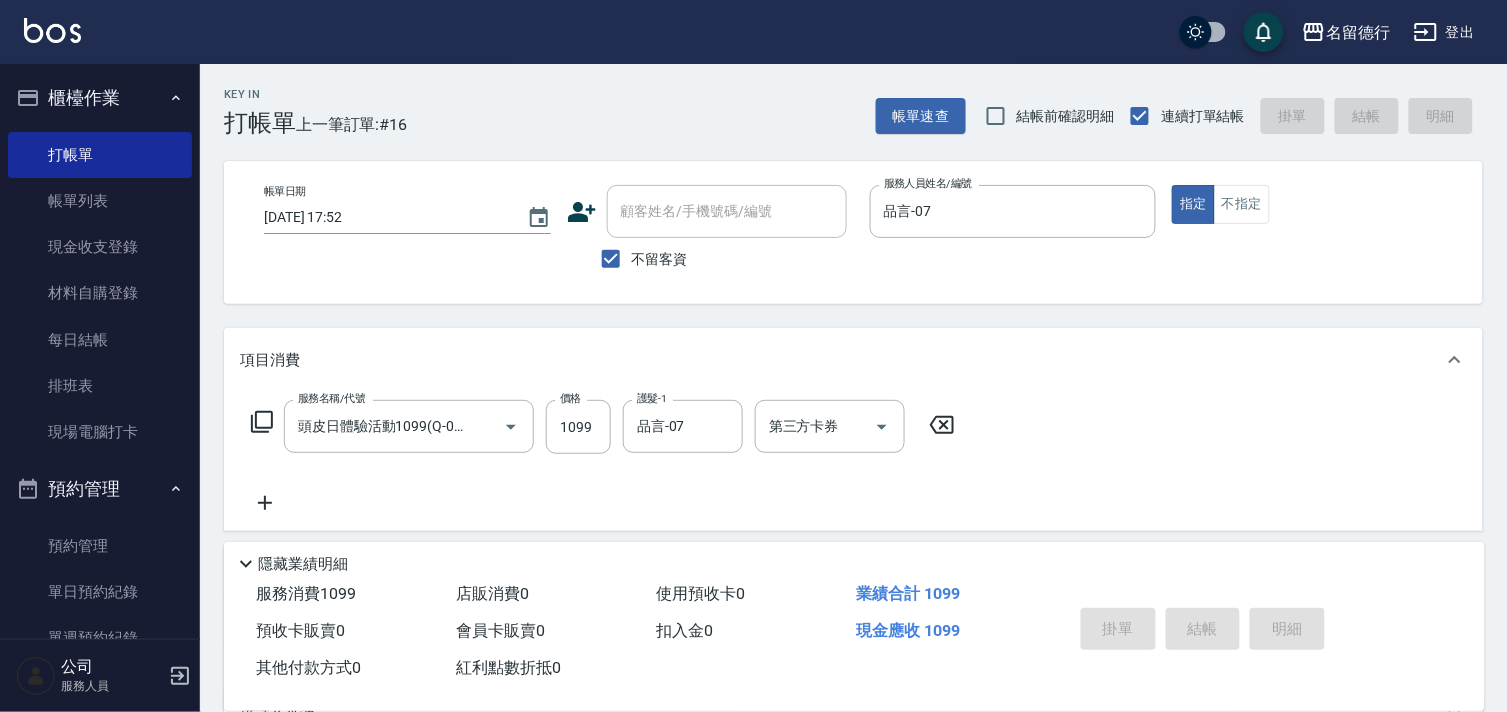 type 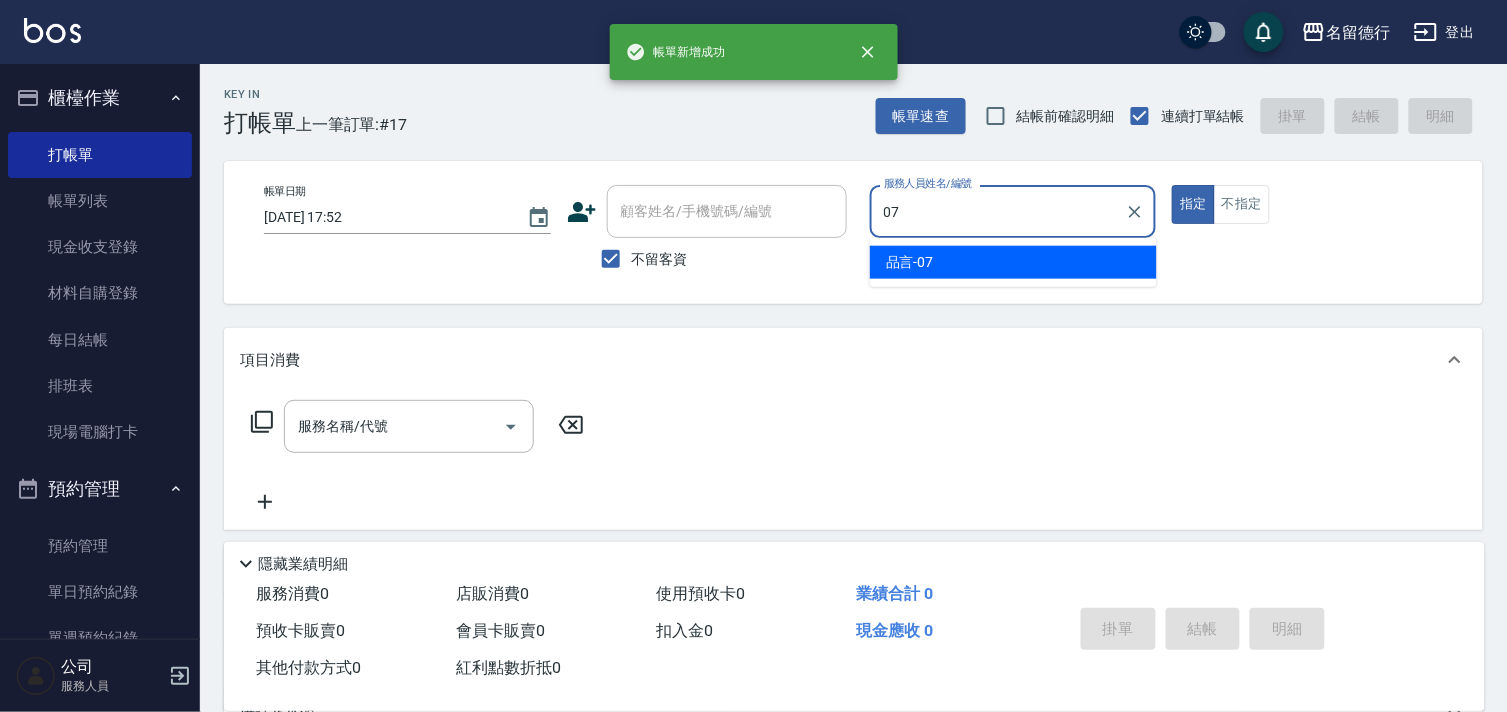 click on "品言 -07" at bounding box center [910, 262] 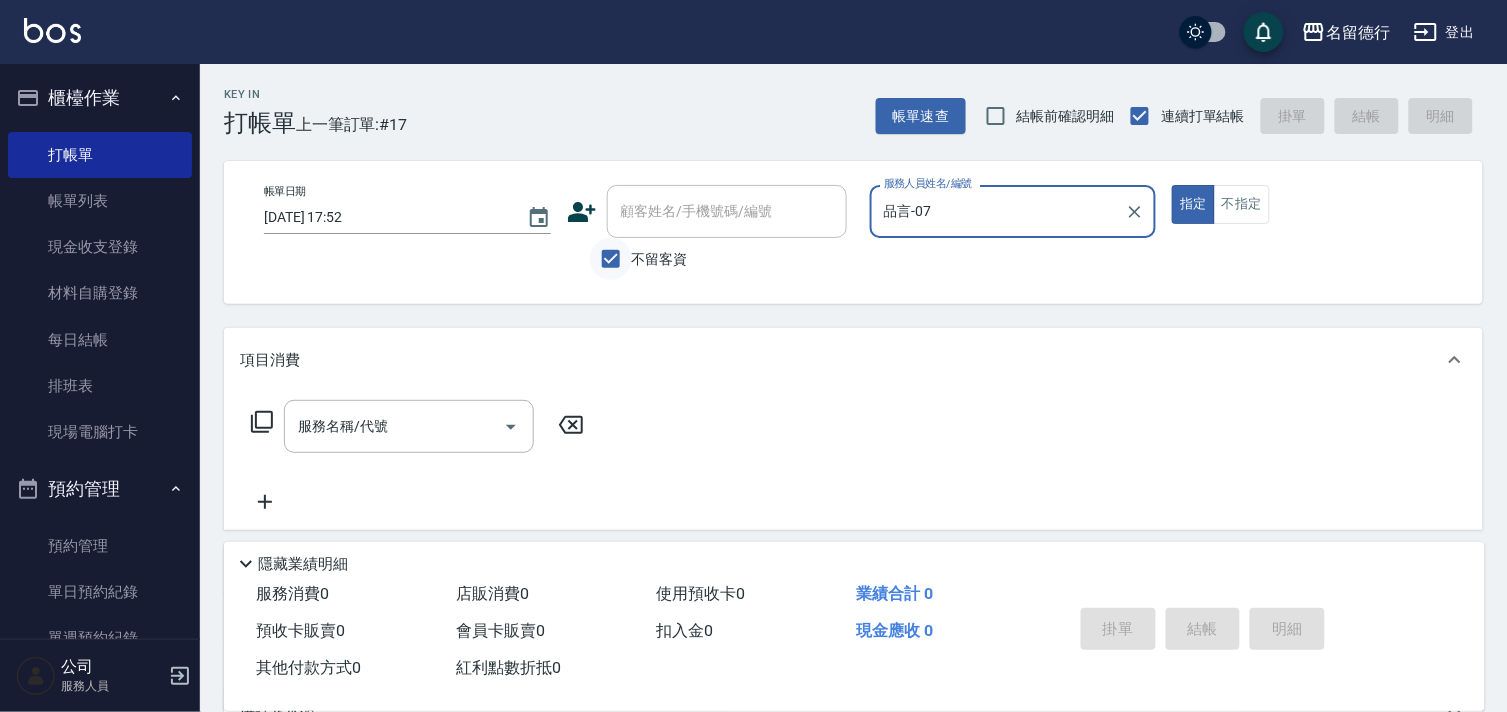 type on "品言-07" 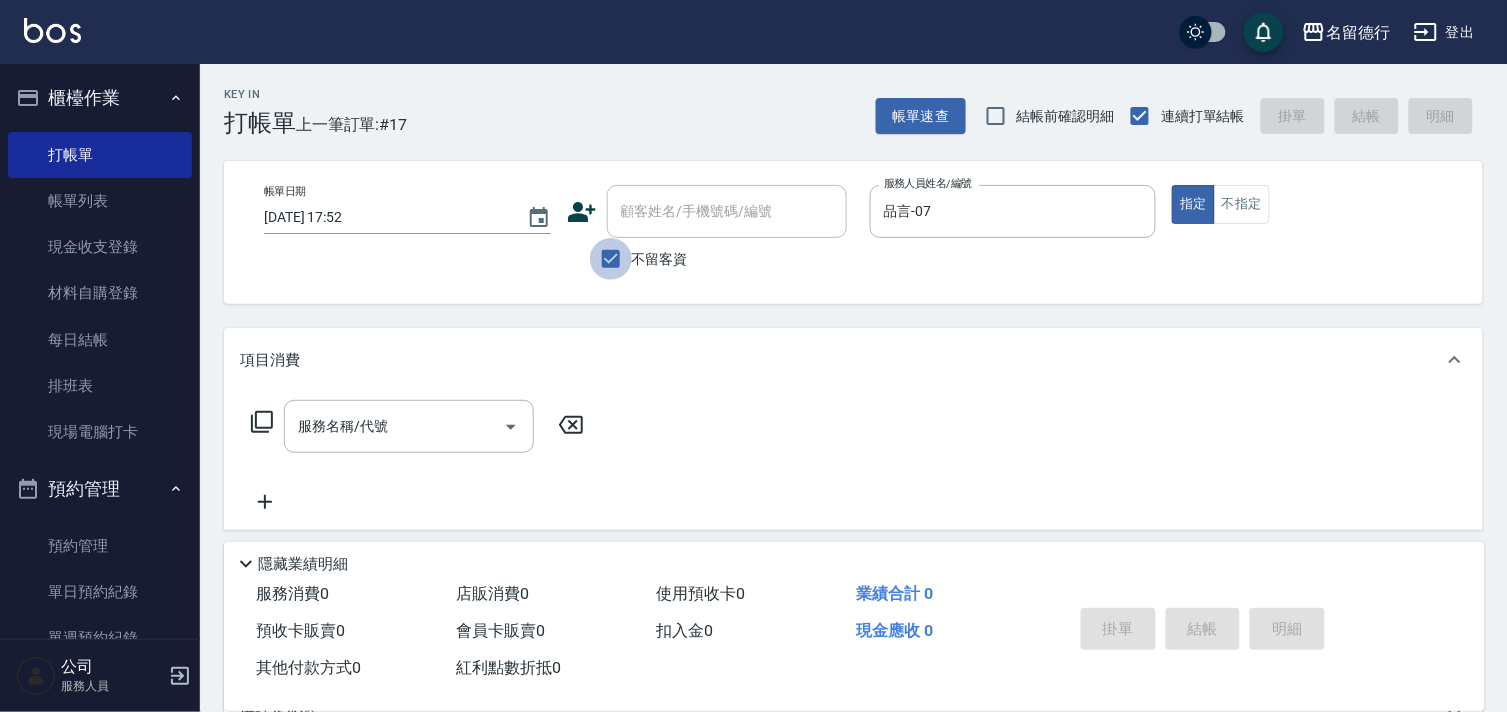 click on "不留客資" at bounding box center [611, 259] 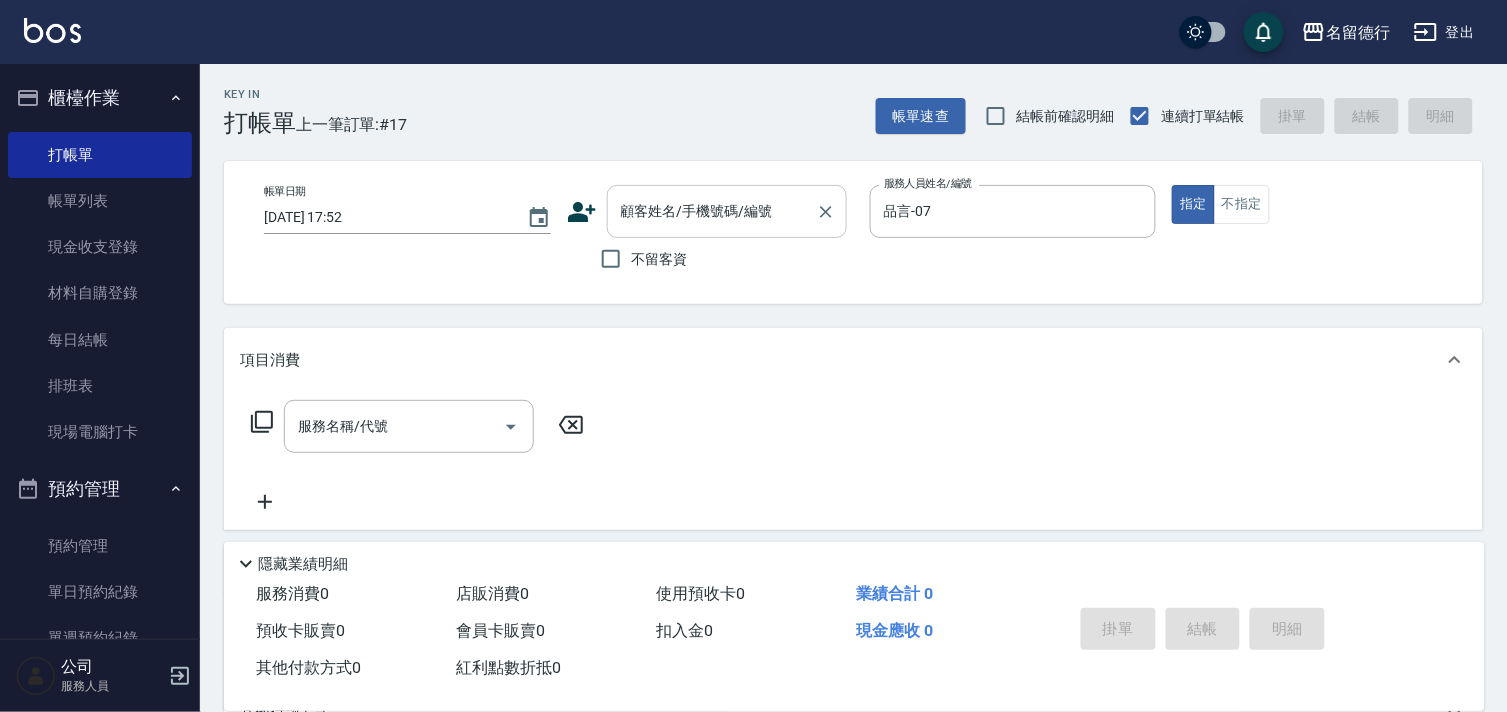 click on "顧客姓名/手機號碼/編號 顧客姓名/手機號碼/編號" at bounding box center [727, 211] 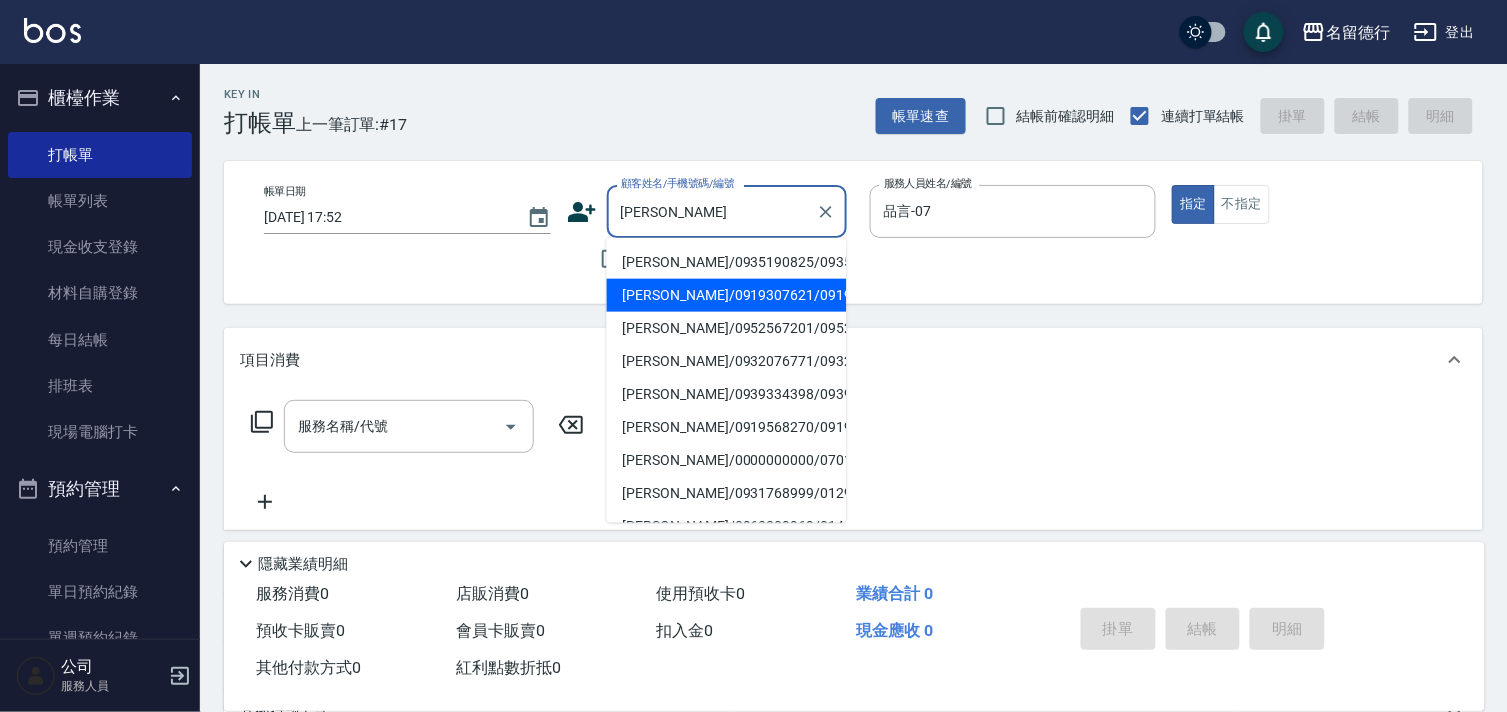 click on "[PERSON_NAME]/0919307621/0919307621" at bounding box center [727, 295] 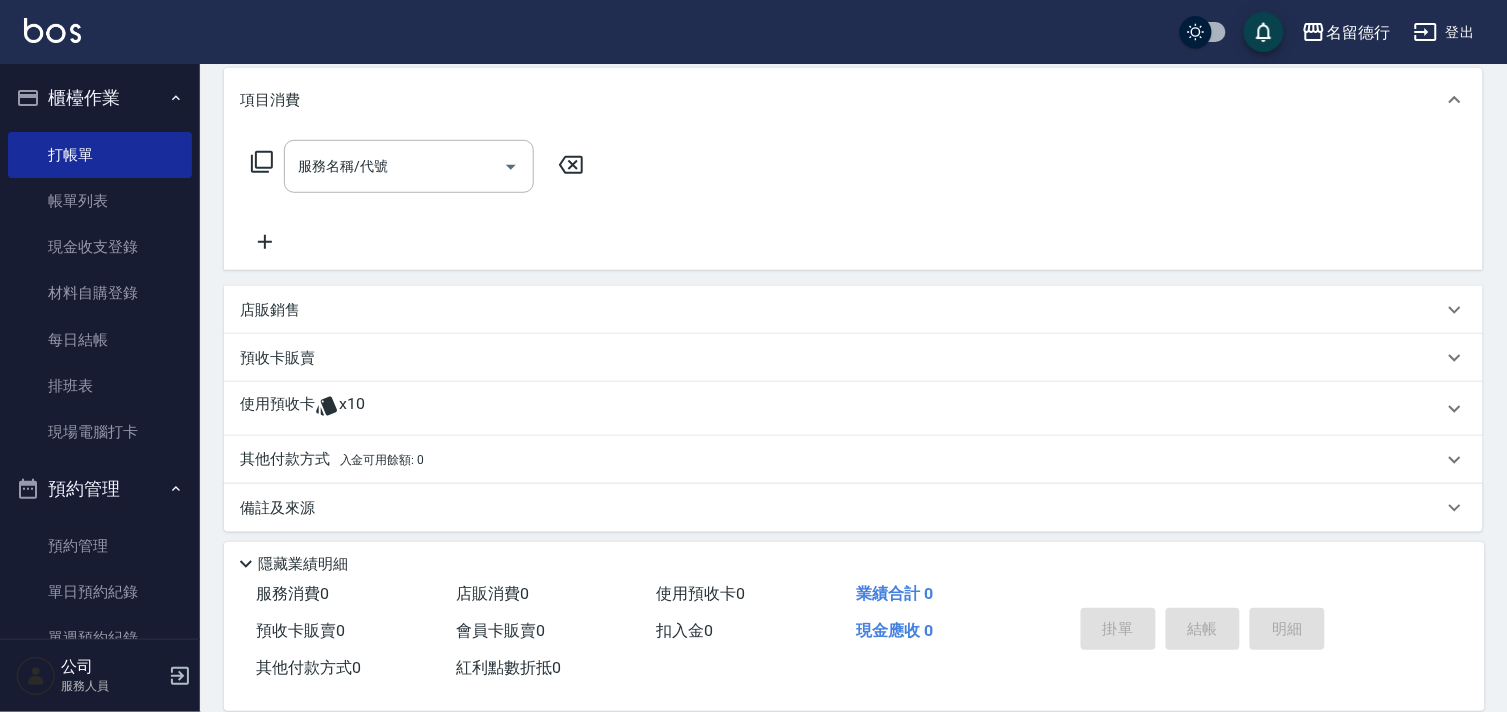 scroll, scrollTop: 268, scrollLeft: 0, axis: vertical 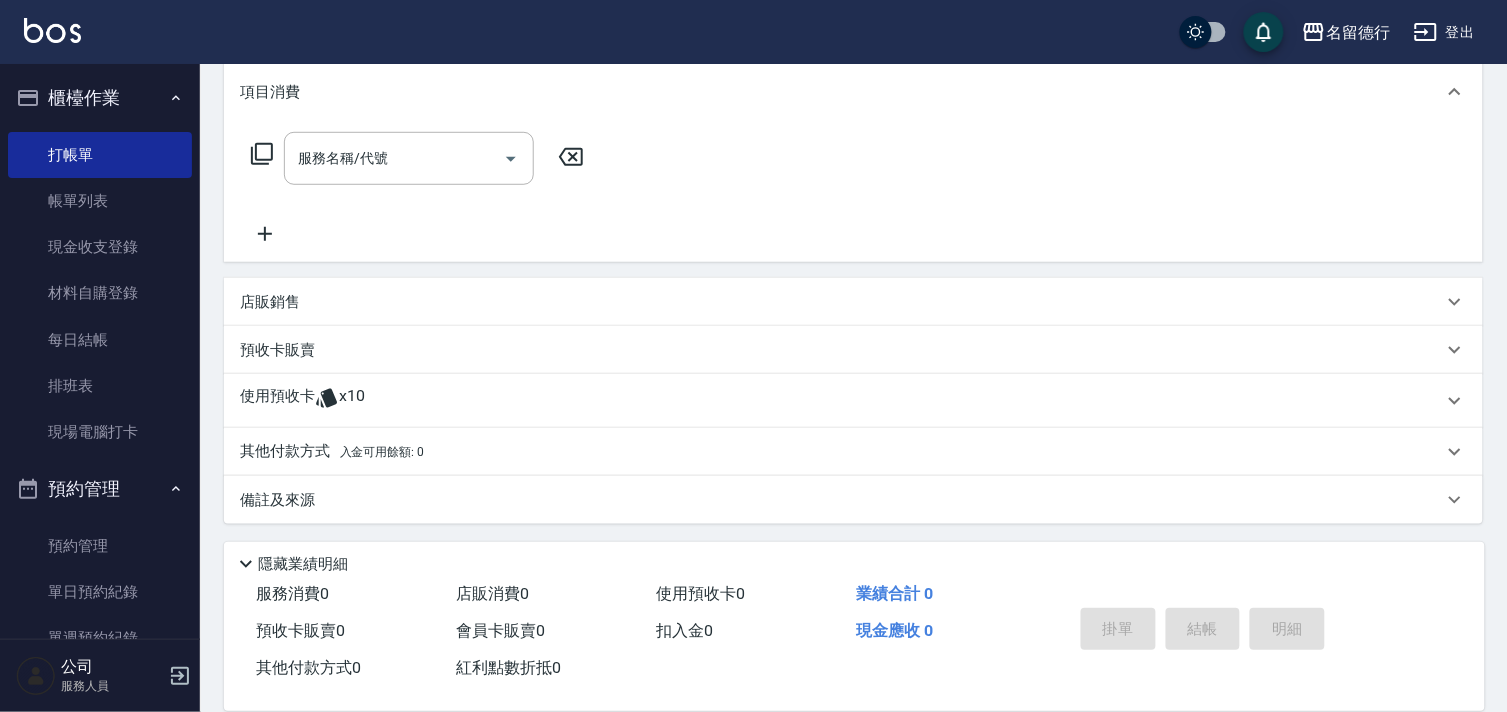 click on "預收卡販賣" at bounding box center [277, 350] 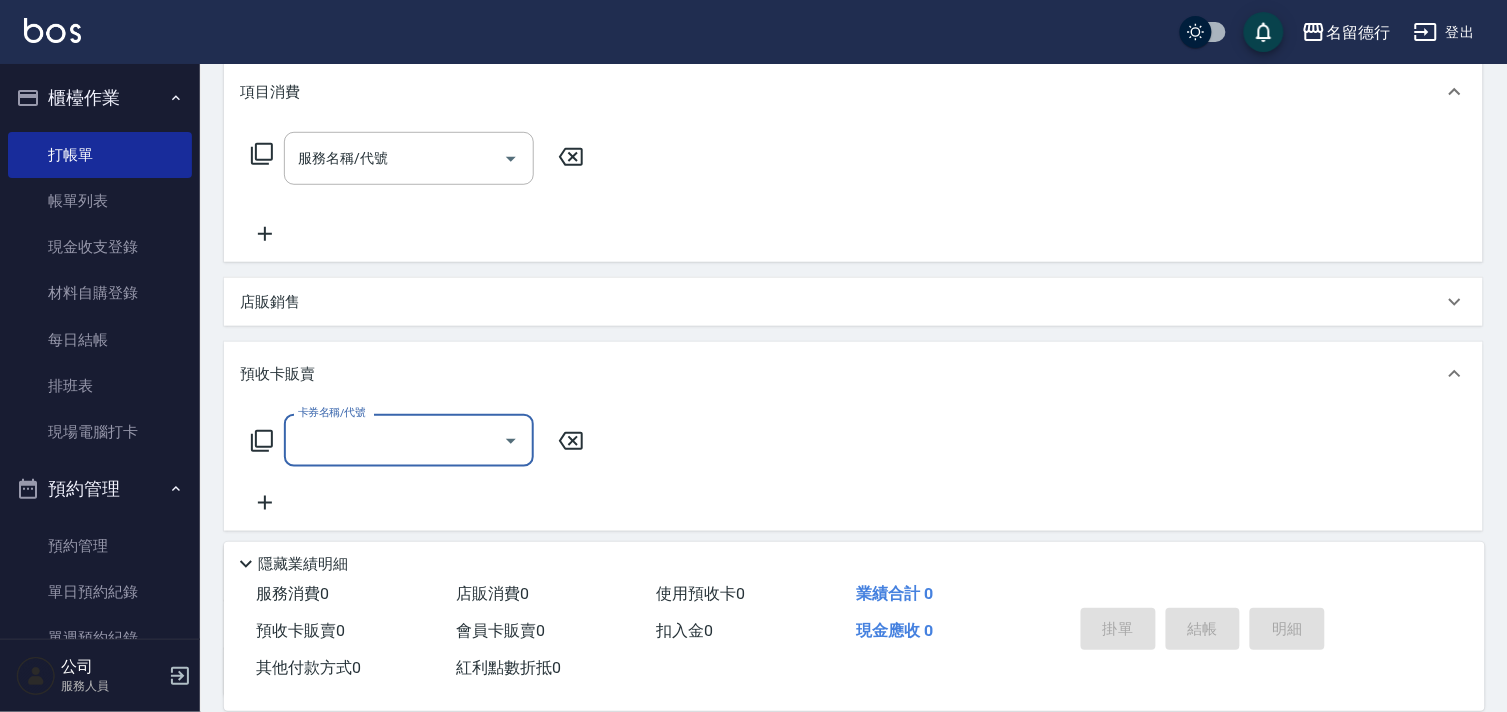 scroll, scrollTop: 1, scrollLeft: 0, axis: vertical 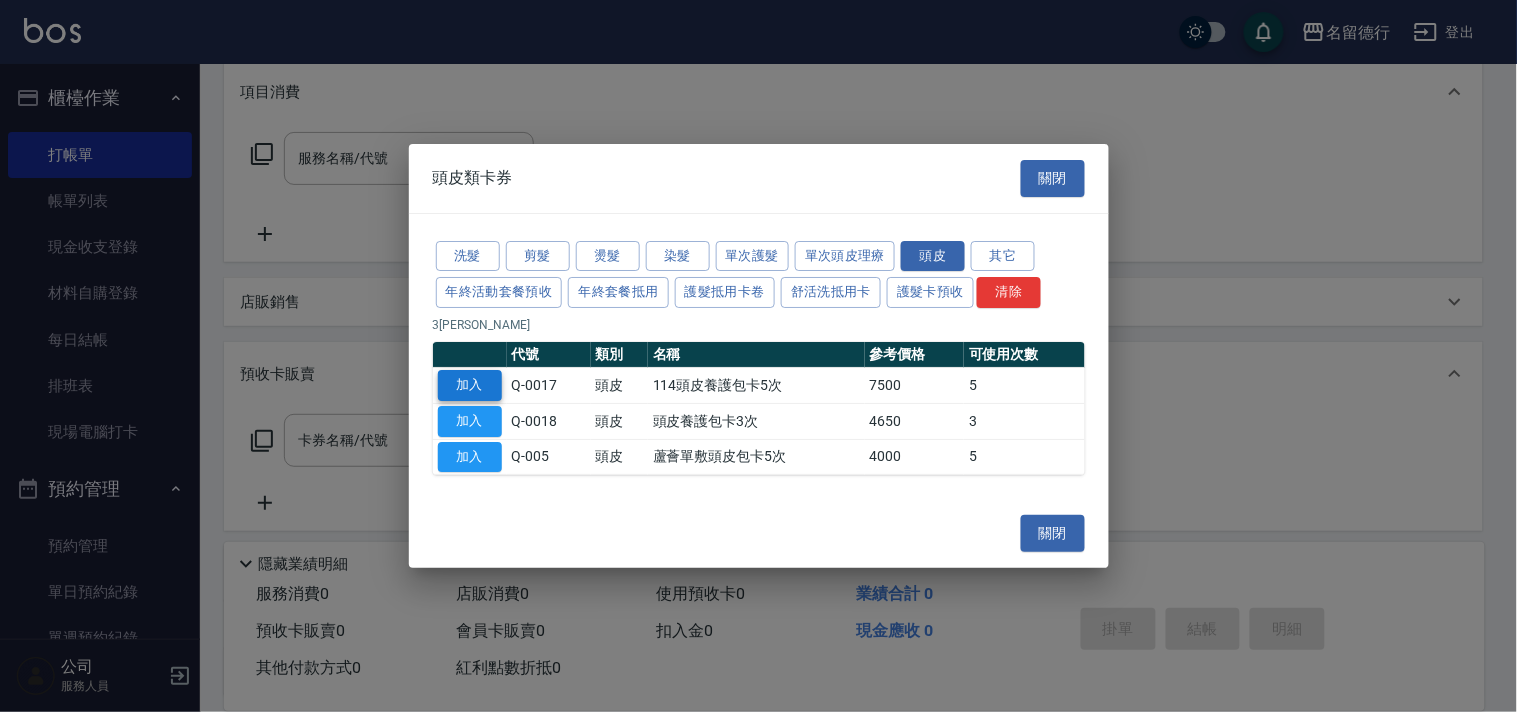 click on "加入" at bounding box center [470, 385] 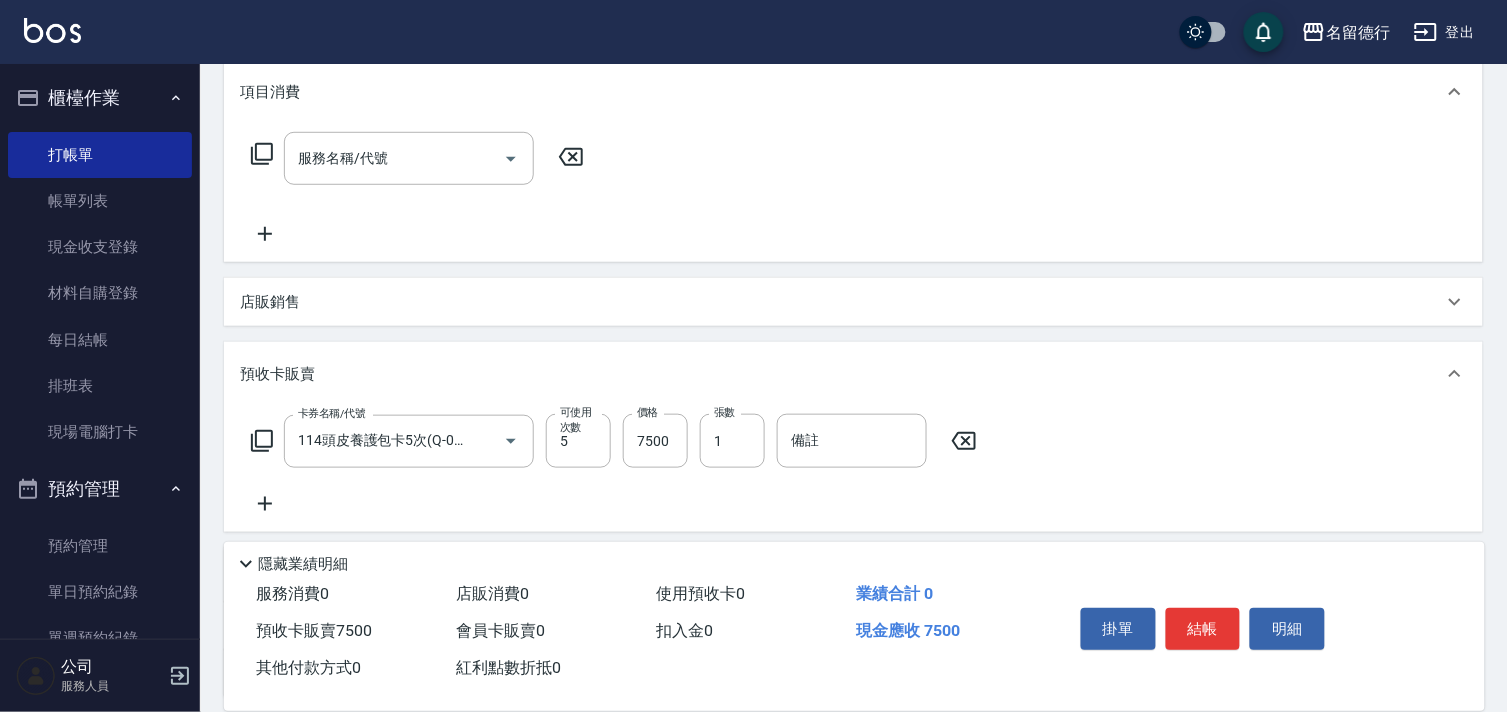 click 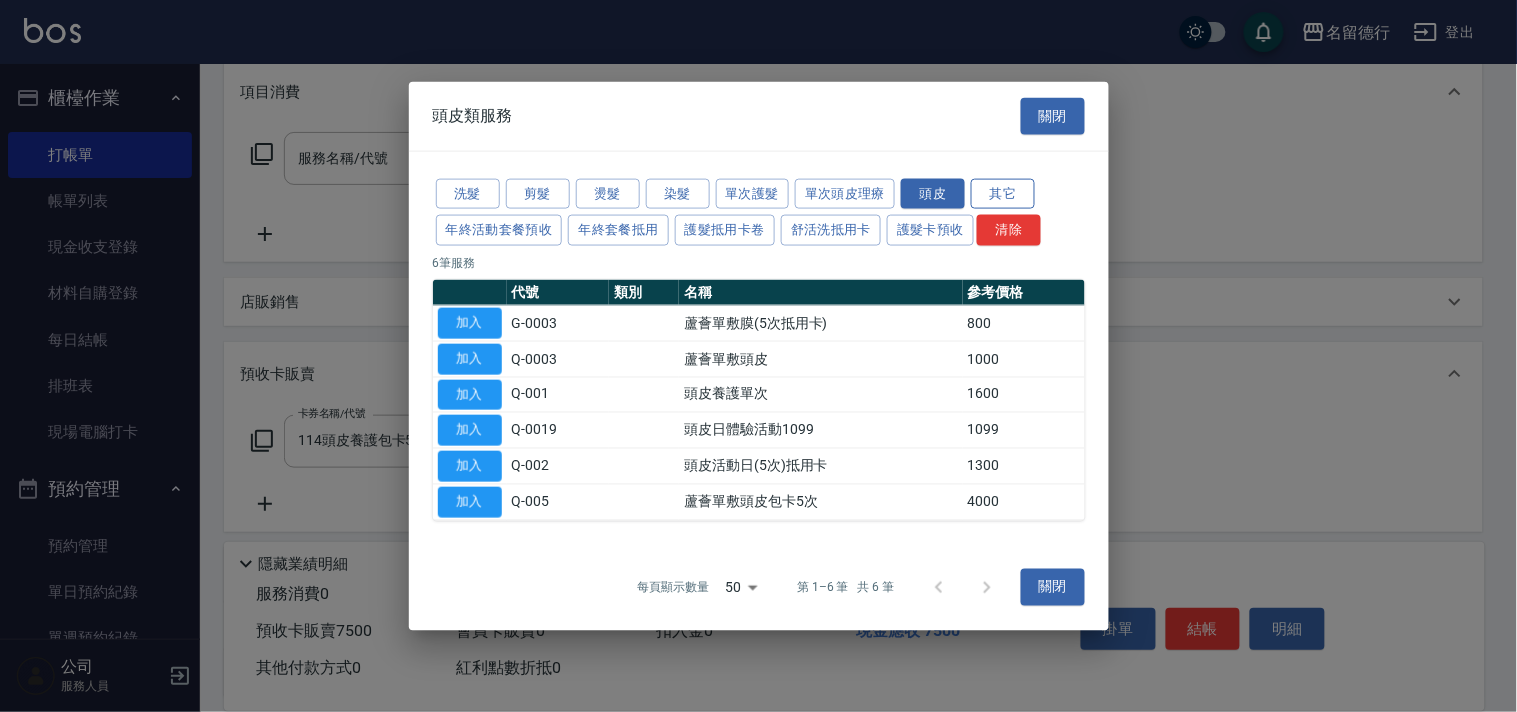 click on "其它" at bounding box center (1003, 193) 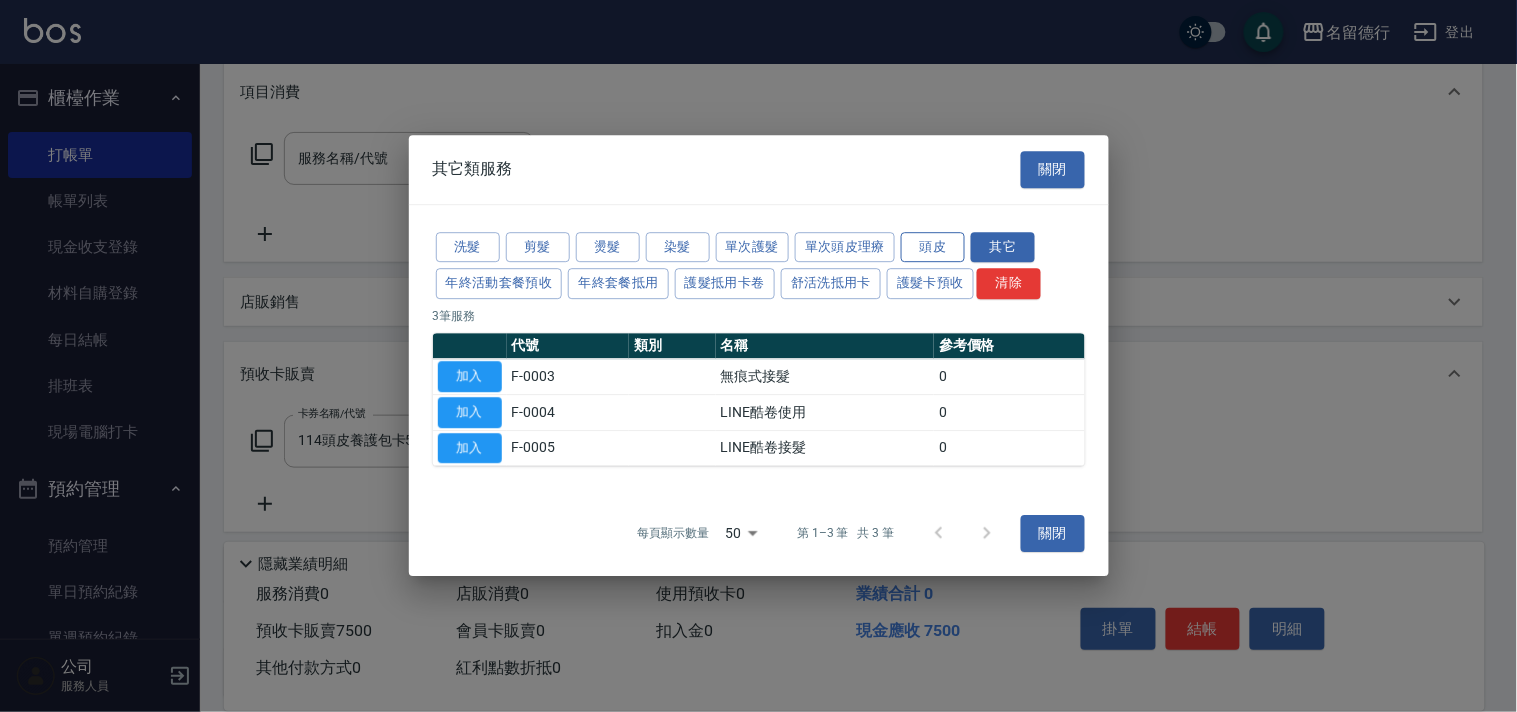 click on "頭皮" at bounding box center (933, 247) 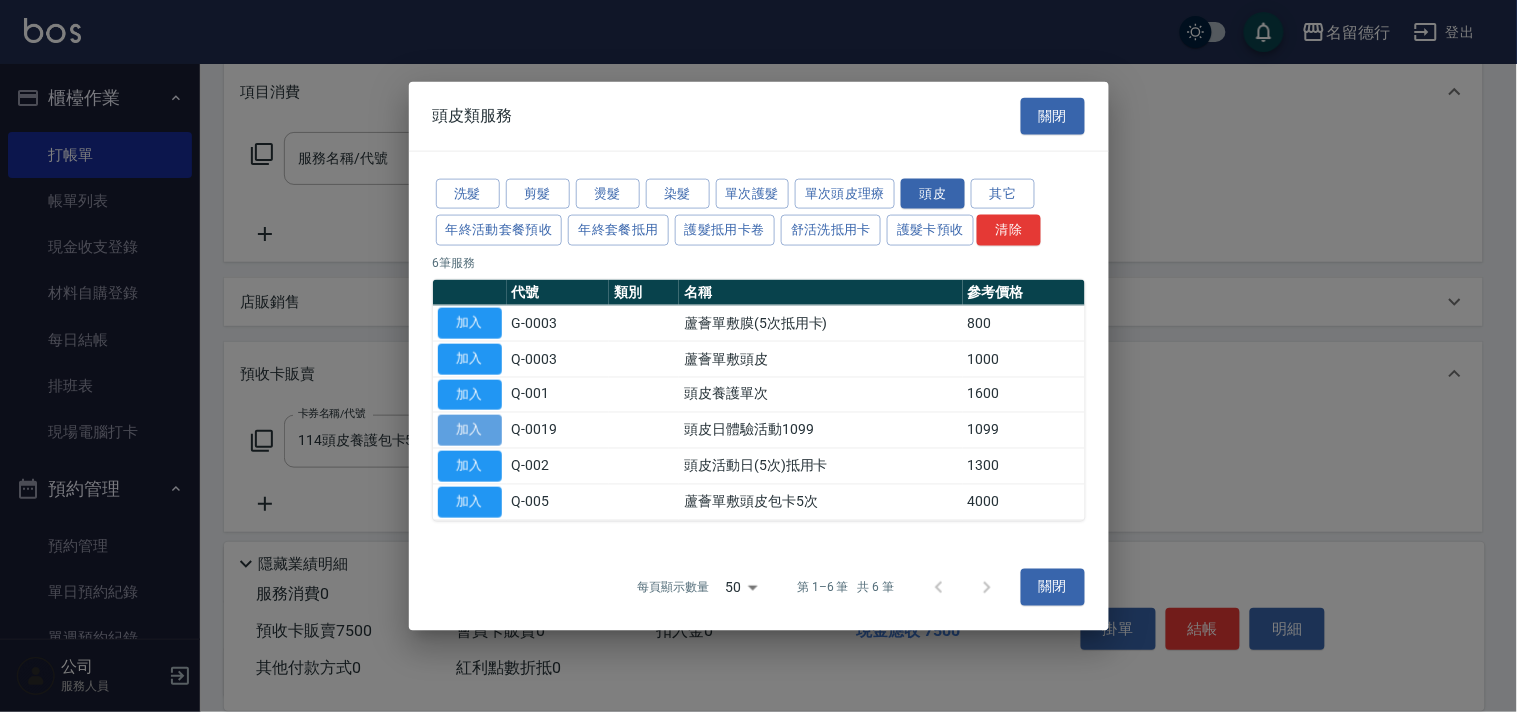 click on "加入" at bounding box center [470, 430] 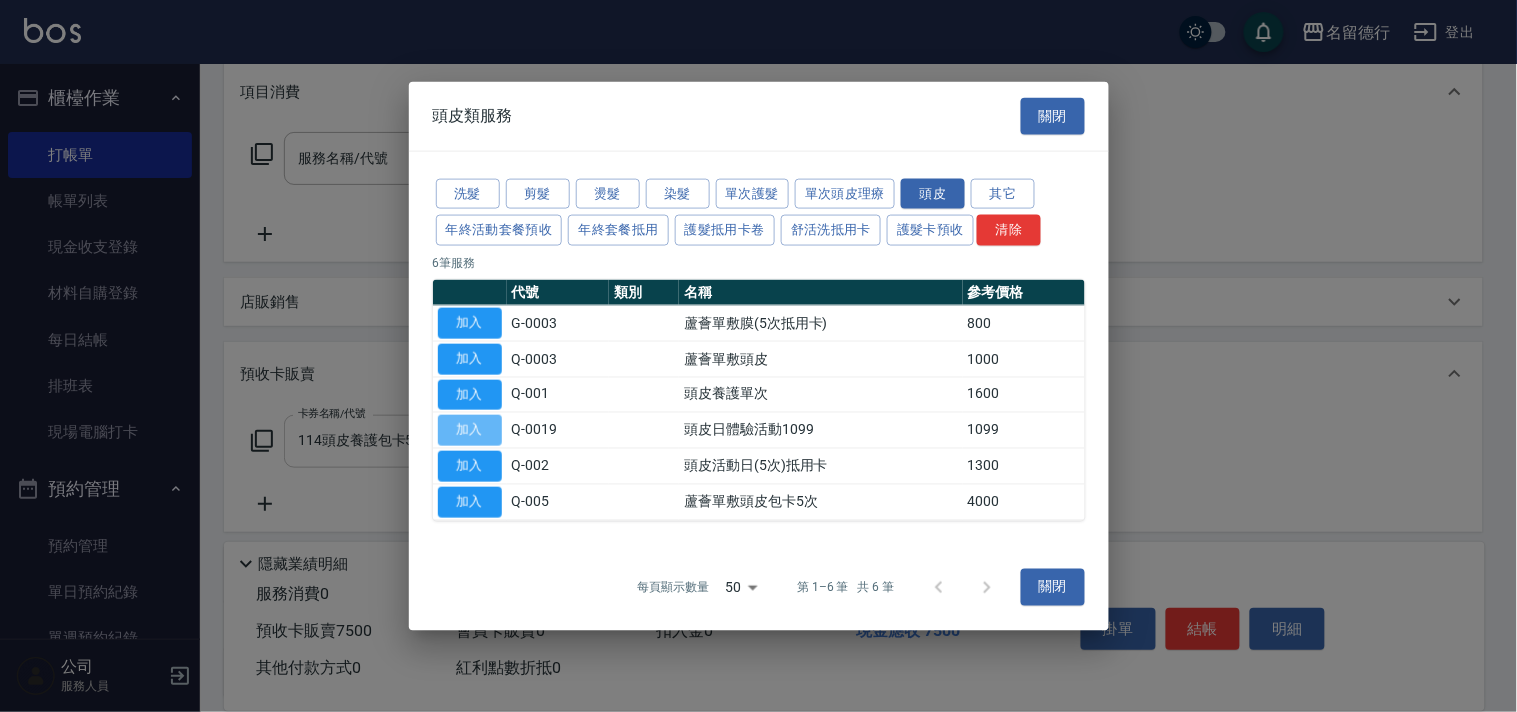 type on "頭皮日體驗活動1099(Q-0019)" 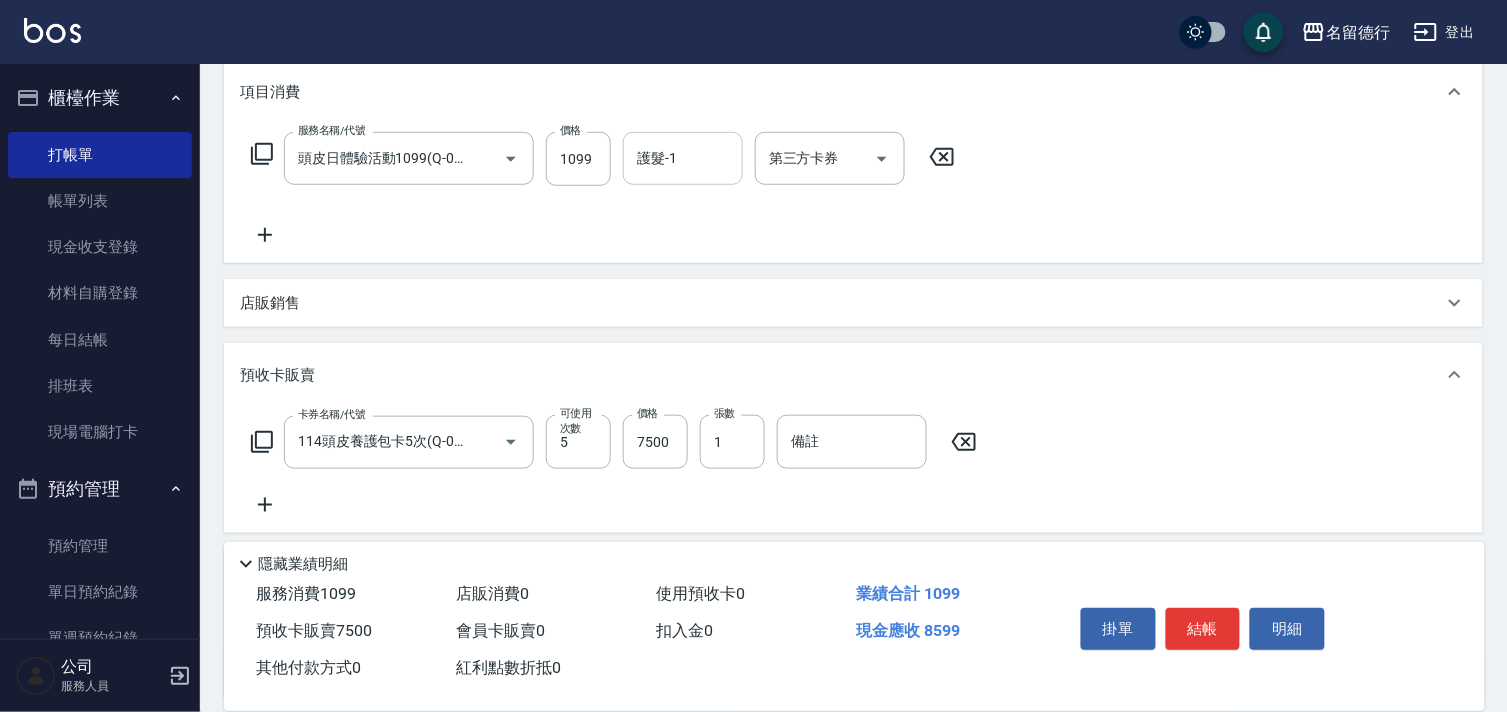 click on "護髮-1" at bounding box center [683, 158] 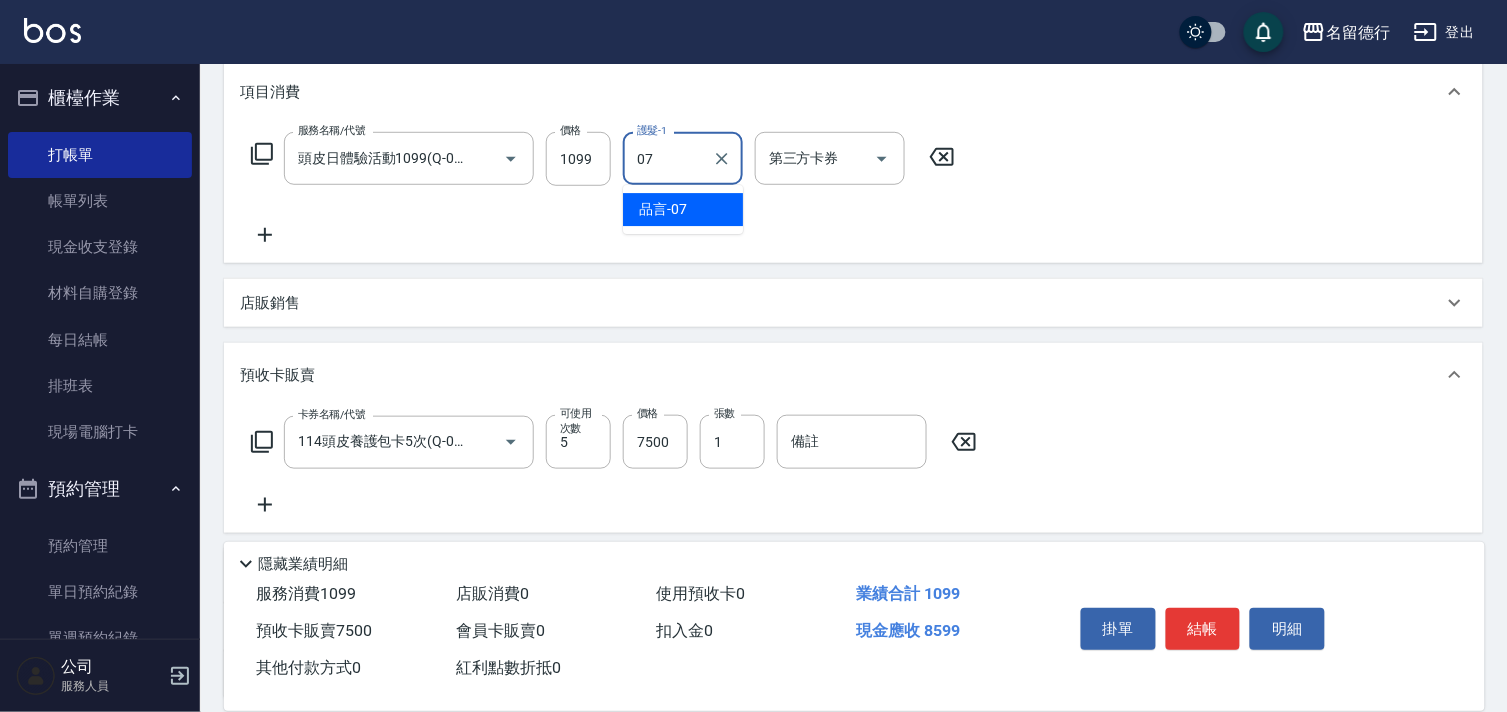 click on "品言 -07" at bounding box center [683, 209] 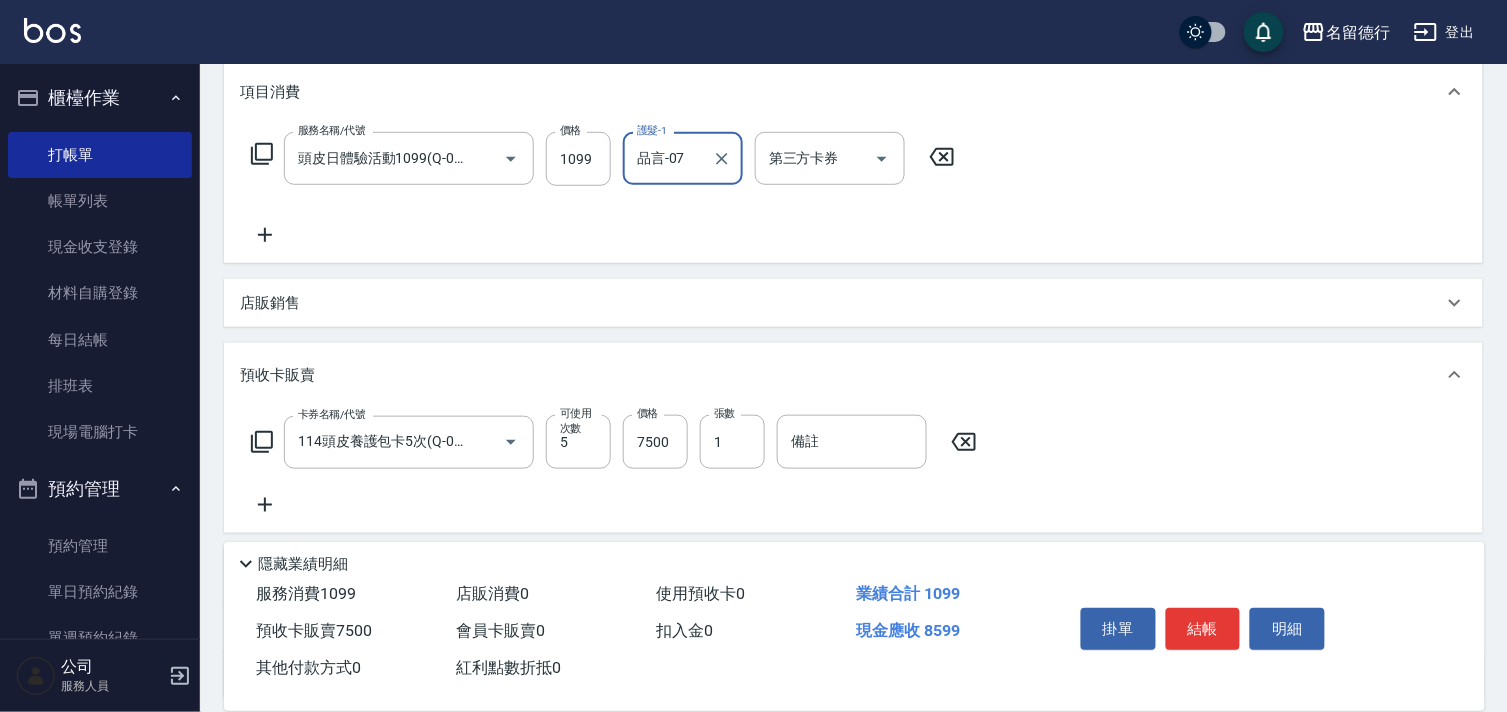 type on "品言-07" 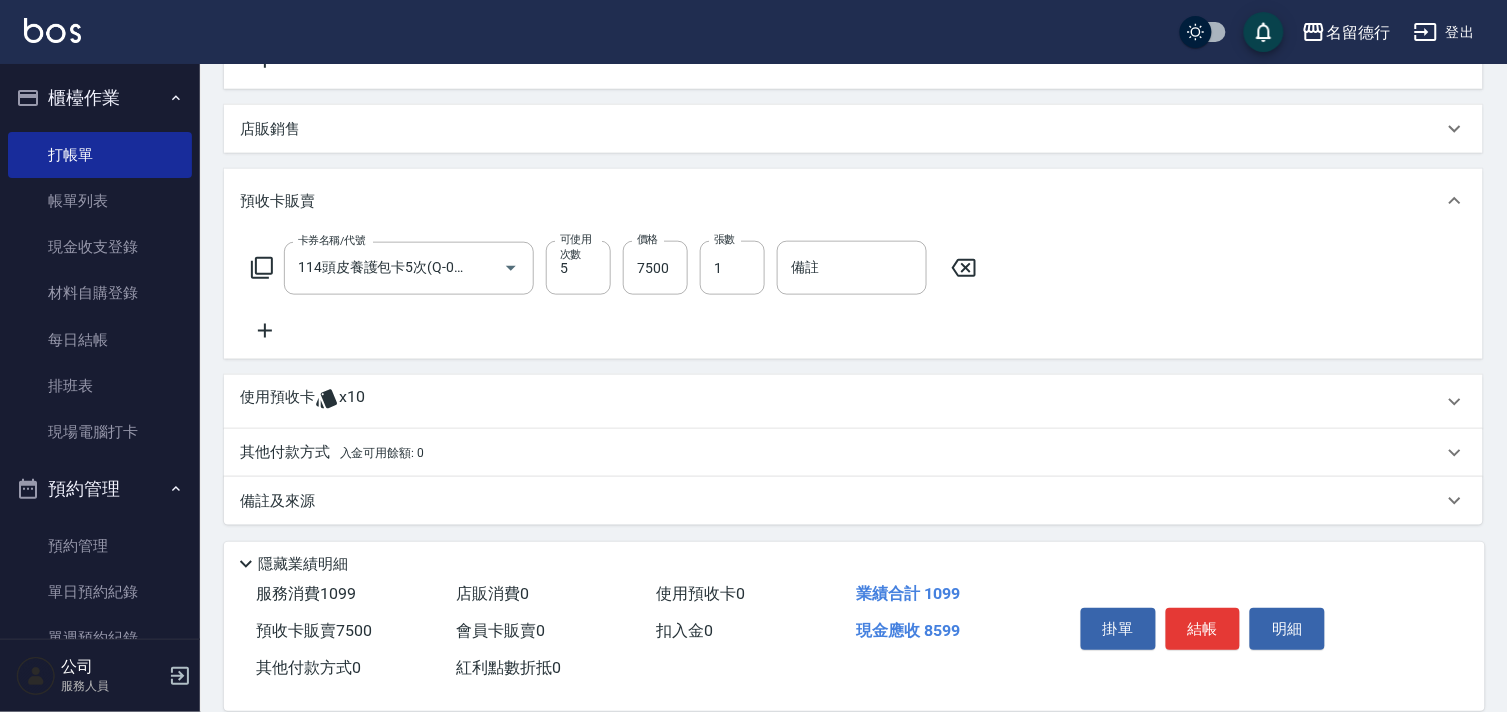 scroll, scrollTop: 444, scrollLeft: 0, axis: vertical 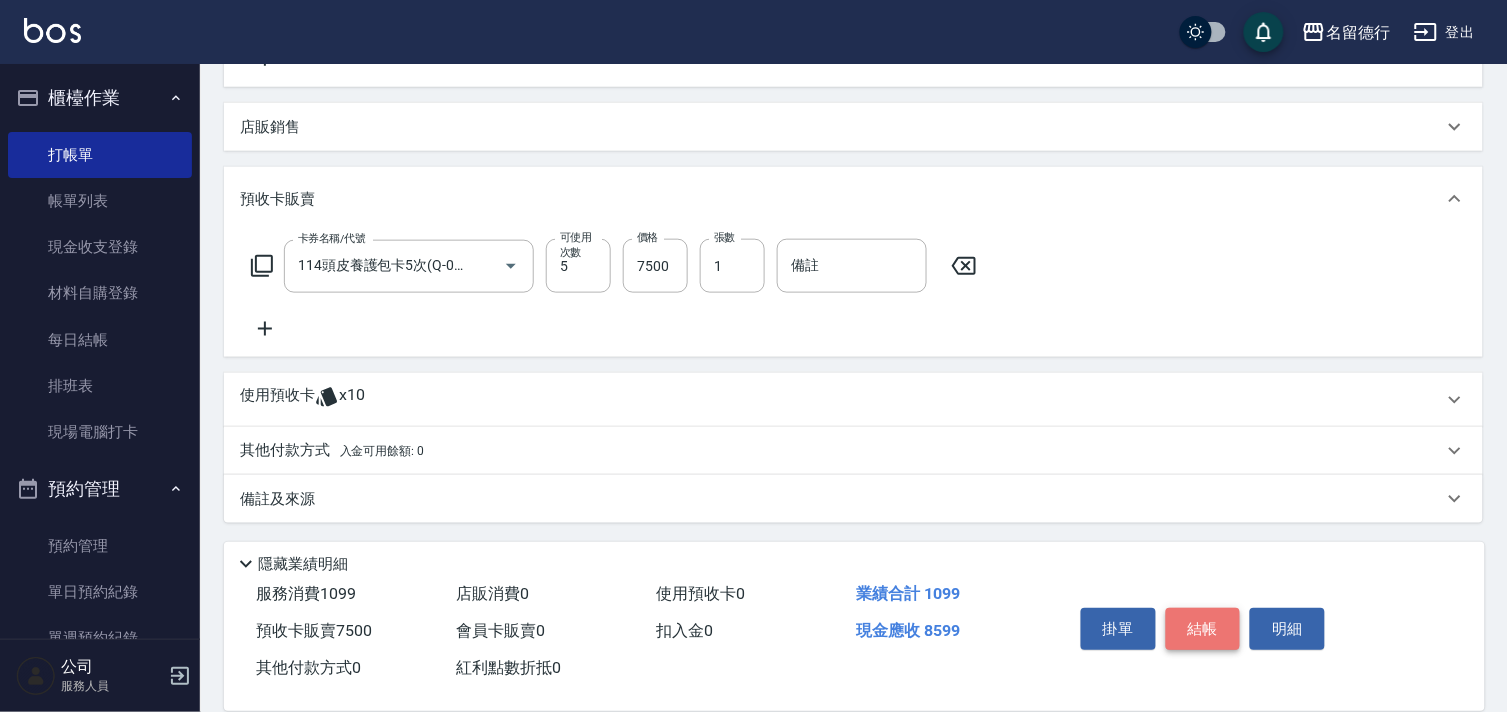 click on "結帳" at bounding box center [1203, 629] 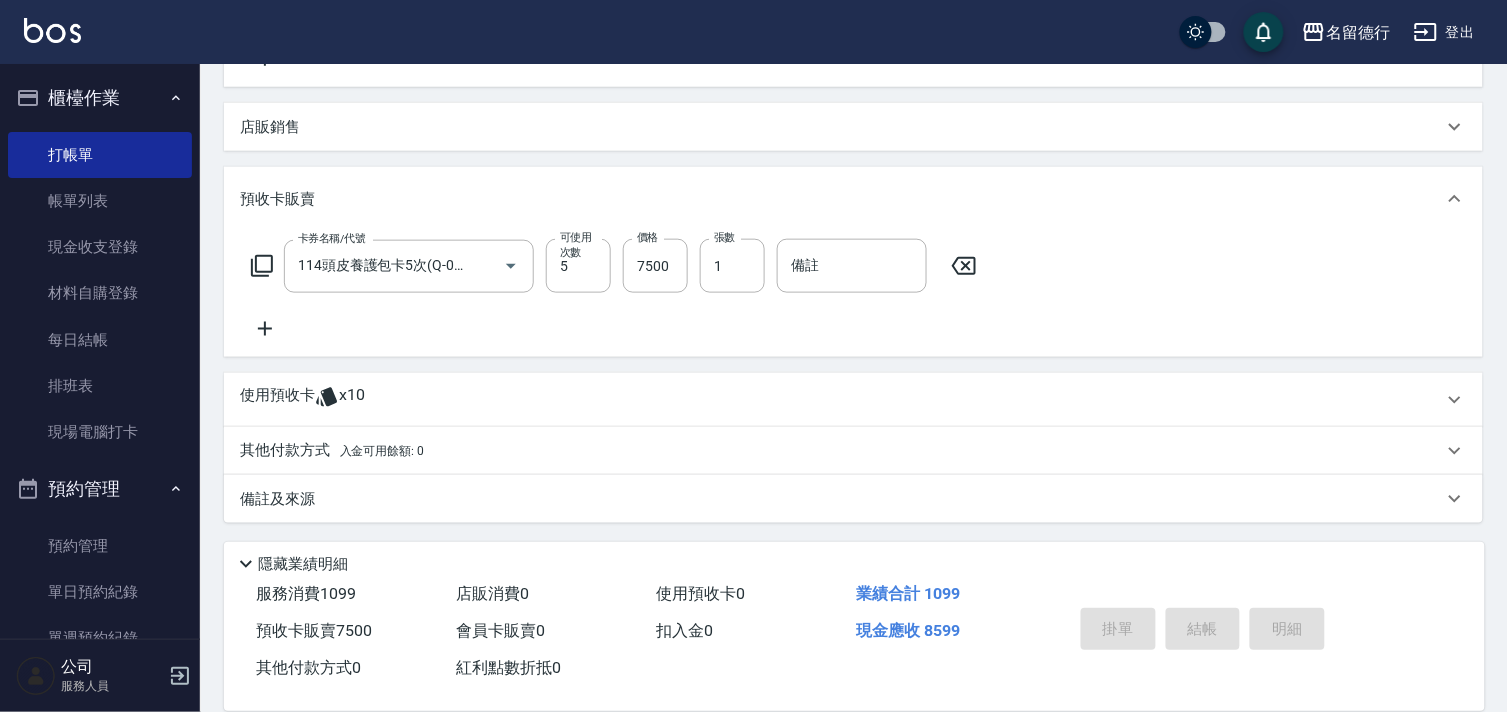 type 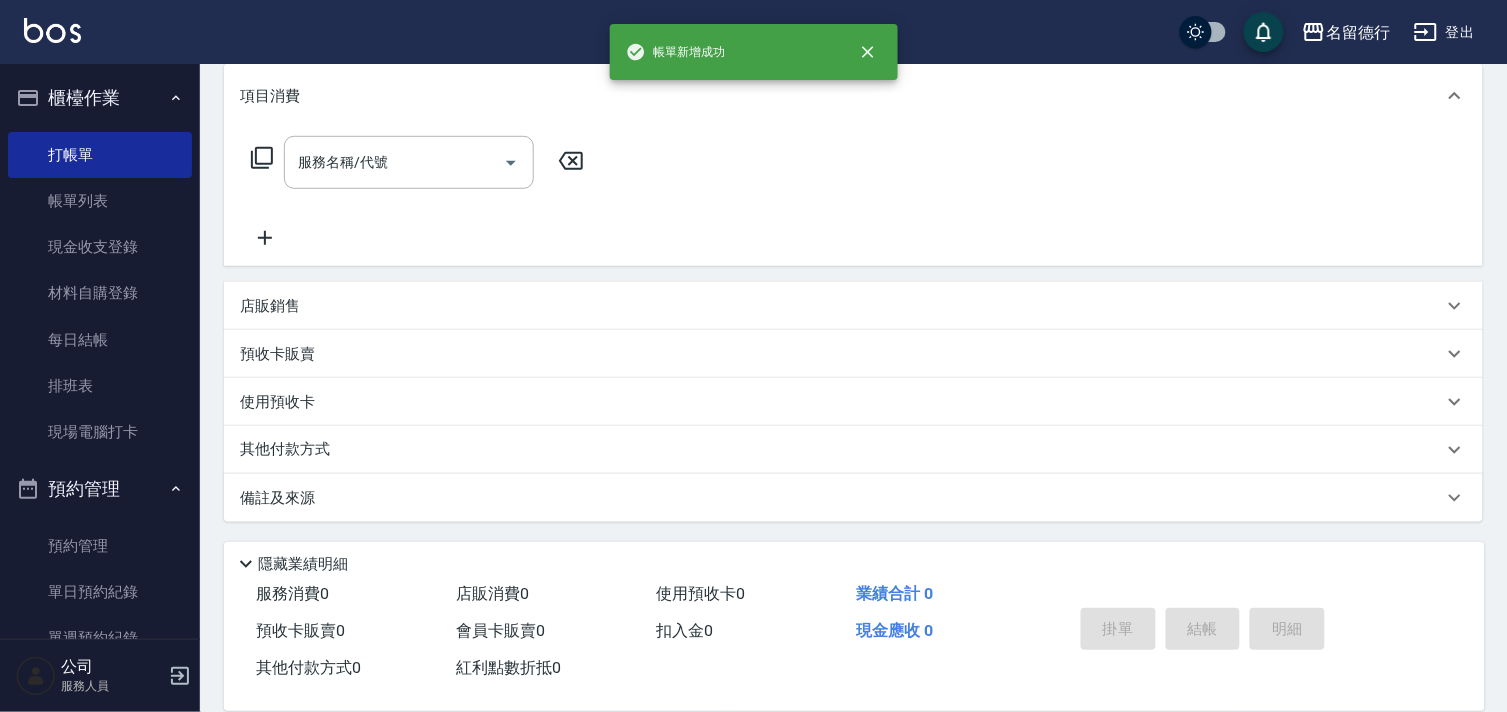 scroll, scrollTop: 0, scrollLeft: 0, axis: both 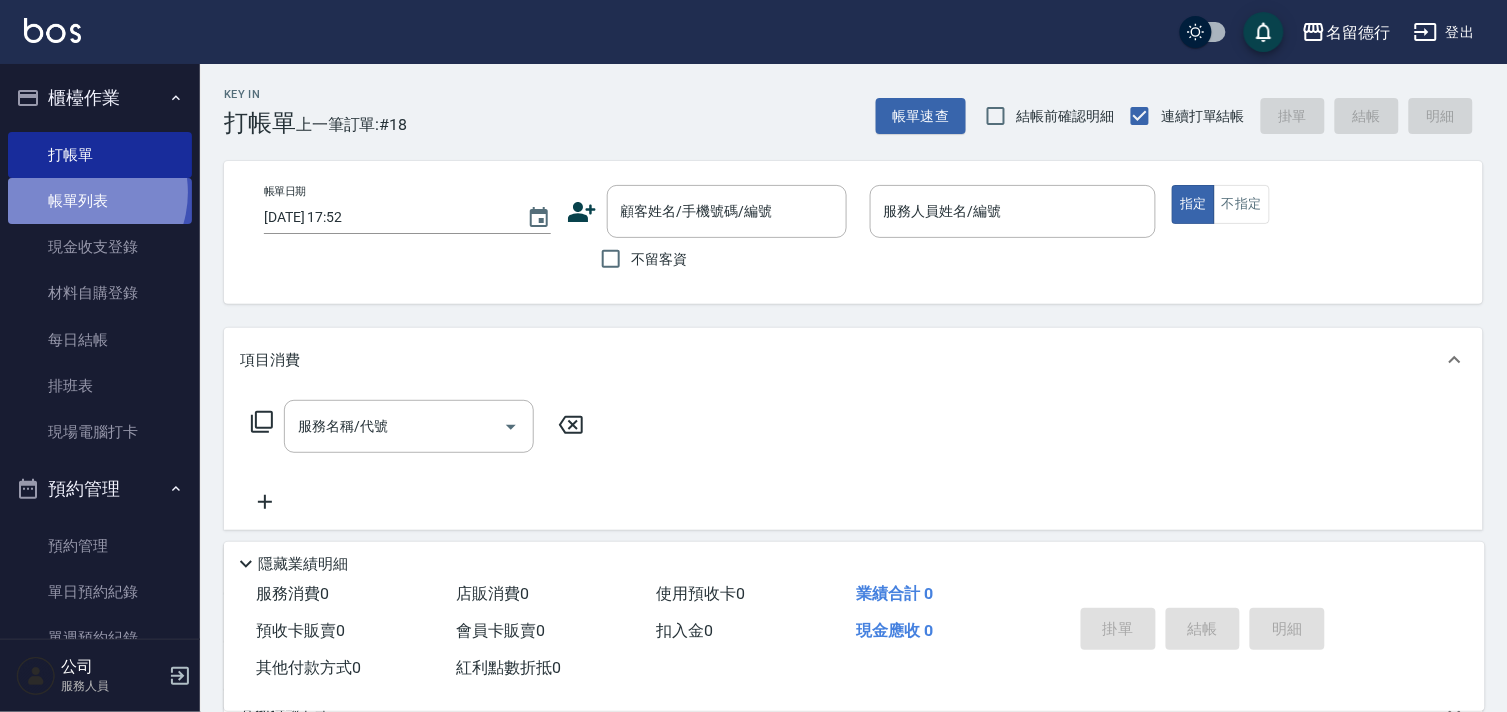click on "帳單列表" at bounding box center [100, 201] 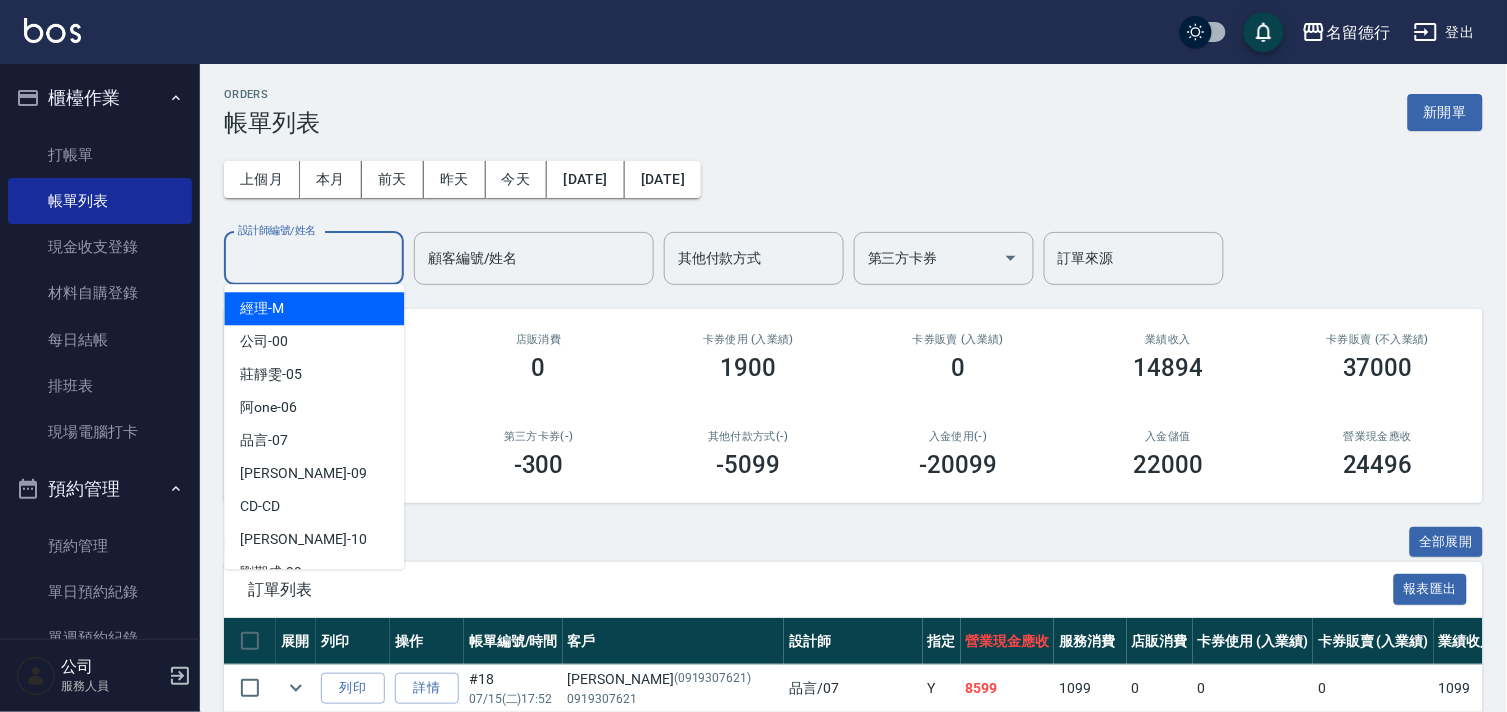 click on "設計師編號/姓名" at bounding box center (314, 258) 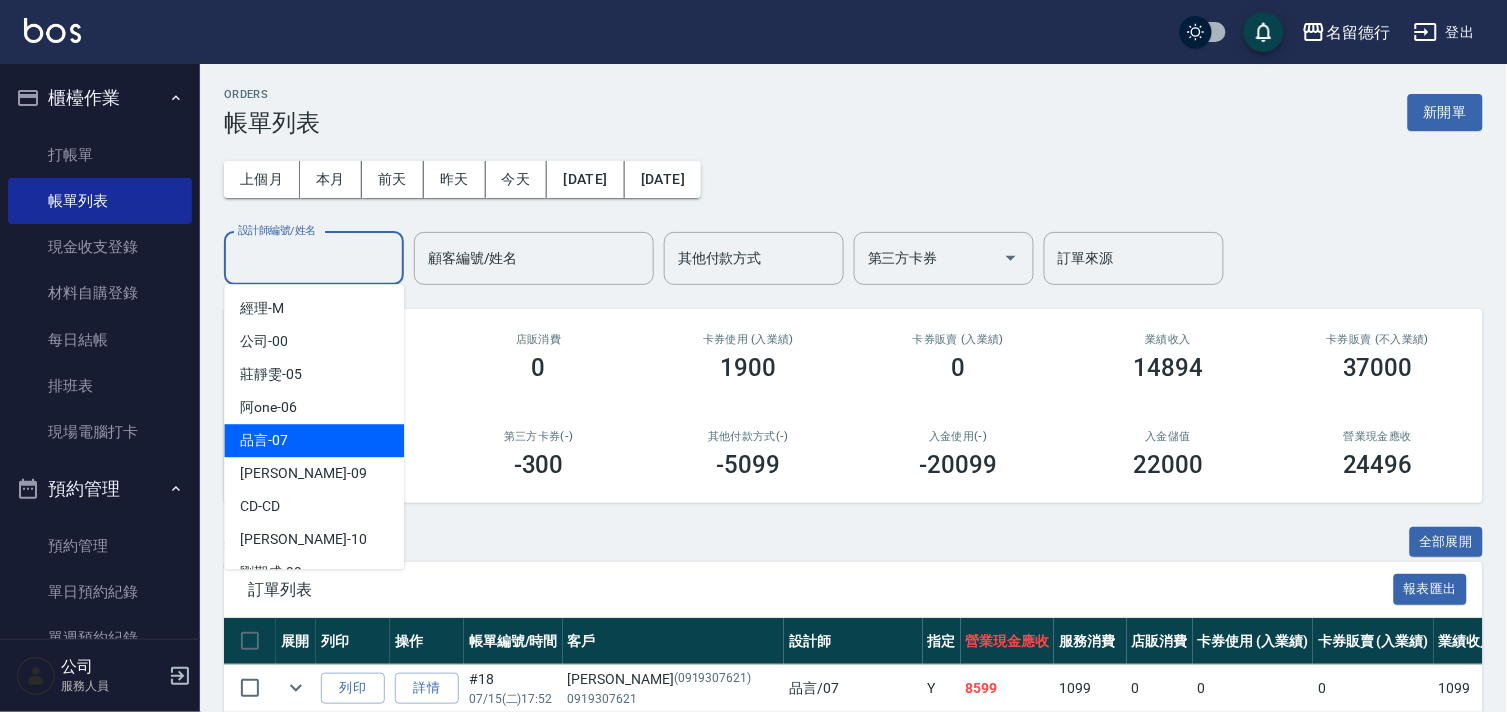 click on "品言 -07" at bounding box center [314, 440] 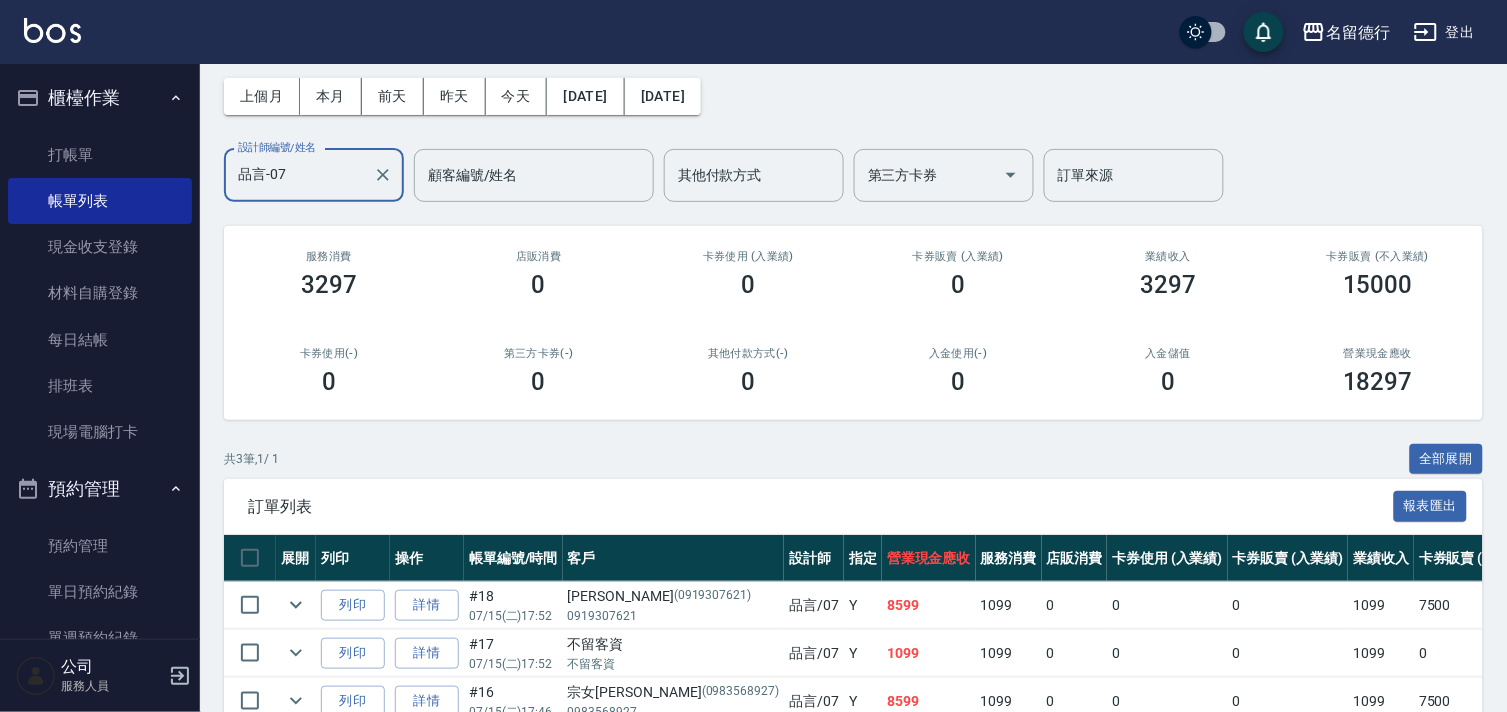 scroll, scrollTop: 192, scrollLeft: 0, axis: vertical 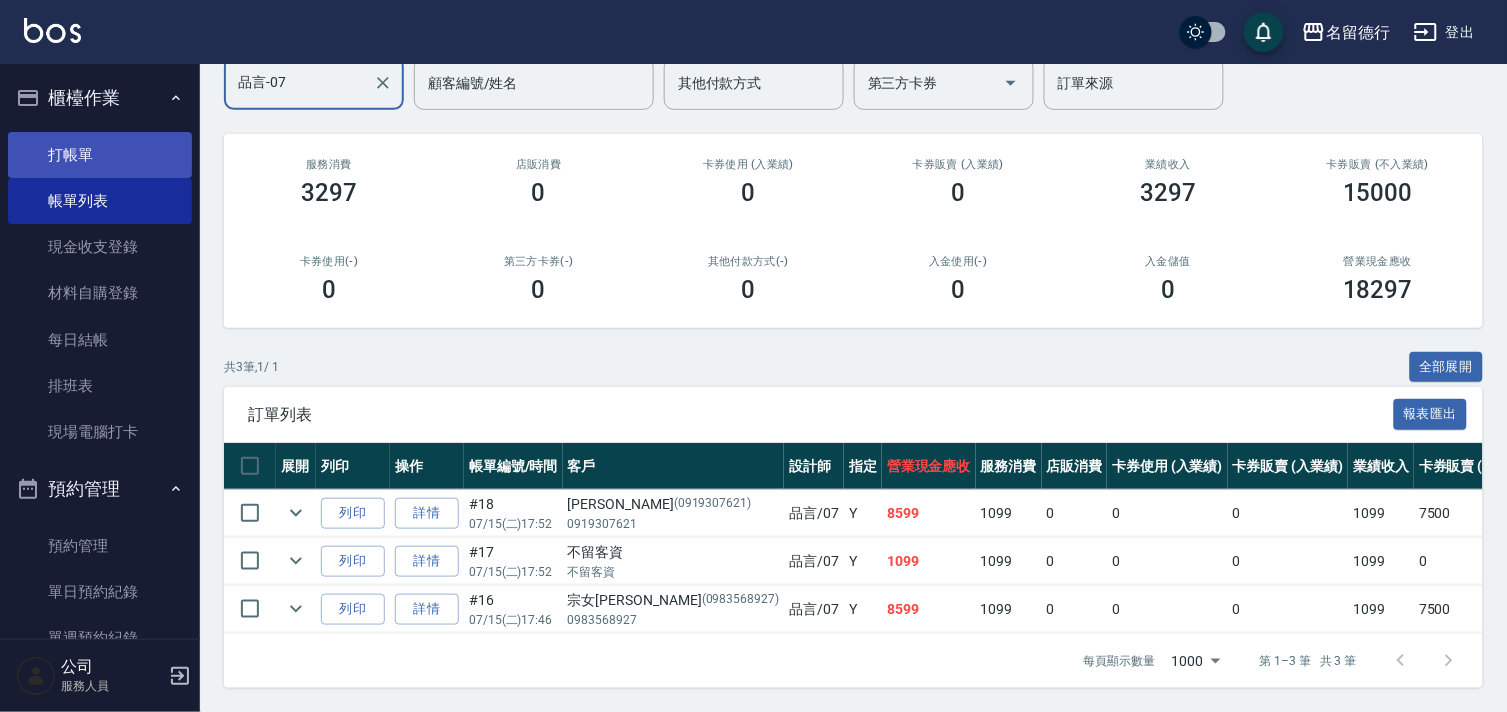 click on "打帳單" at bounding box center [100, 155] 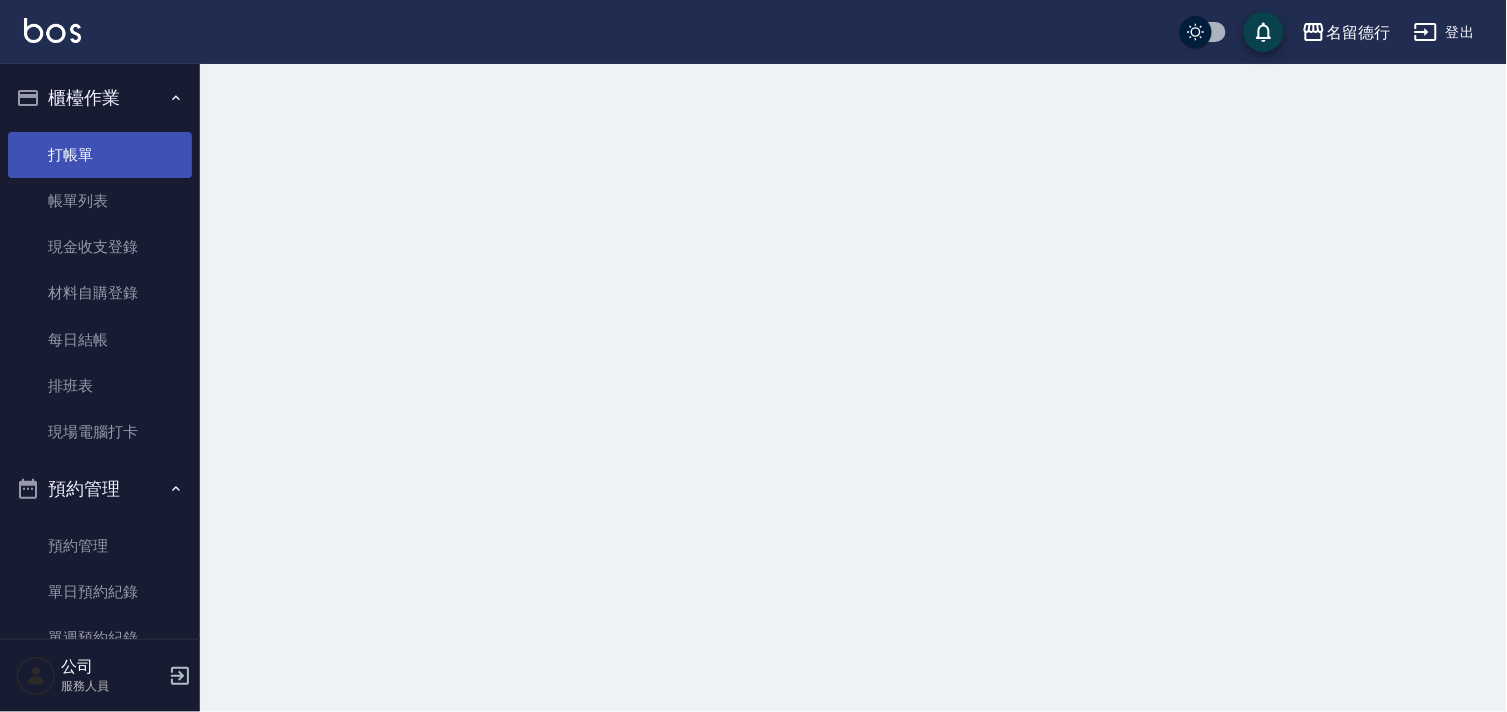 scroll, scrollTop: 0, scrollLeft: 0, axis: both 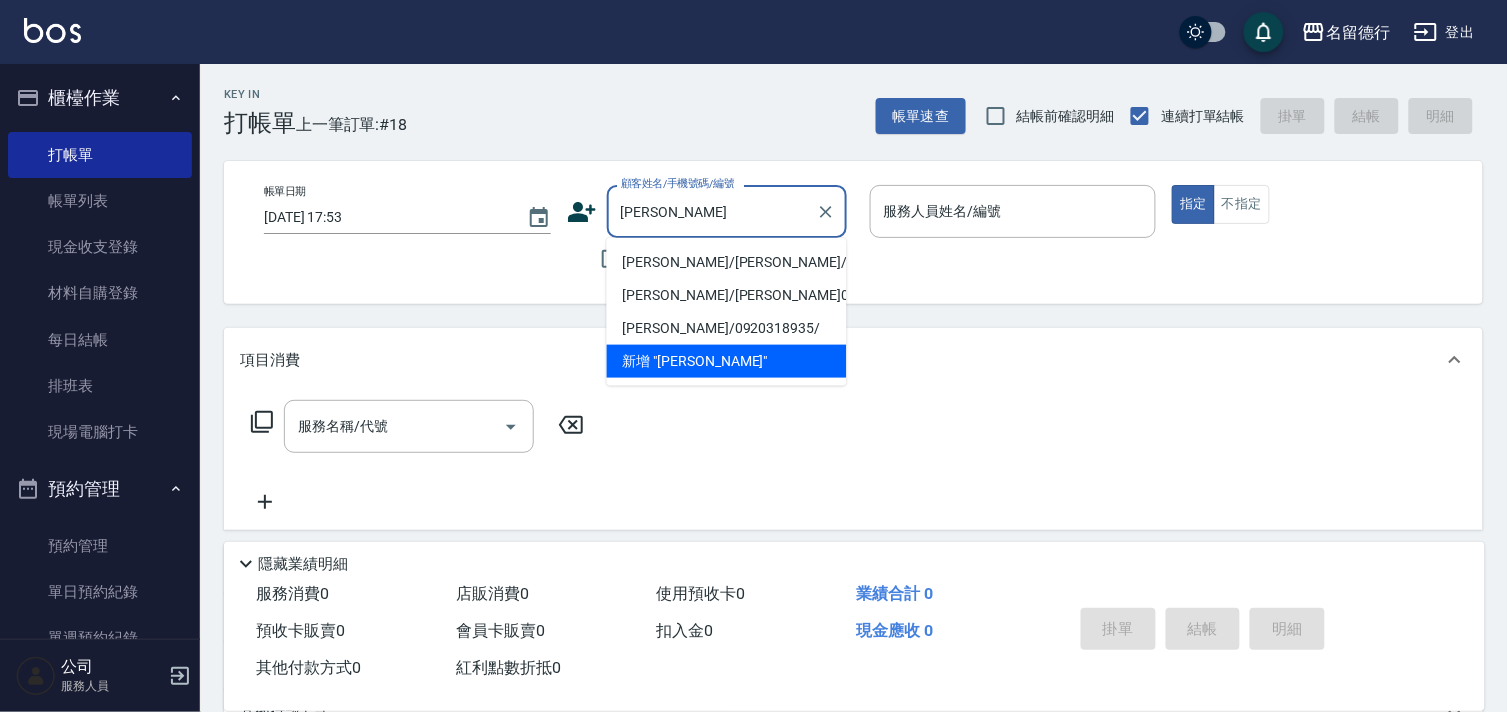 click on "[PERSON_NAME]/[PERSON_NAME]/0922424585" at bounding box center (727, 262) 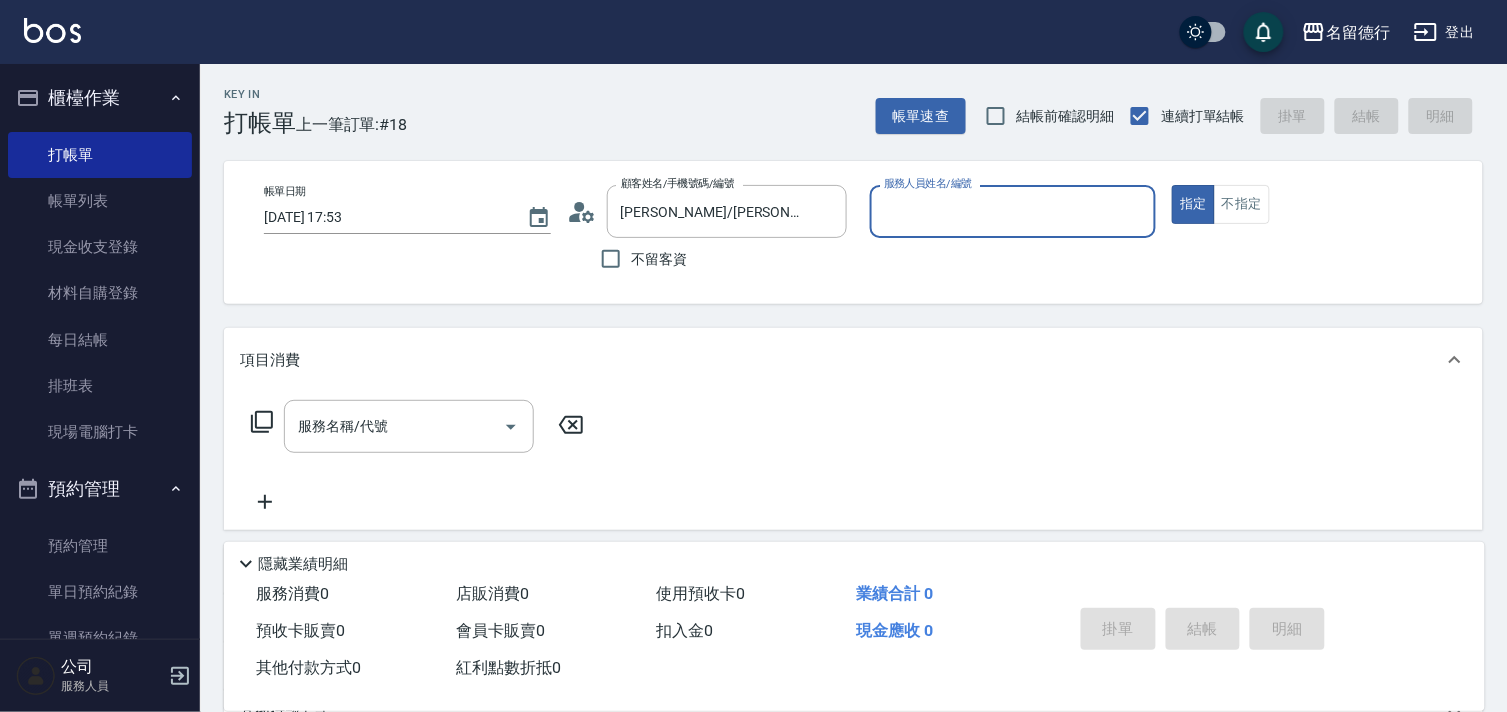 type on "品言-07" 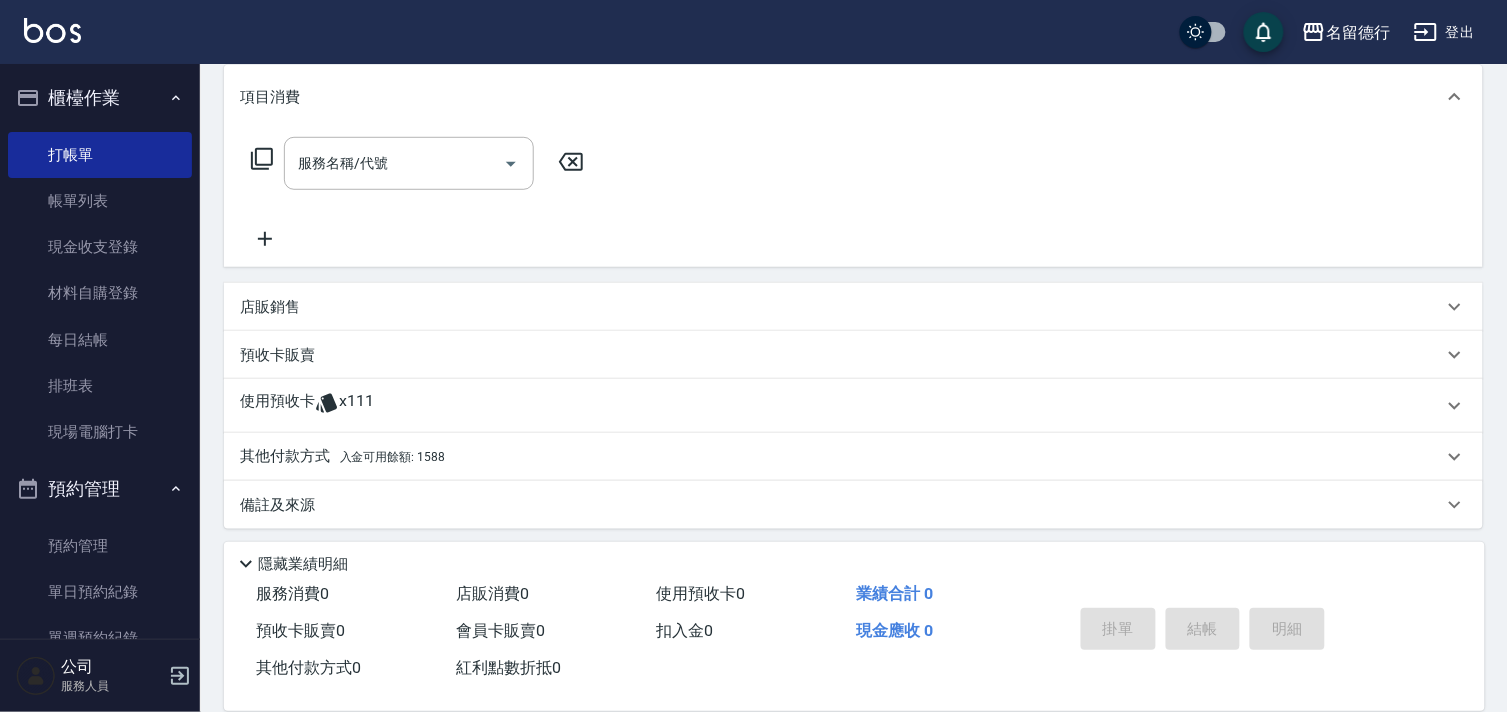 scroll, scrollTop: 268, scrollLeft: 0, axis: vertical 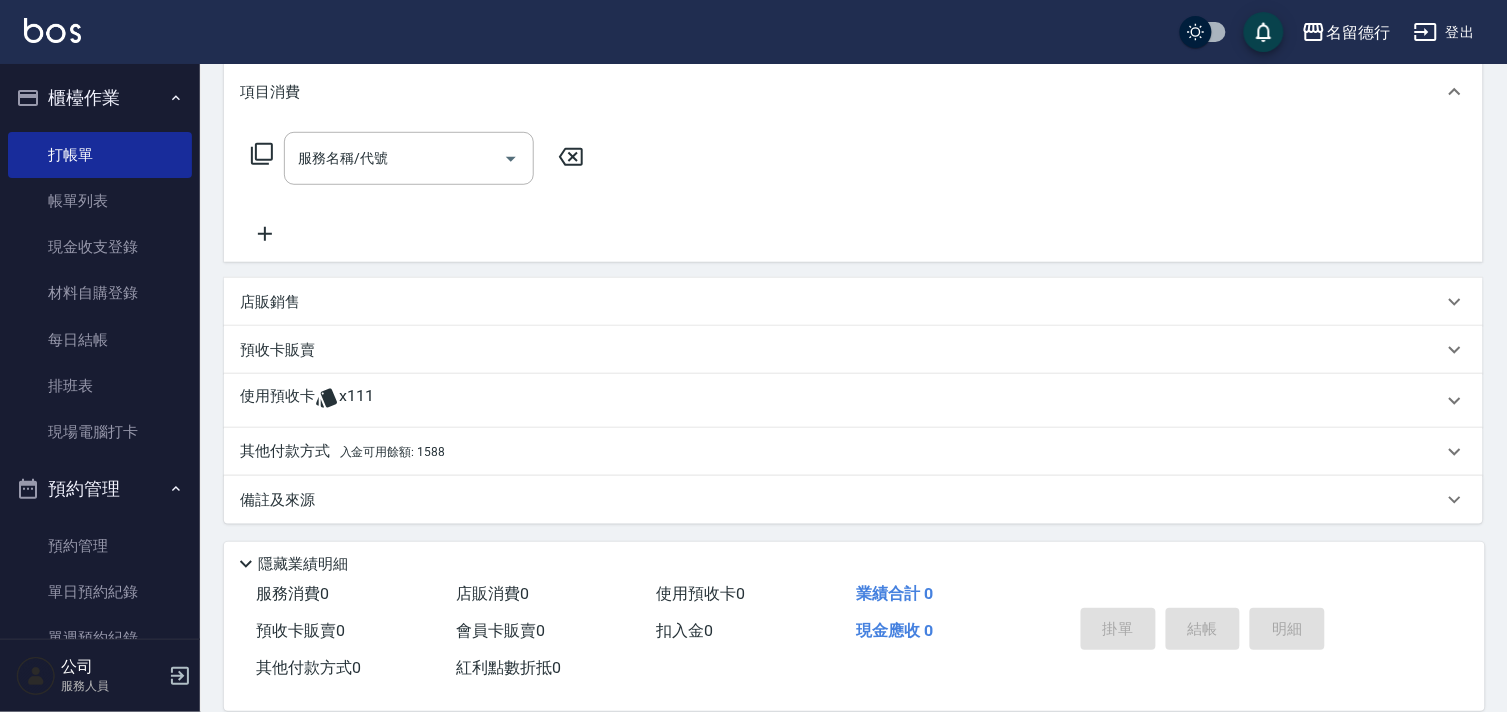 click on "其他付款方式 入金可用餘額: 1588" at bounding box center [342, 452] 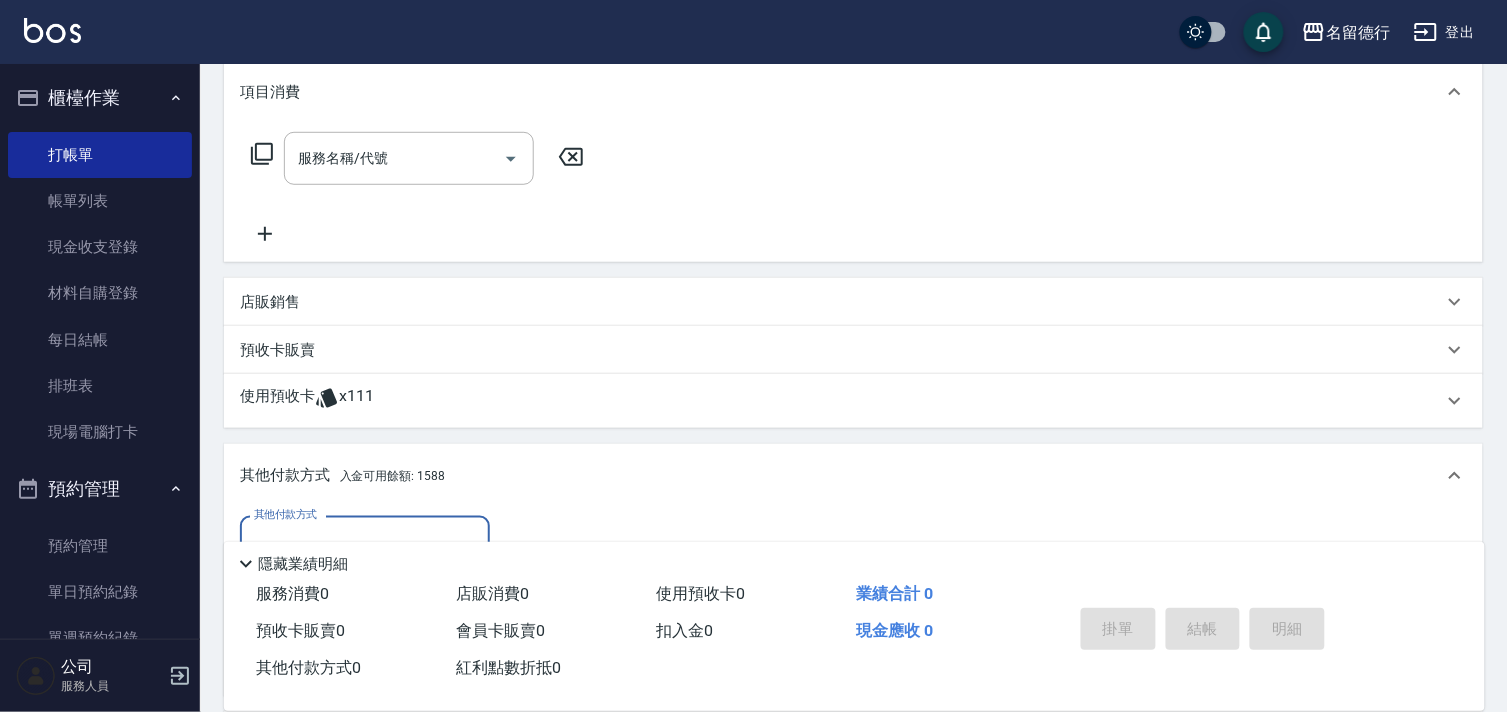 scroll, scrollTop: 0, scrollLeft: 0, axis: both 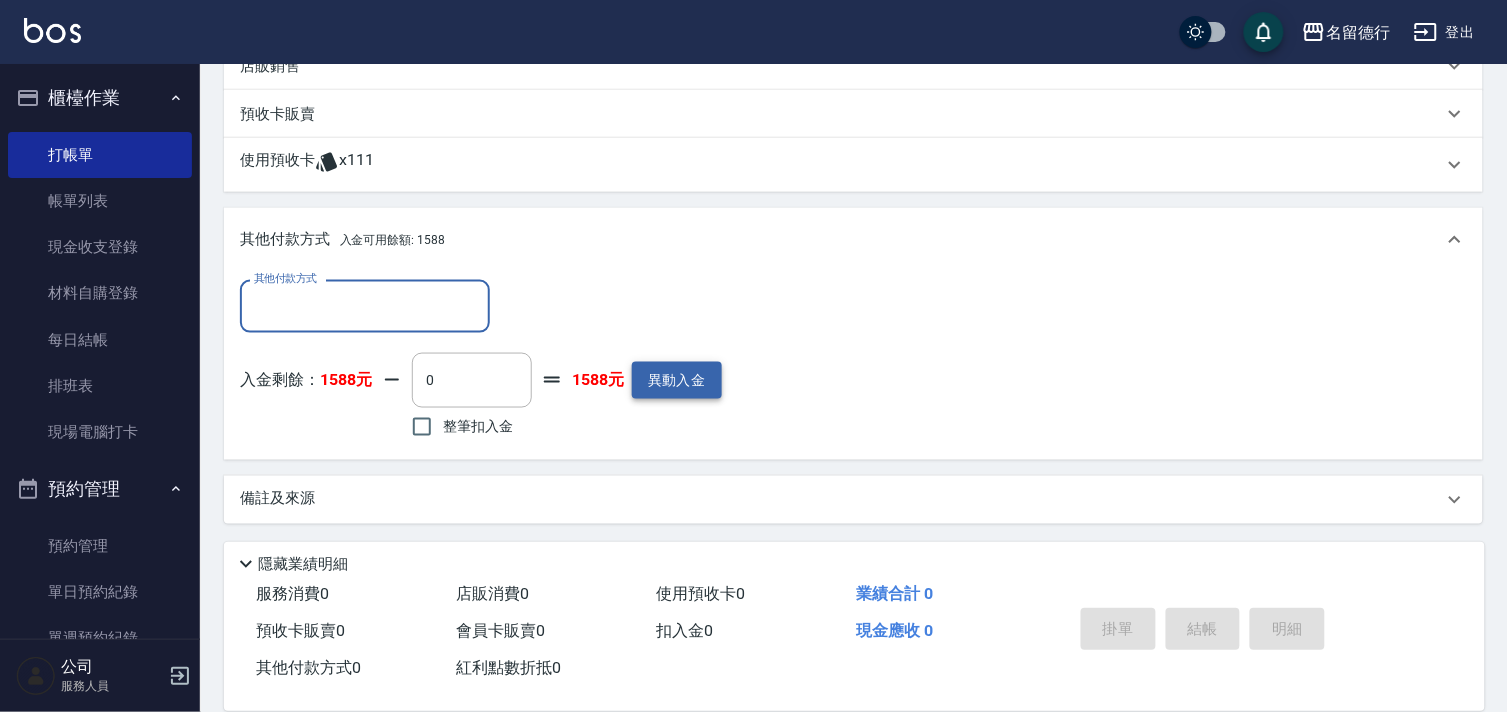 click on "異動入金" at bounding box center (677, 380) 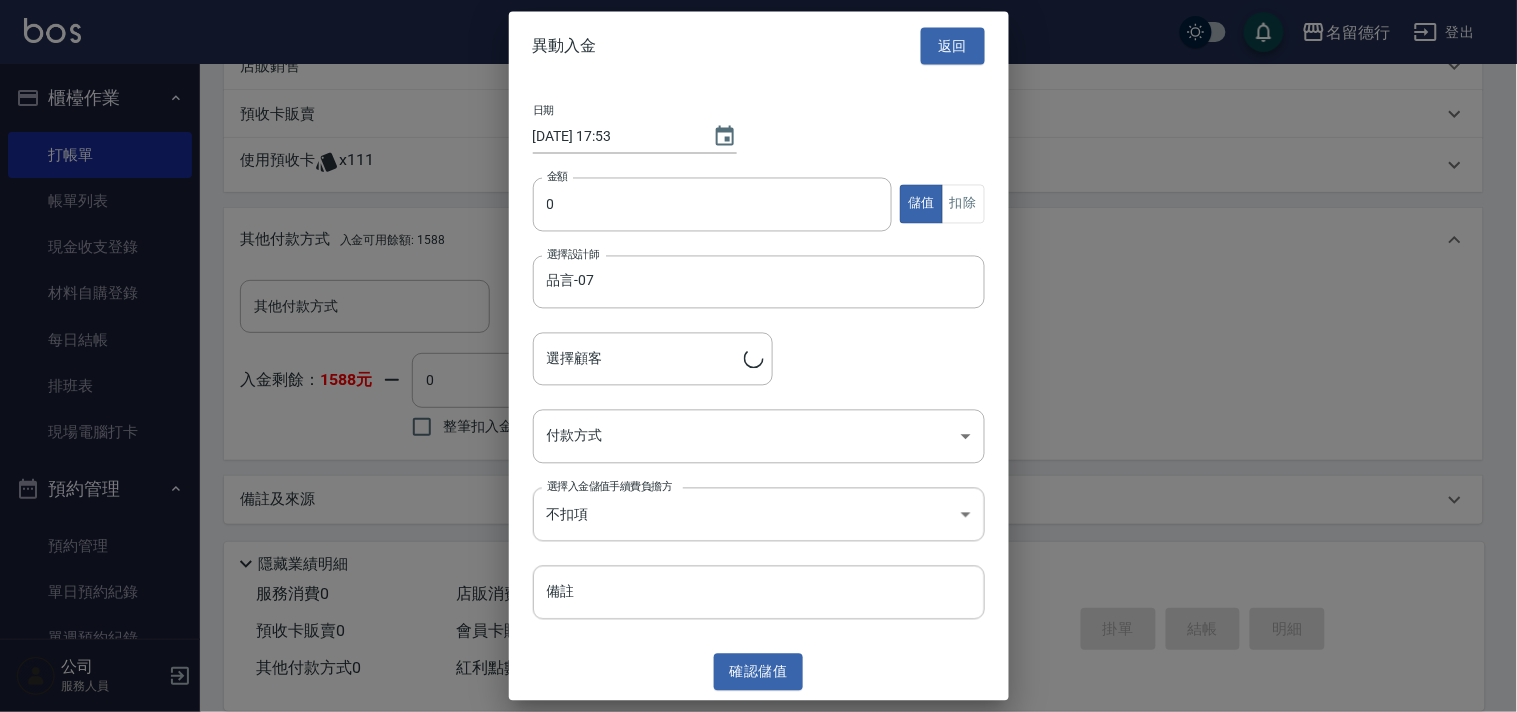 type on "[PERSON_NAME]/[PERSON_NAME]/0922424585" 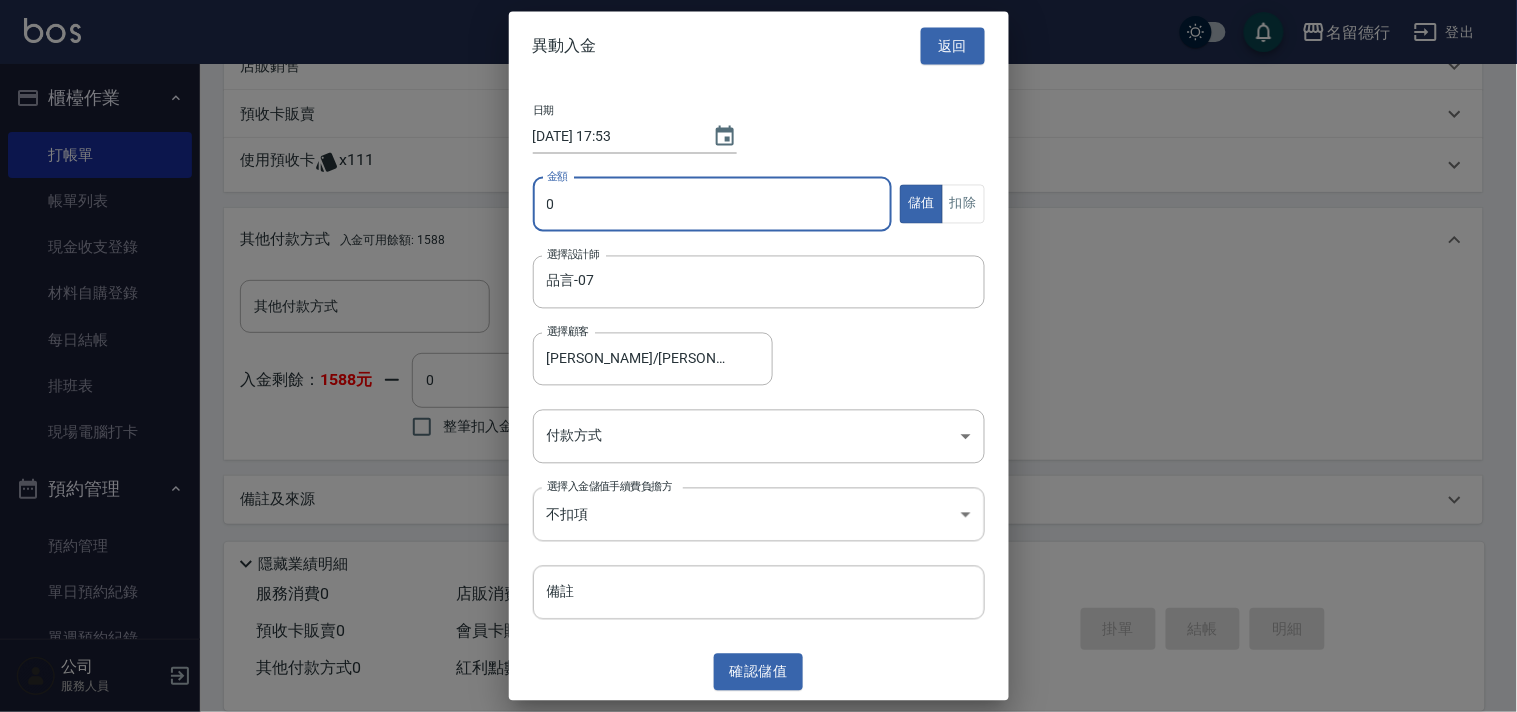 click on "0" at bounding box center (713, 204) 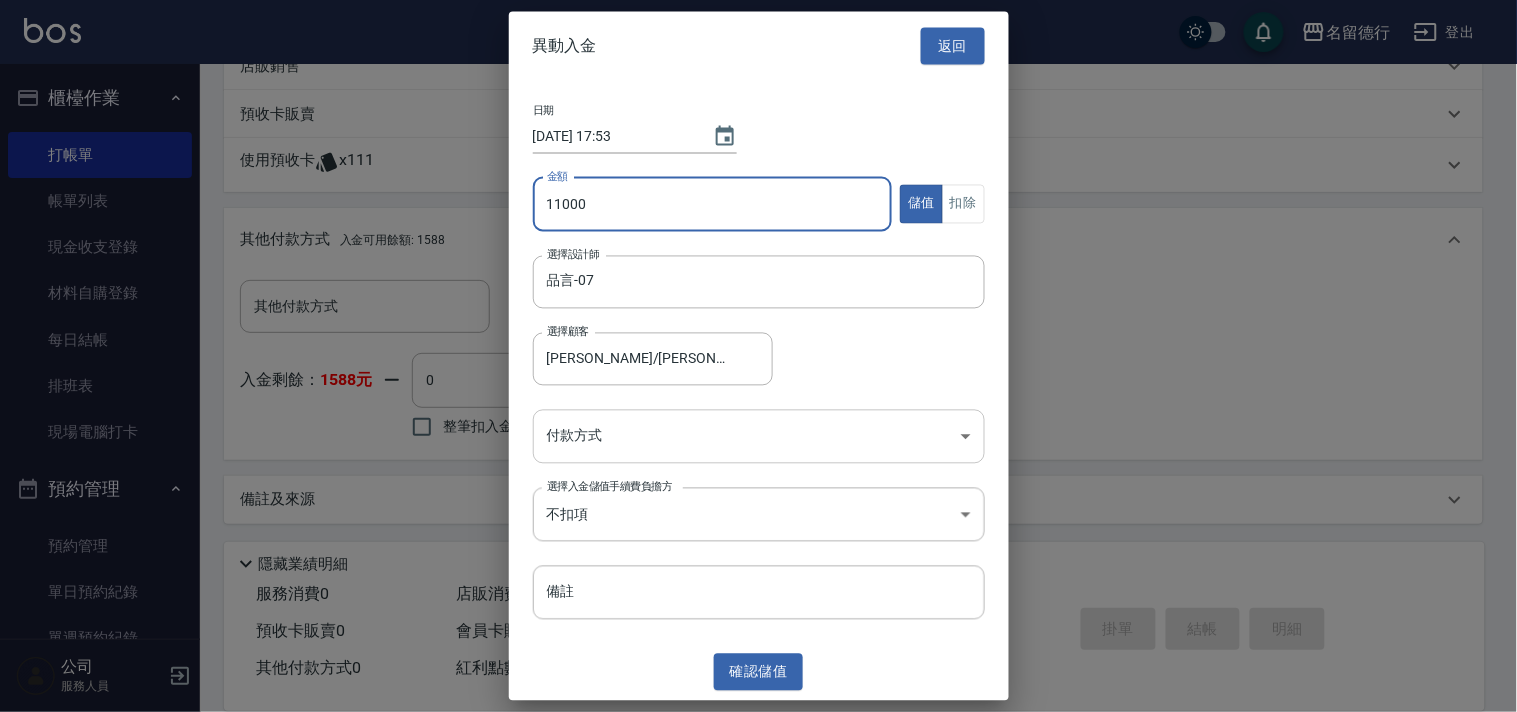 type on "11000" 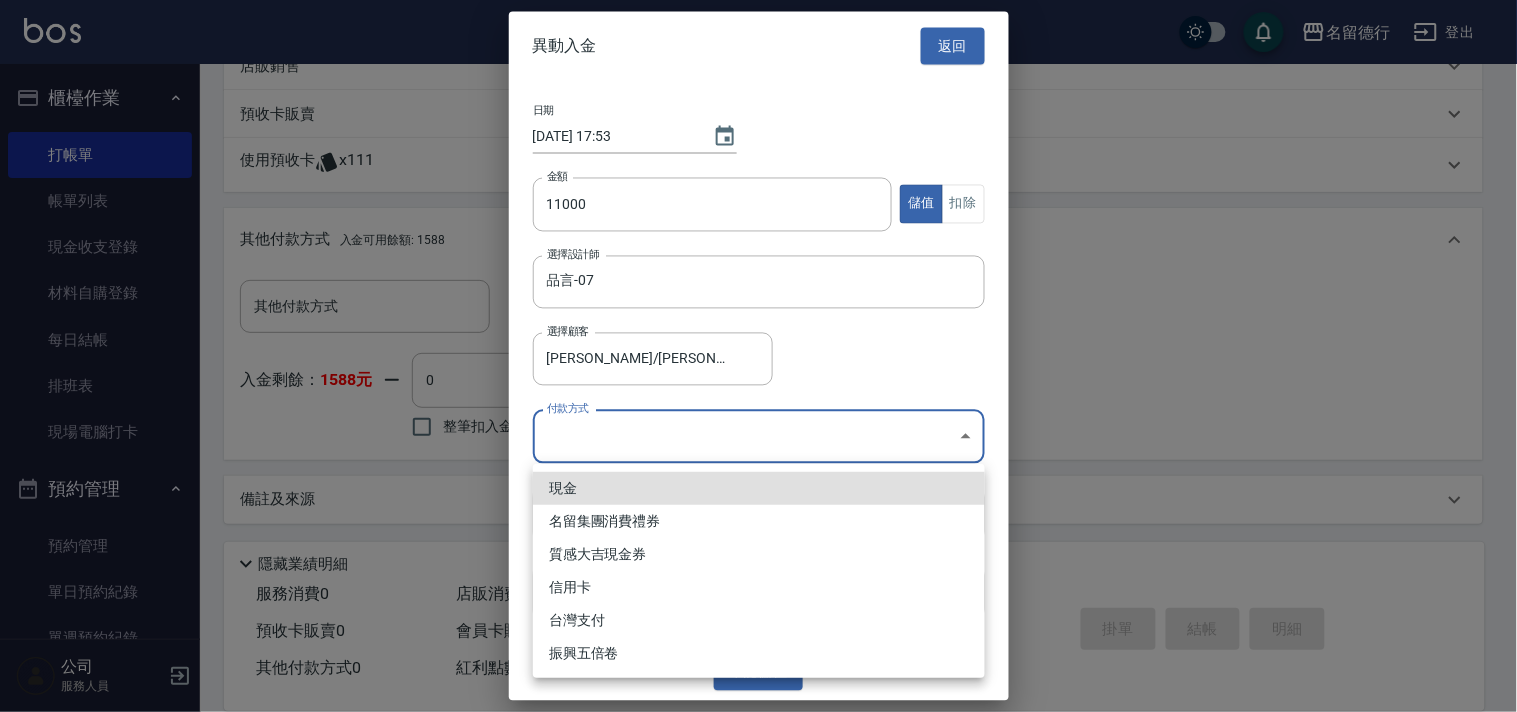 click on "名留德行 登出 櫃檯作業 打帳單 帳單列表 現金收支登錄 材料自購登錄 每日結帳 排班表 現場電腦打卡 預約管理 預約管理 單日預約紀錄 單週預約紀錄 報表及分析 報表目錄 店家日報表 互助日報表 互助點數明細 設計師日報表 店販抽成明細 客戶管理 客戶列表 卡券管理 入金管理 員工及薪資 員工列表 商品管理 商品分類設定 商品列表 公司 服務人員 Key In 打帳單 上一筆訂單:#18 帳單速查 結帳前確認明細 連續打單結帳 掛單 結帳 明細 帳單日期 [DATE] 17:53 顧客姓名/手機號碼/編號 [PERSON_NAME]/[PERSON_NAME]/0922424585 顧客姓名/手機號碼/編號 不留客資 服務人員姓名/編號 品言-07 服務人員姓名/編號 指定 不指定 項目消費 服務名稱/代號 服務名稱/代號 店販銷售 服務人員姓名/編號 服務人員姓名/編號 商品代號/名稱 商品代號/名稱 預收卡販賣 卡券名稱/代號 卡券名稱/代號 使用預收卡" at bounding box center (758, 105) 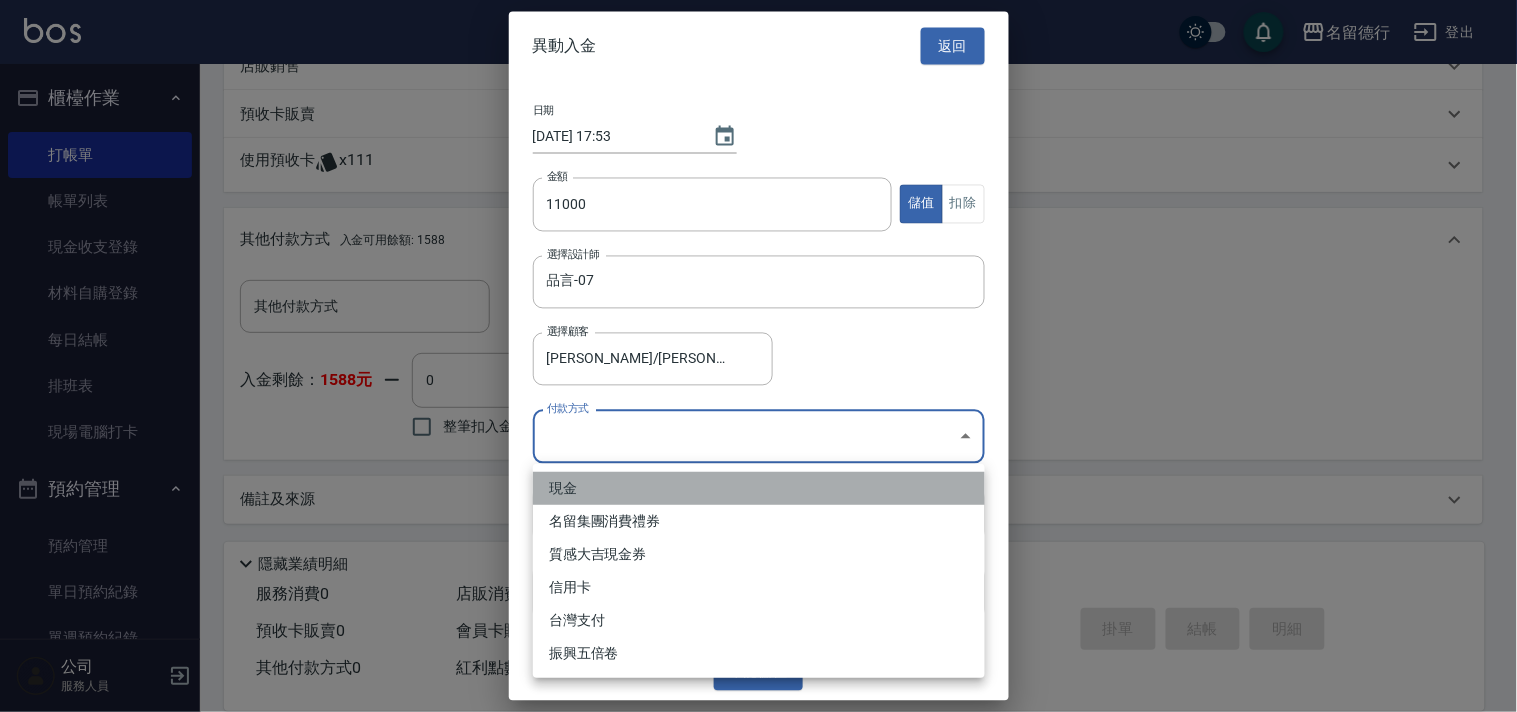 click on "現金" at bounding box center [759, 488] 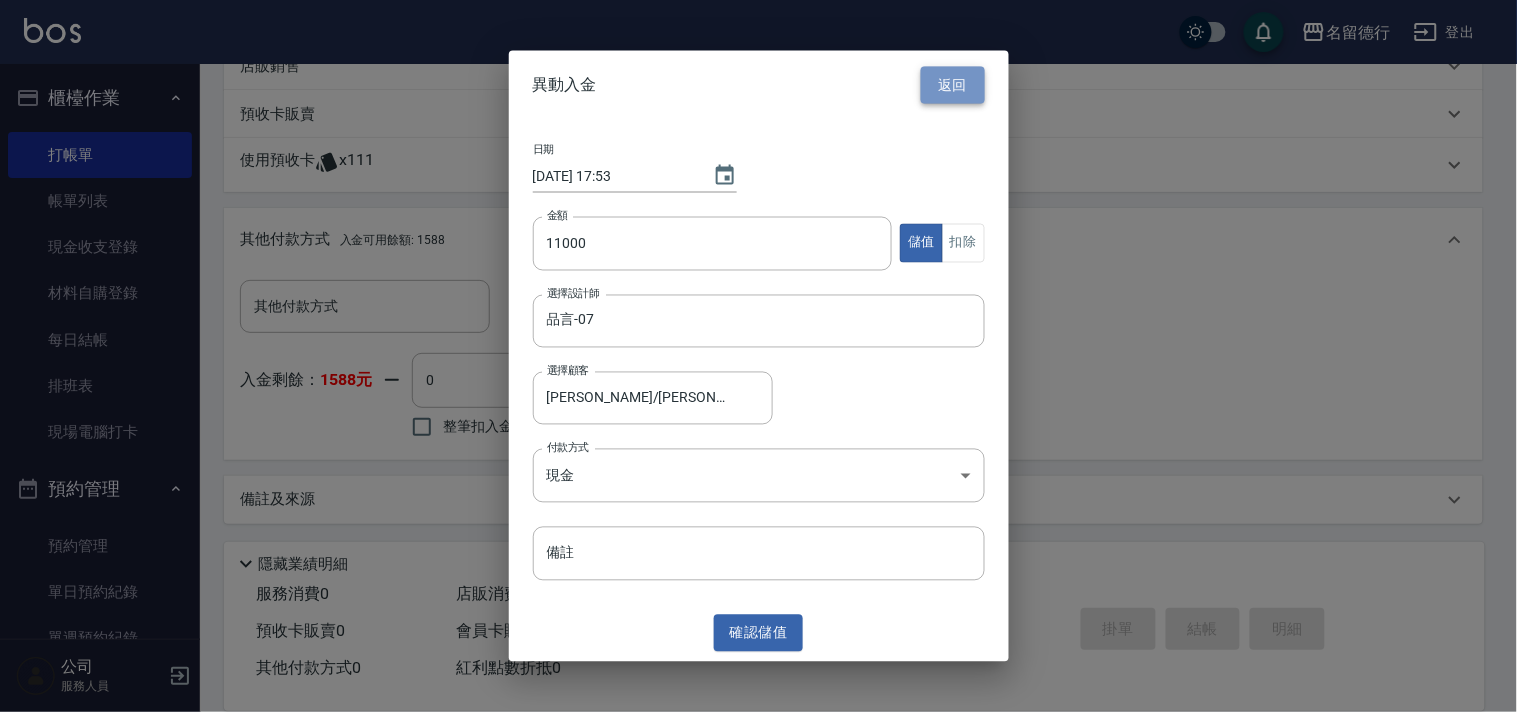 click on "返回" at bounding box center [953, 85] 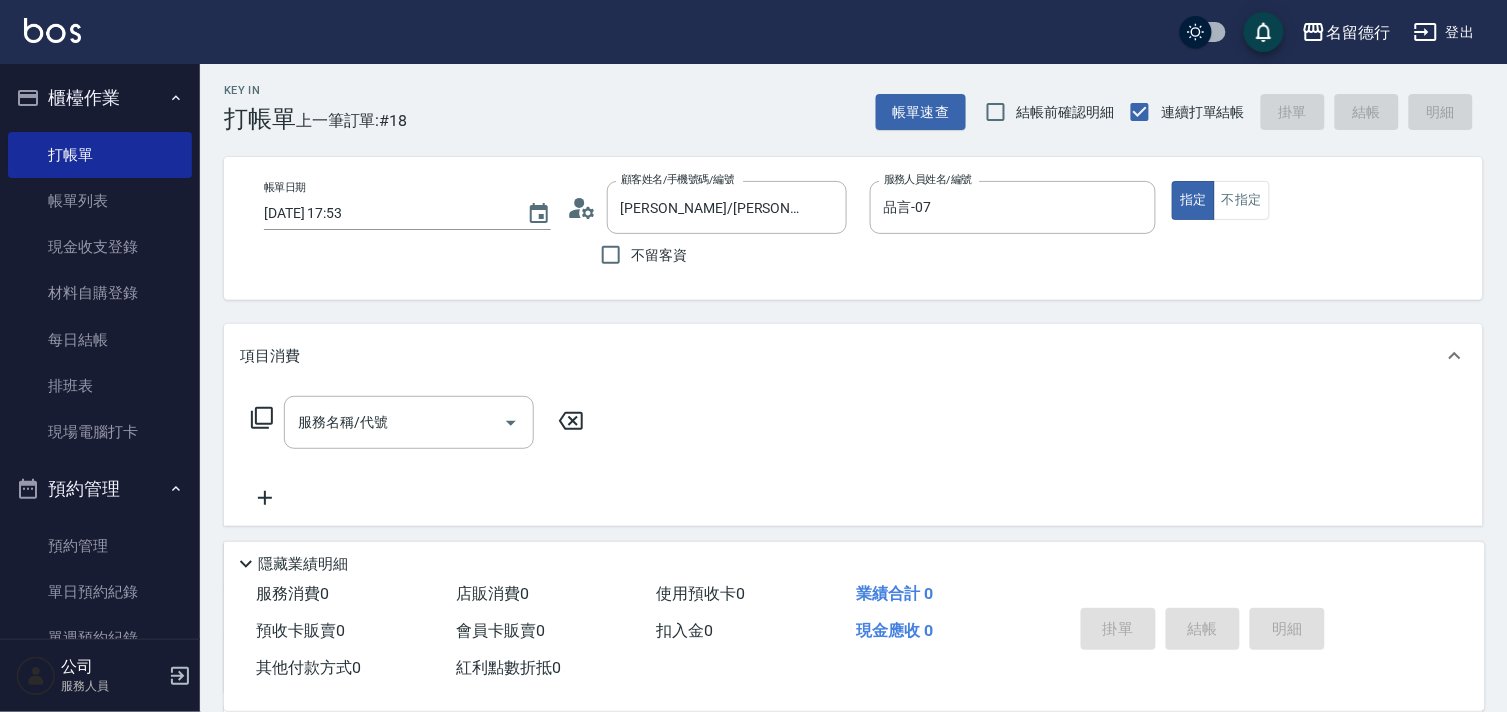 scroll, scrollTop: 0, scrollLeft: 0, axis: both 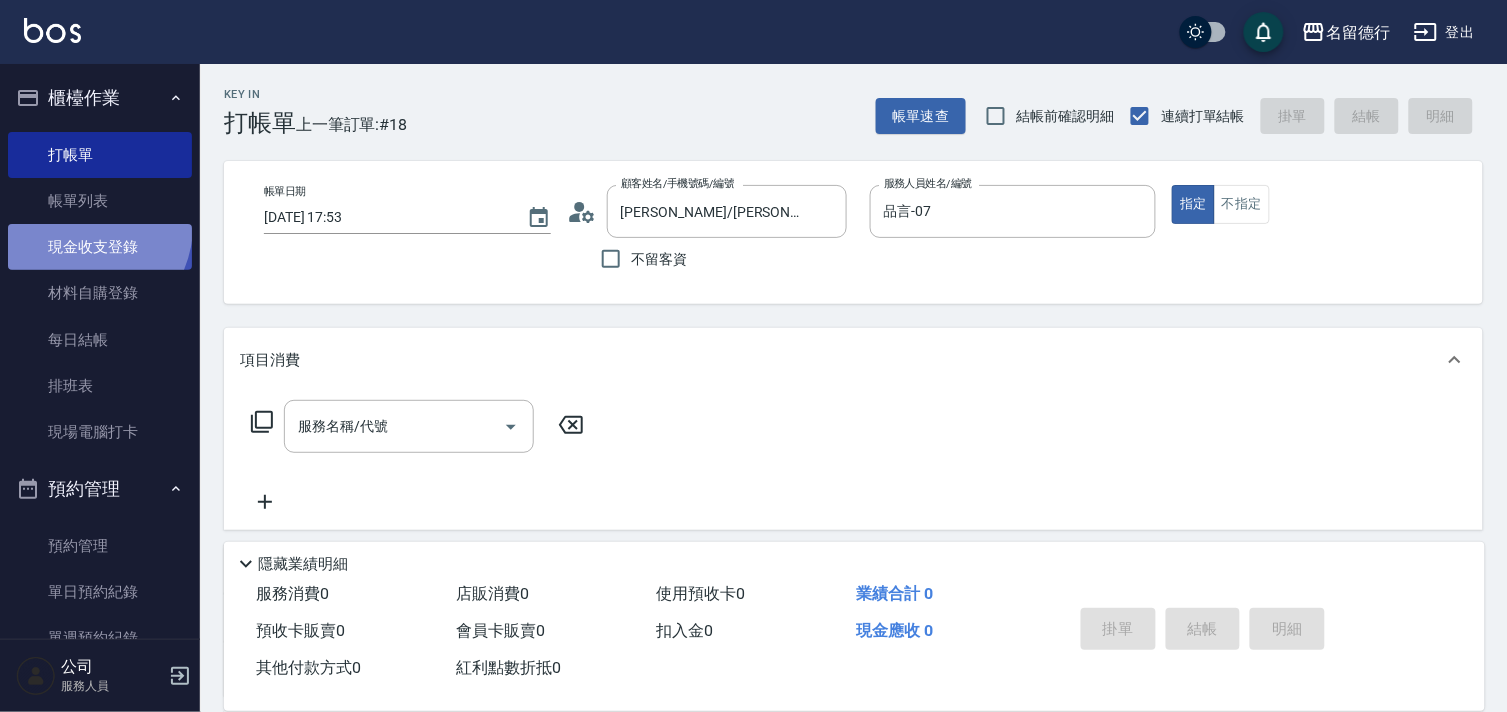 click on "現金收支登錄" at bounding box center (100, 247) 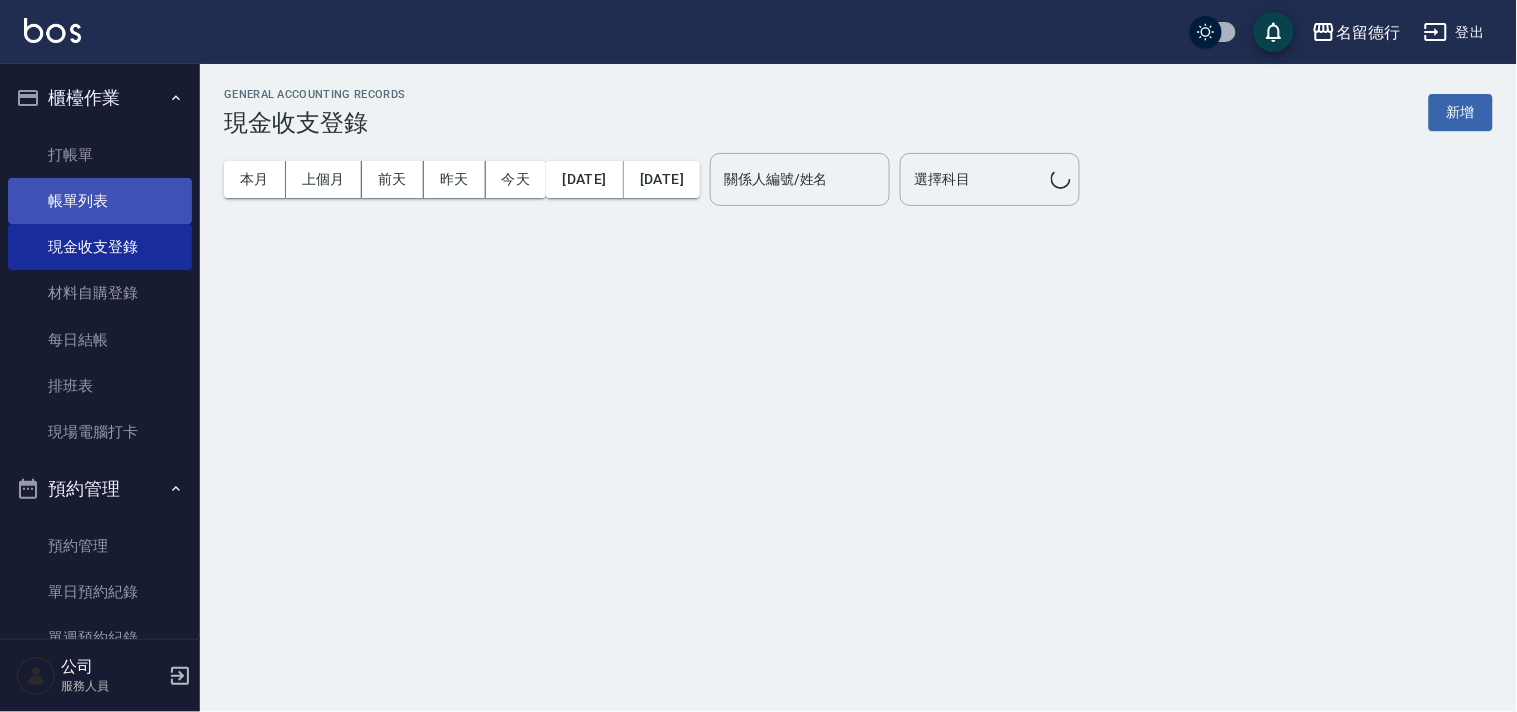 click on "帳單列表" at bounding box center [100, 201] 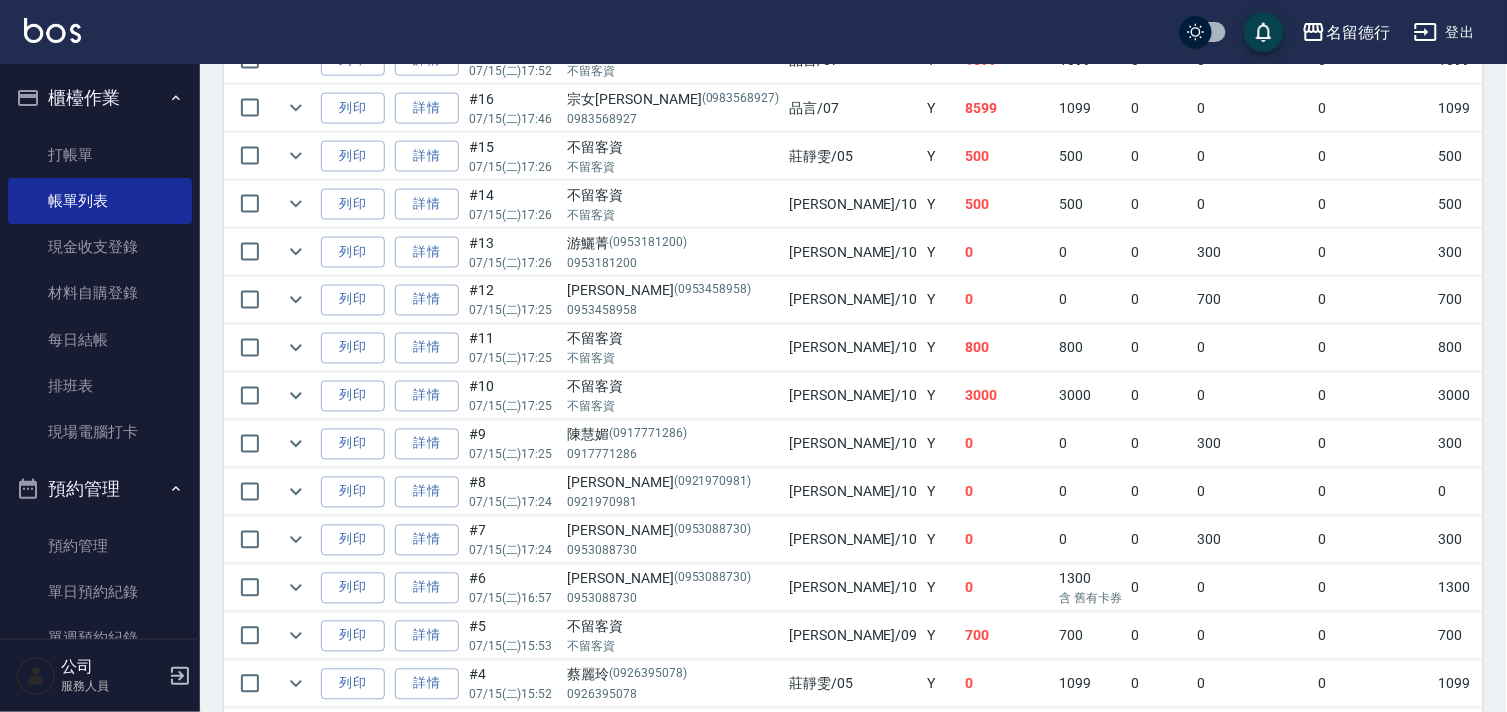 scroll, scrollTop: 333, scrollLeft: 0, axis: vertical 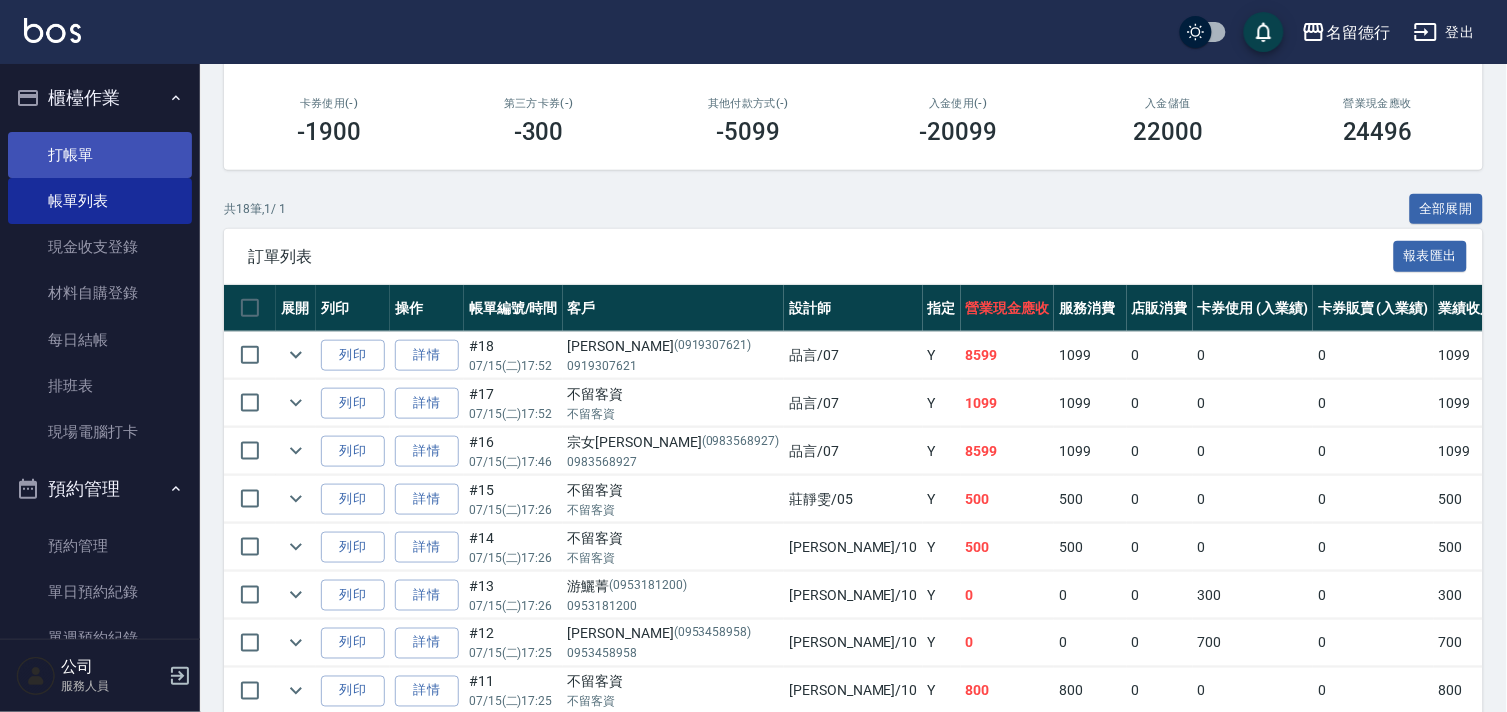 click on "打帳單" at bounding box center (100, 155) 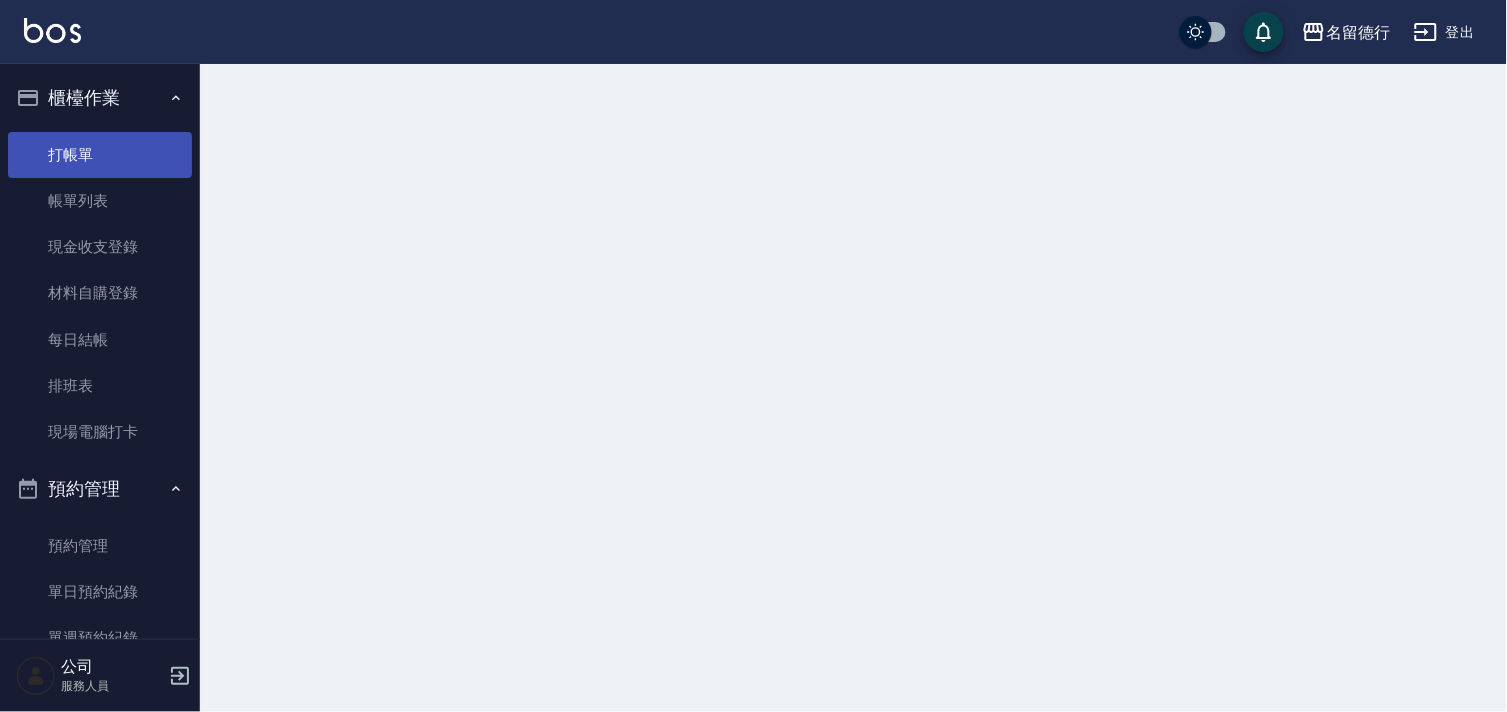 scroll, scrollTop: 0, scrollLeft: 0, axis: both 